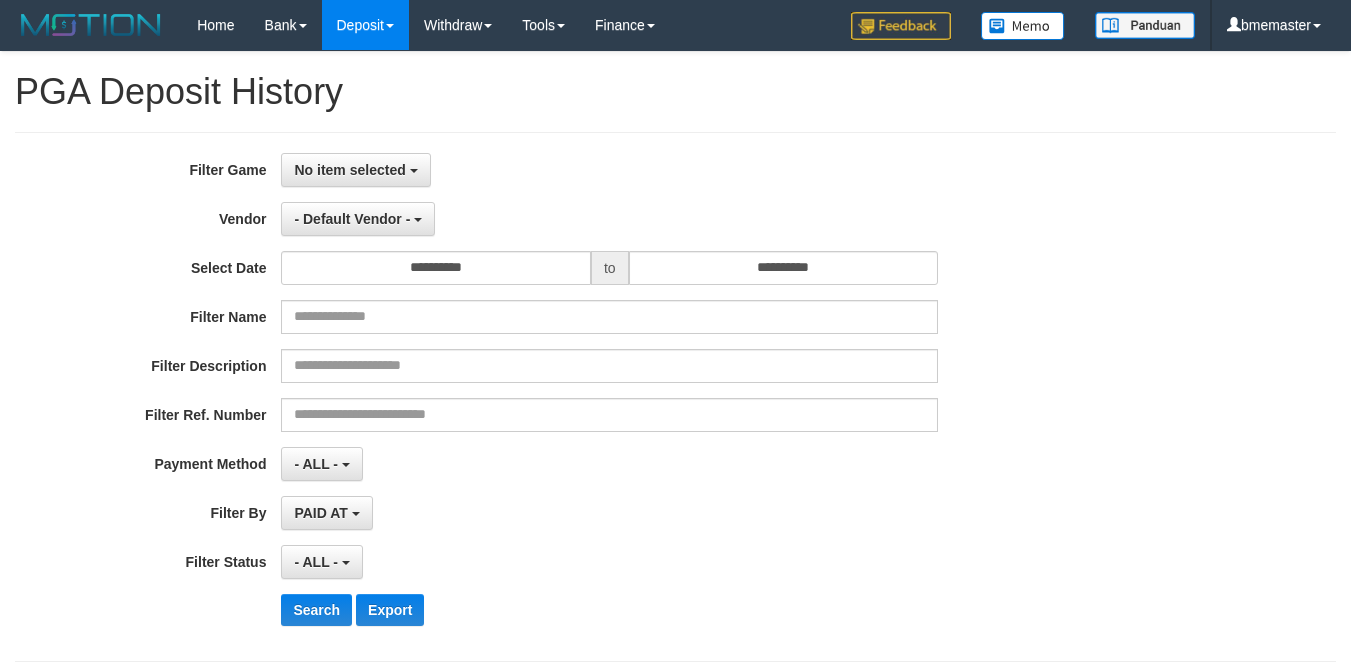 select on "**********" 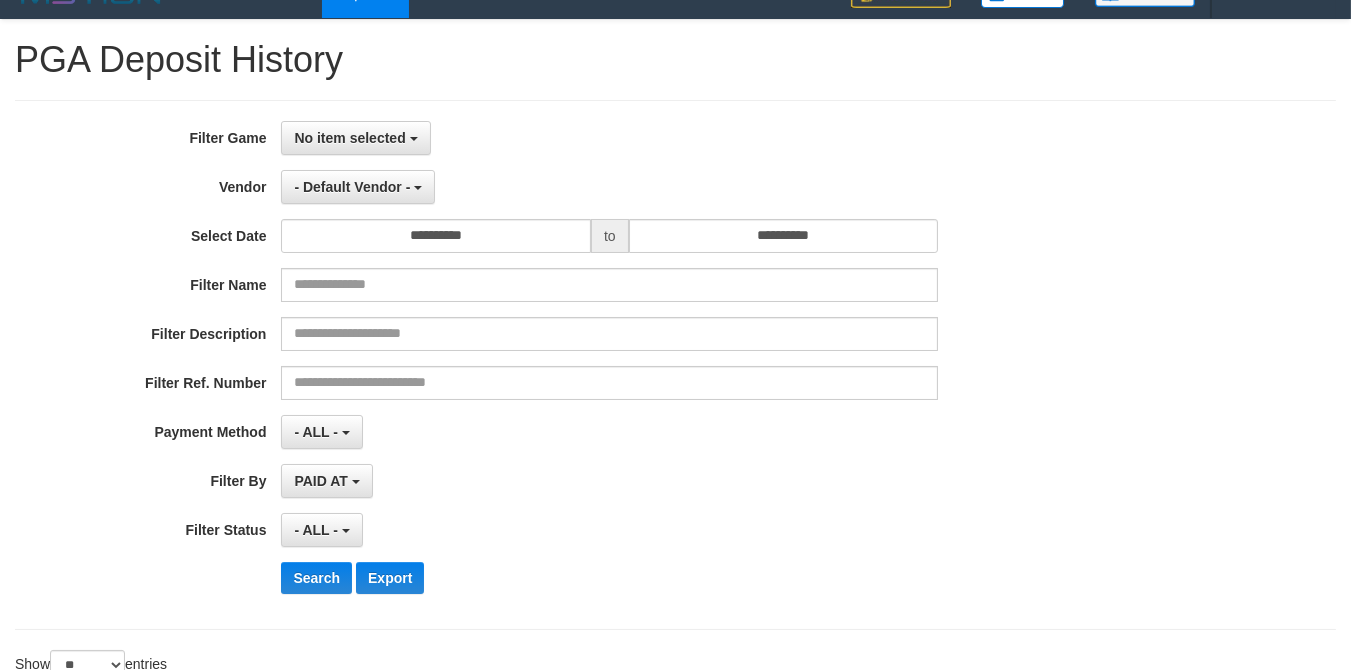 scroll, scrollTop: 10, scrollLeft: 0, axis: vertical 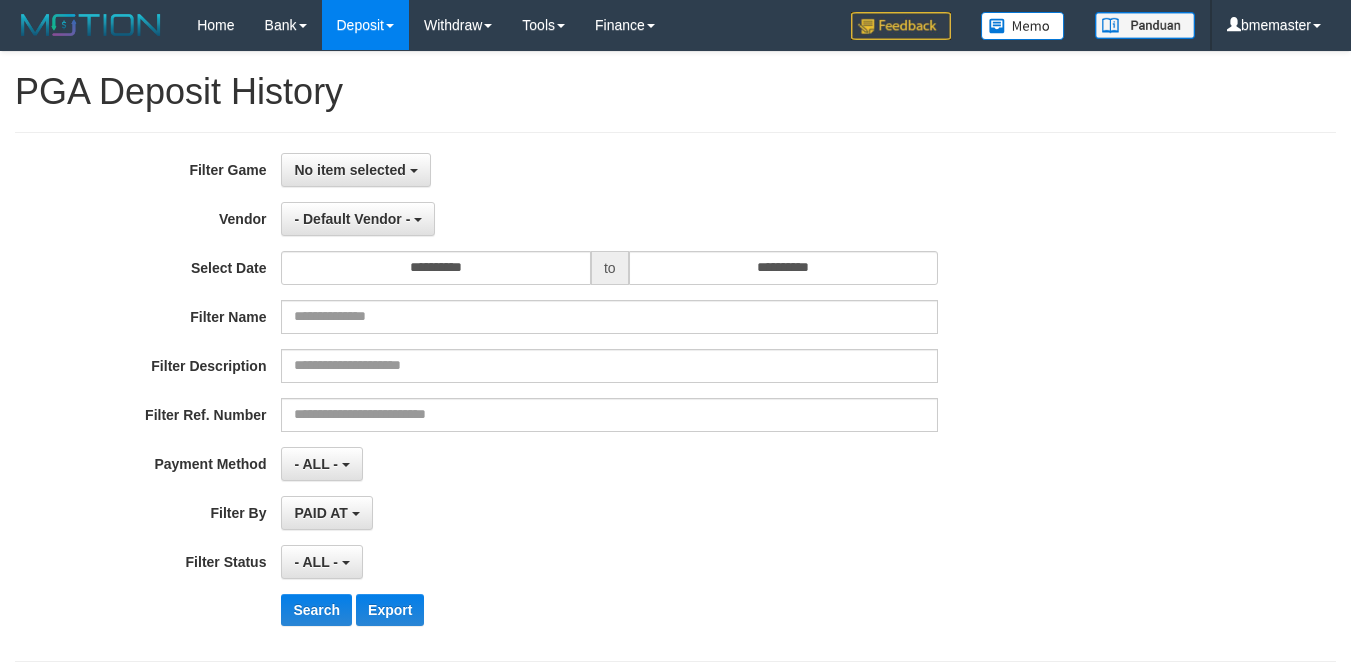 select 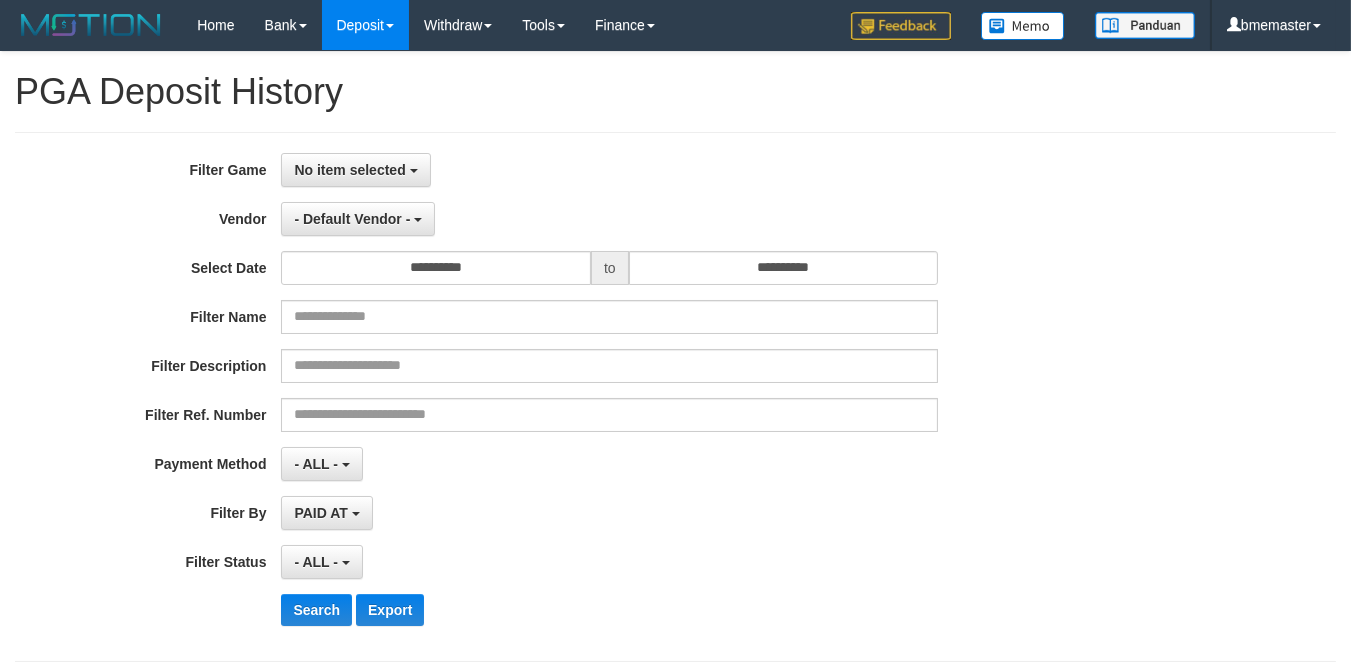 click on "**********" at bounding box center [675, 397] 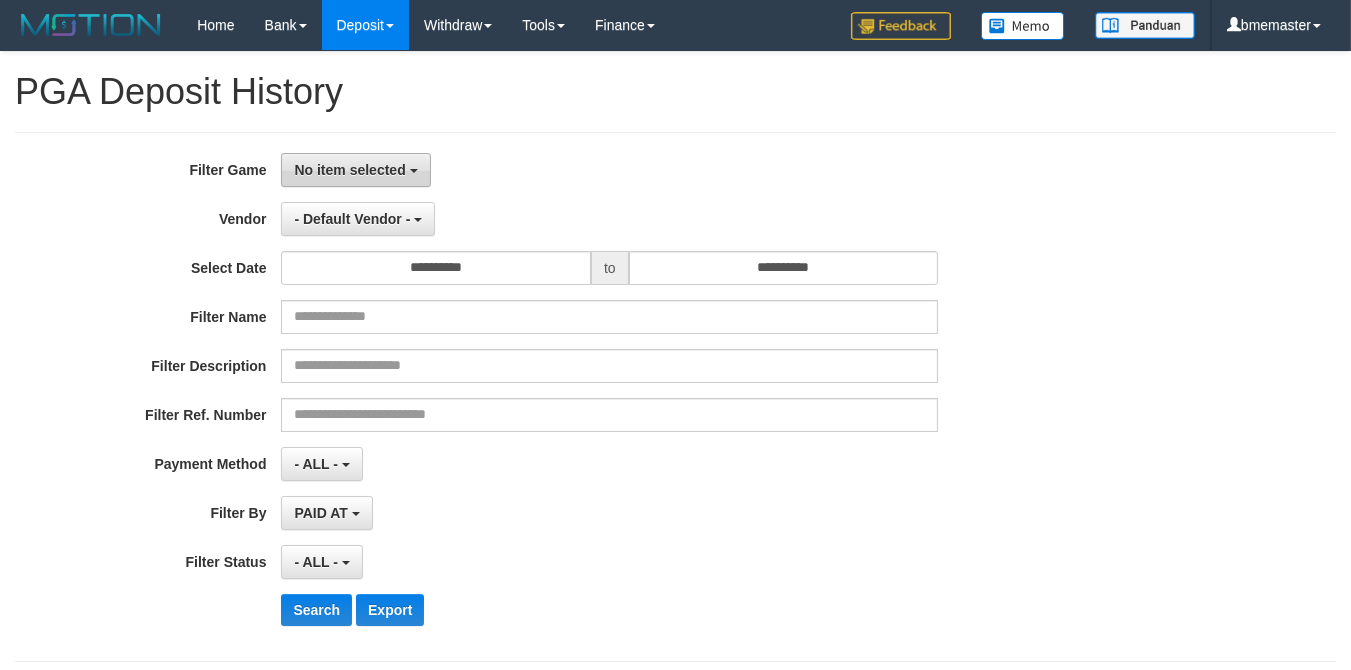 click on "No item selected" at bounding box center [349, 170] 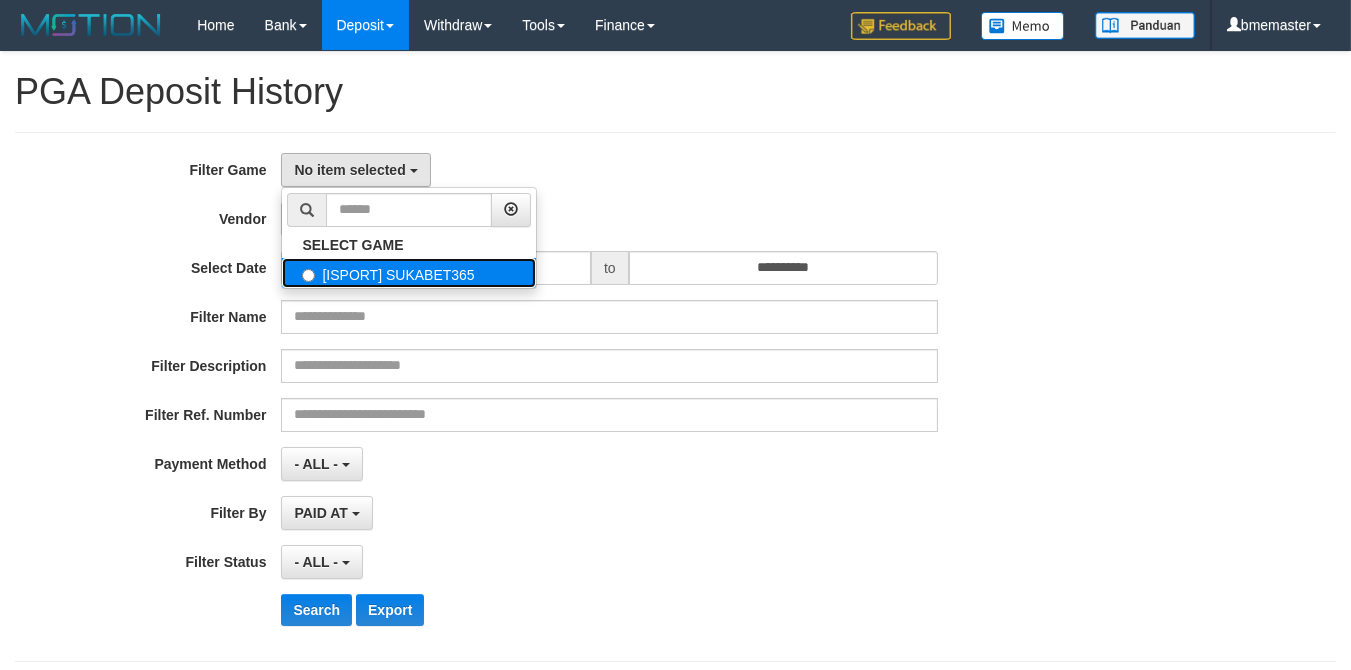 click on "[ISPORT] SUKABET365" at bounding box center (409, 273) 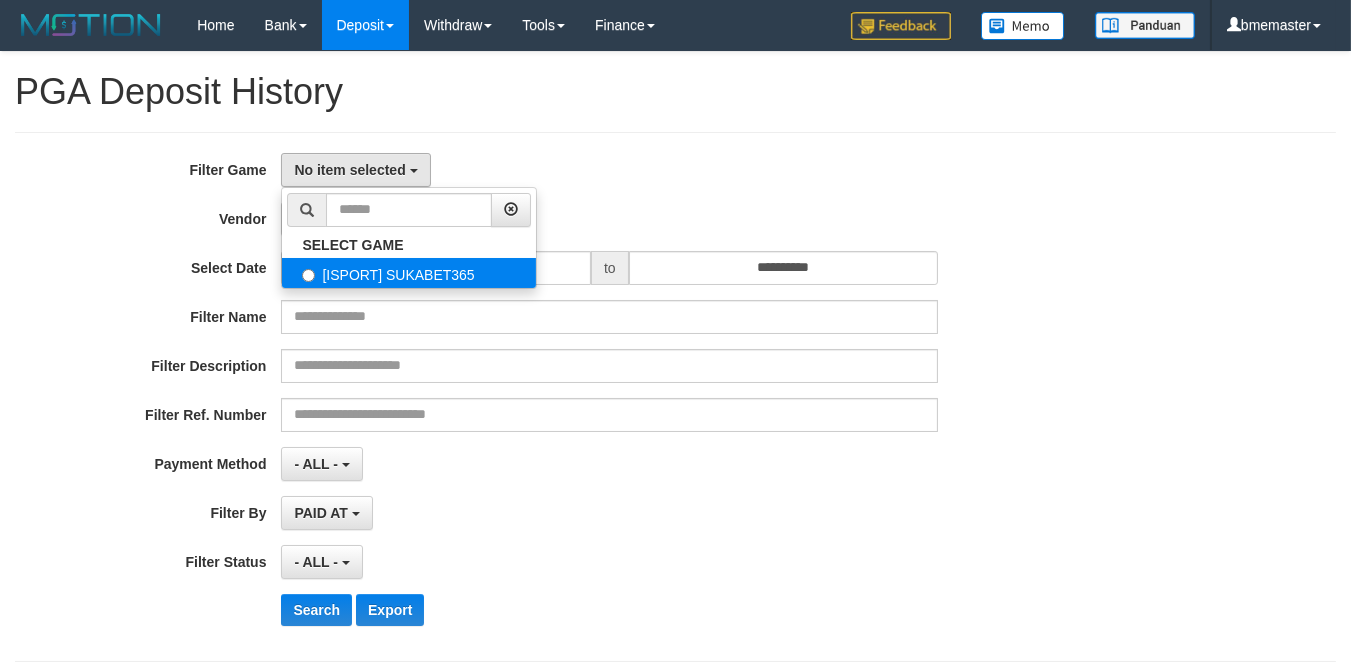 select on "****" 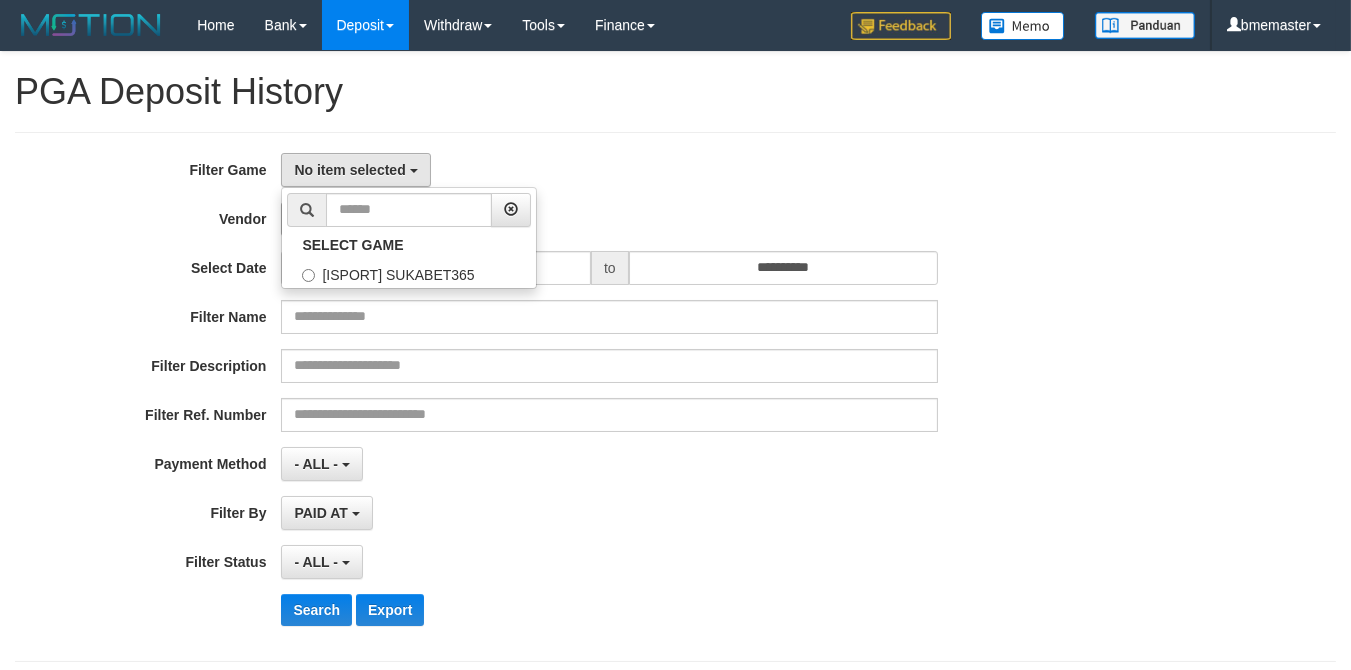 scroll, scrollTop: 17, scrollLeft: 0, axis: vertical 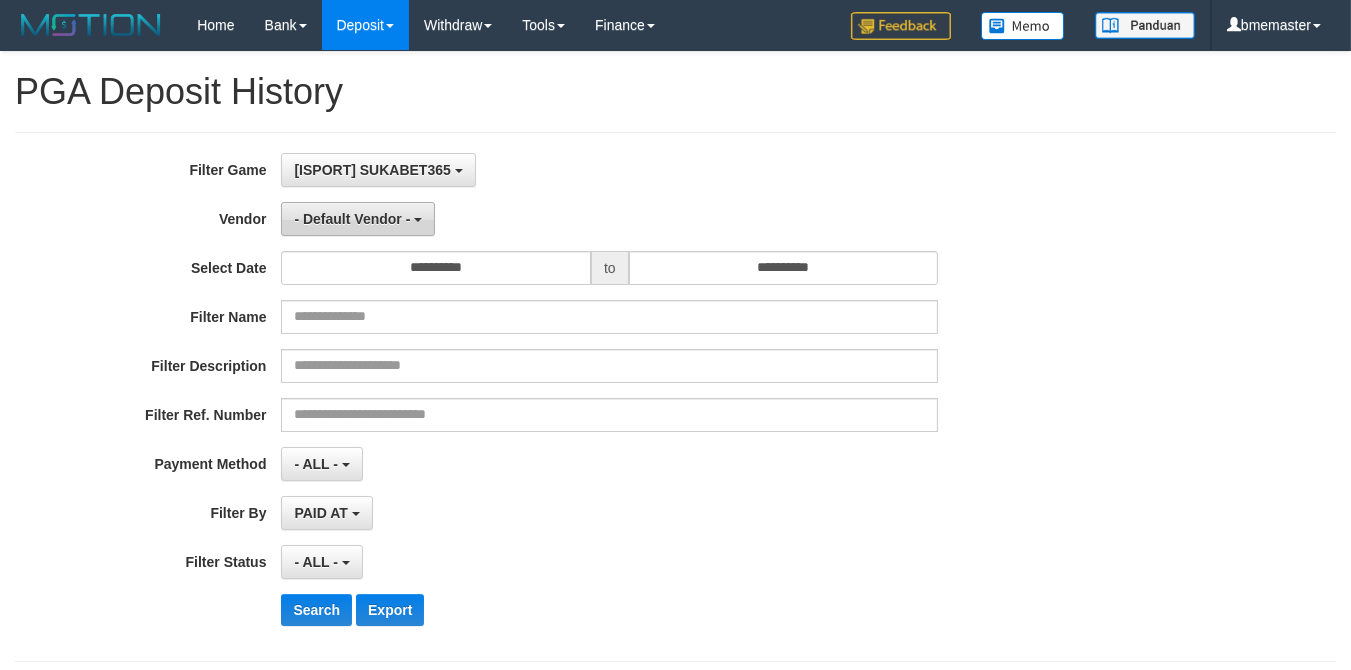 click on "- Default Vendor -" at bounding box center [358, 219] 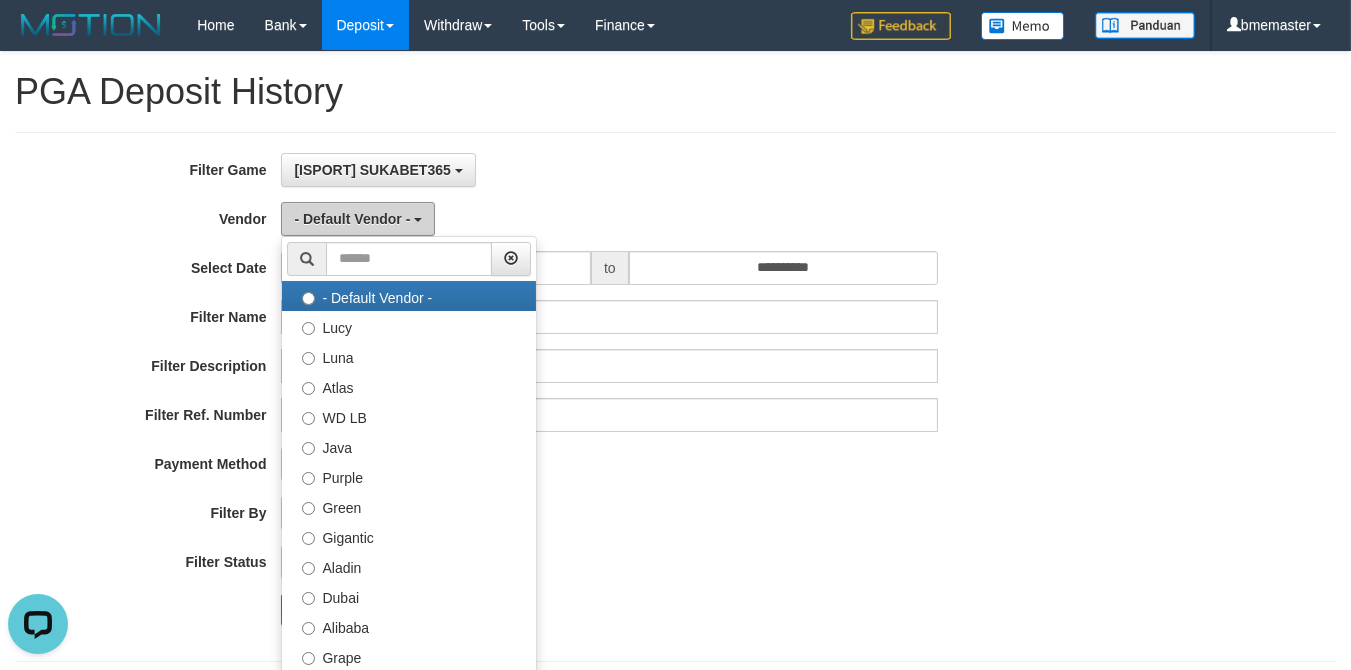 scroll, scrollTop: 0, scrollLeft: 0, axis: both 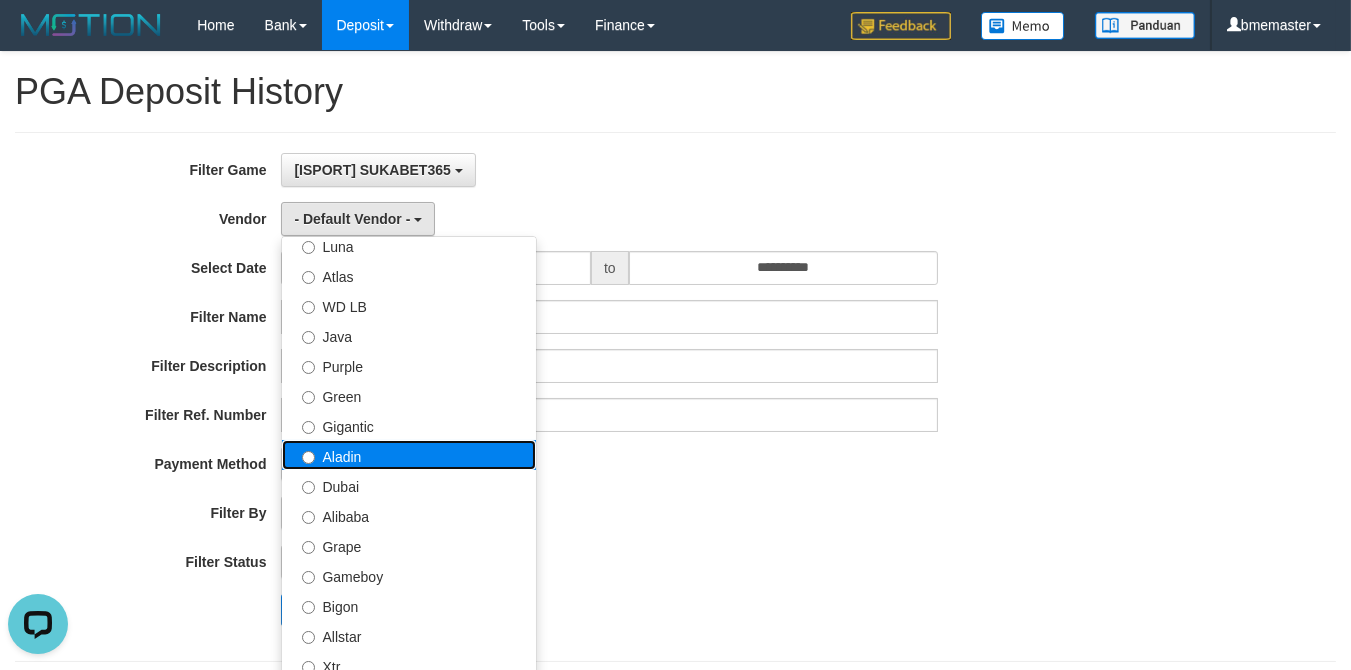 click on "Aladin" at bounding box center (409, 455) 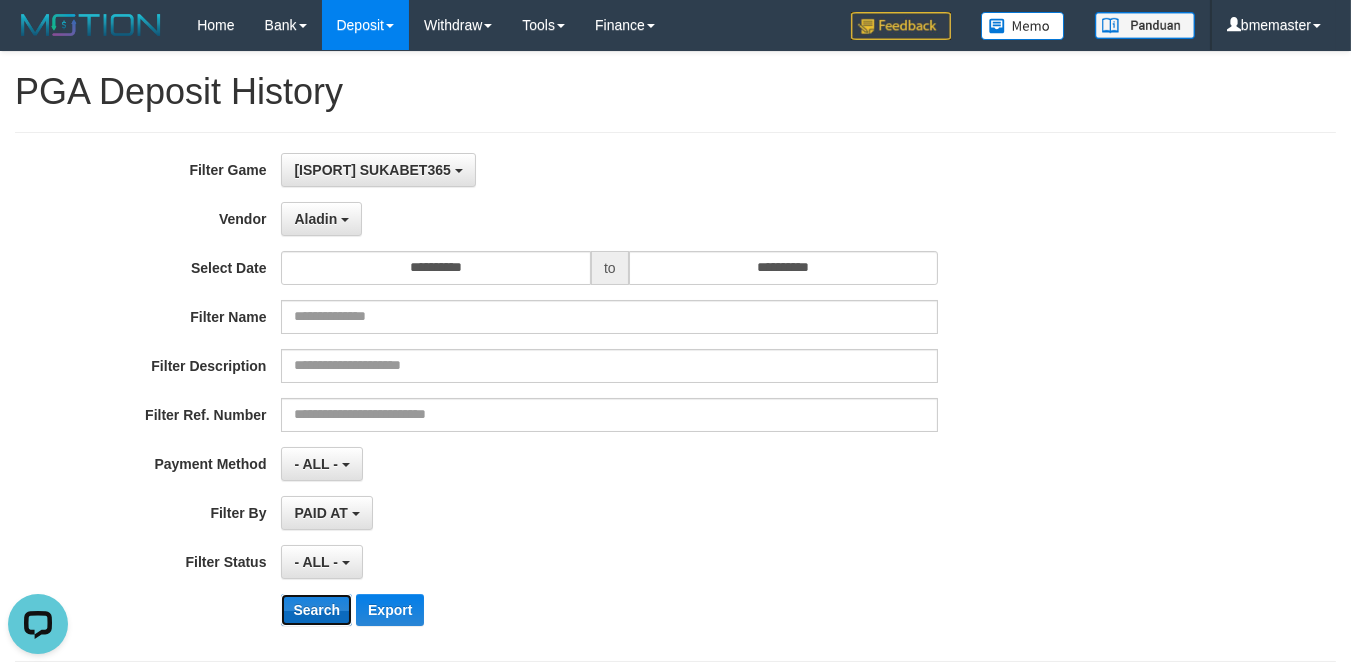 click on "Search" at bounding box center (316, 610) 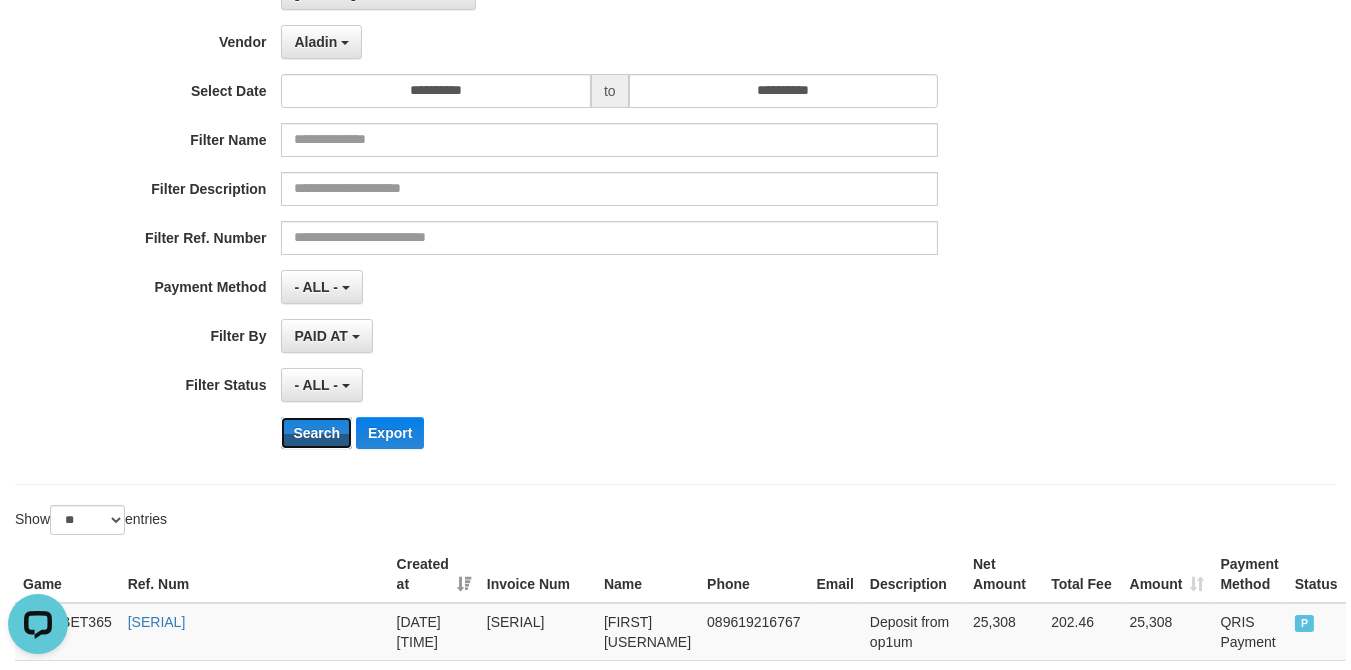 scroll, scrollTop: 0, scrollLeft: 0, axis: both 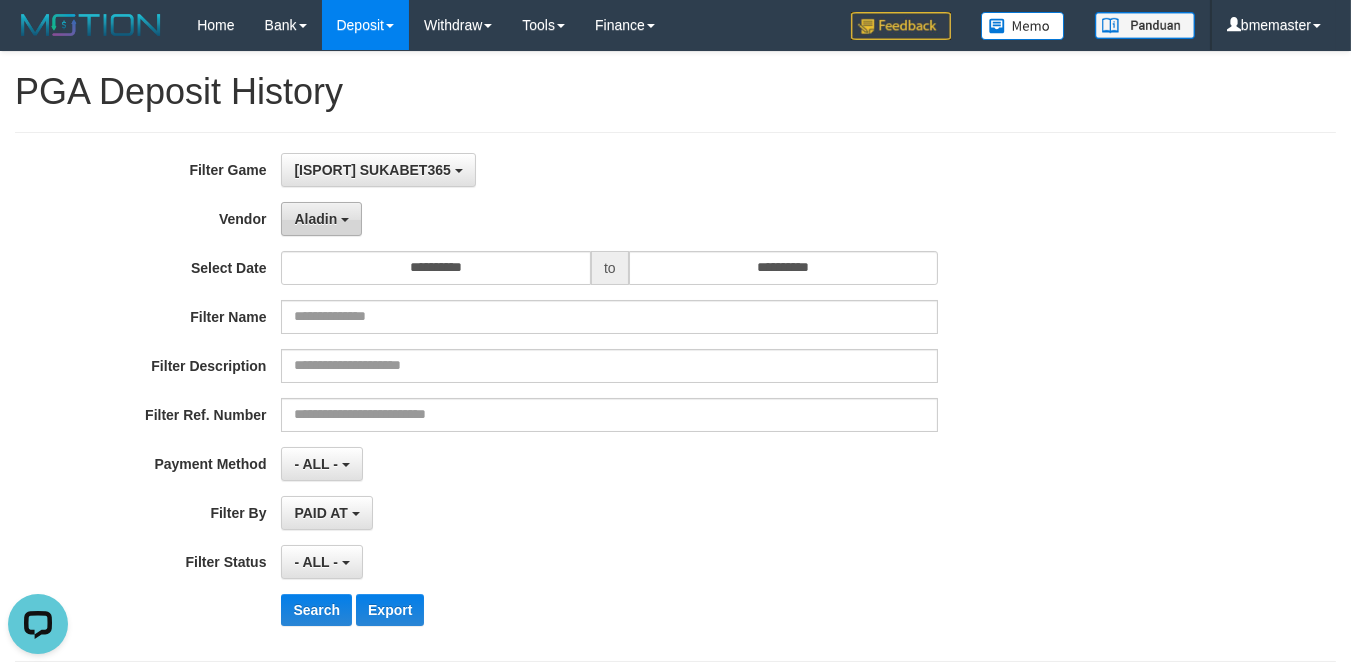 click on "Aladin" at bounding box center [315, 219] 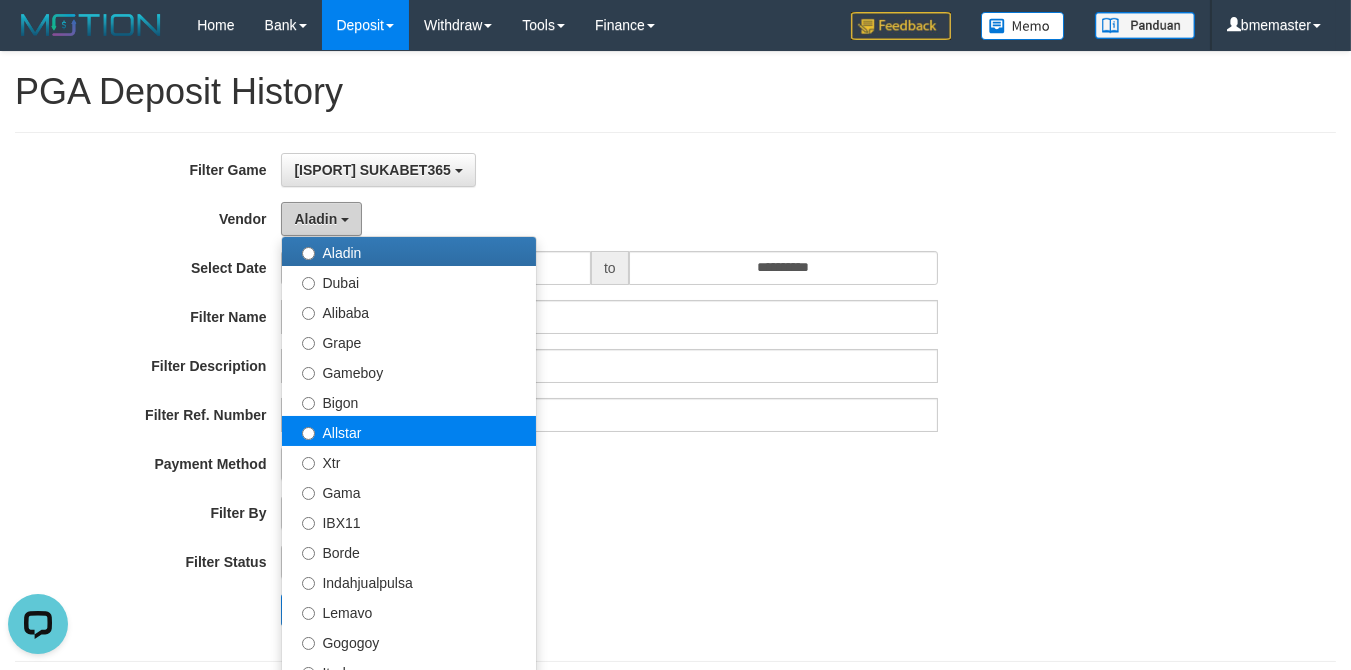 scroll, scrollTop: 333, scrollLeft: 0, axis: vertical 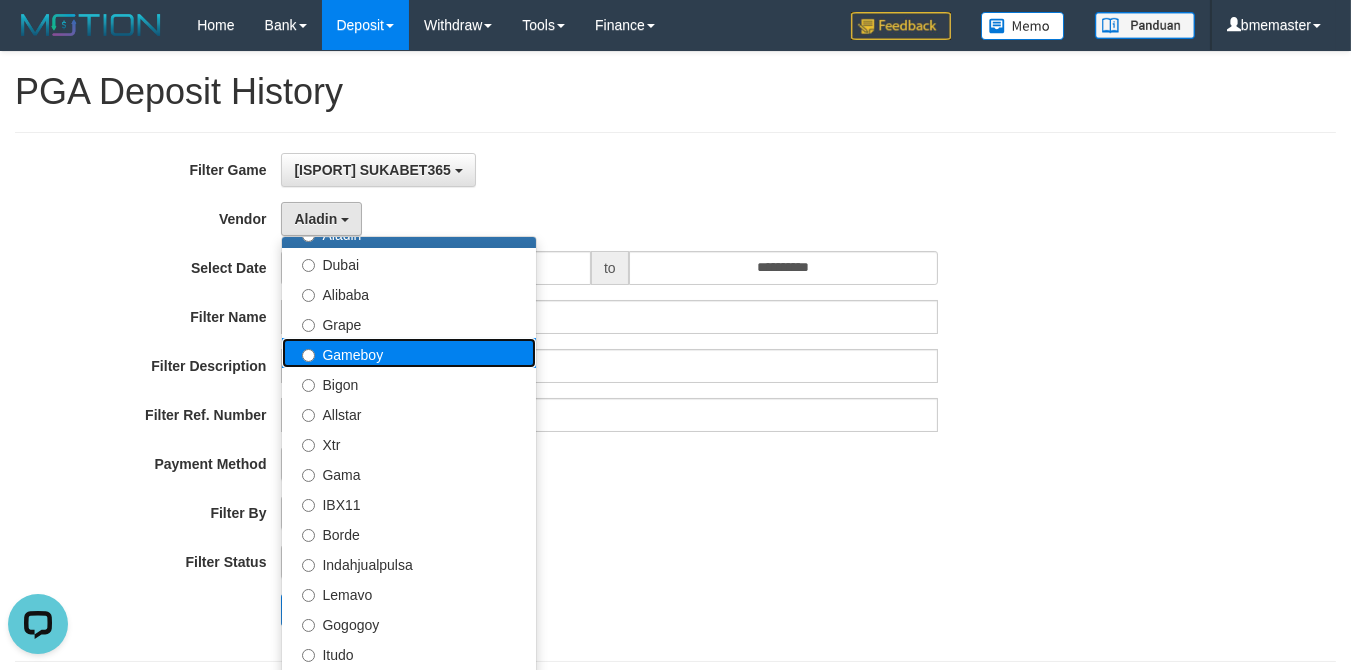click on "Gameboy" at bounding box center (409, 353) 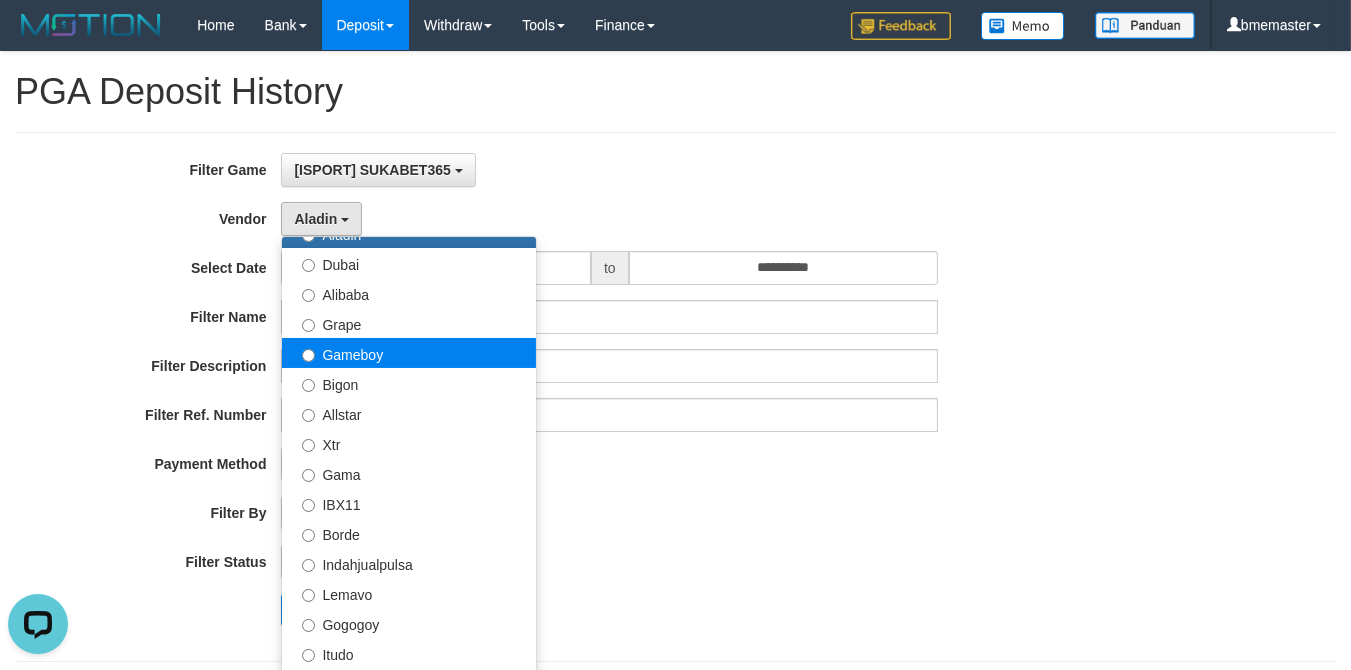 select on "**********" 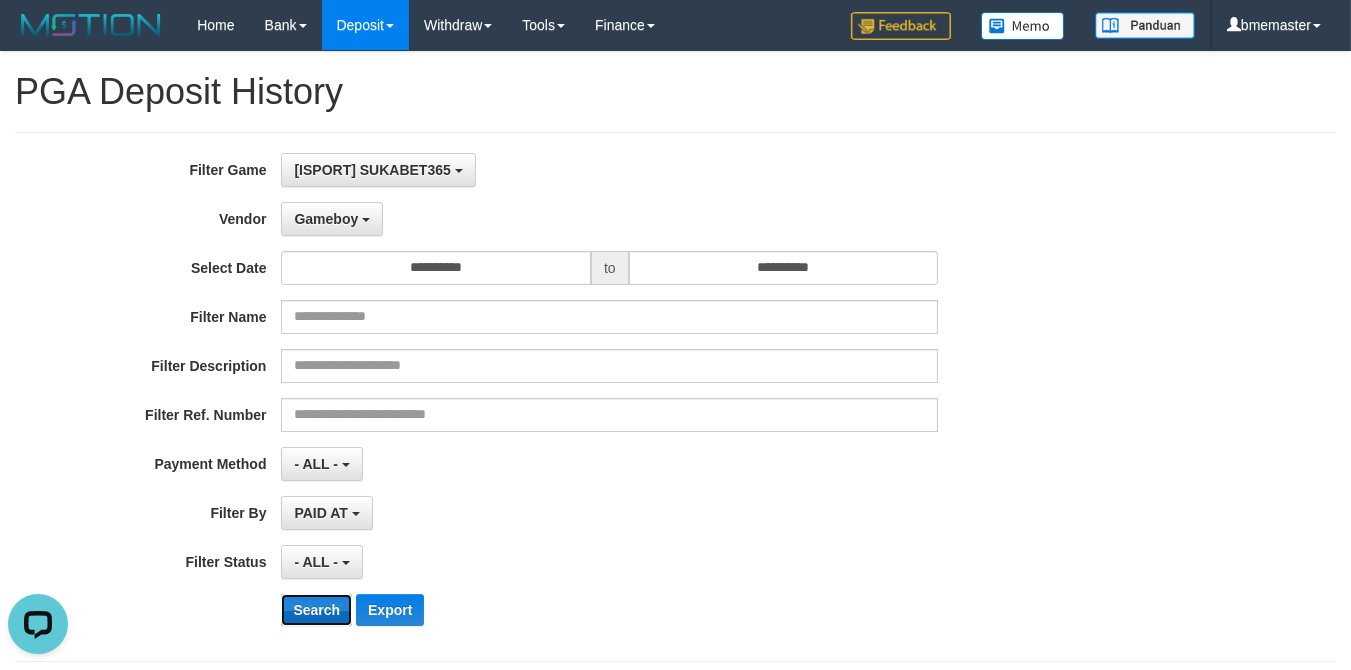 click on "Search" at bounding box center (316, 610) 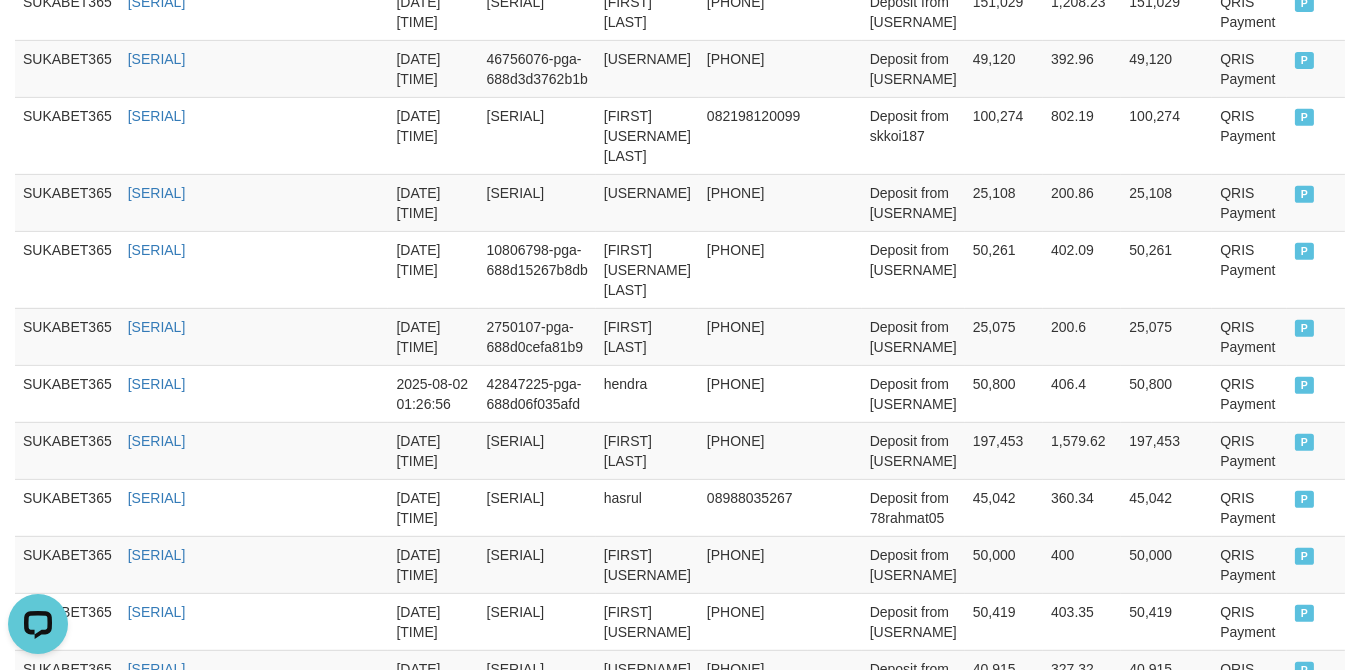 scroll, scrollTop: 1777, scrollLeft: 0, axis: vertical 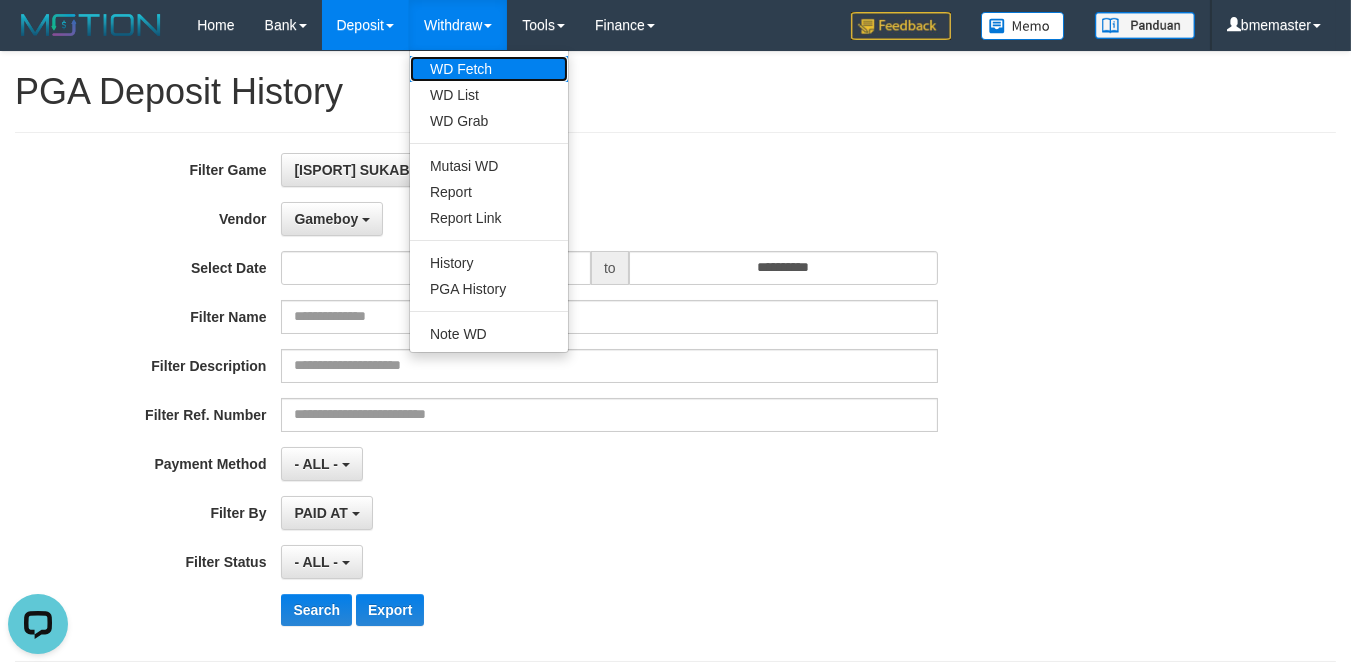 click on "WD Fetch" at bounding box center [489, 69] 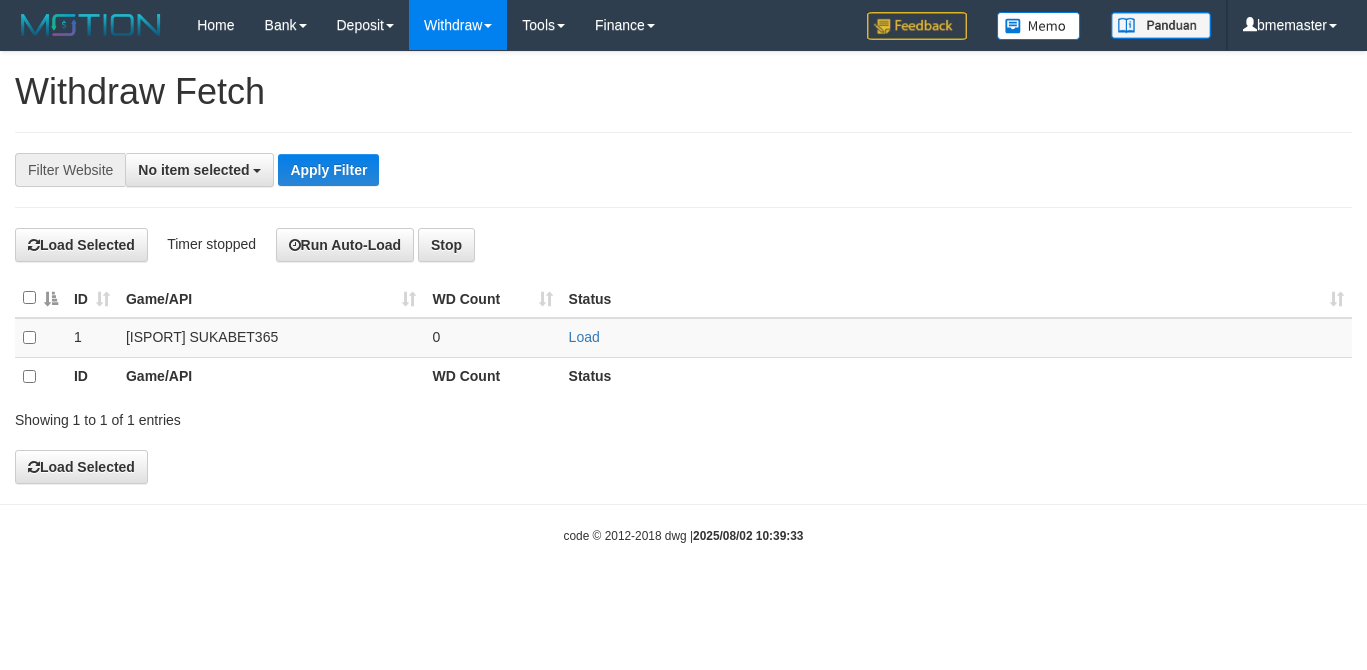scroll, scrollTop: 0, scrollLeft: 0, axis: both 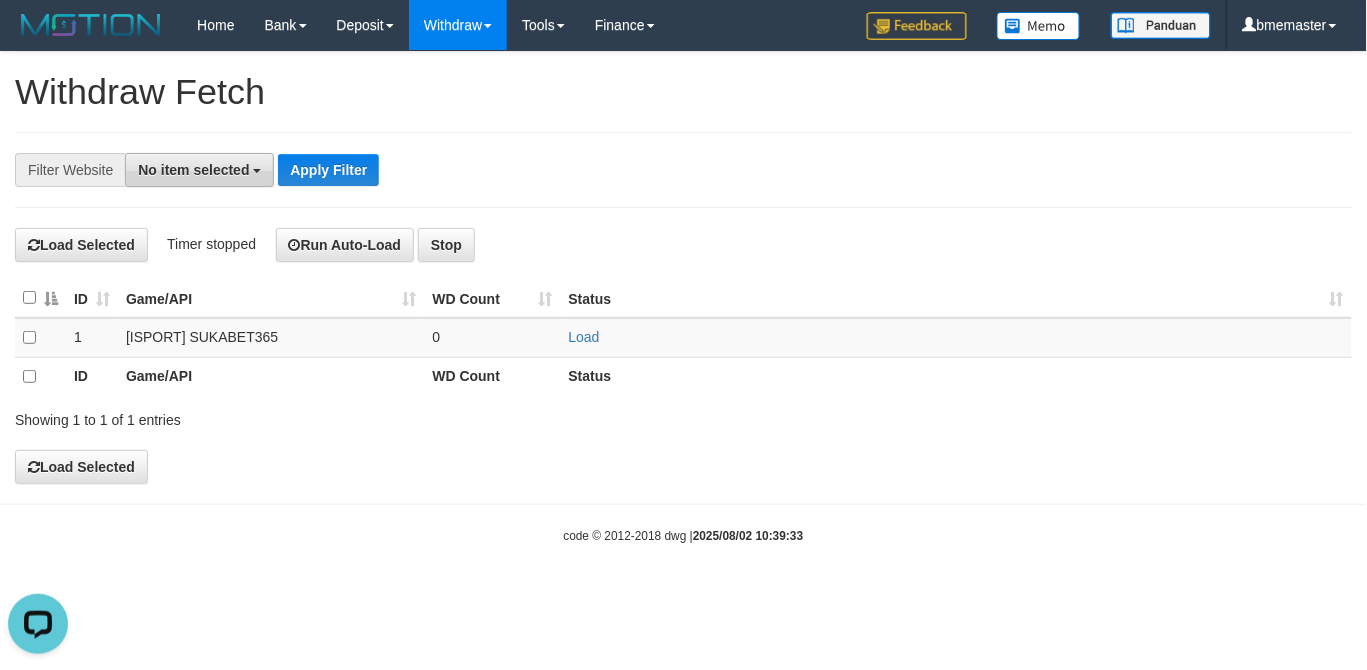 click on "No item selected" at bounding box center (193, 170) 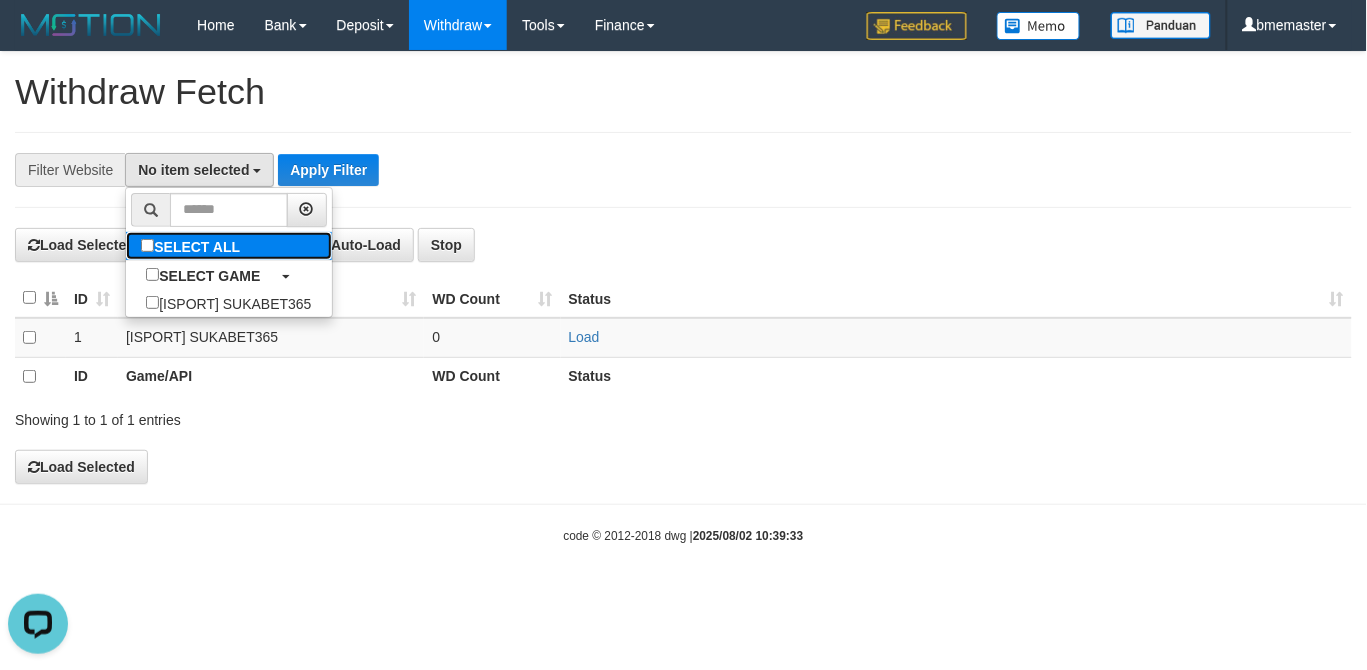 click on "SELECT ALL" at bounding box center [193, 246] 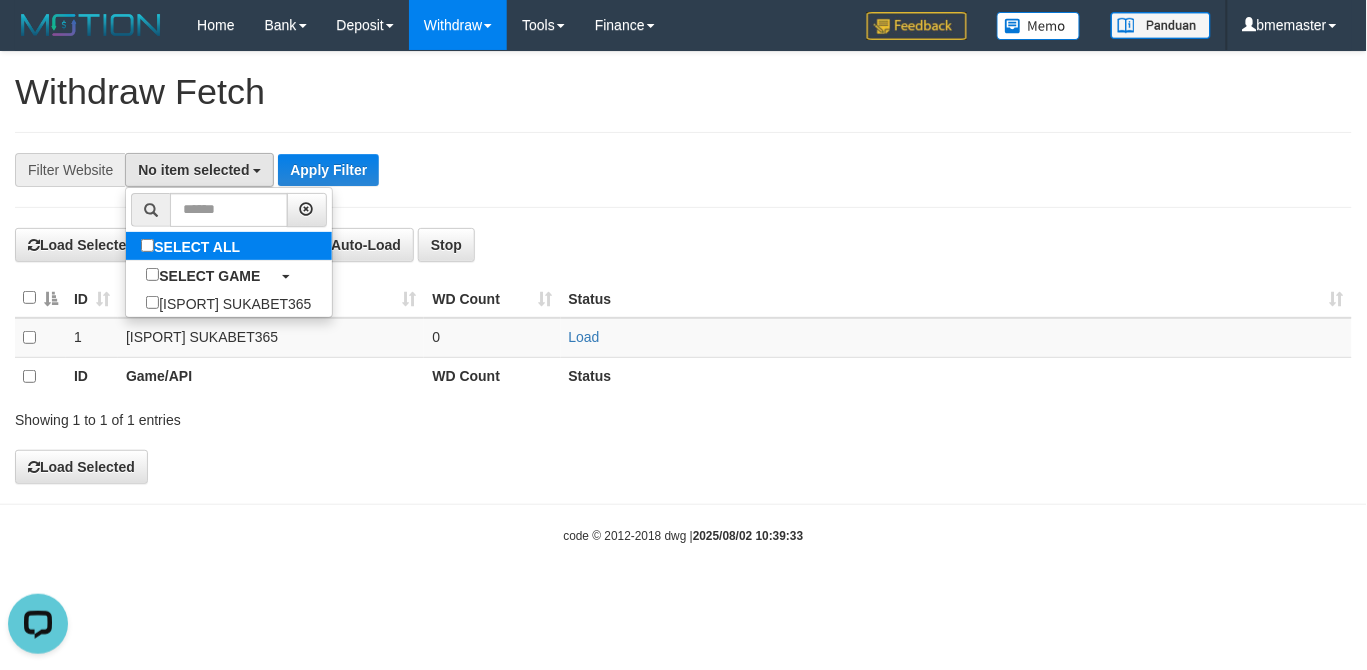 select on "****" 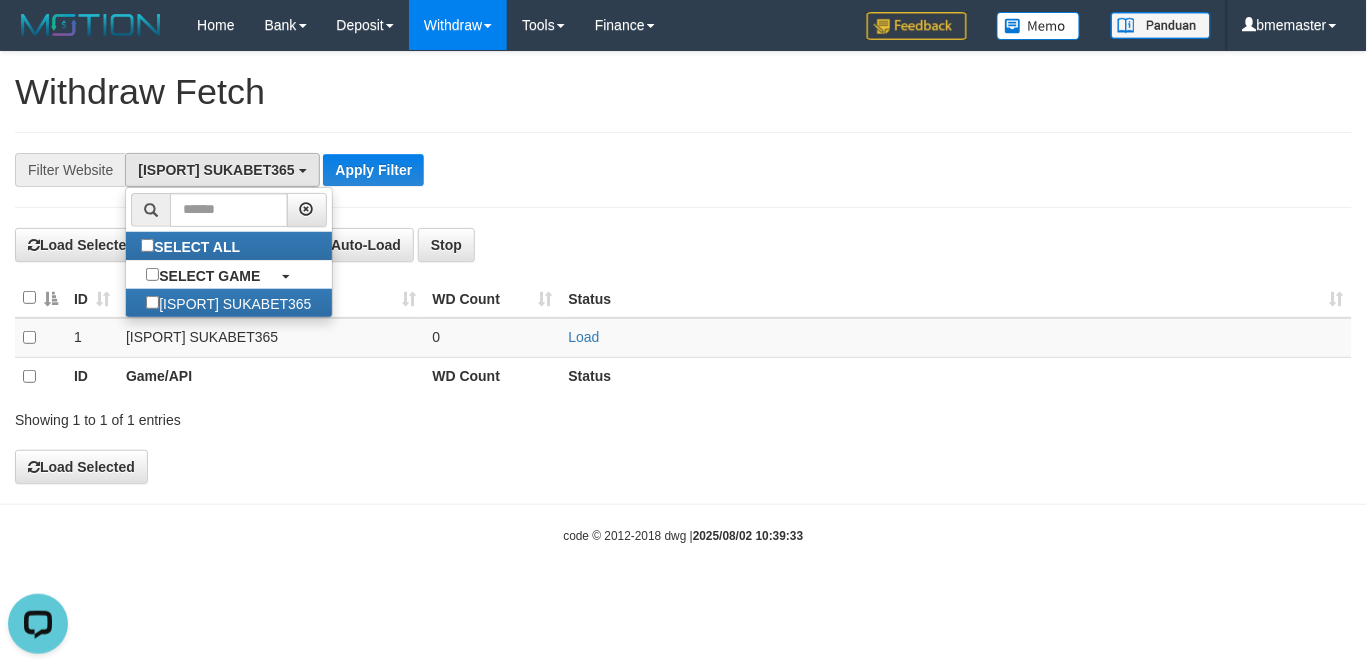 scroll, scrollTop: 17, scrollLeft: 0, axis: vertical 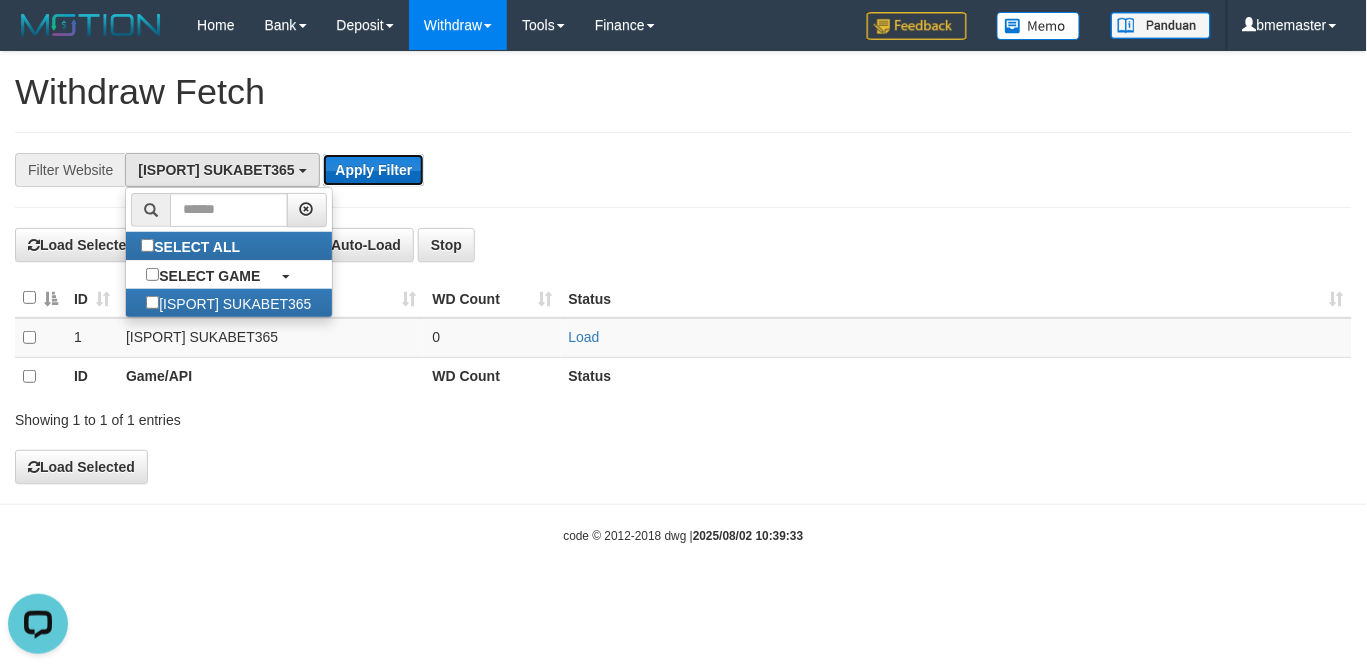 click on "Apply Filter" at bounding box center (373, 170) 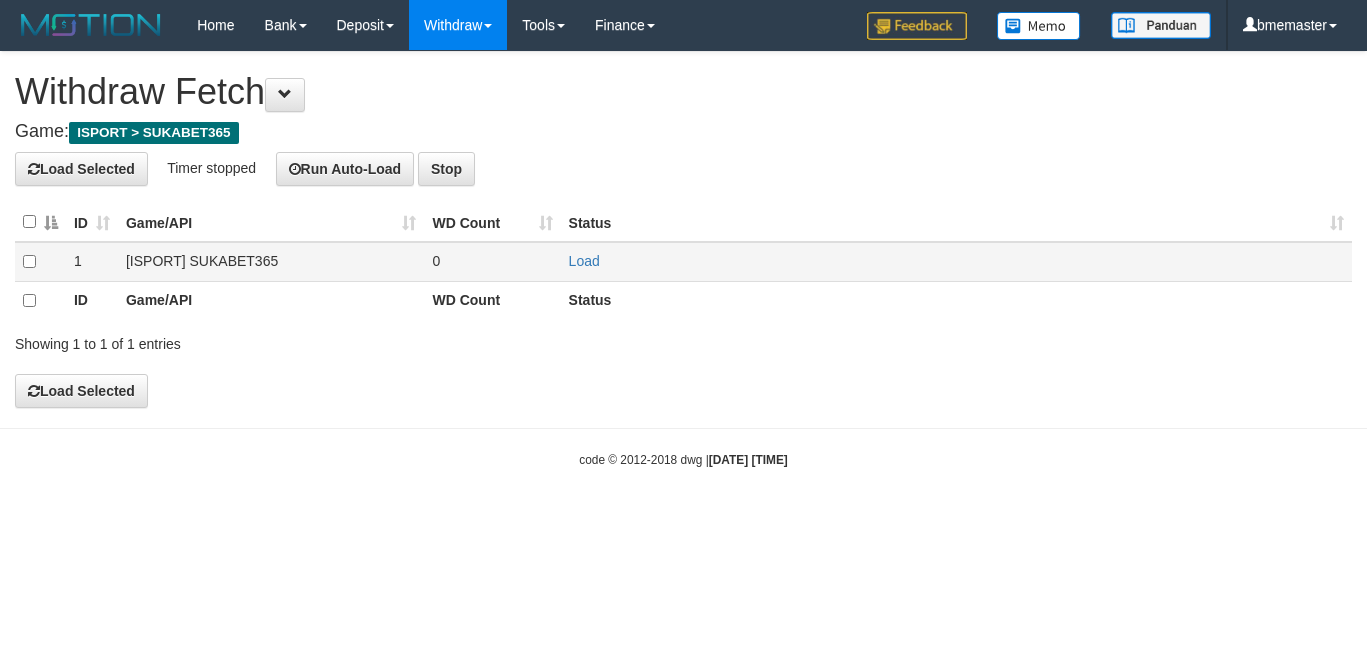 scroll, scrollTop: 0, scrollLeft: 0, axis: both 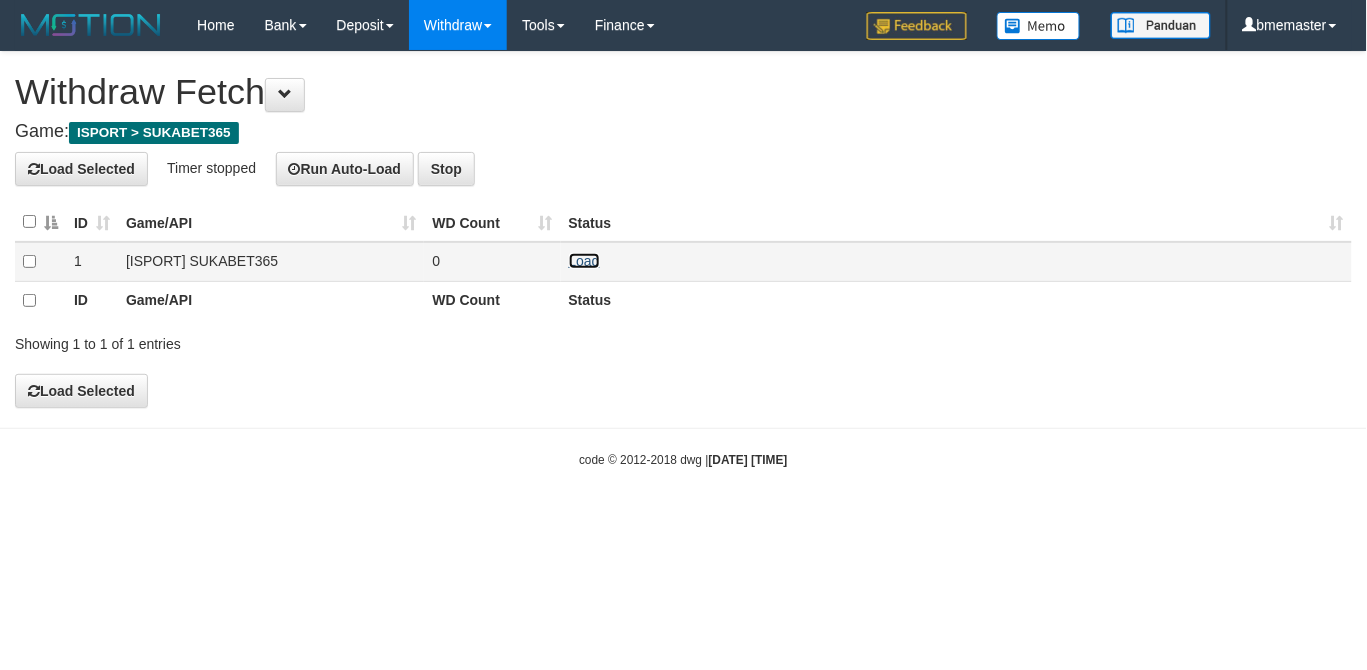 click on "Load" at bounding box center (584, 261) 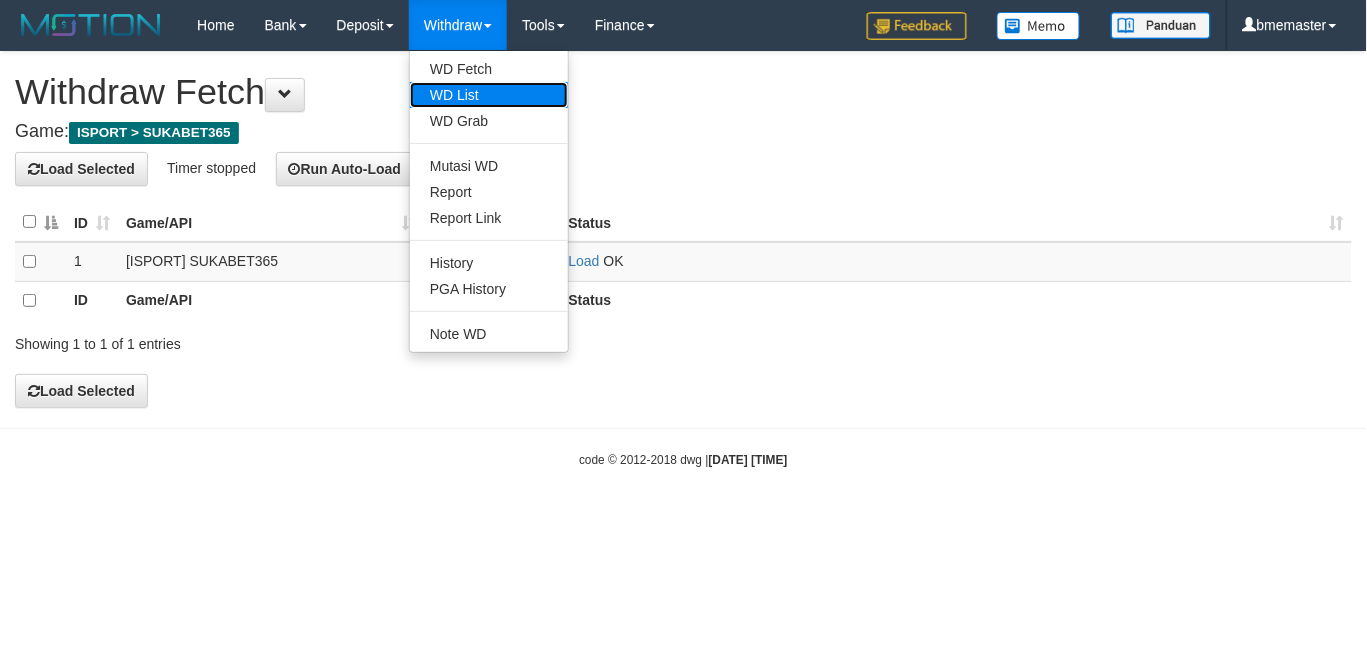 click on "WD List" at bounding box center (489, 95) 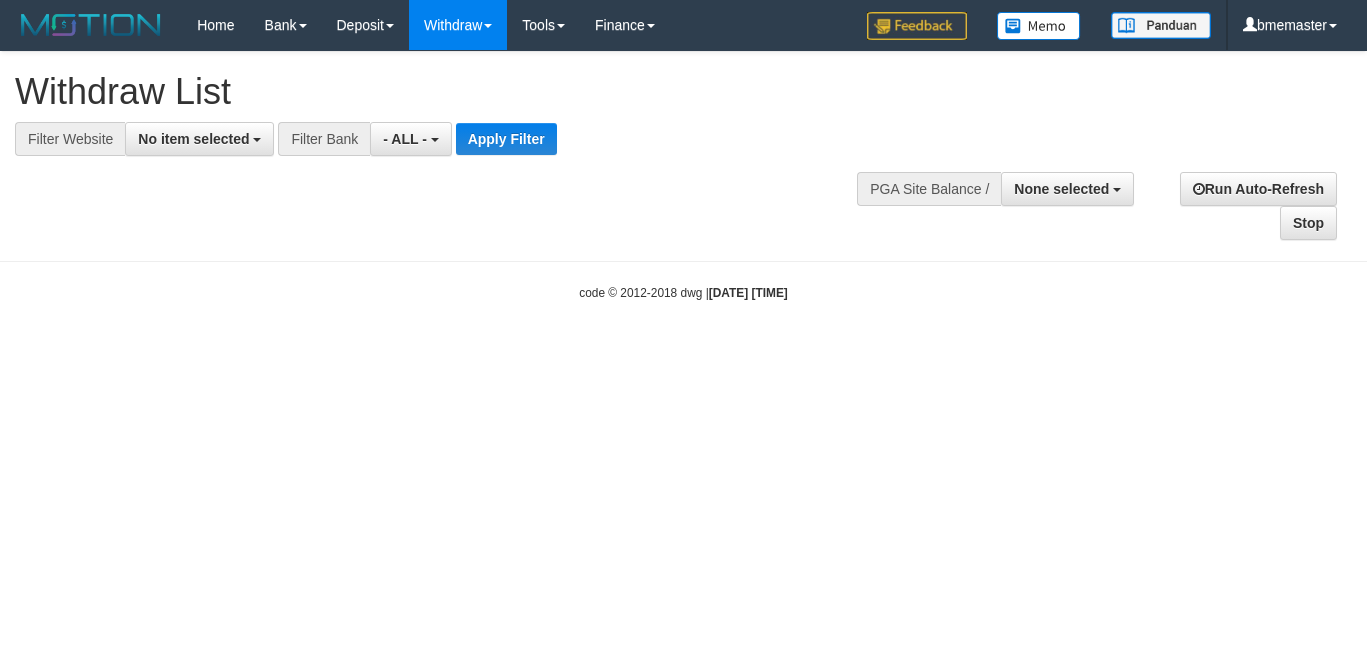 select 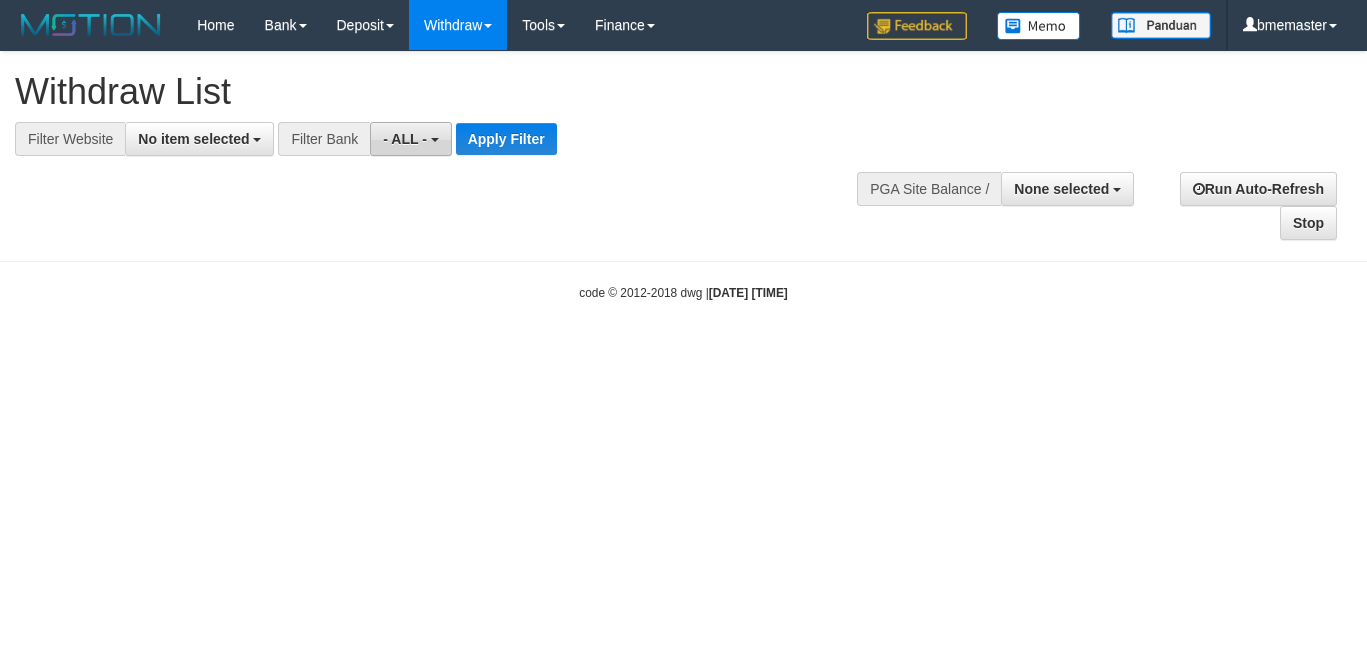 scroll, scrollTop: 0, scrollLeft: 0, axis: both 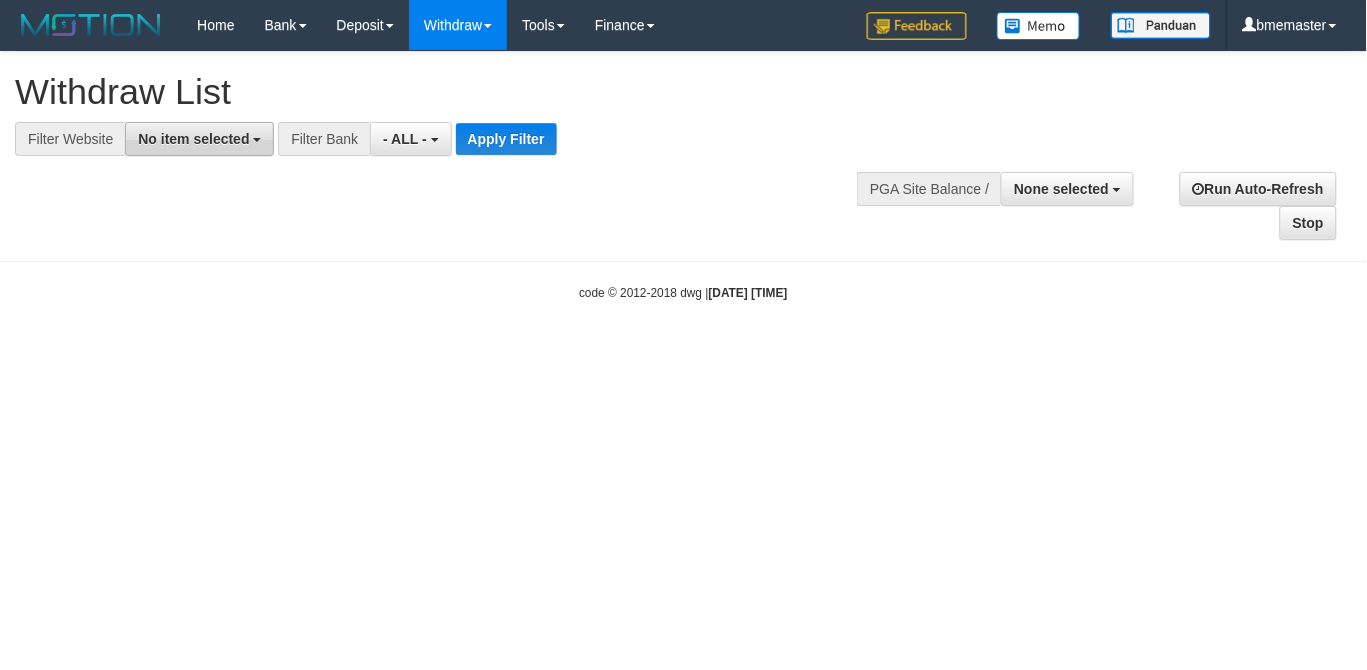 click on "No item selected" at bounding box center [193, 139] 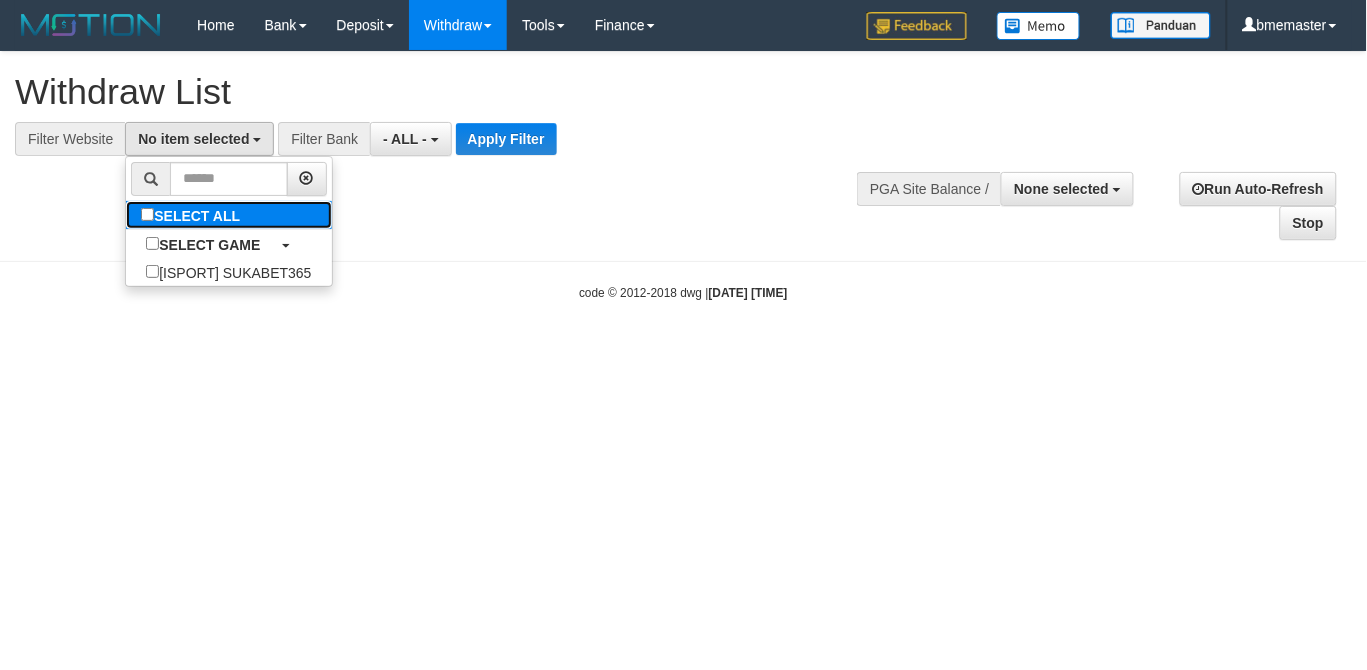 click on "SELECT ALL" at bounding box center (193, 215) 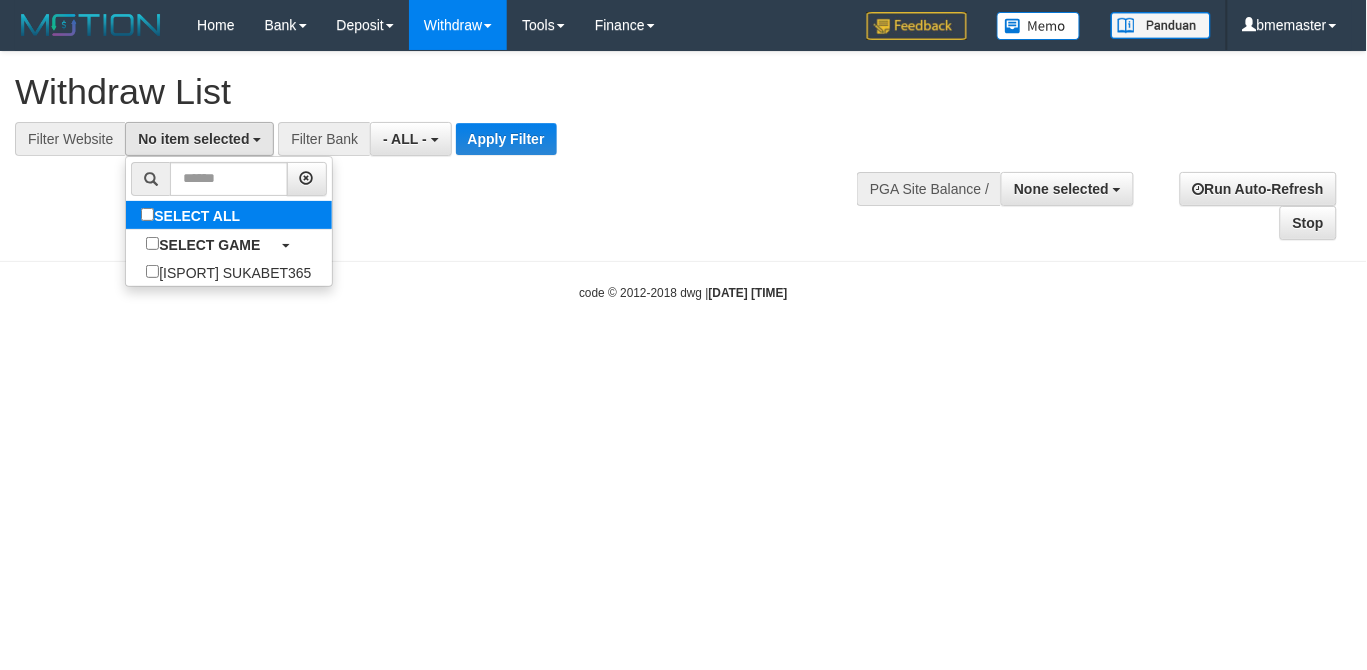 select on "****" 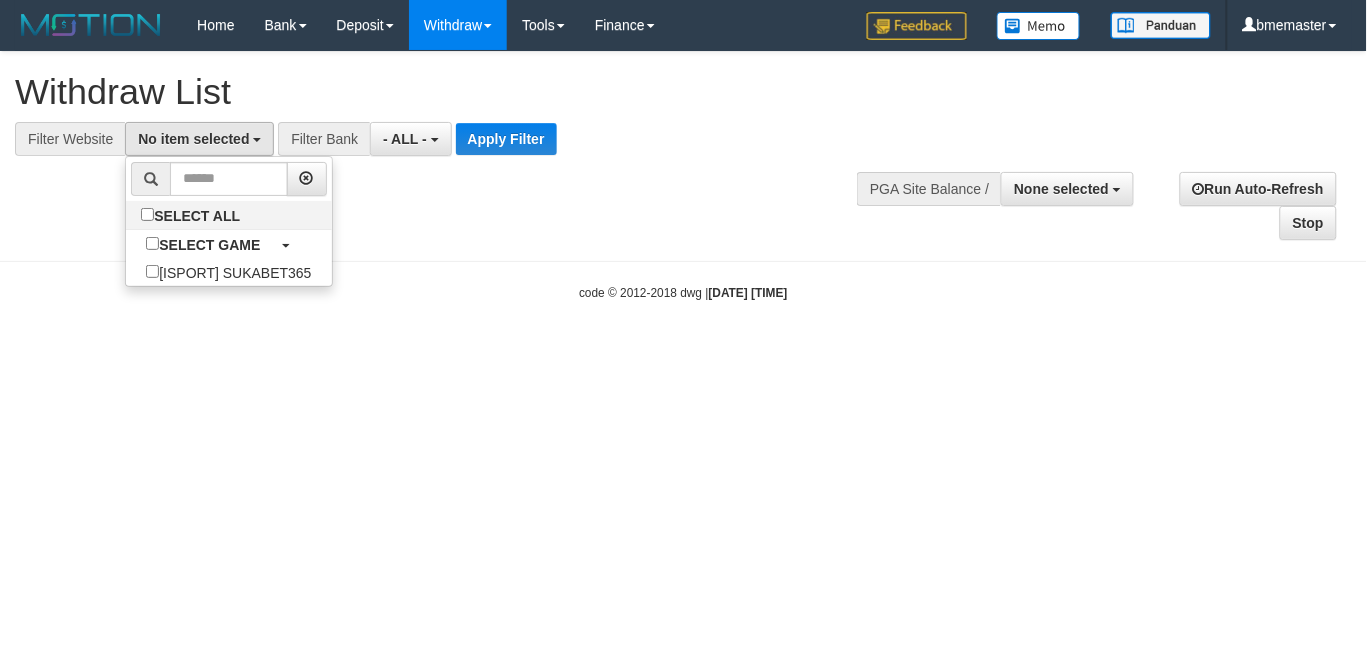 scroll, scrollTop: 17, scrollLeft: 0, axis: vertical 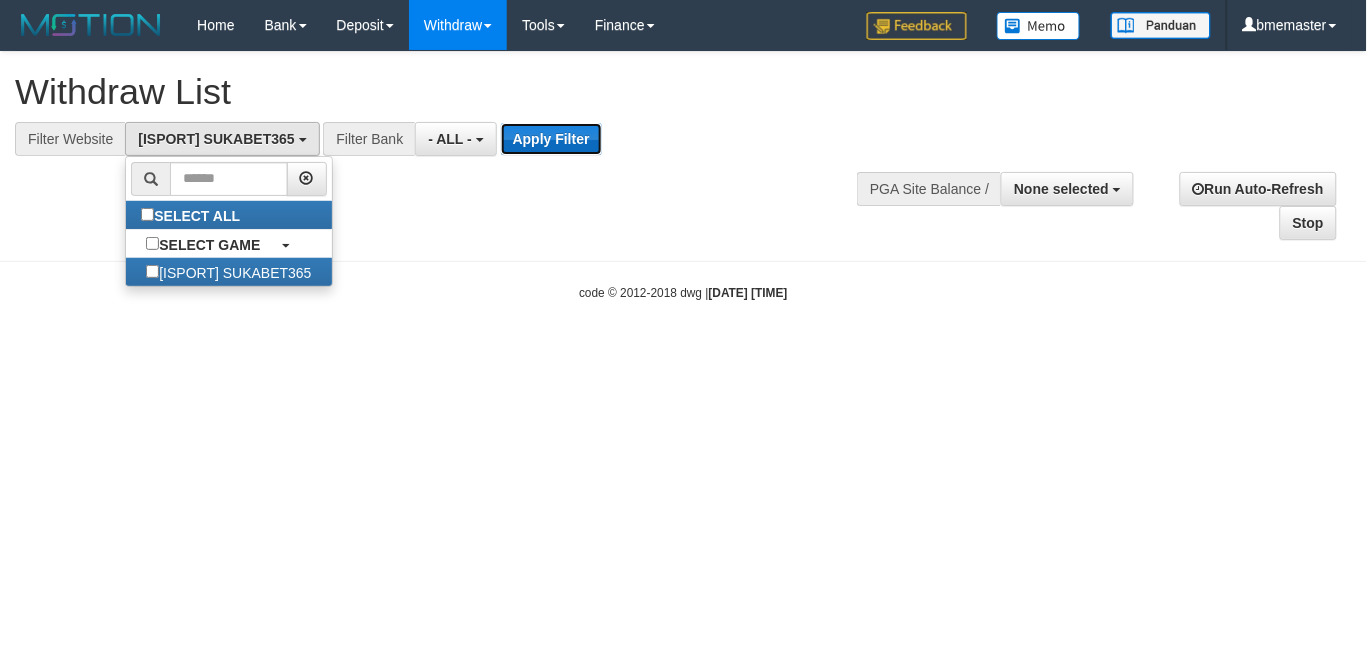 click on "Apply Filter" at bounding box center (551, 139) 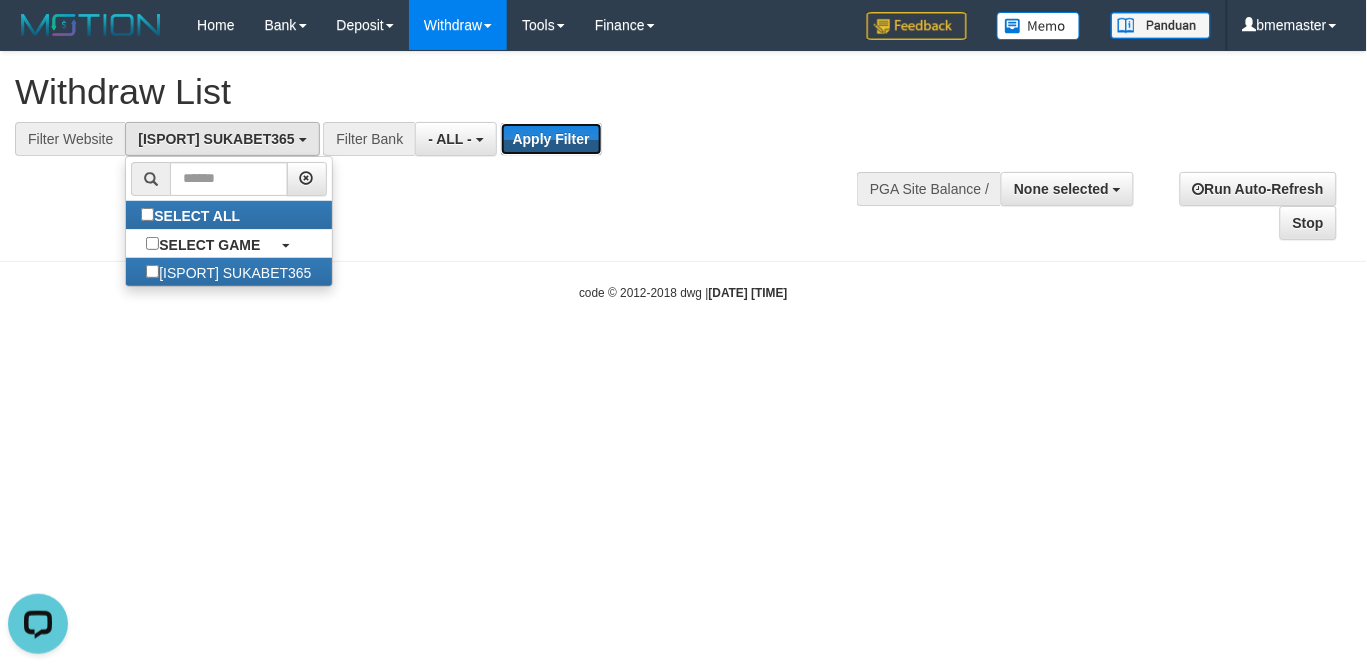 scroll, scrollTop: 0, scrollLeft: 0, axis: both 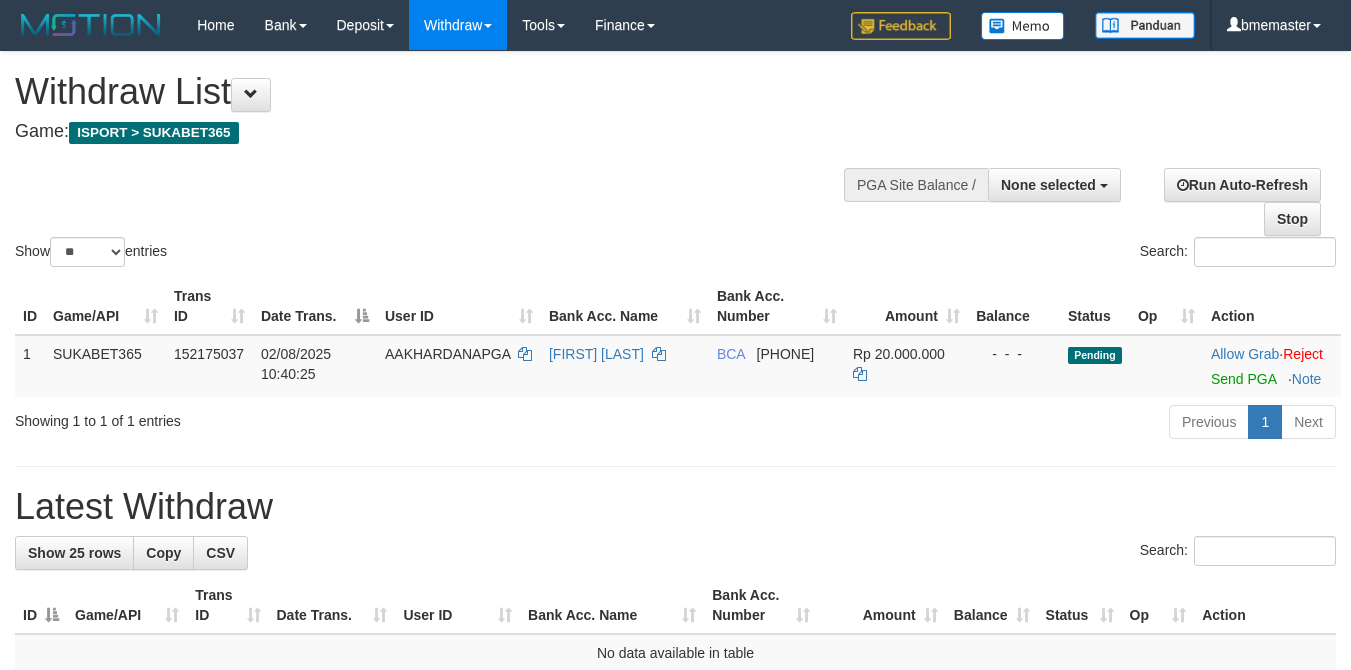 select 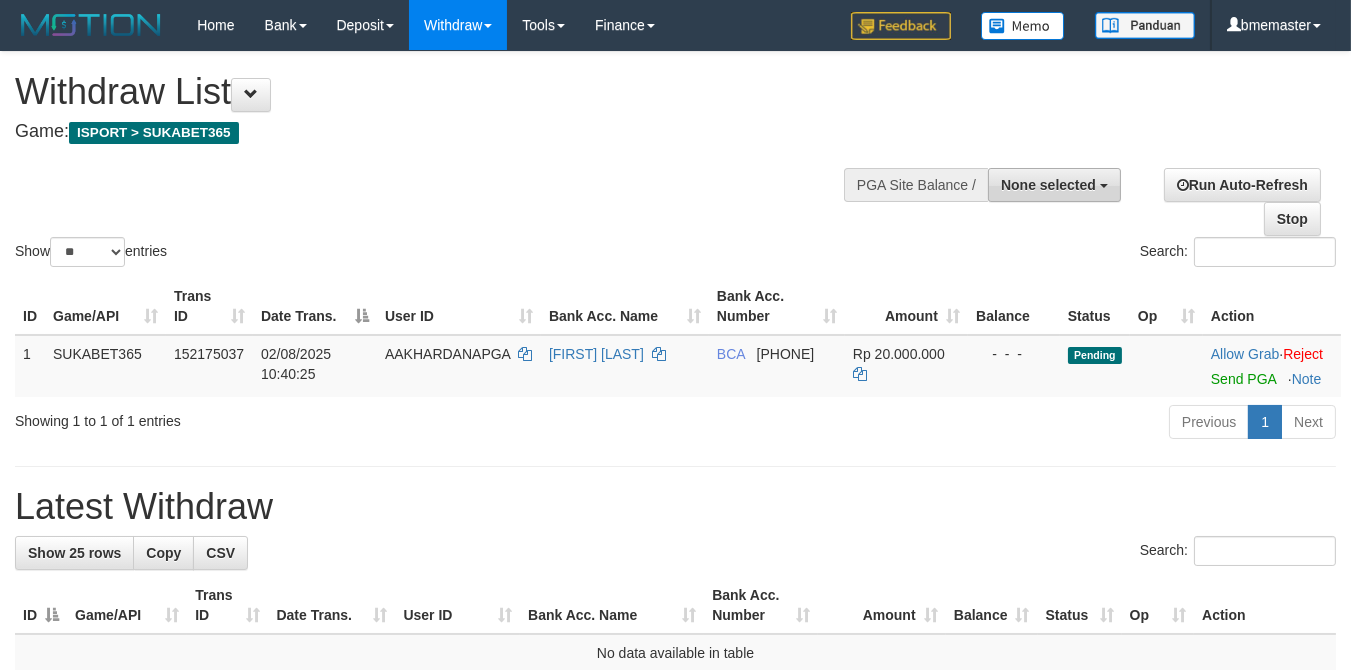 click on "None selected" at bounding box center [1048, 185] 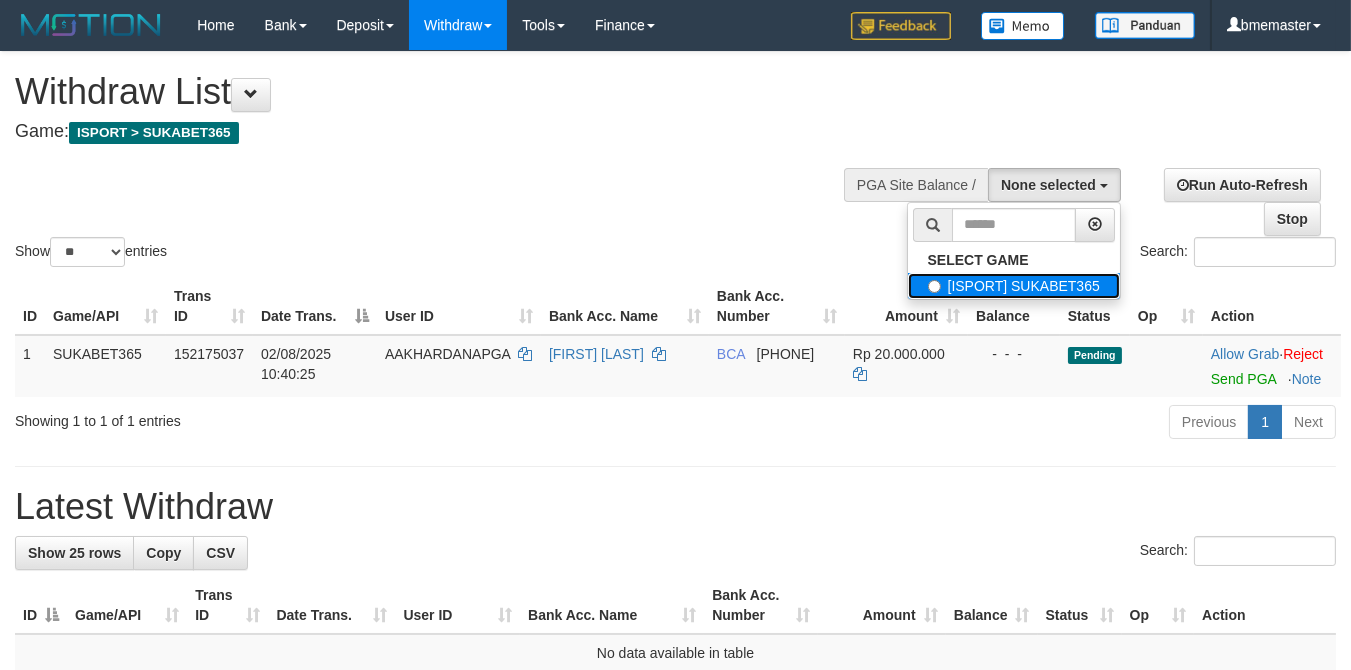 click on "[ISPORT] SUKABET365" at bounding box center [1014, 286] 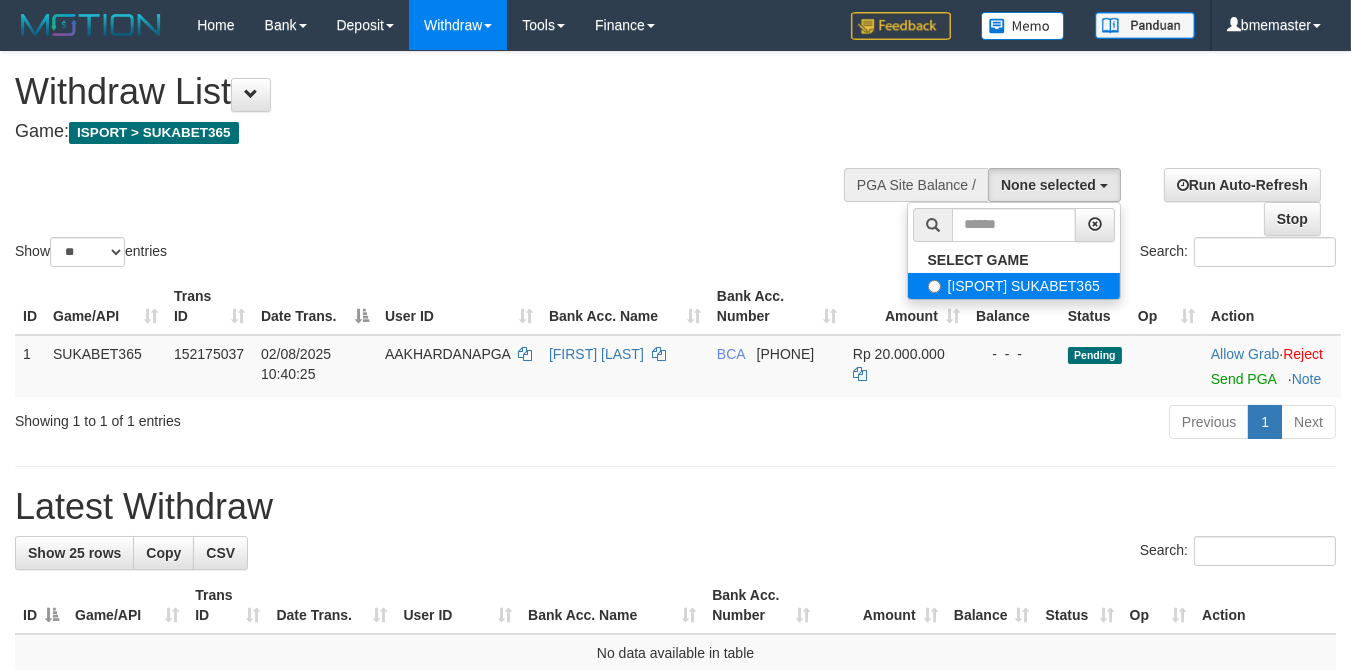 select on "****" 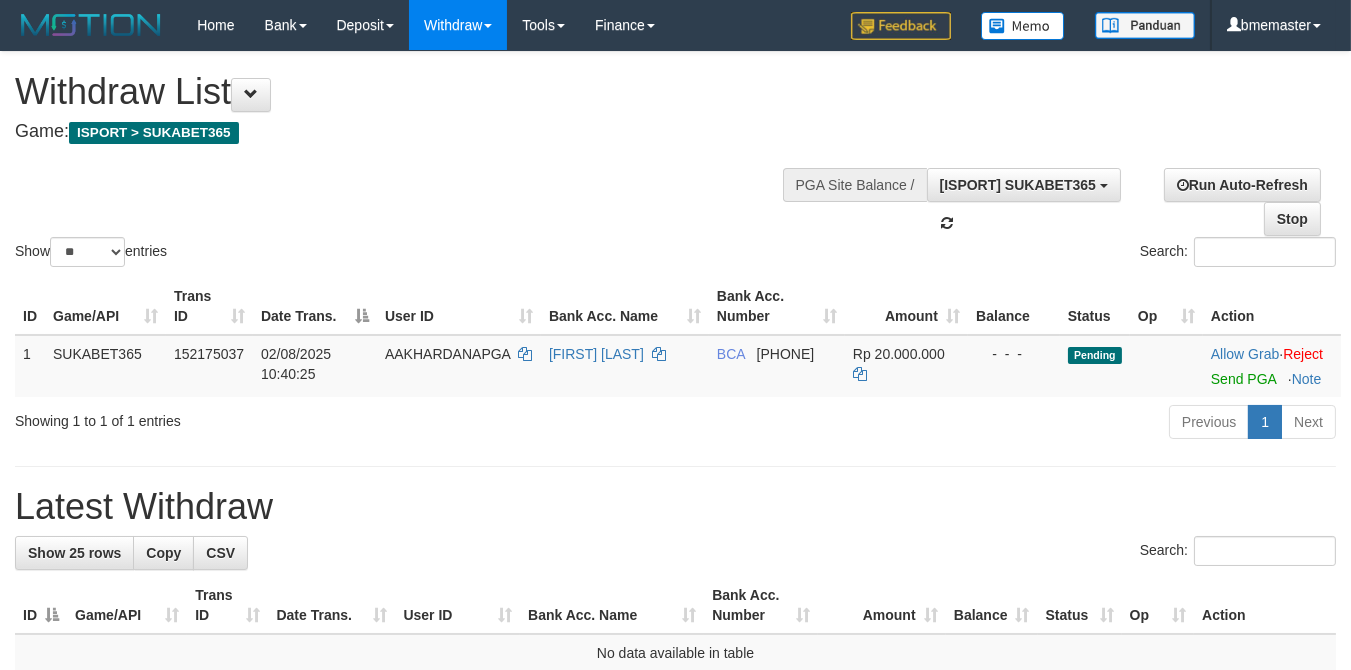 scroll, scrollTop: 17, scrollLeft: 0, axis: vertical 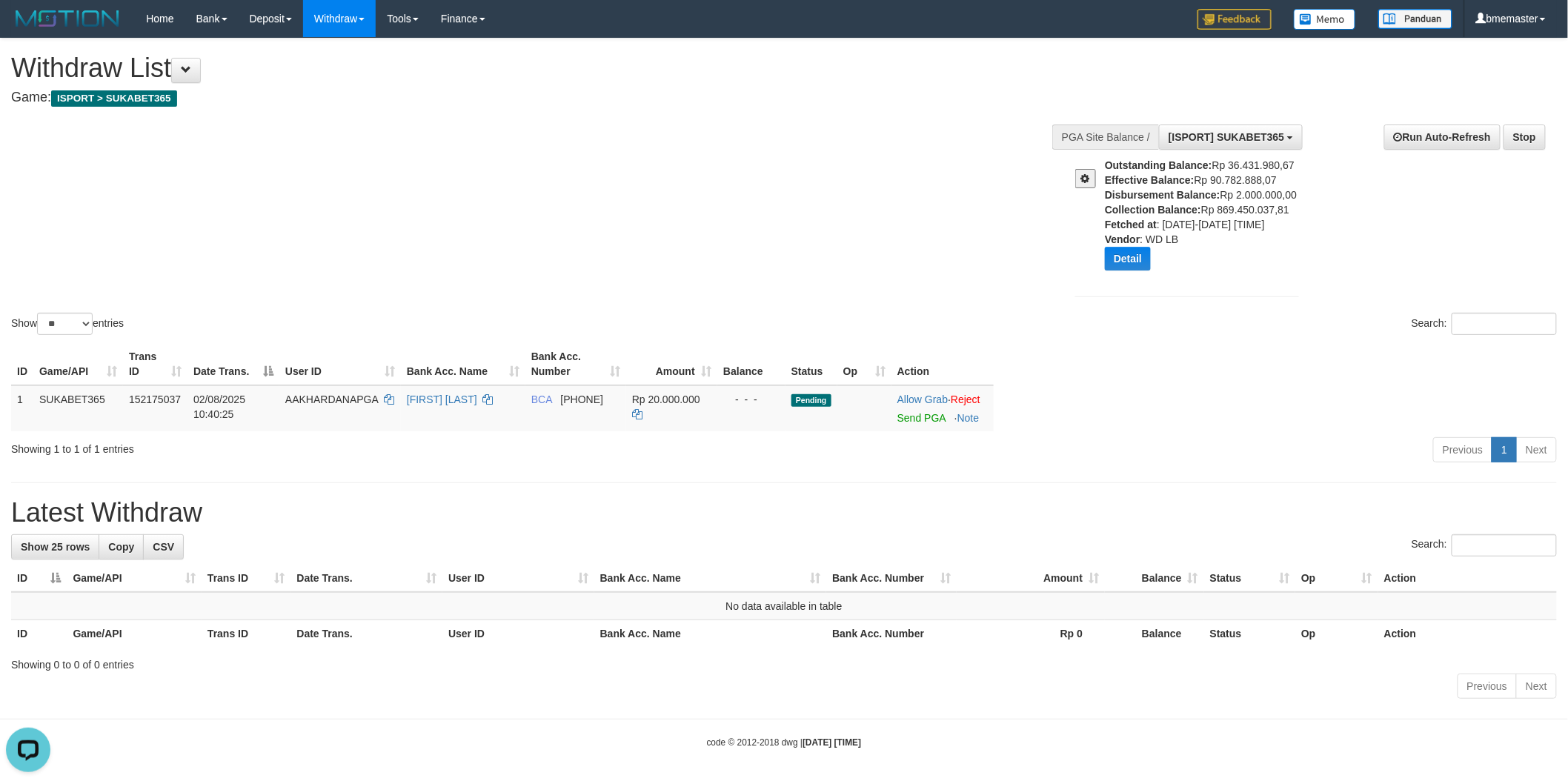 click at bounding box center (1086, 179) 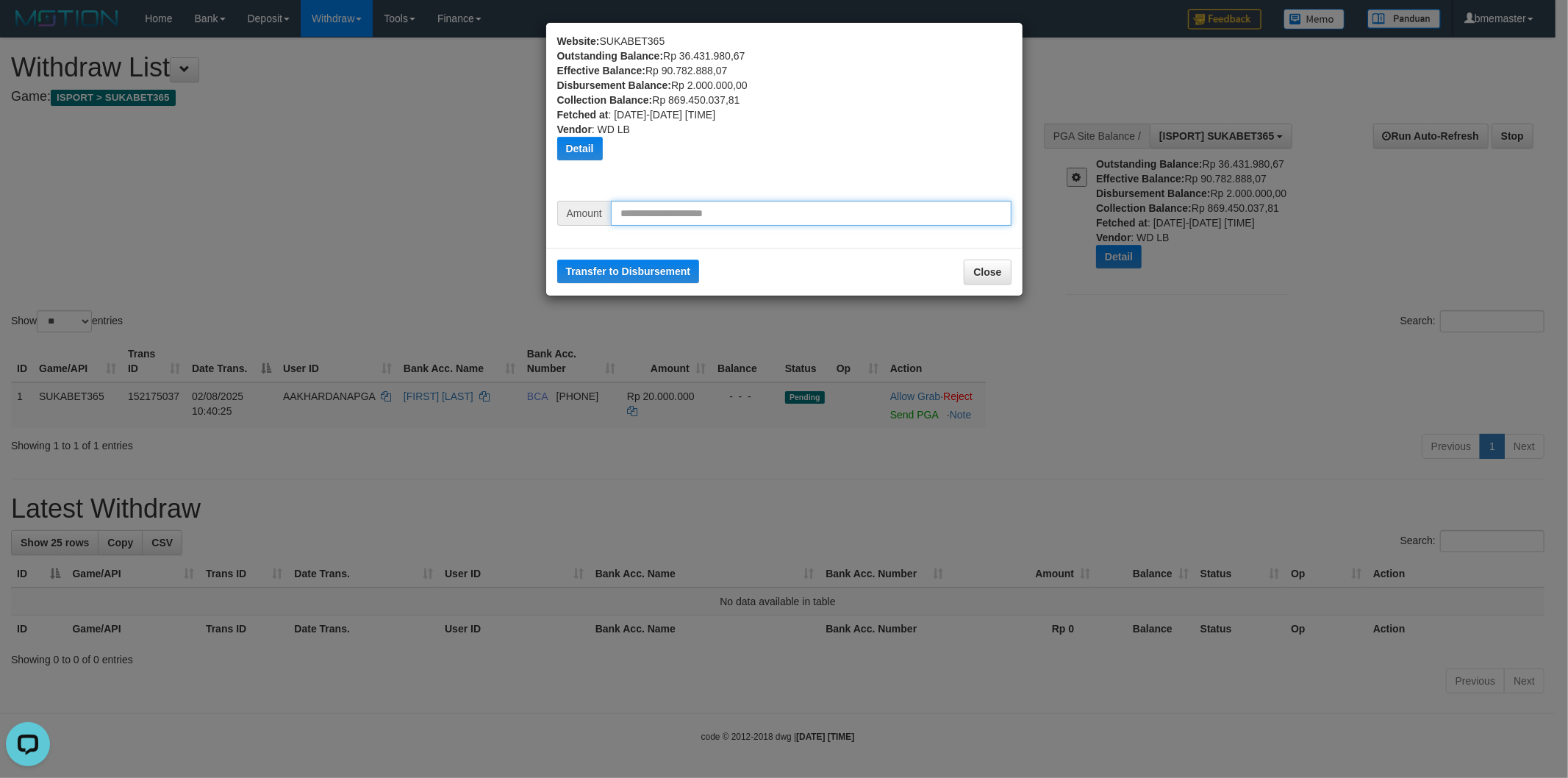 click at bounding box center [811, 213] 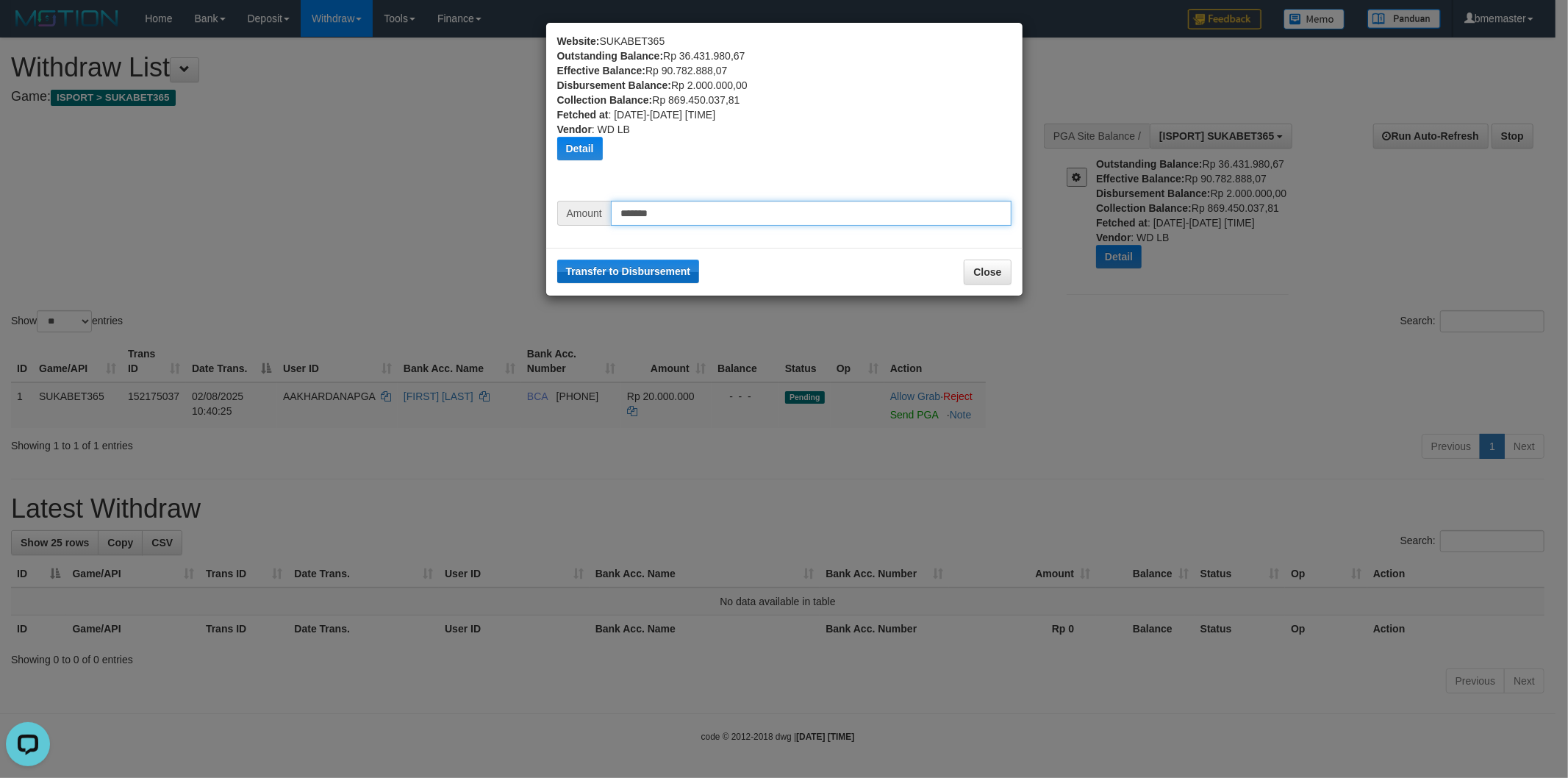 type on "*******" 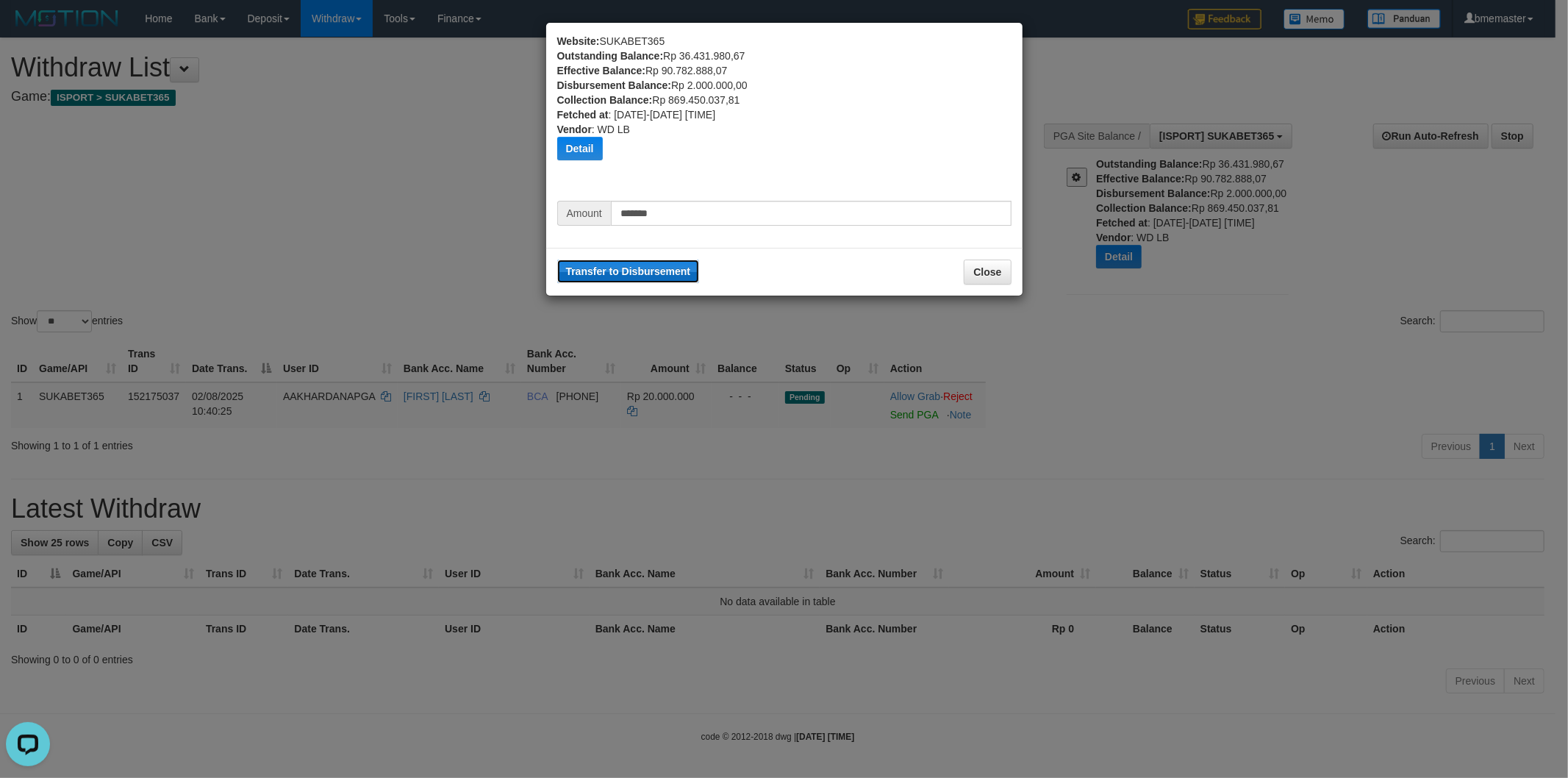 click on "Transfer to Disbursement" at bounding box center (629, 271) 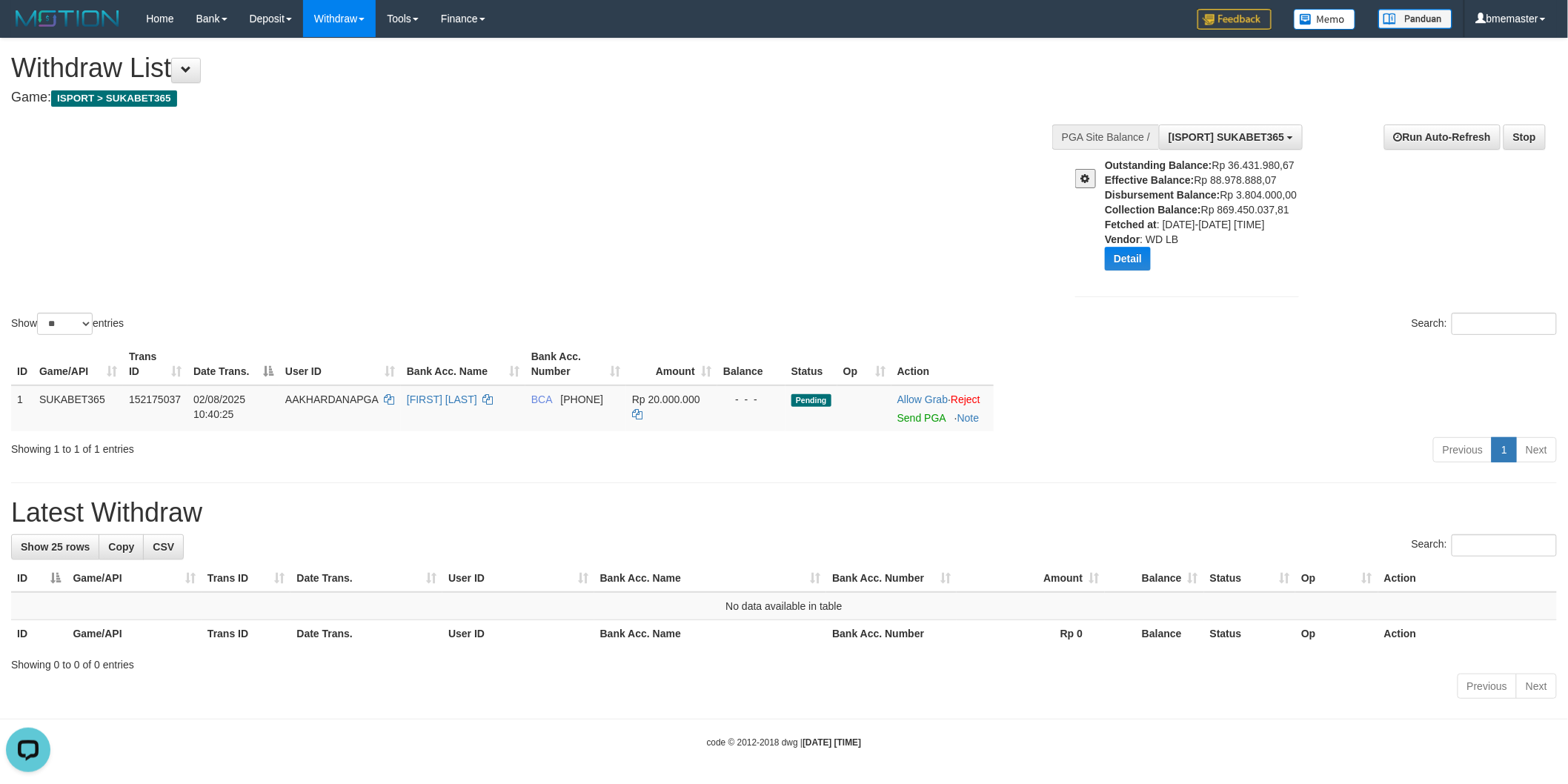 click at bounding box center [1086, 179] 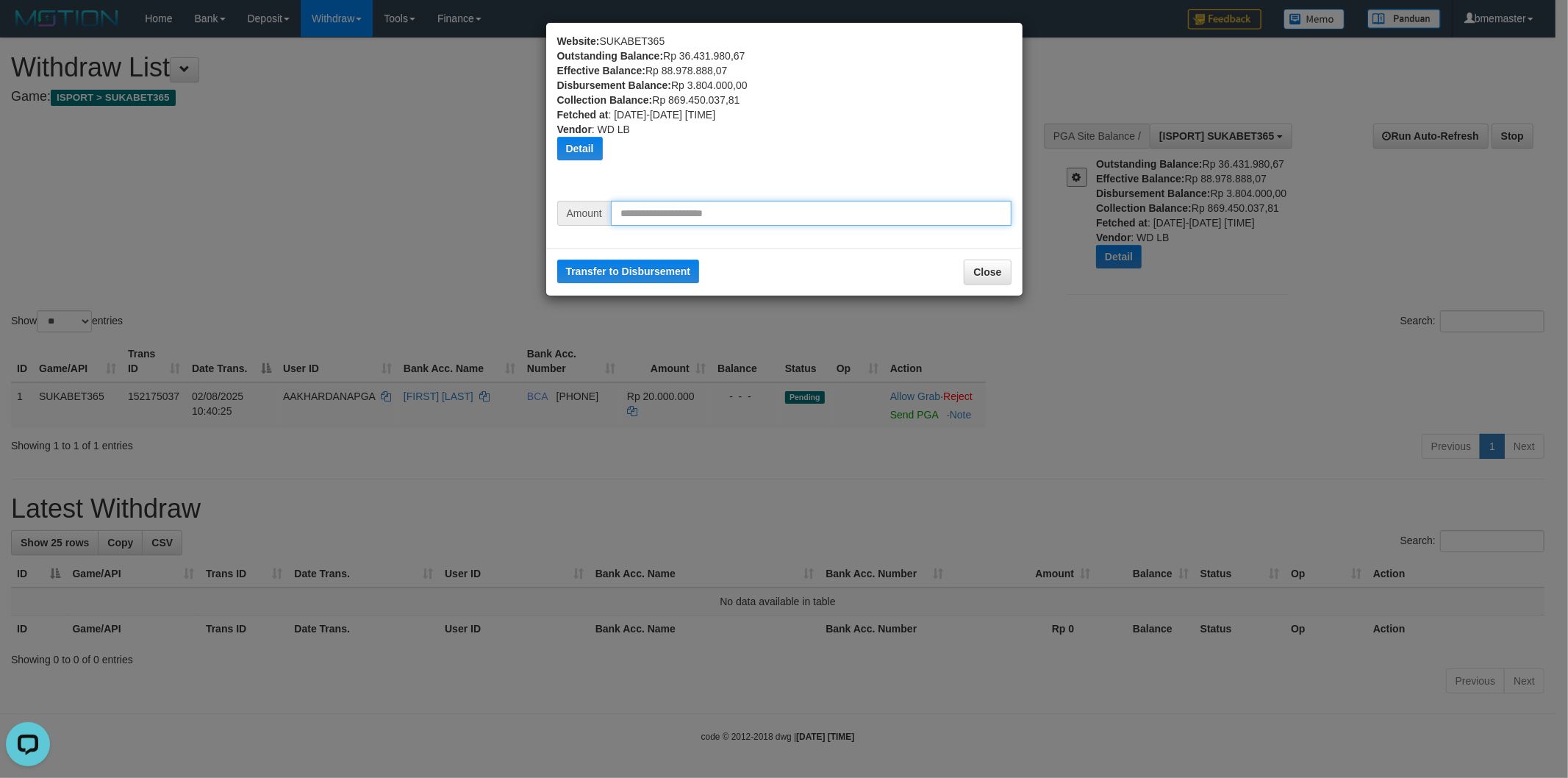 click at bounding box center [811, 213] 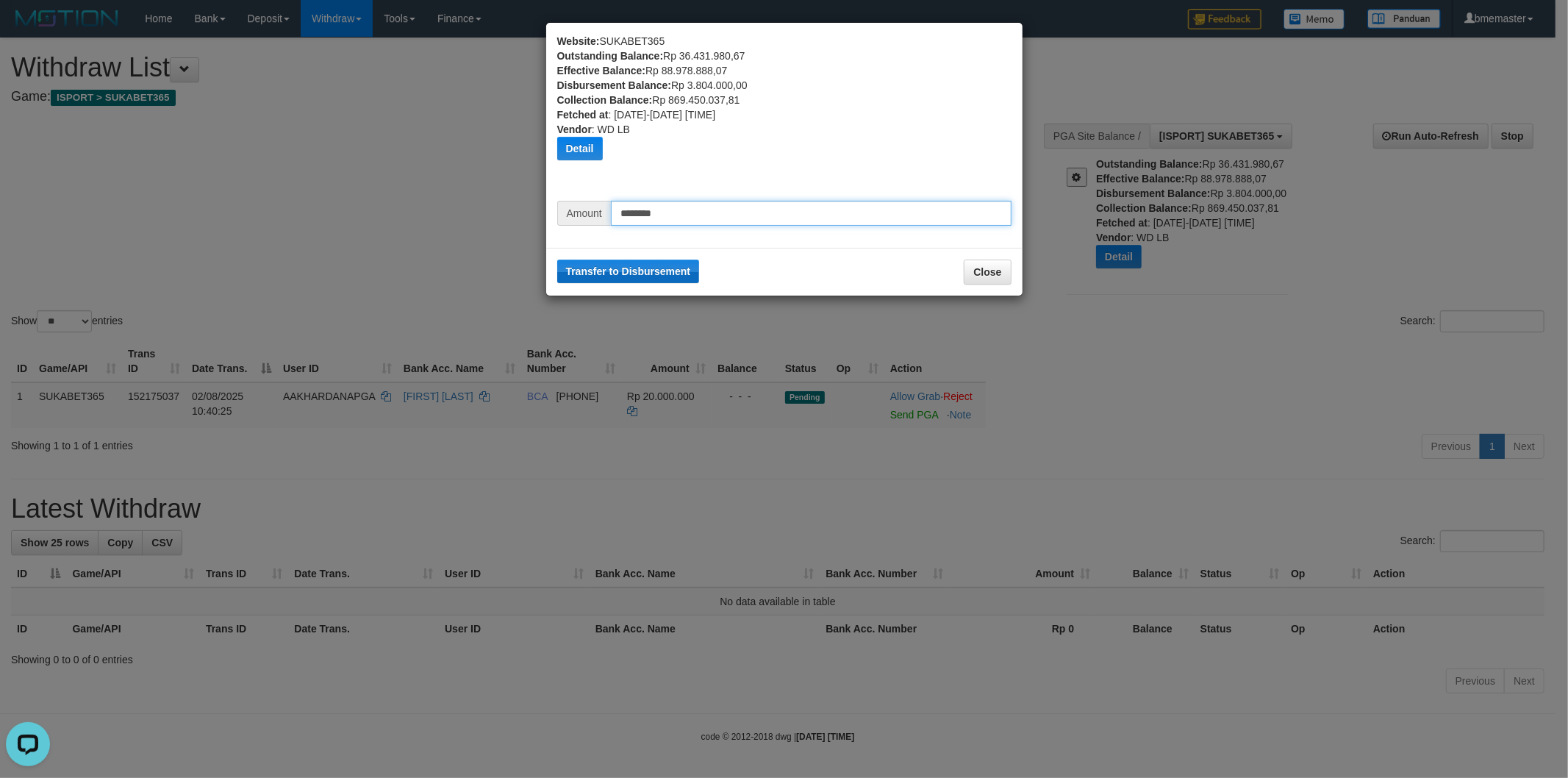 type on "********" 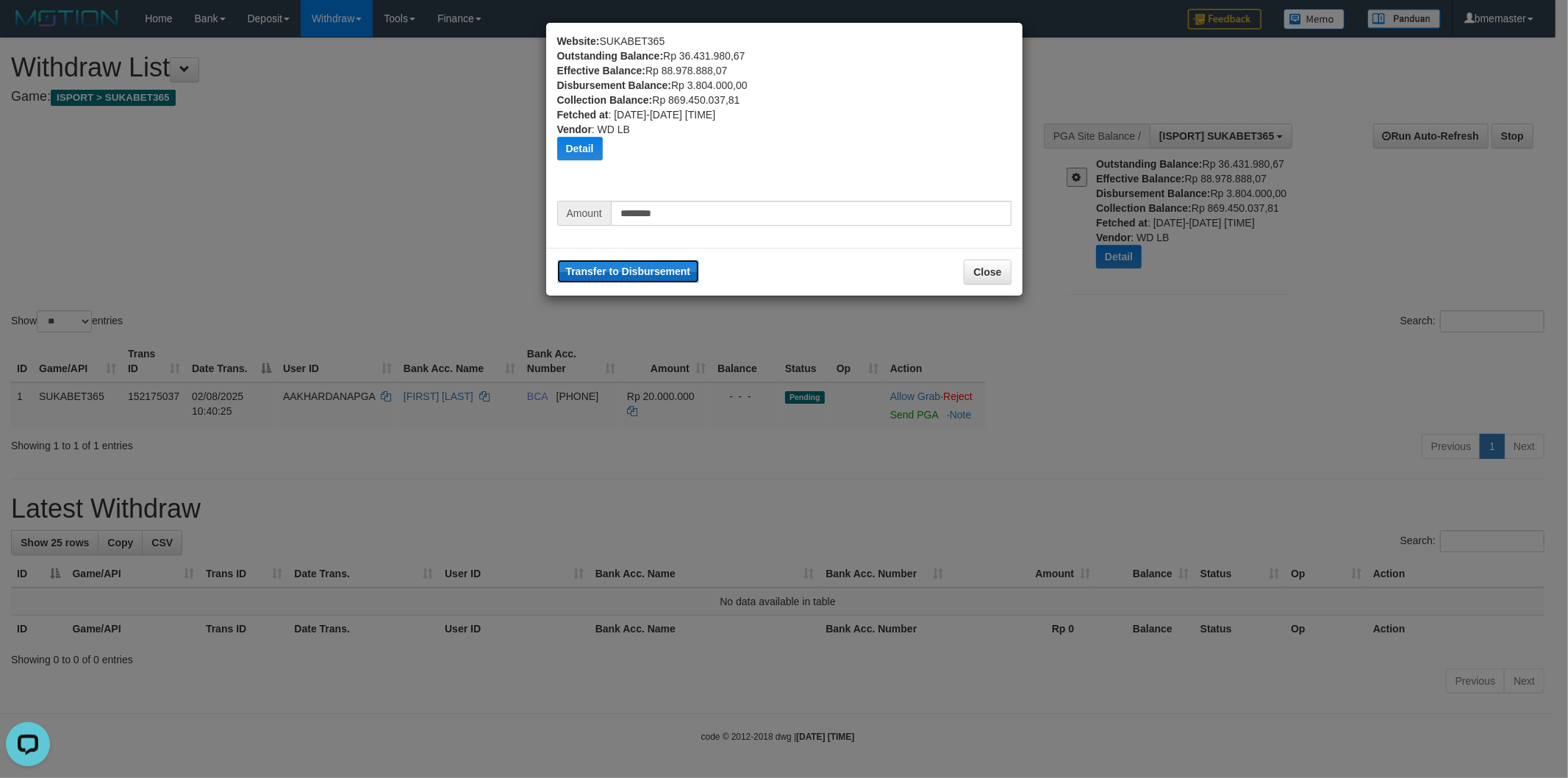 click on "Transfer to Disbursement" at bounding box center [629, 271] 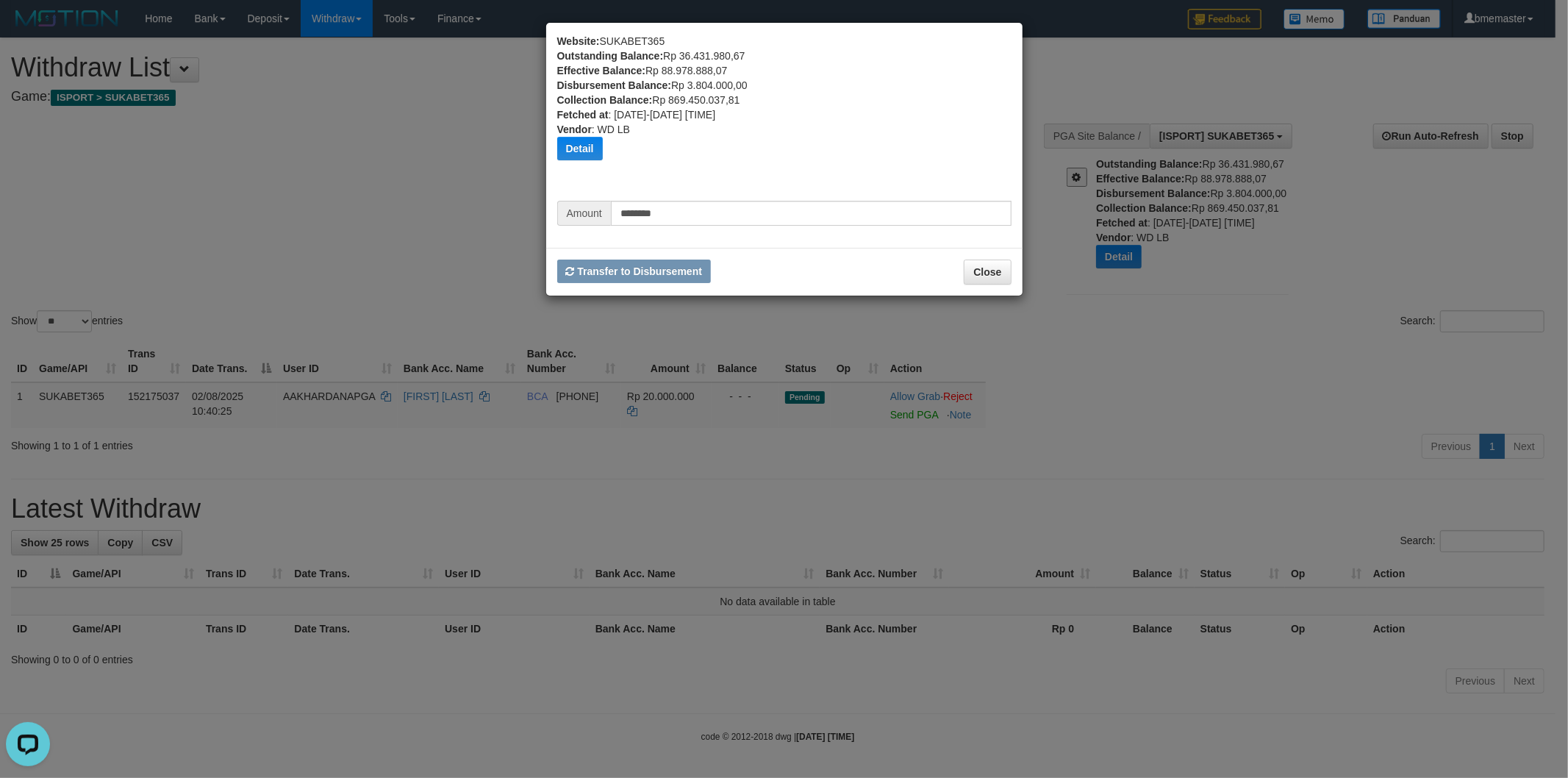 type 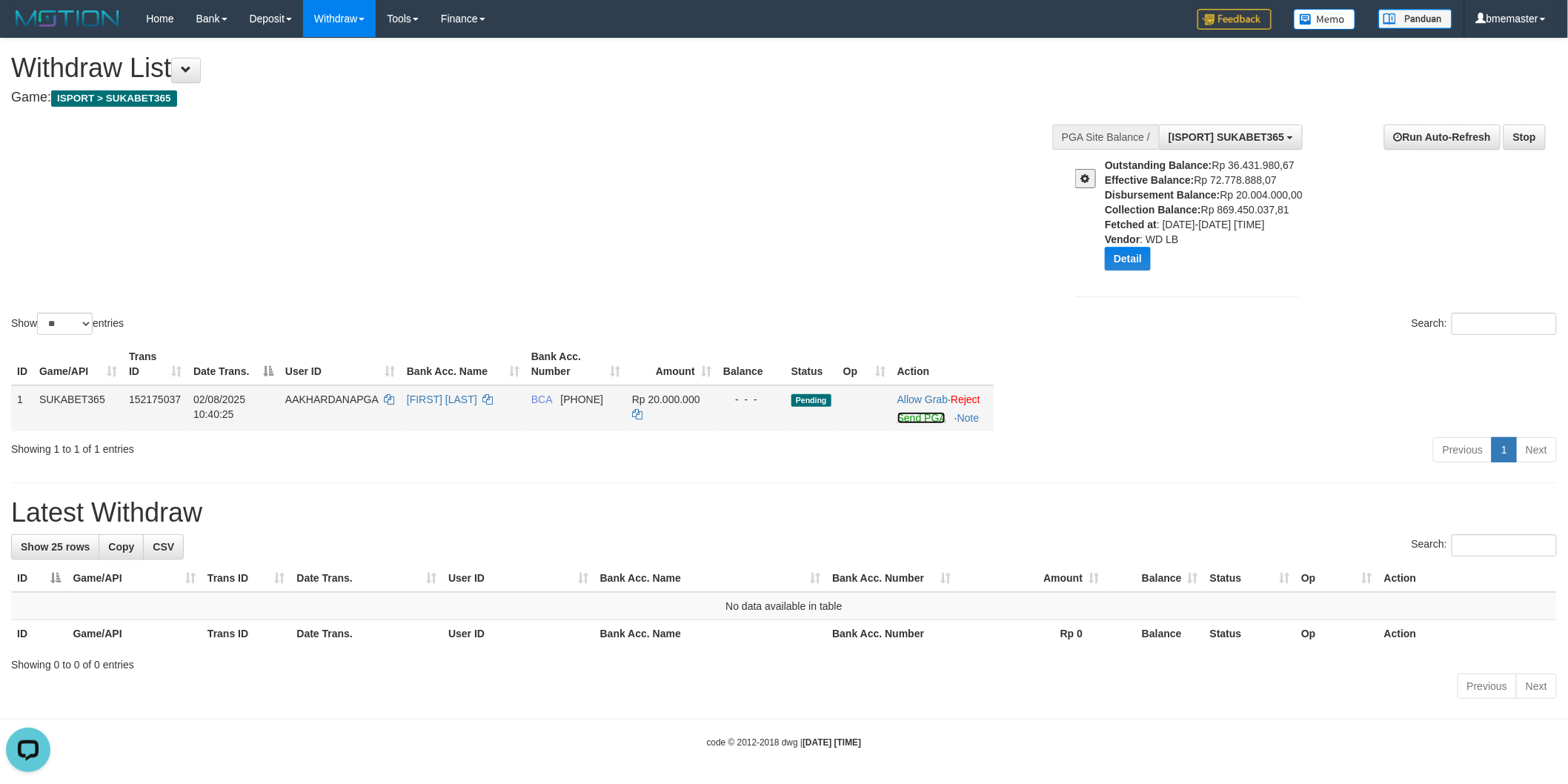 click on "Send PGA" at bounding box center [921, 418] 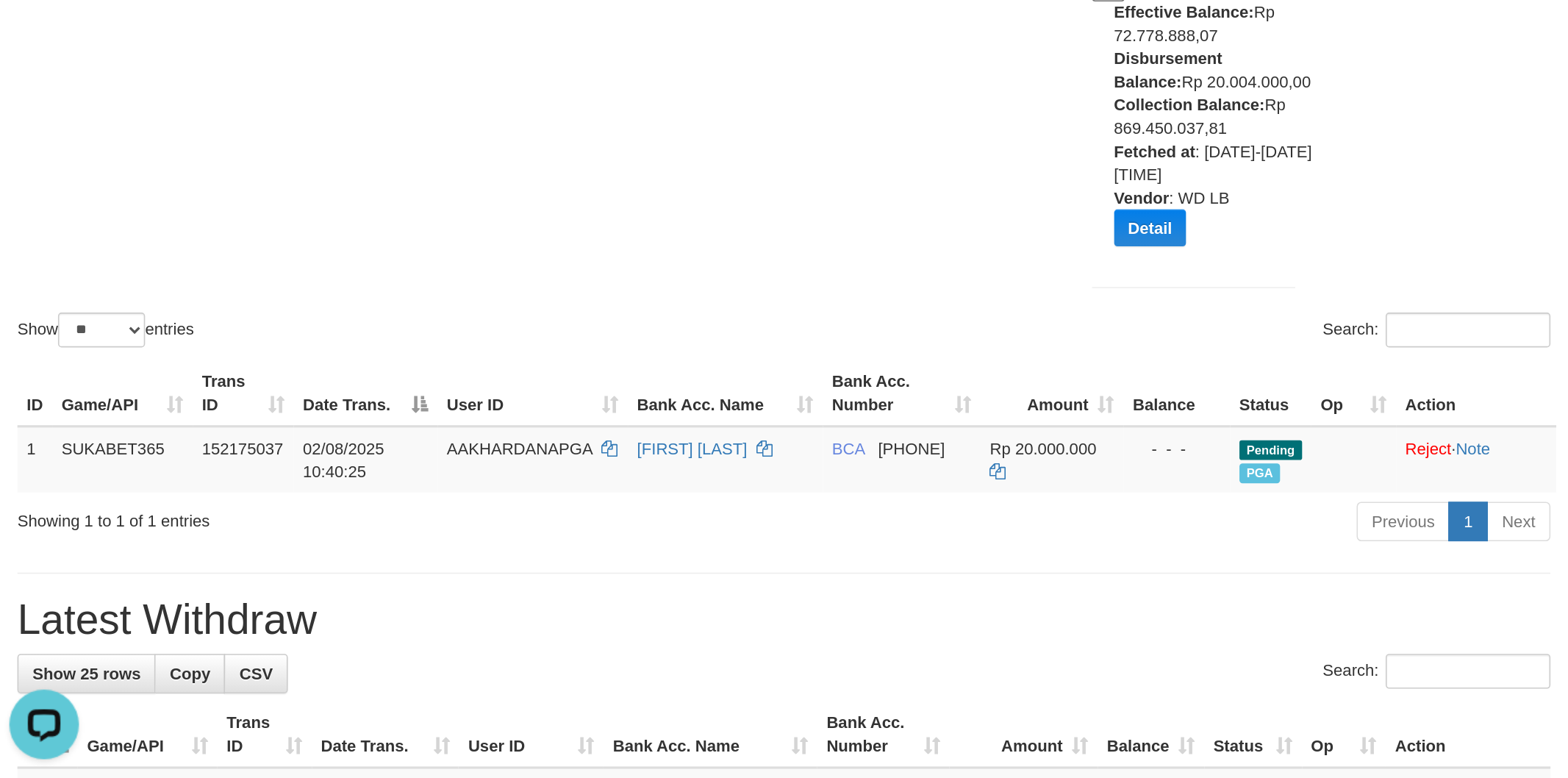 scroll, scrollTop: 0, scrollLeft: 0, axis: both 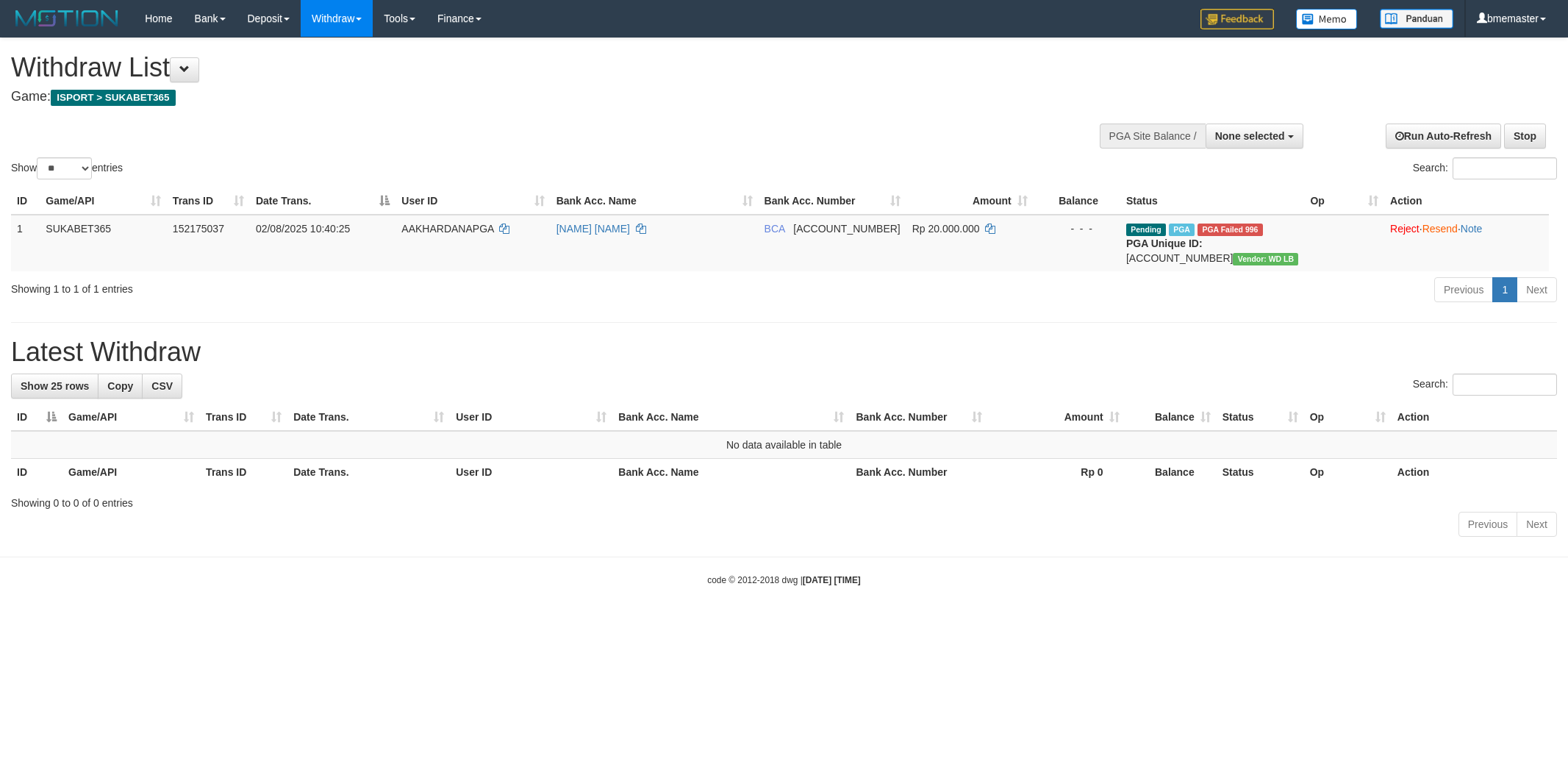 select 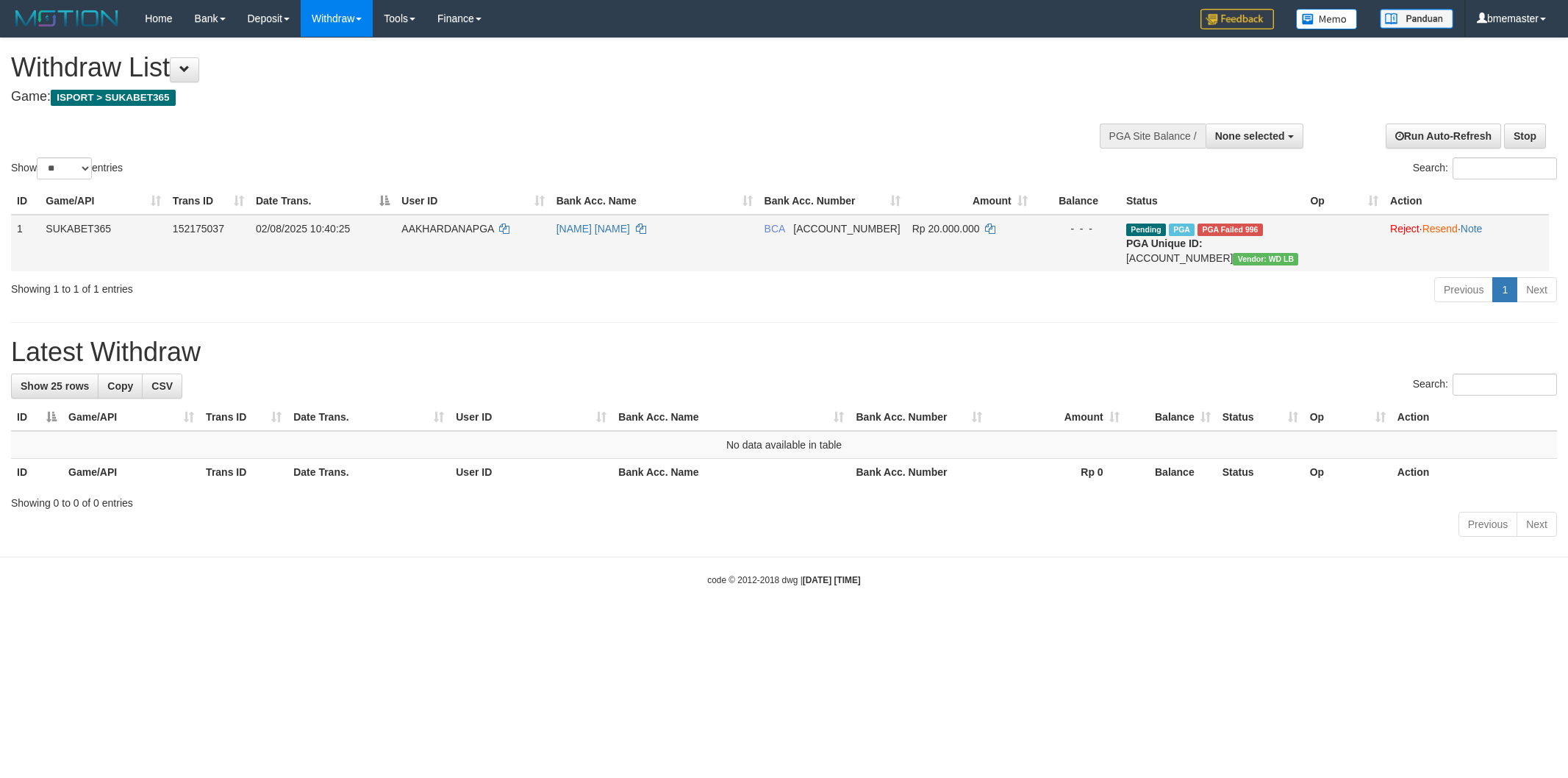 scroll, scrollTop: 0, scrollLeft: 0, axis: both 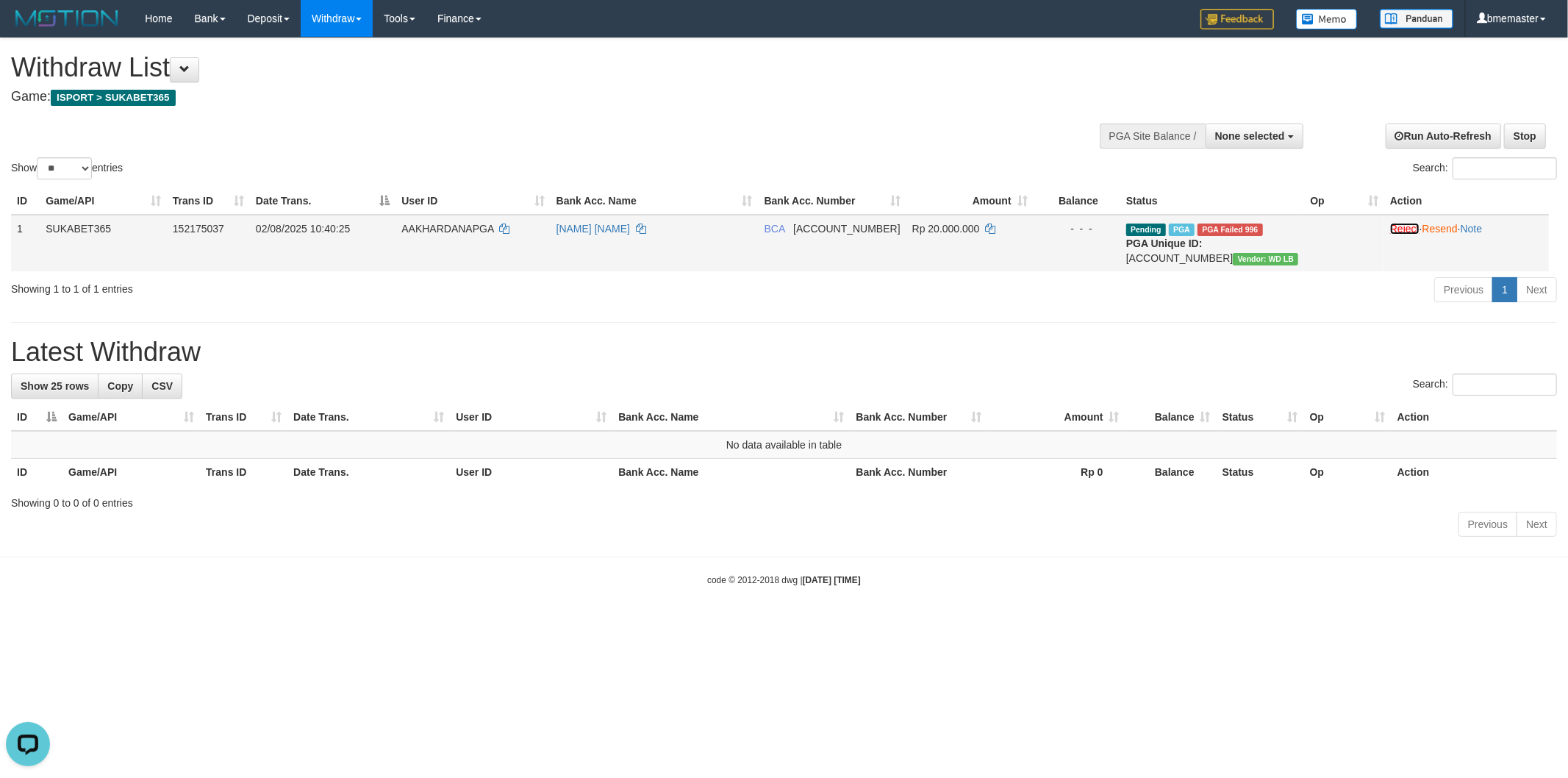 click on "Reject" at bounding box center [1405, 229] 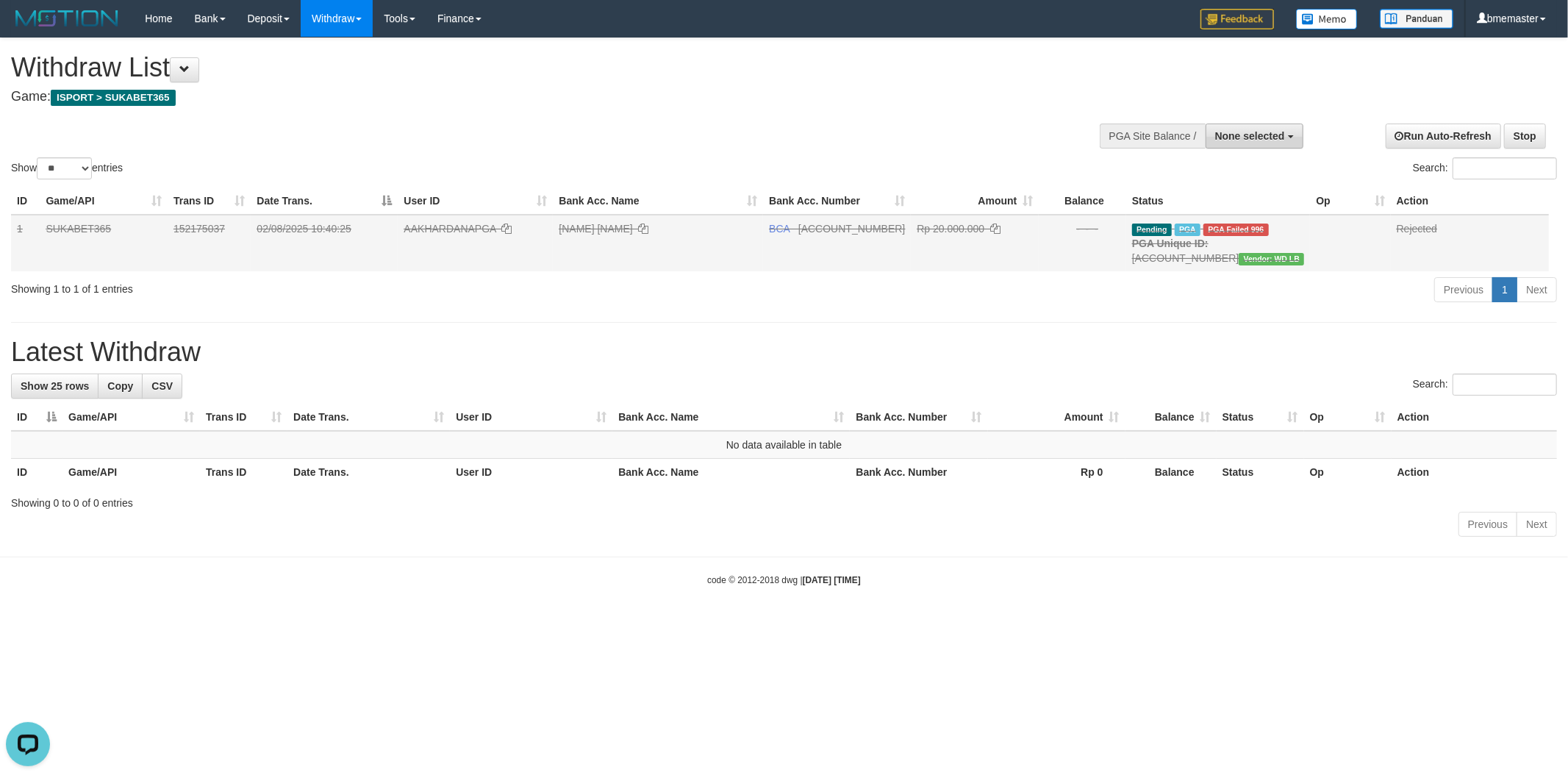 click on "None selected" at bounding box center (1254, 136) 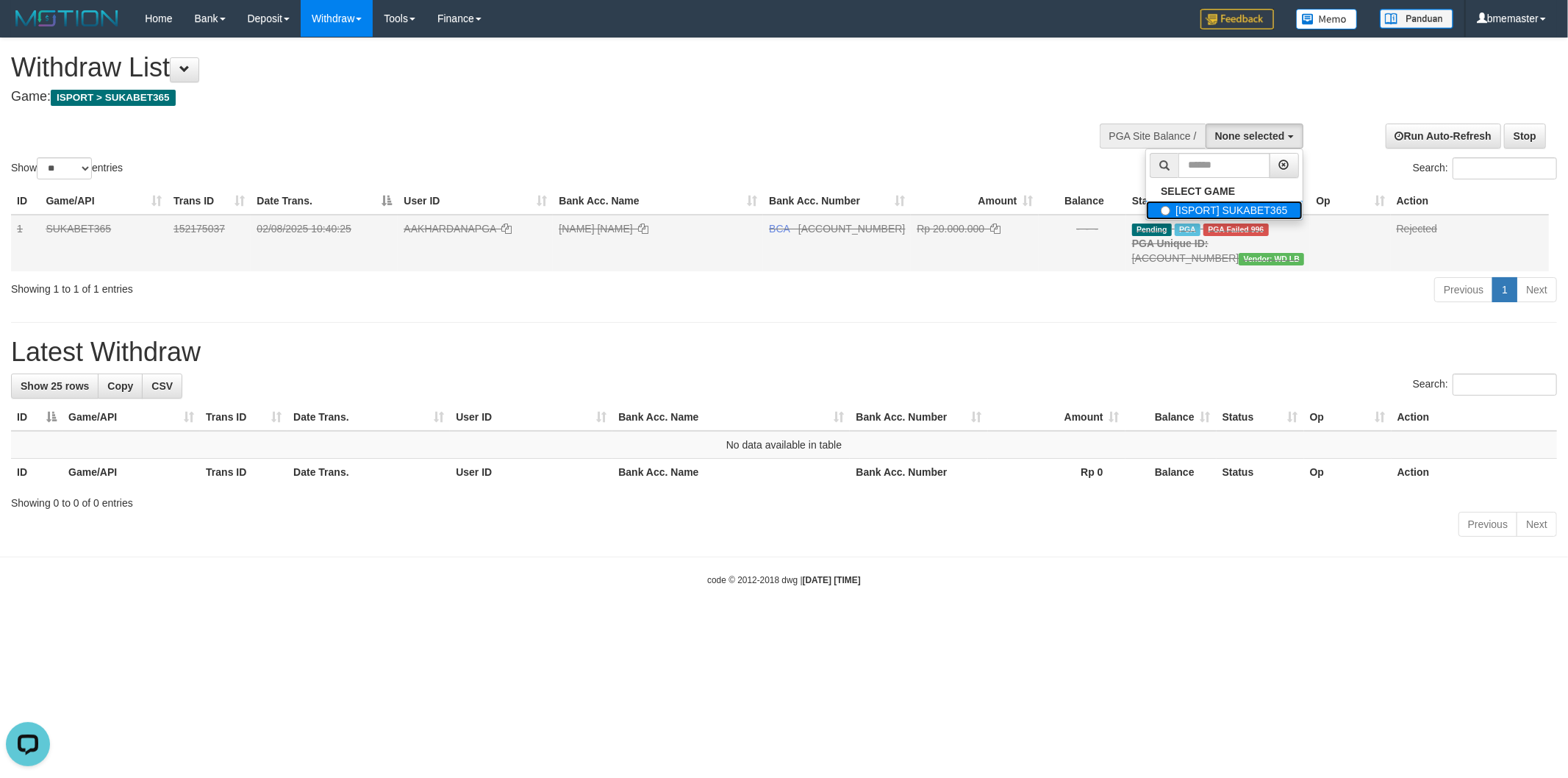 click on "[ISPORT] SUKABET365" at bounding box center (1224, 210) 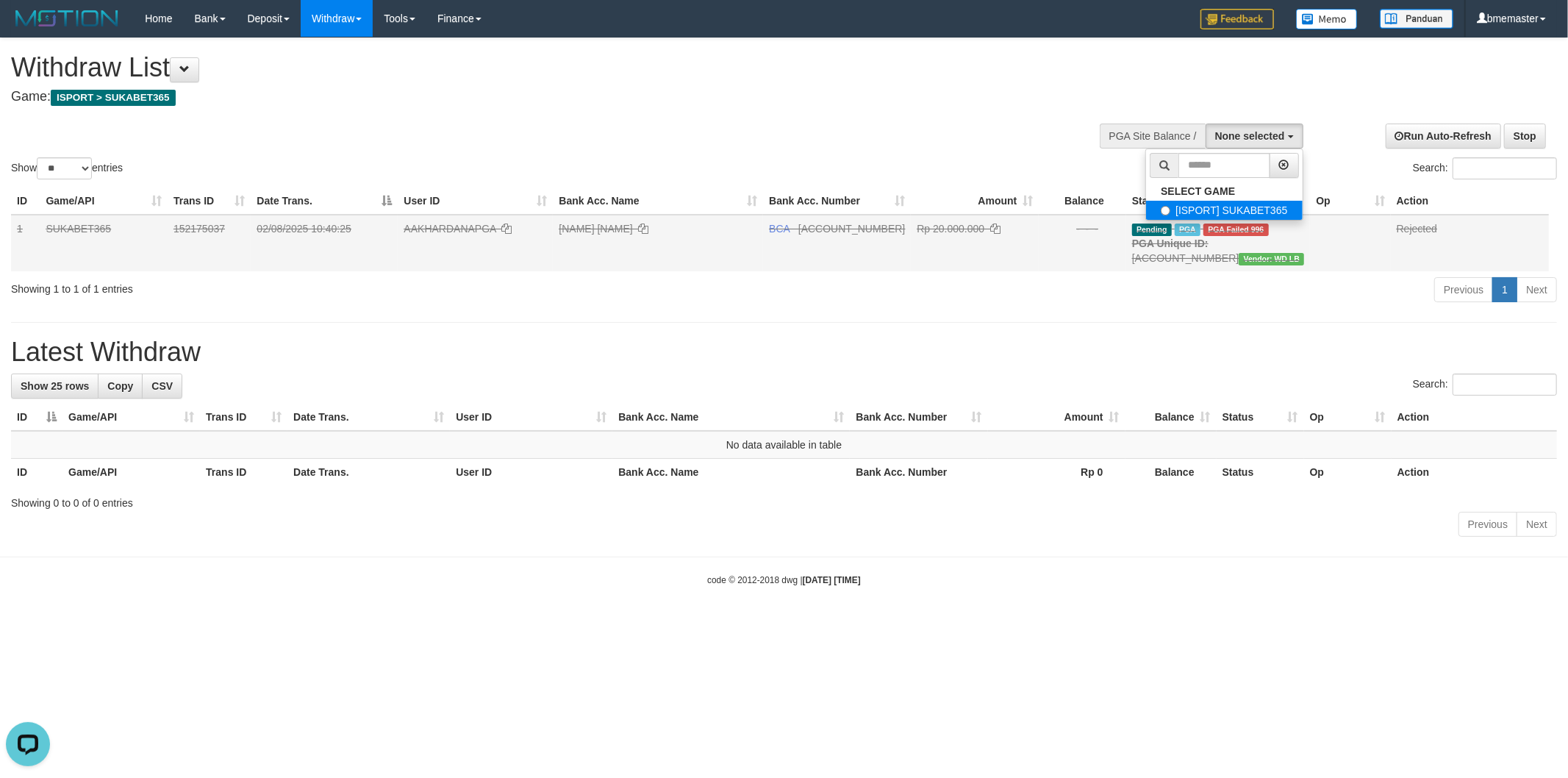 select on "****" 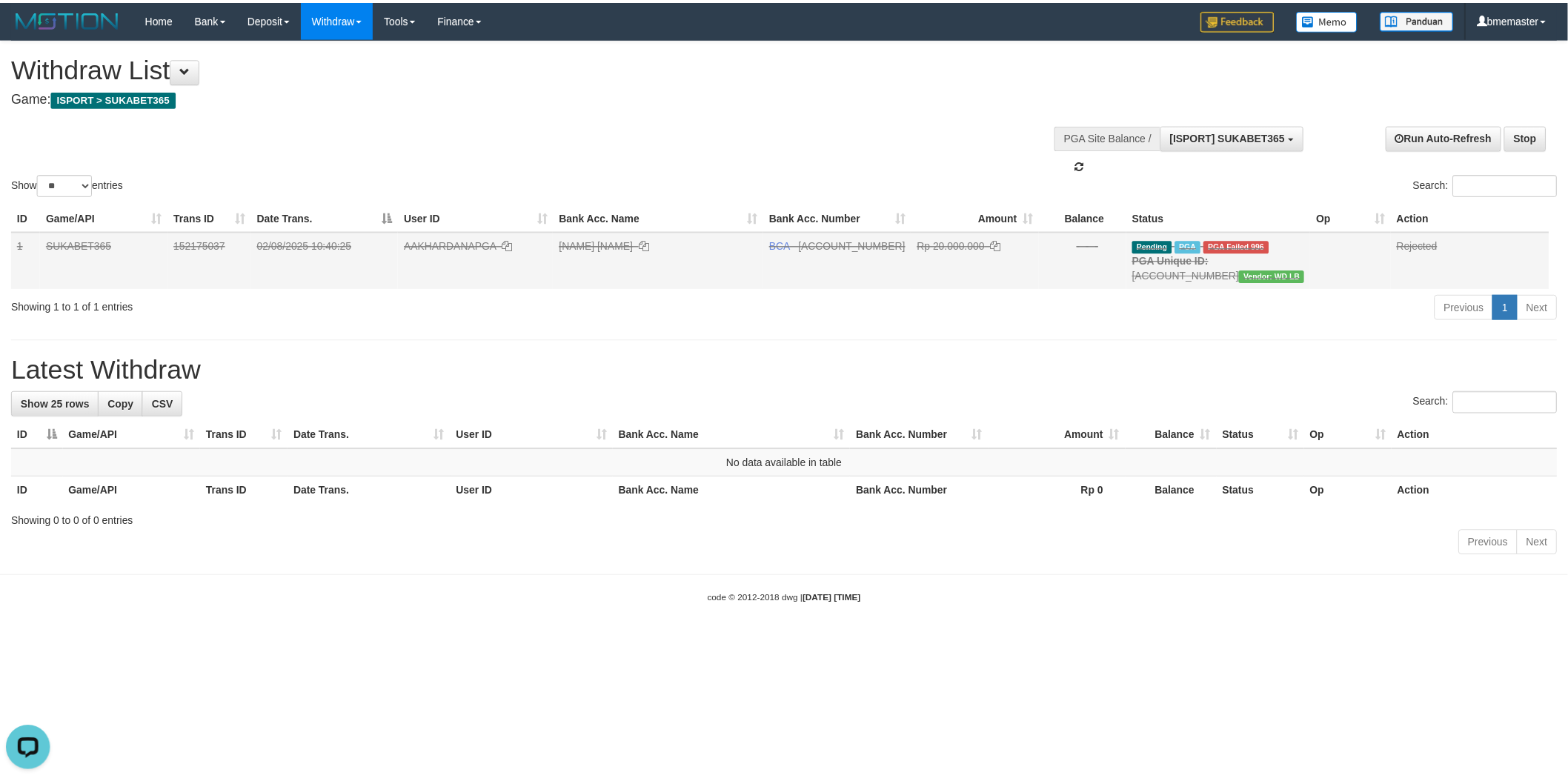 scroll, scrollTop: 13, scrollLeft: 0, axis: vertical 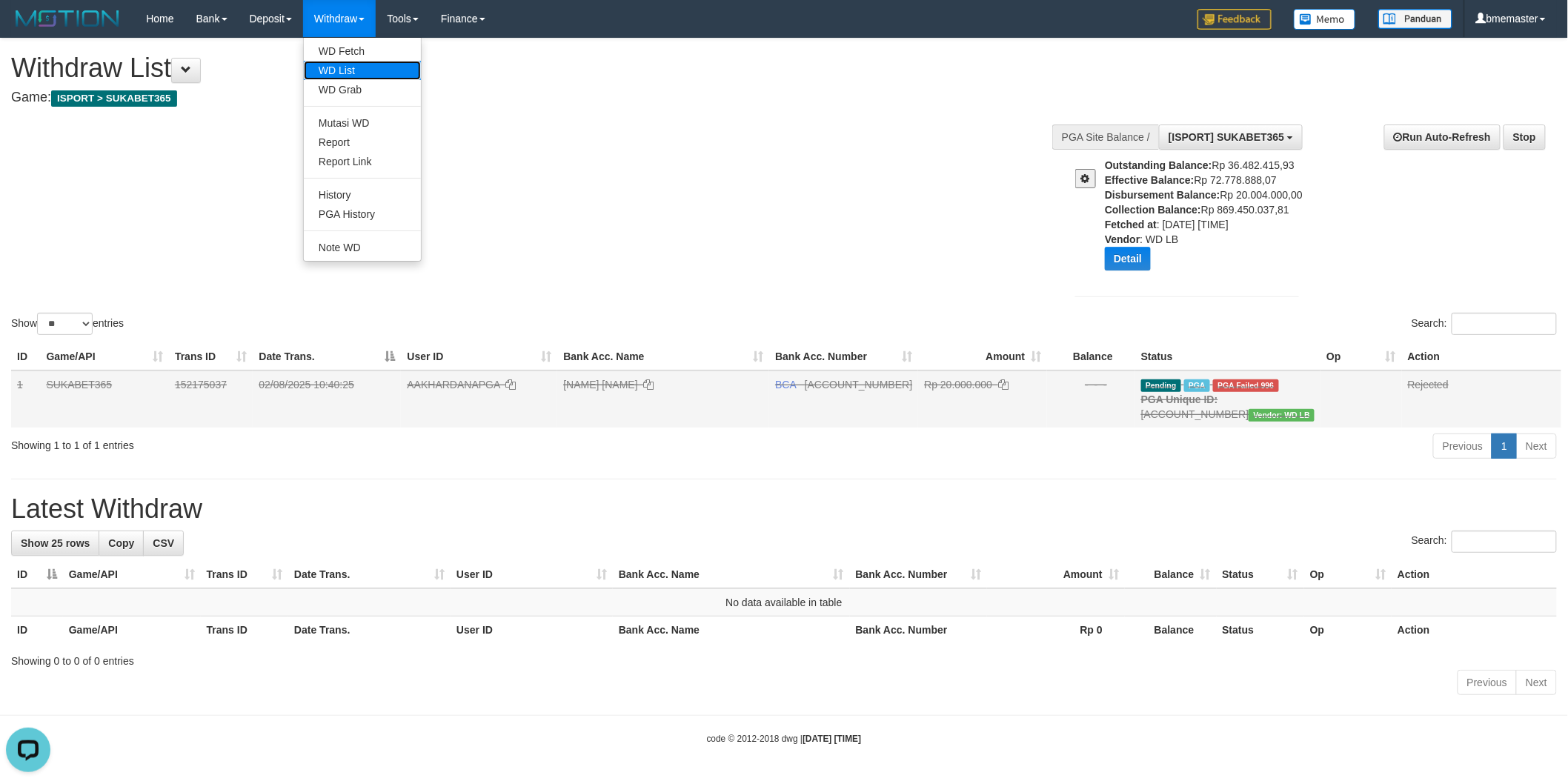 click on "WD List" at bounding box center [362, 70] 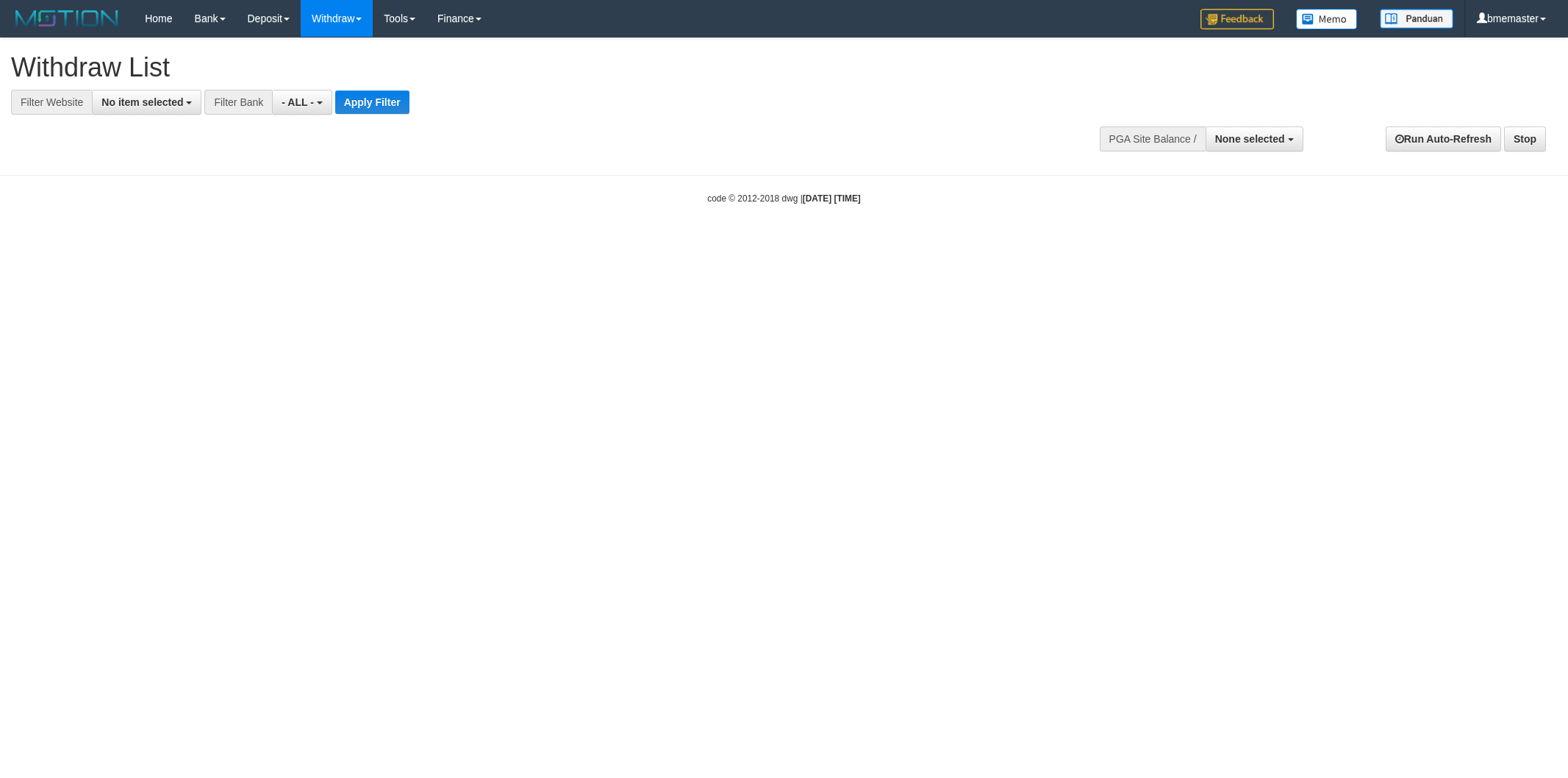 select 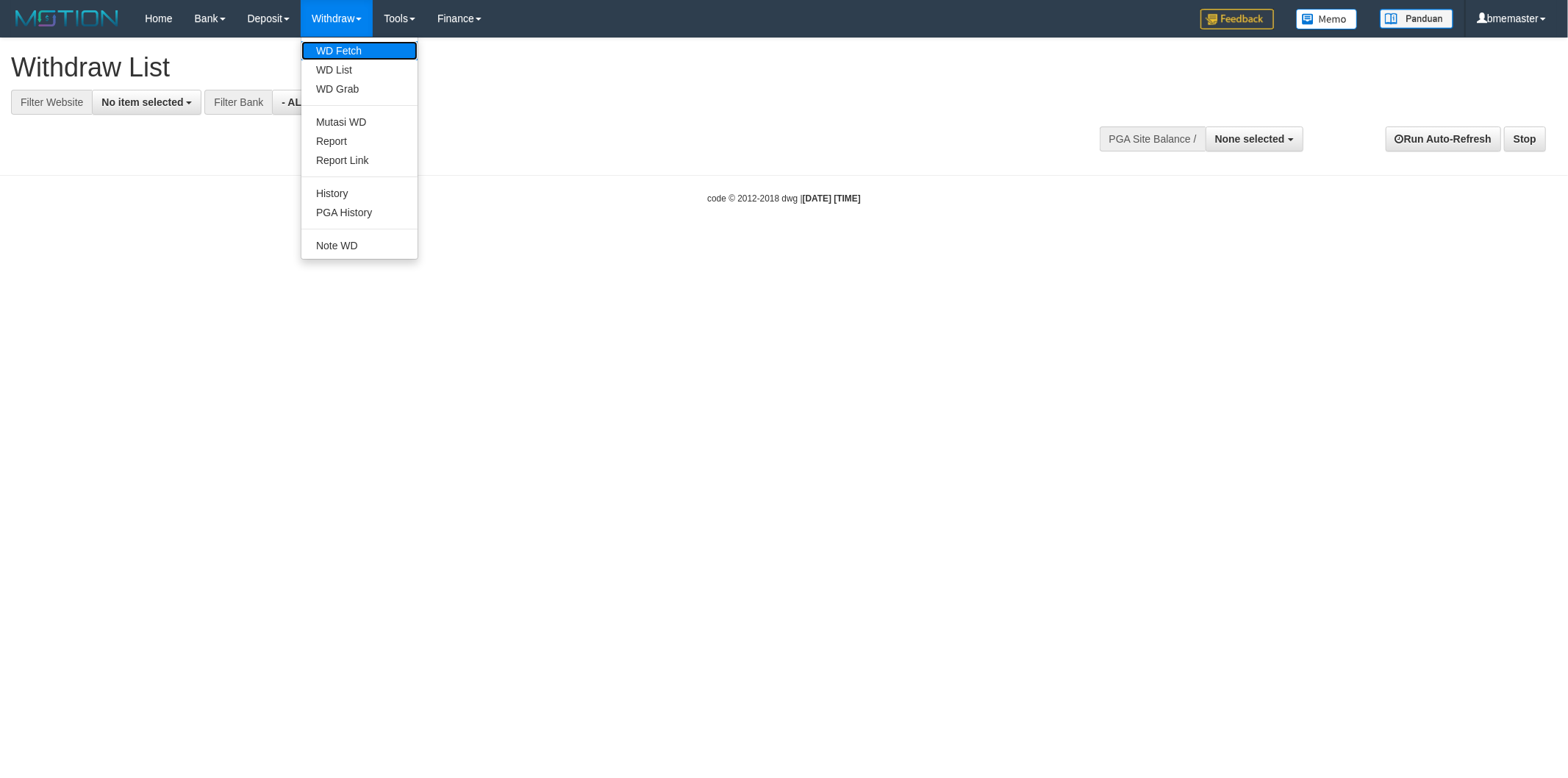 click on "WD Fetch" at bounding box center [359, 51] 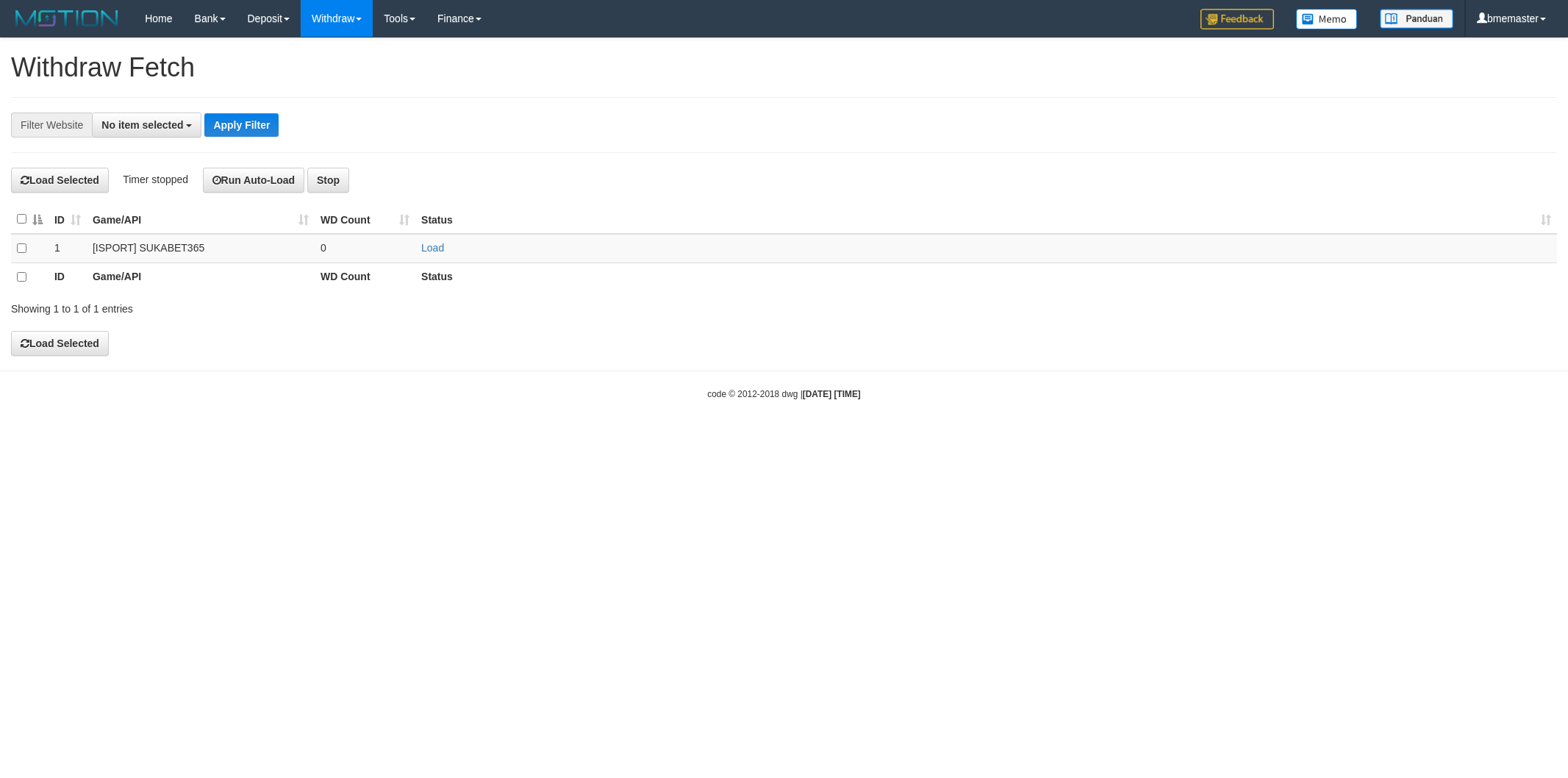 scroll, scrollTop: 0, scrollLeft: 0, axis: both 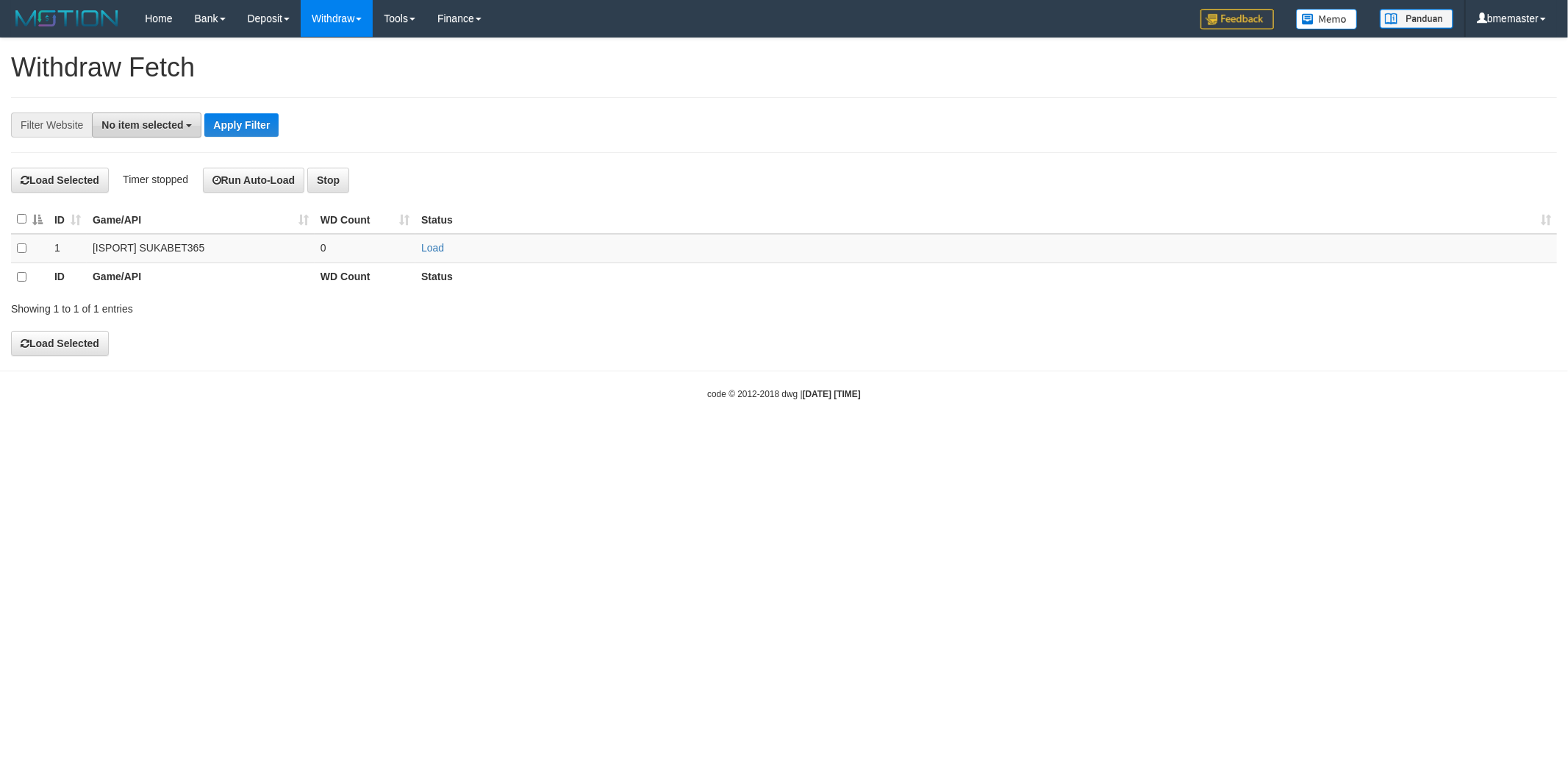 click on "No item selected" at bounding box center [146, 125] 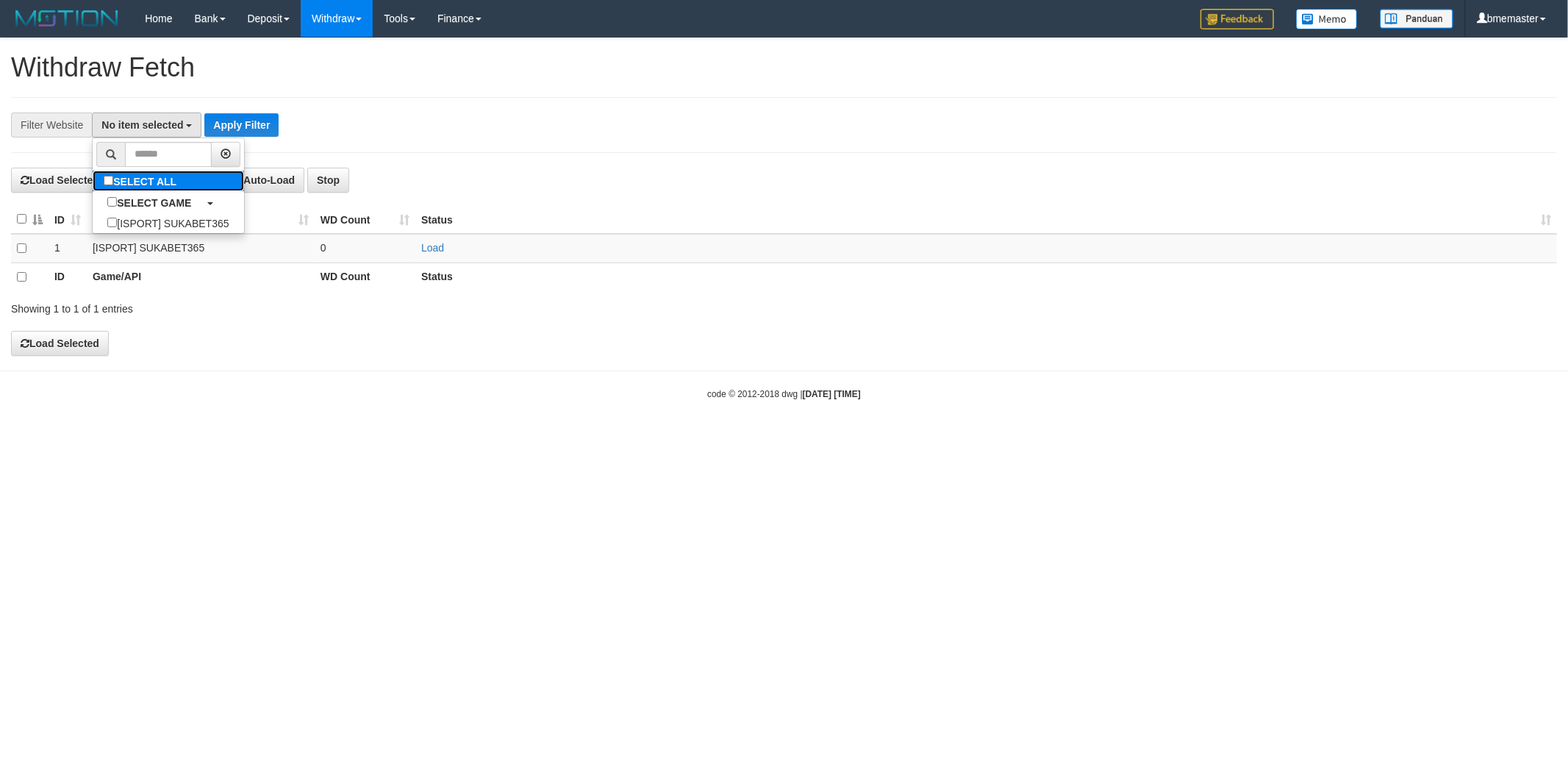 click on "SELECT ALL" at bounding box center [142, 181] 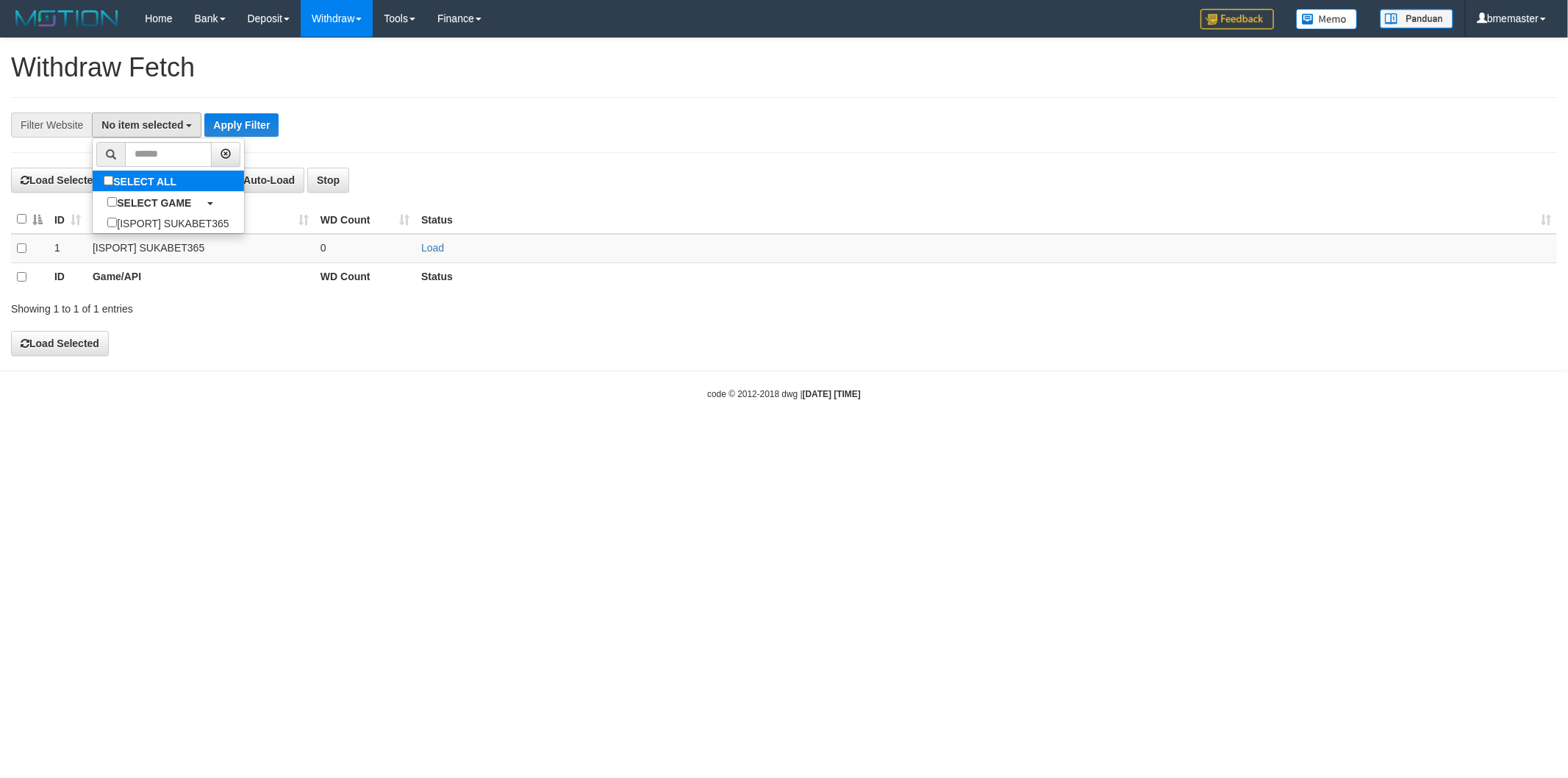 select on "****" 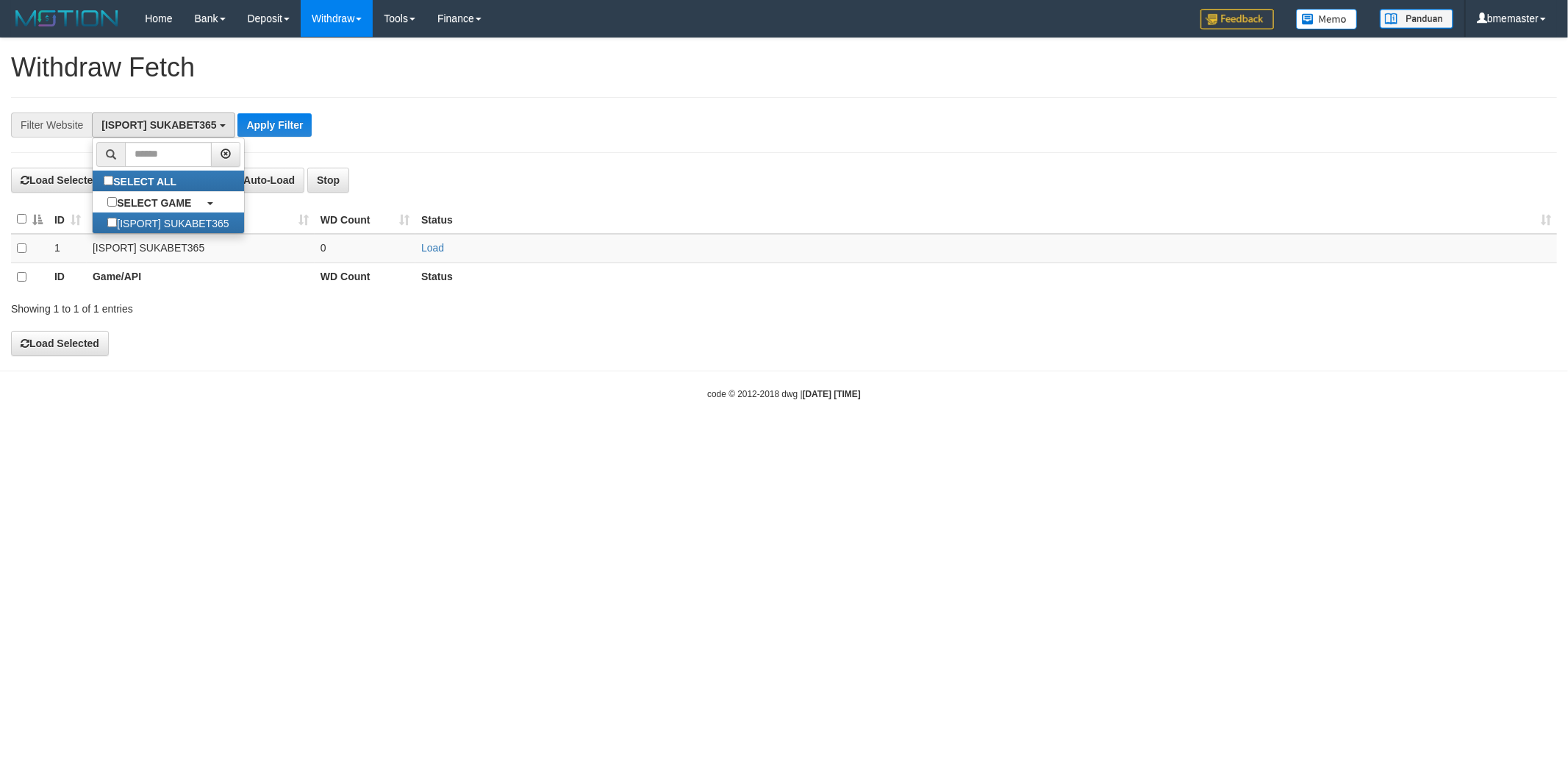 scroll, scrollTop: 13, scrollLeft: 0, axis: vertical 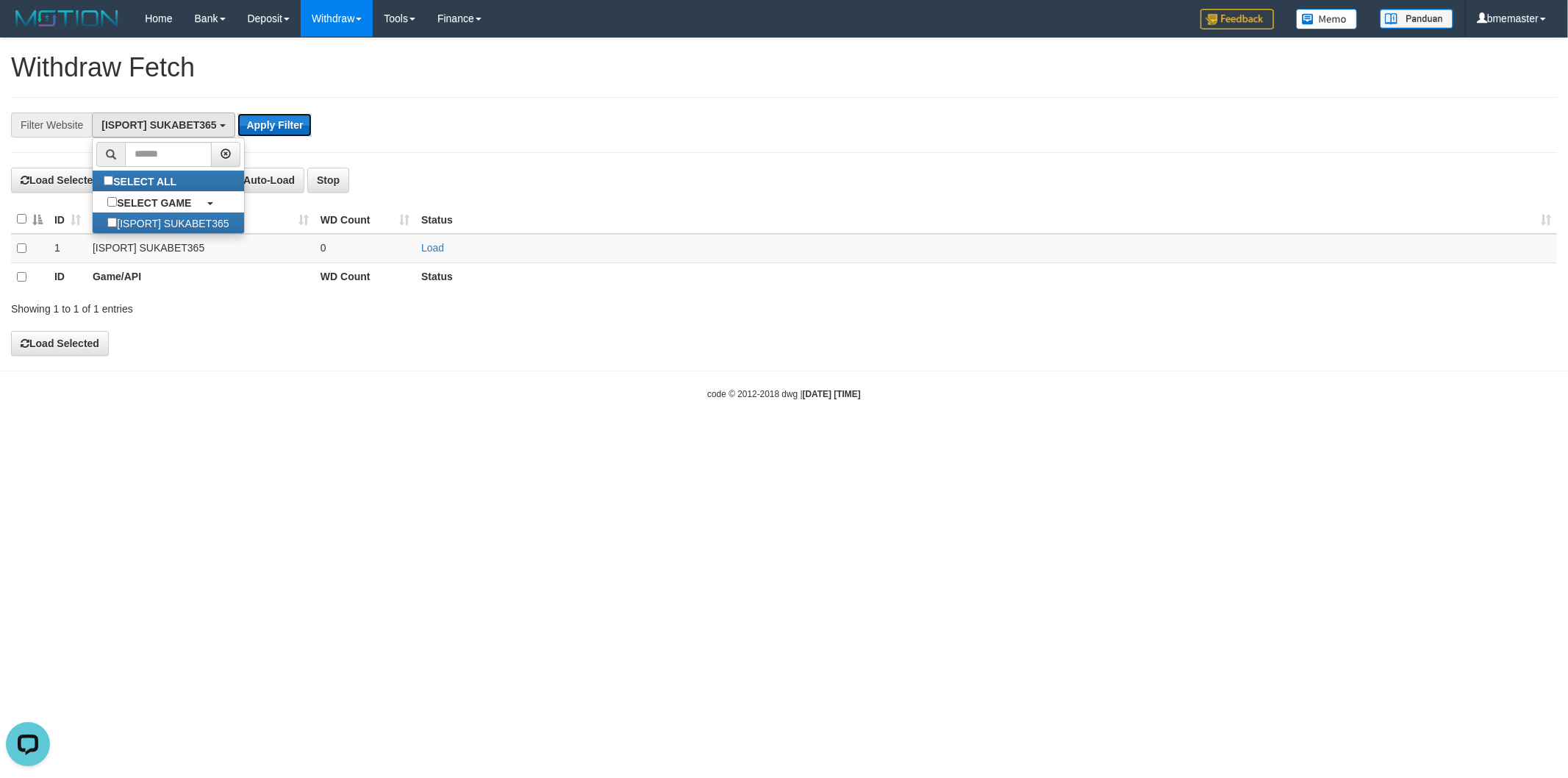 click on "Apply Filter" at bounding box center (274, 125) 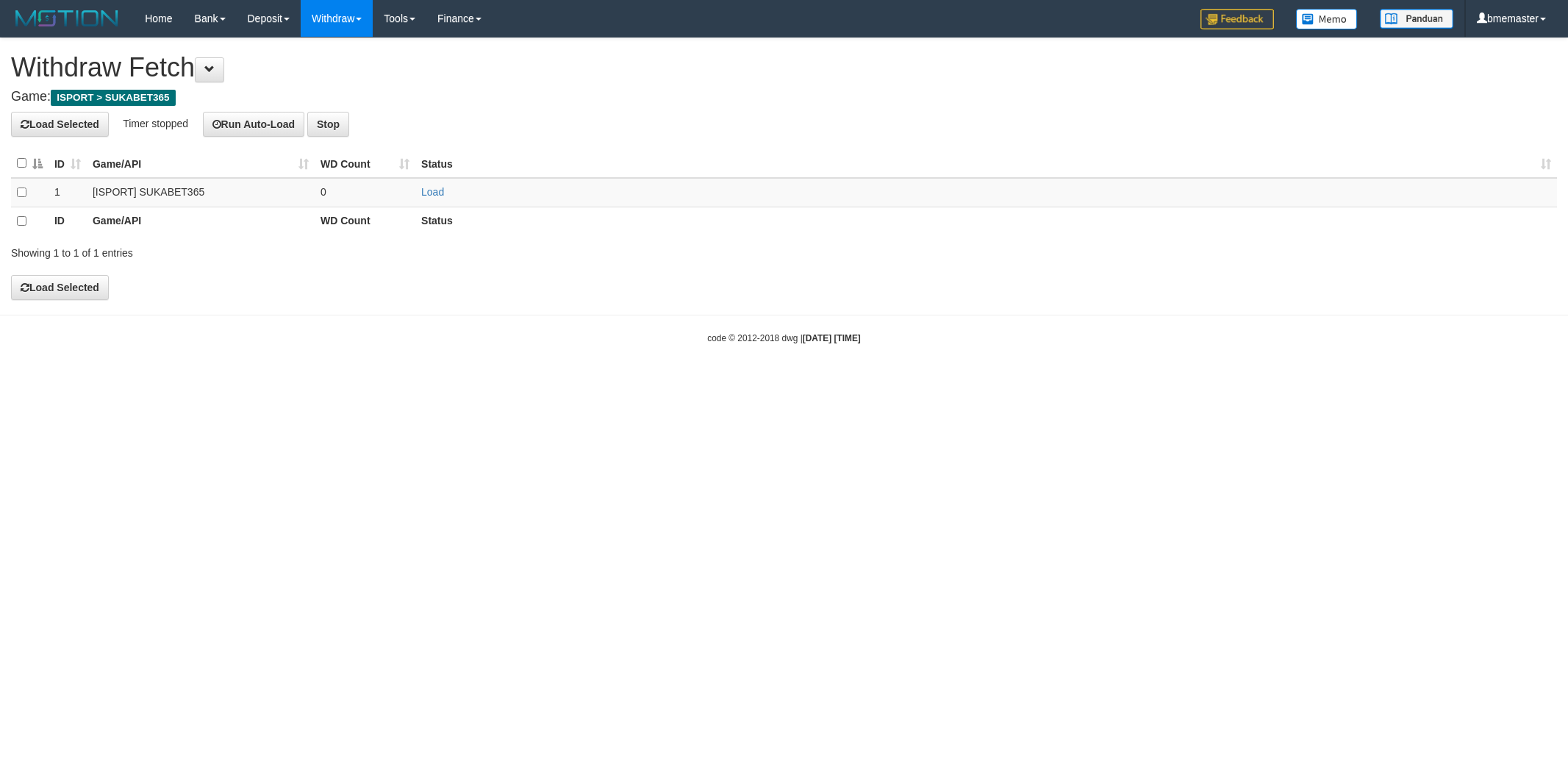 scroll, scrollTop: 0, scrollLeft: 0, axis: both 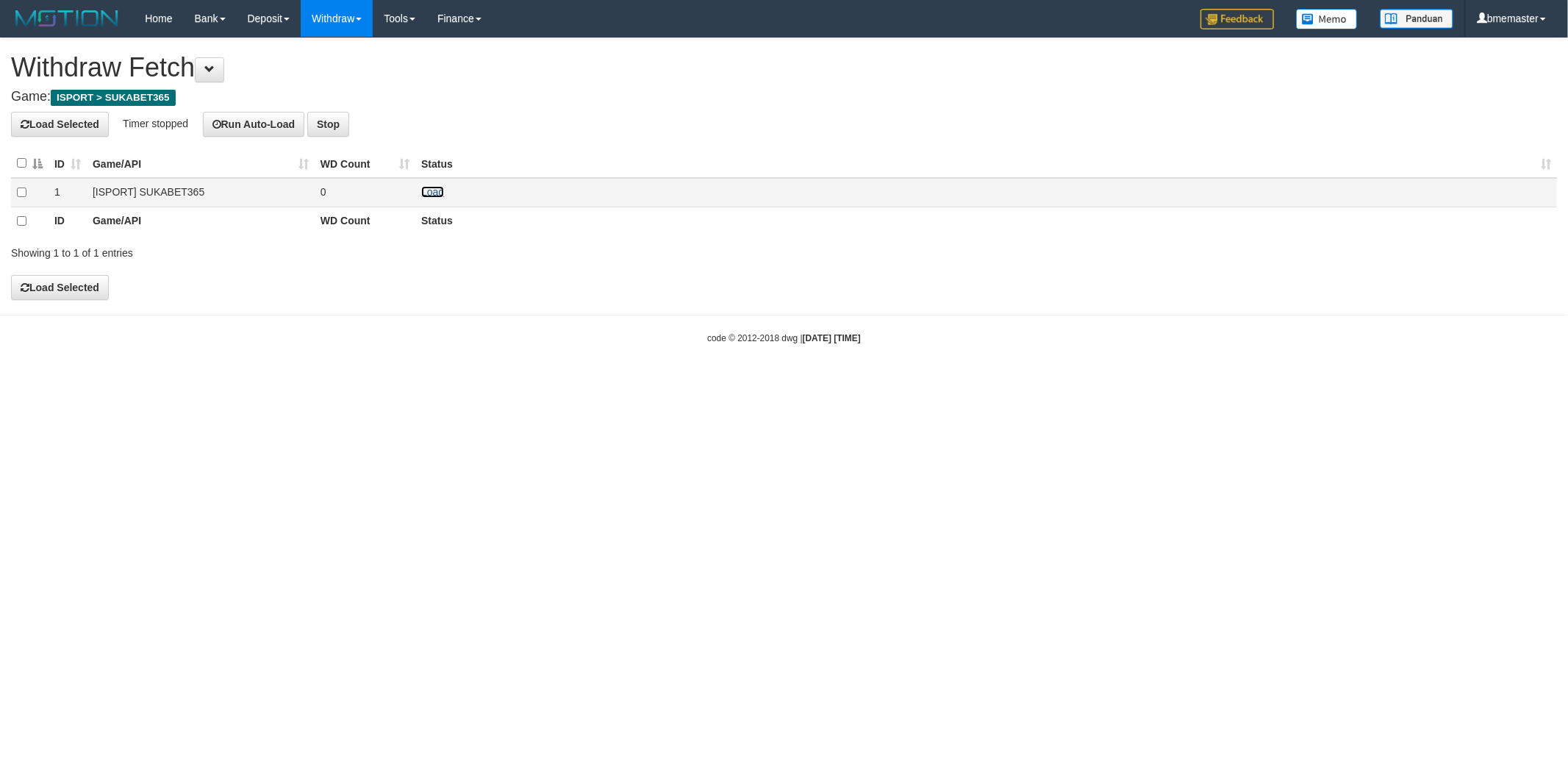 click on "Load" at bounding box center [432, 192] 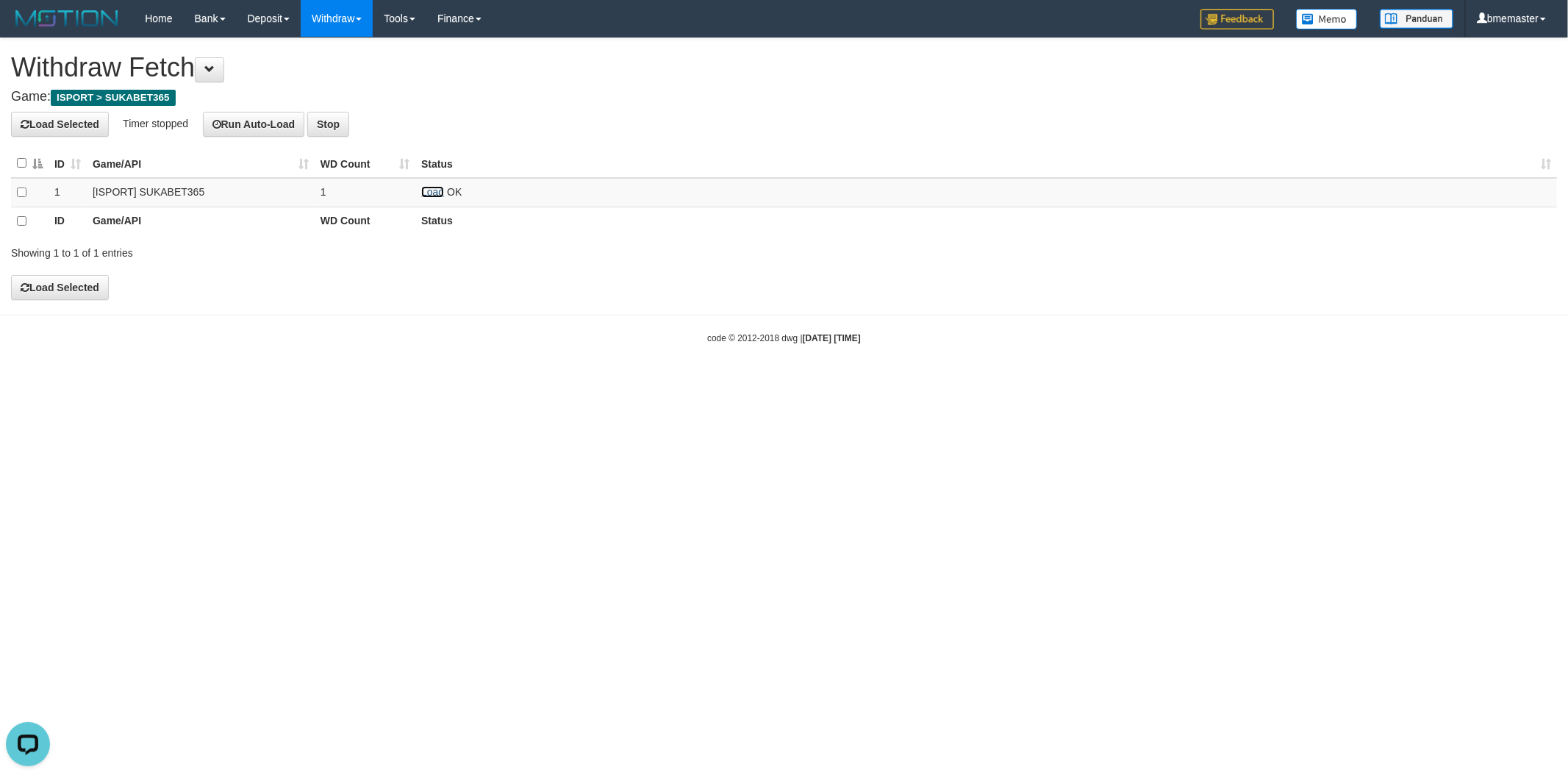 scroll, scrollTop: 0, scrollLeft: 0, axis: both 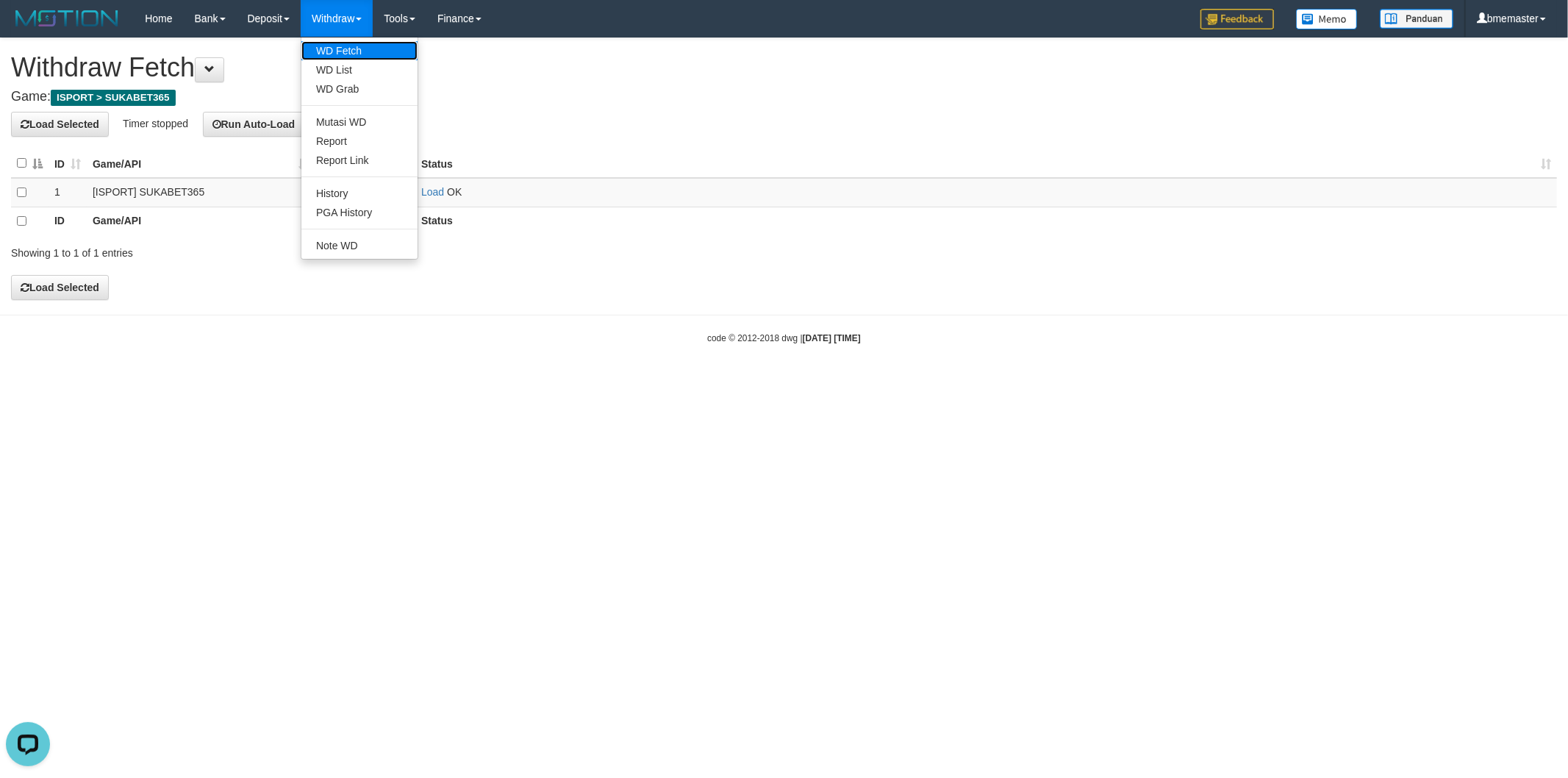 click on "WD Fetch" at bounding box center [359, 51] 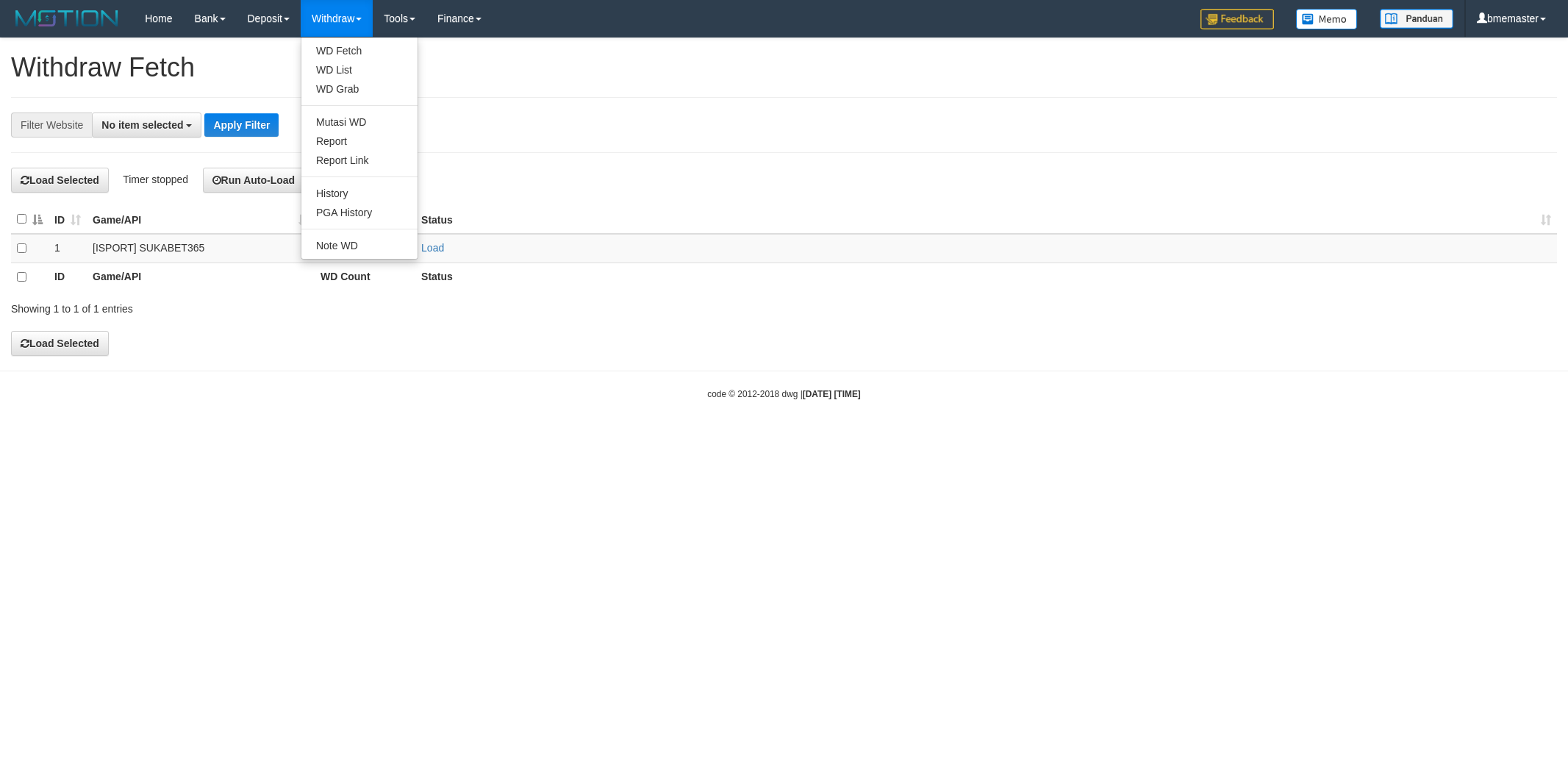 select 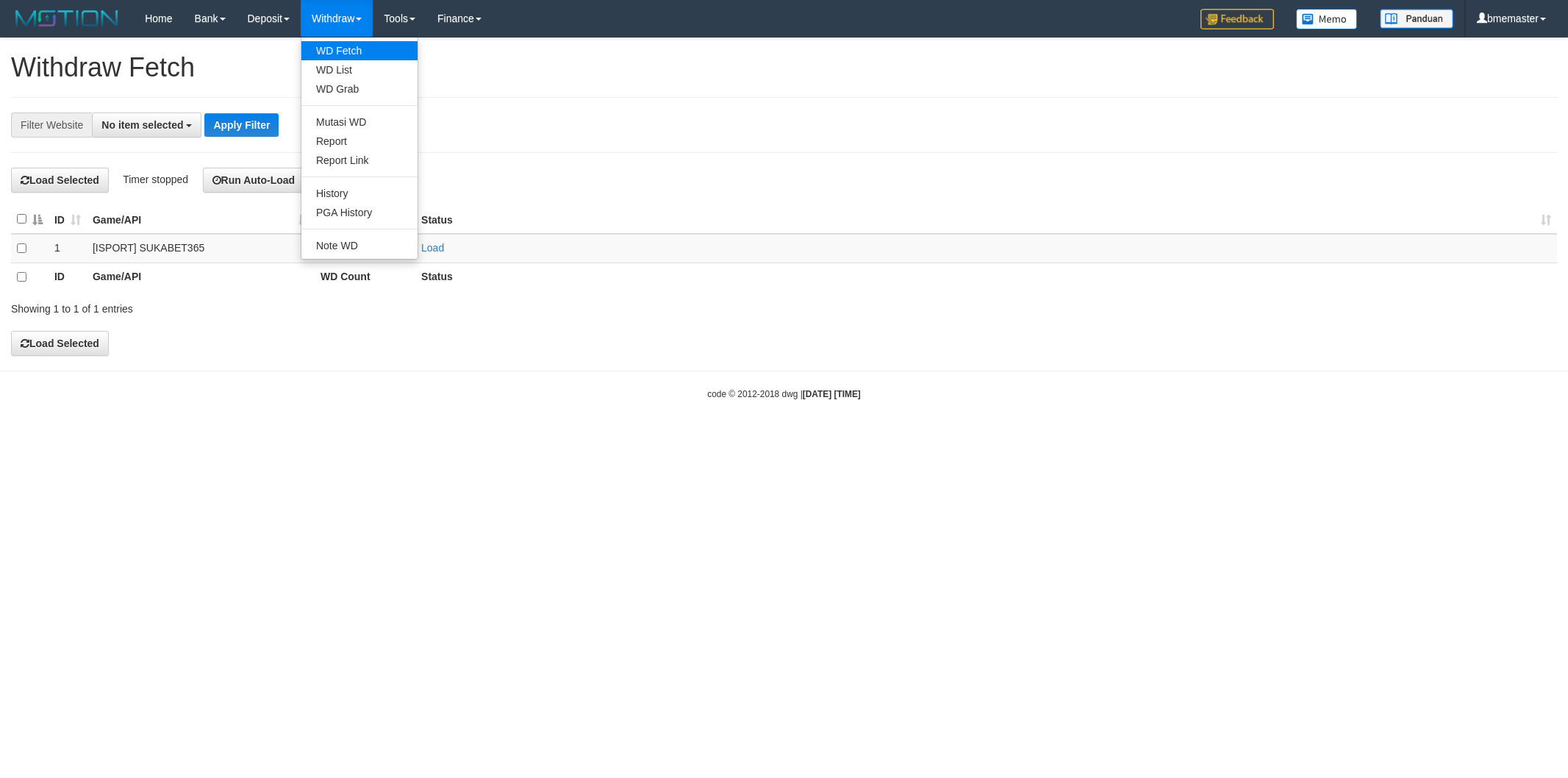 scroll, scrollTop: 0, scrollLeft: 0, axis: both 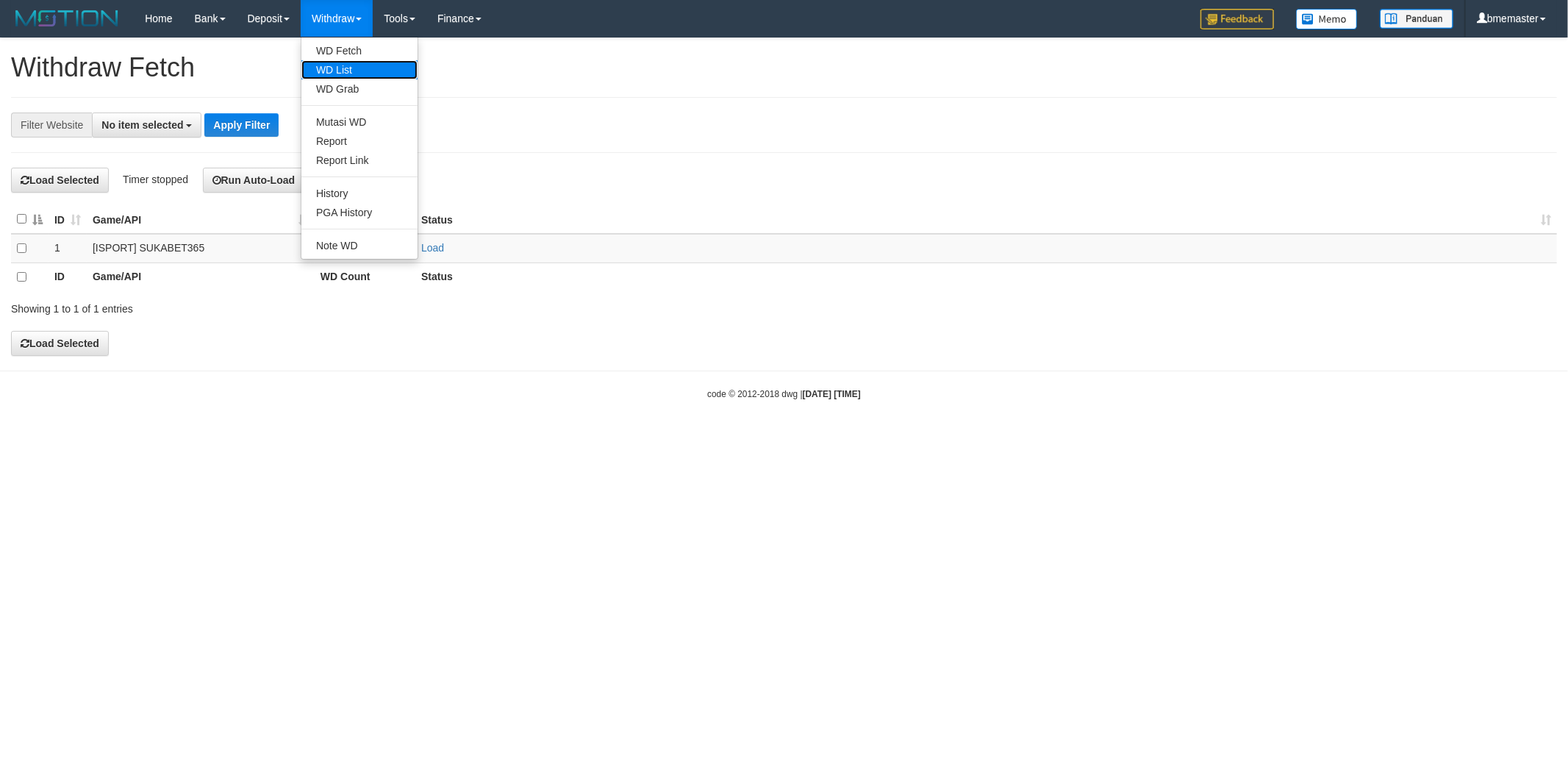 click on "WD List" at bounding box center (359, 70) 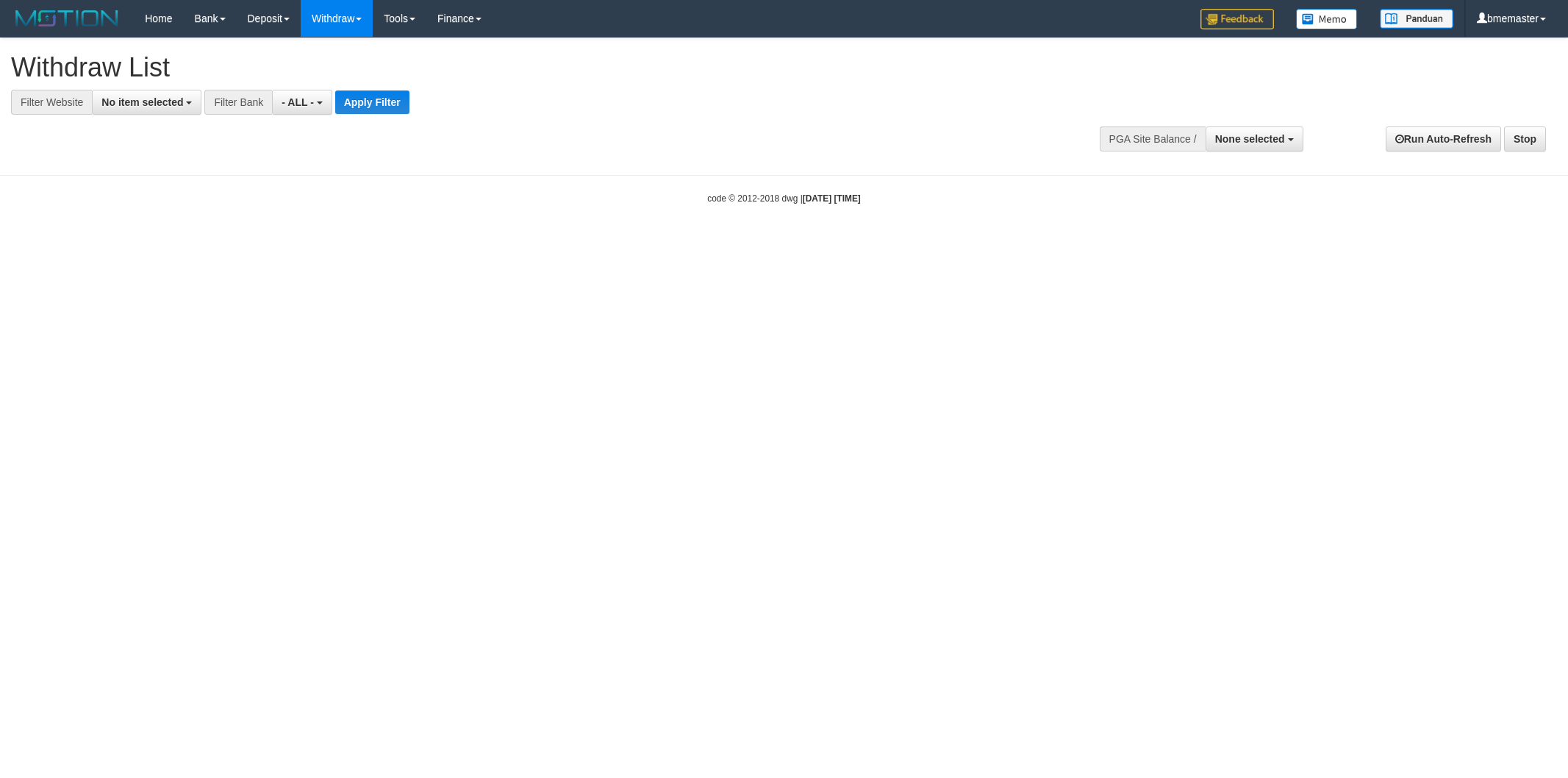 select 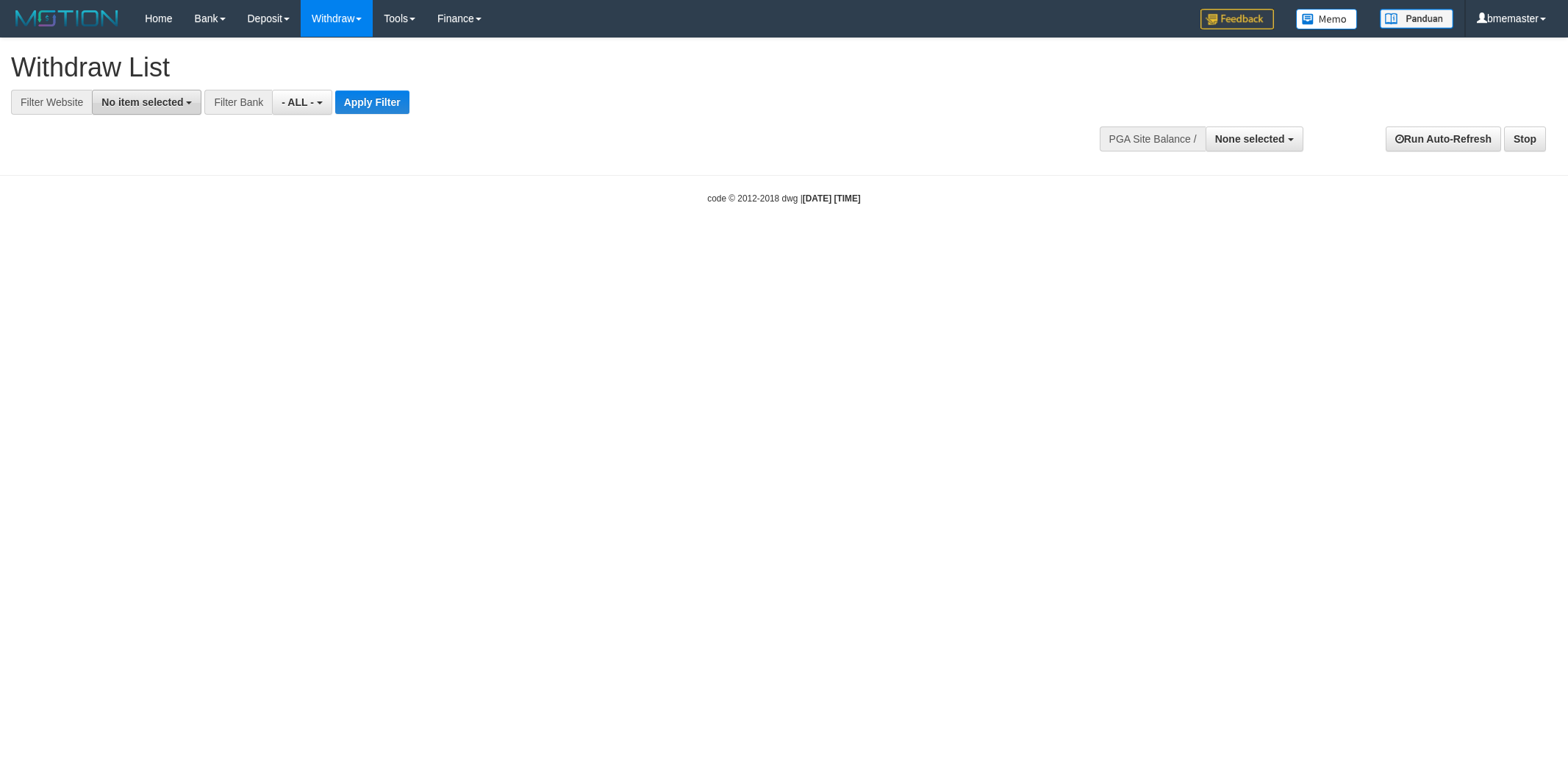 scroll, scrollTop: 0, scrollLeft: 0, axis: both 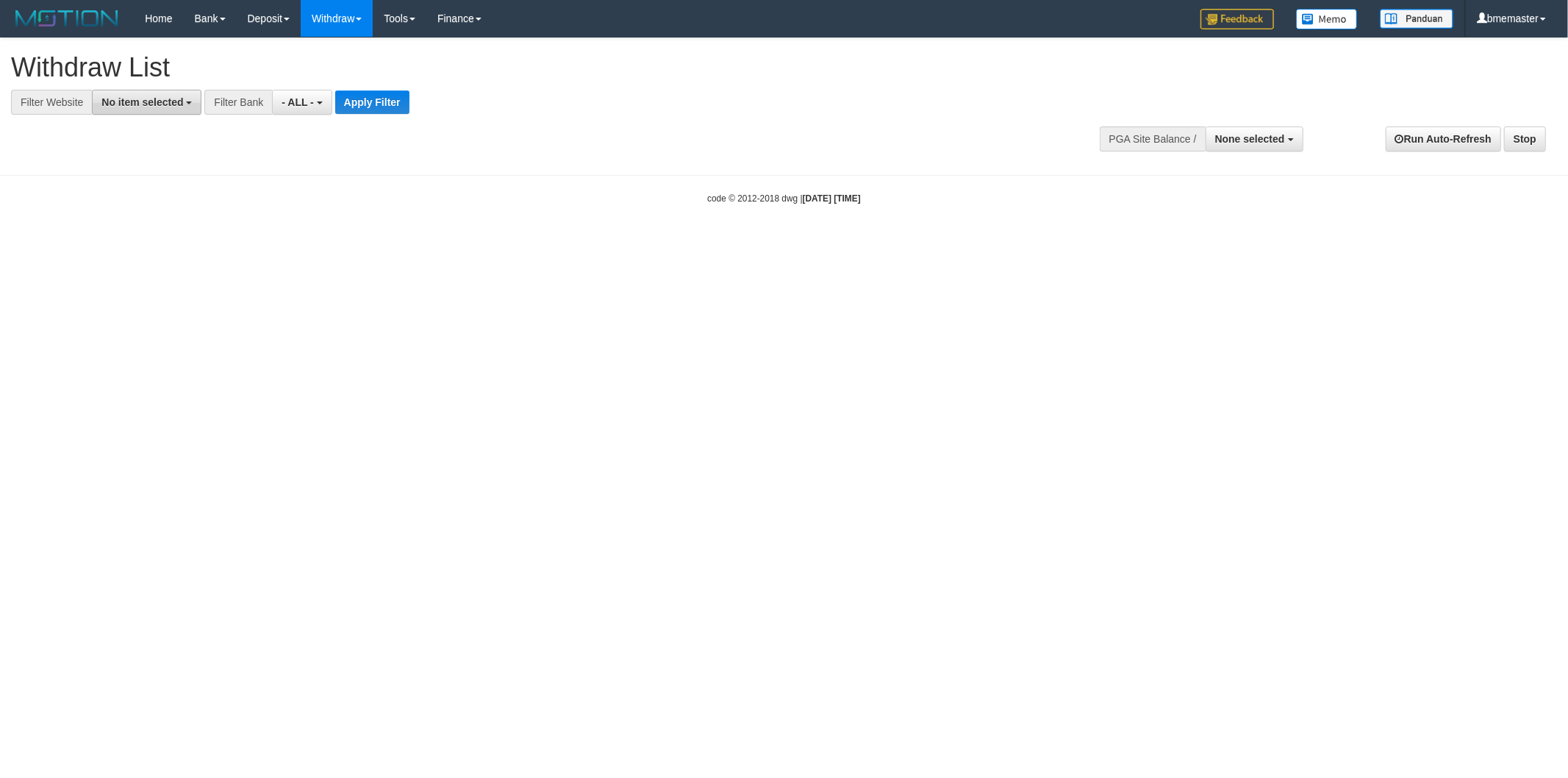 click on "No item selected" at bounding box center [146, 102] 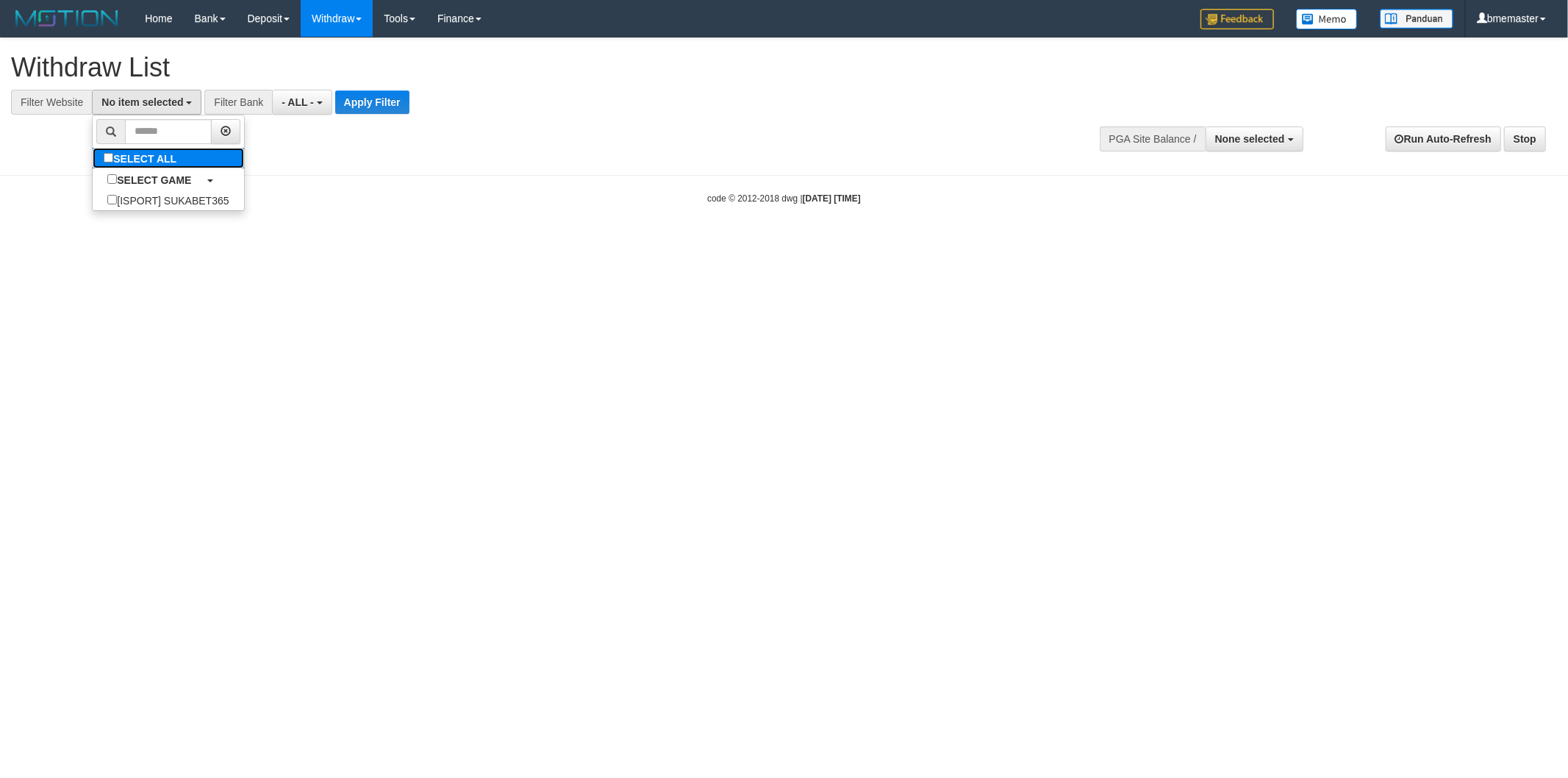 click on "SELECT ALL" at bounding box center [142, 158] 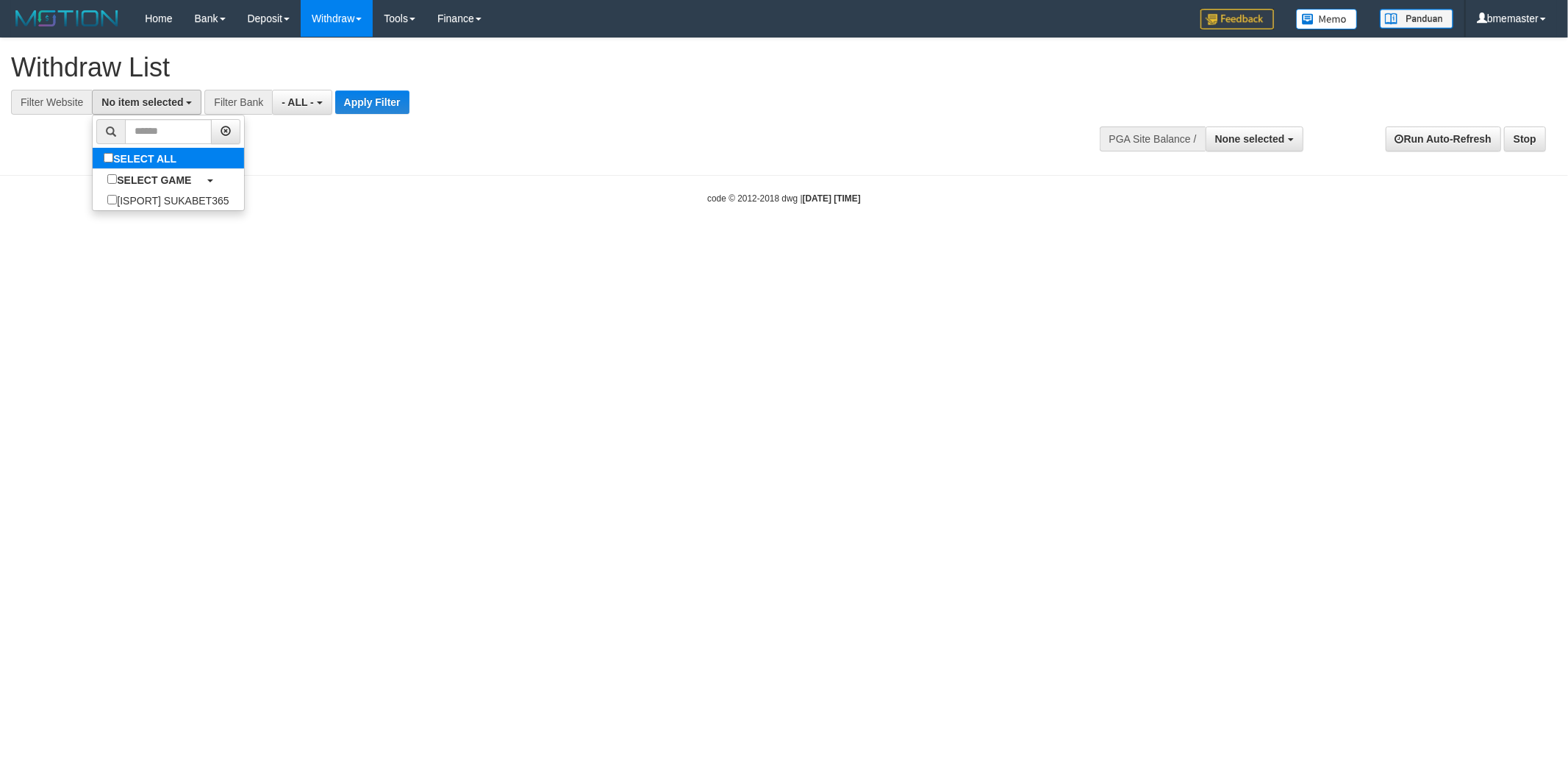 select on "****" 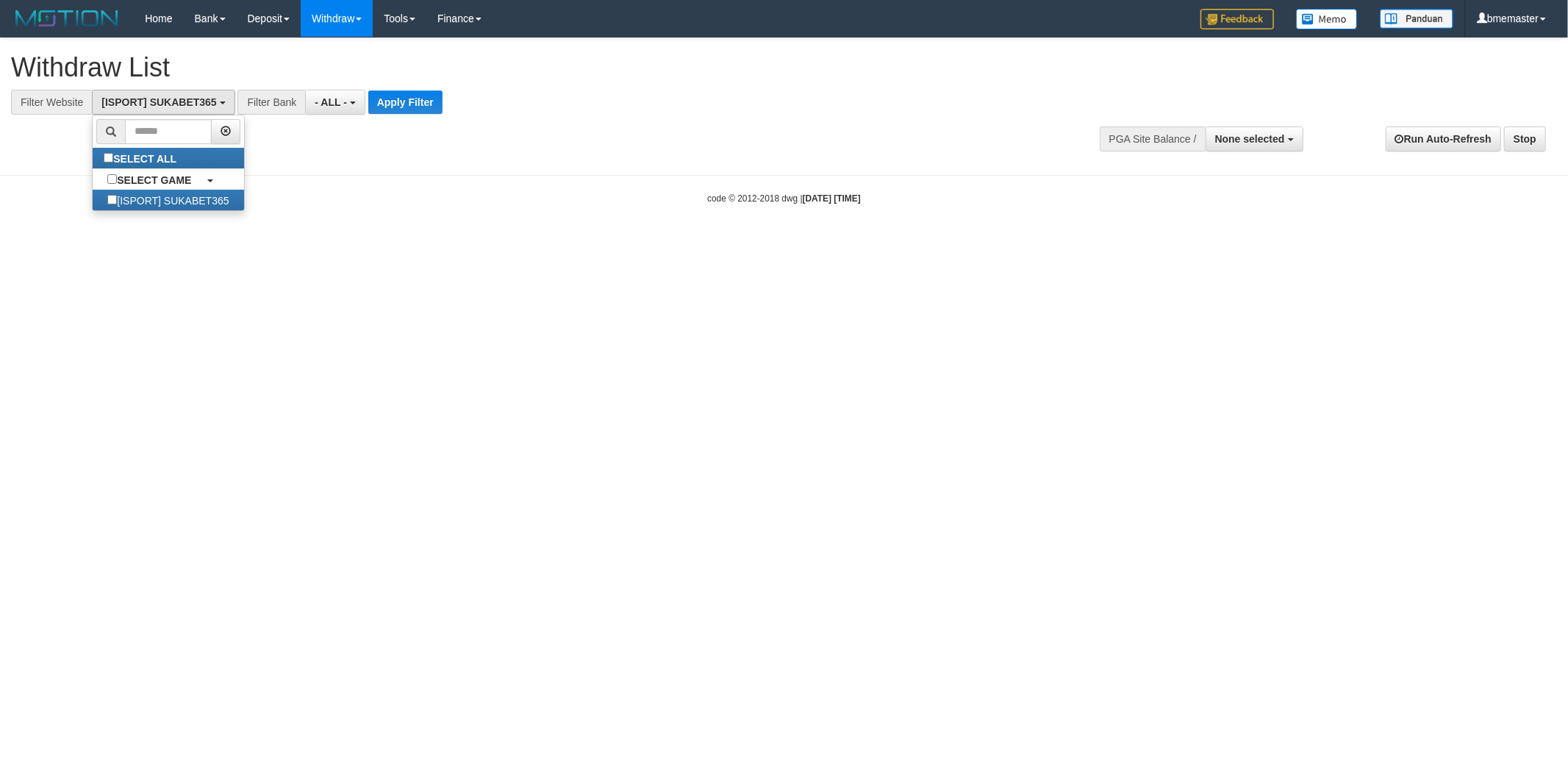 scroll, scrollTop: 13, scrollLeft: 0, axis: vertical 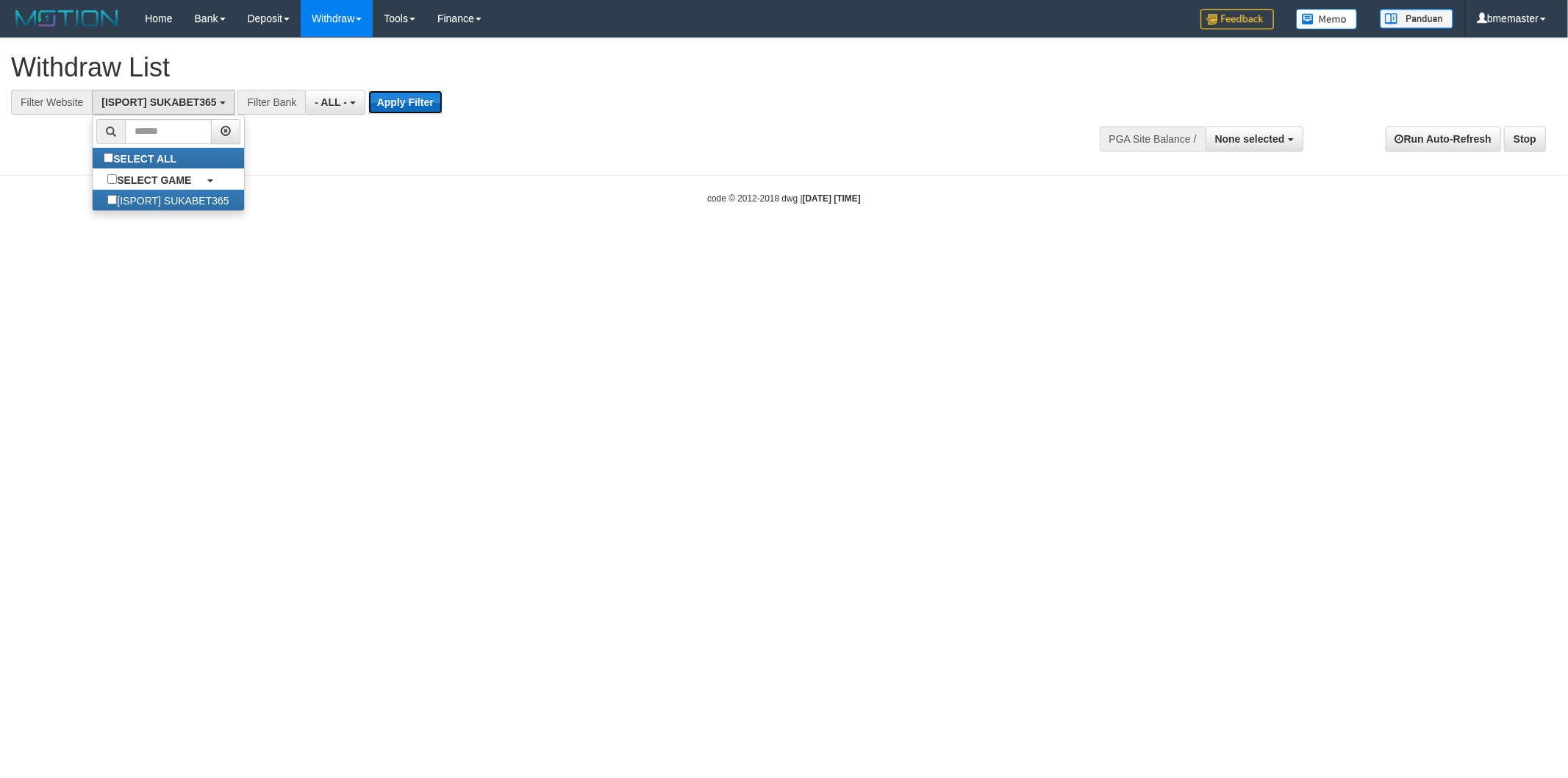 click on "Apply Filter" at bounding box center (405, 102) 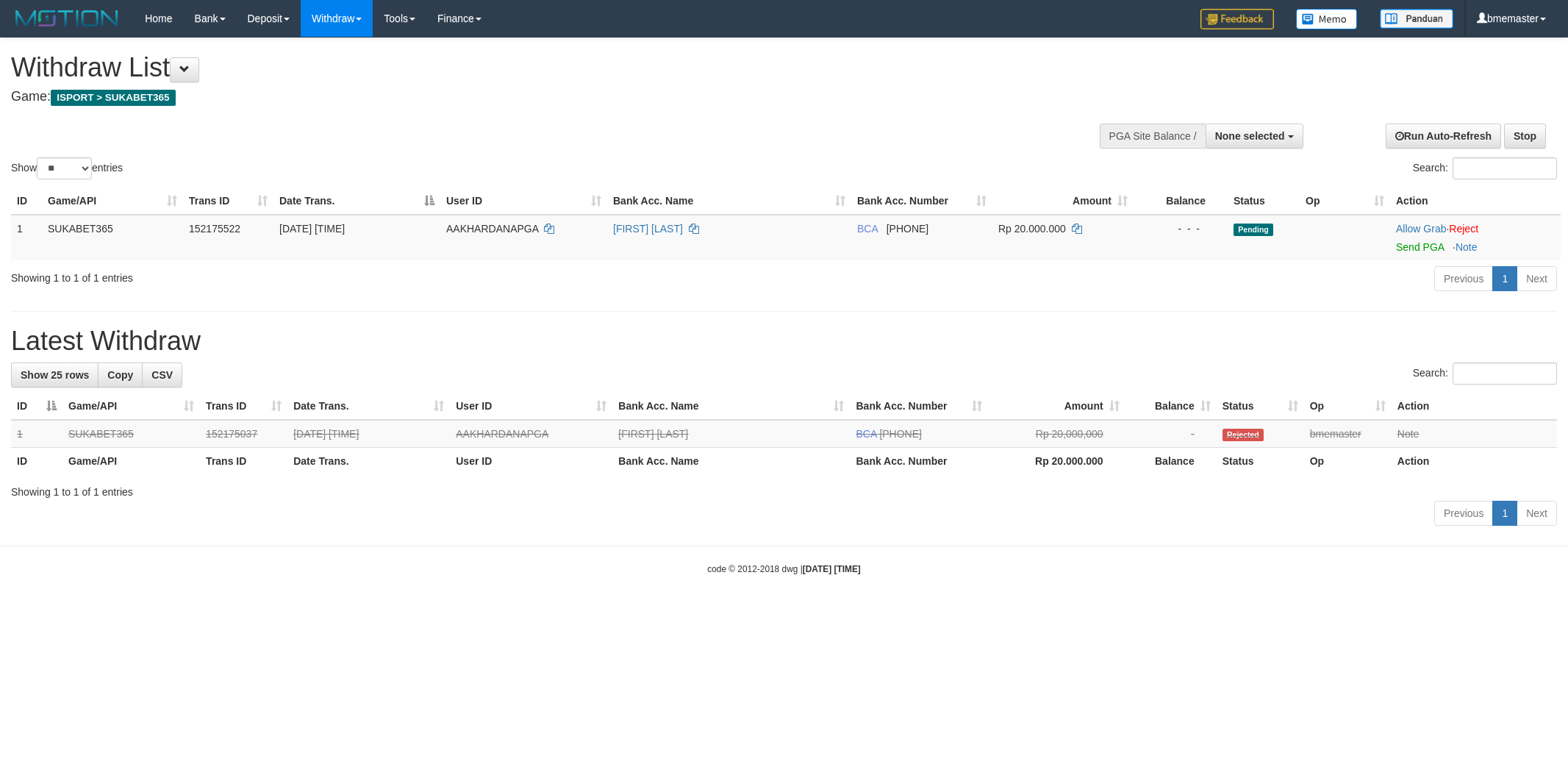 select 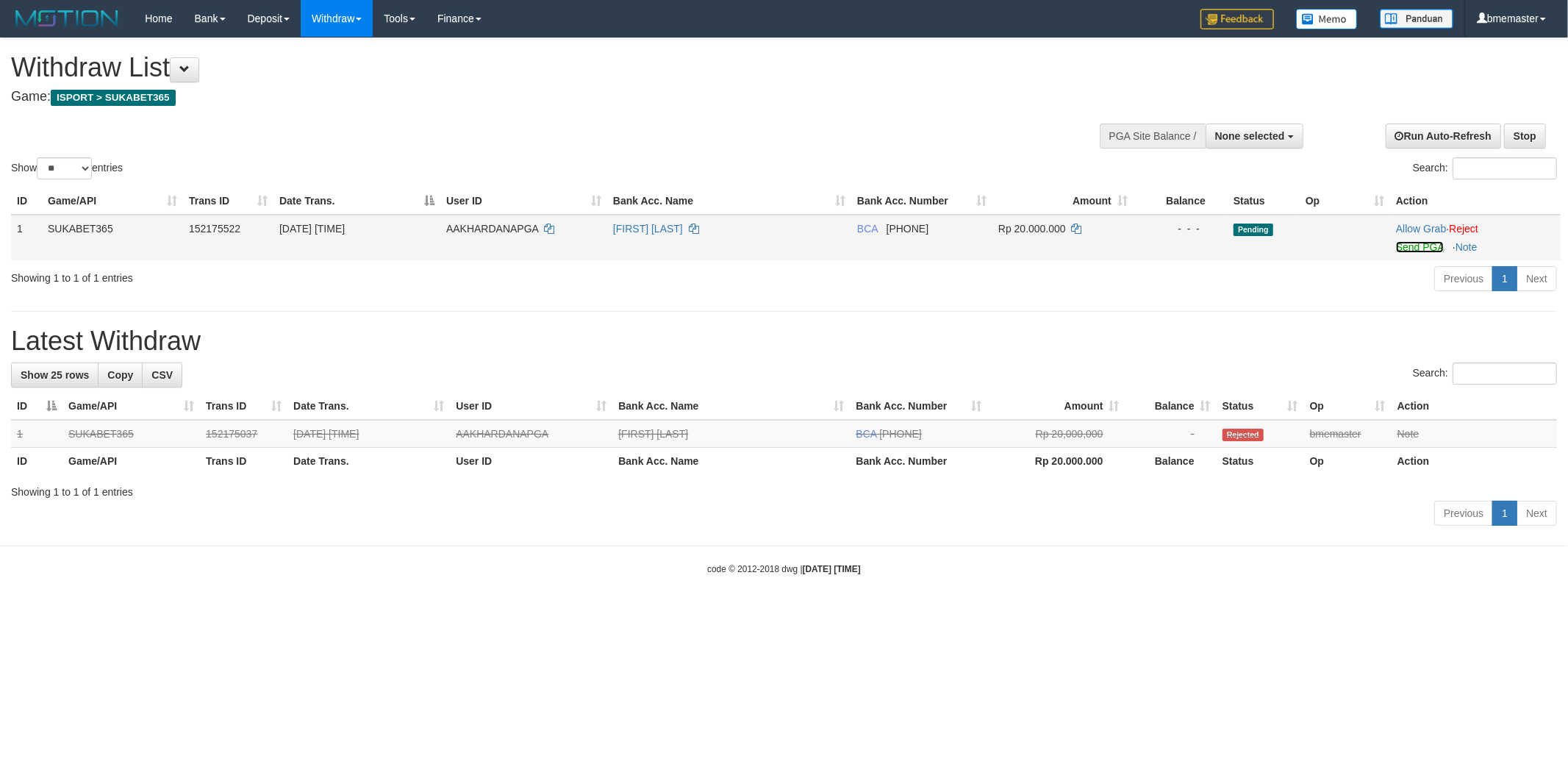 click on "Send PGA" at bounding box center [1420, 247] 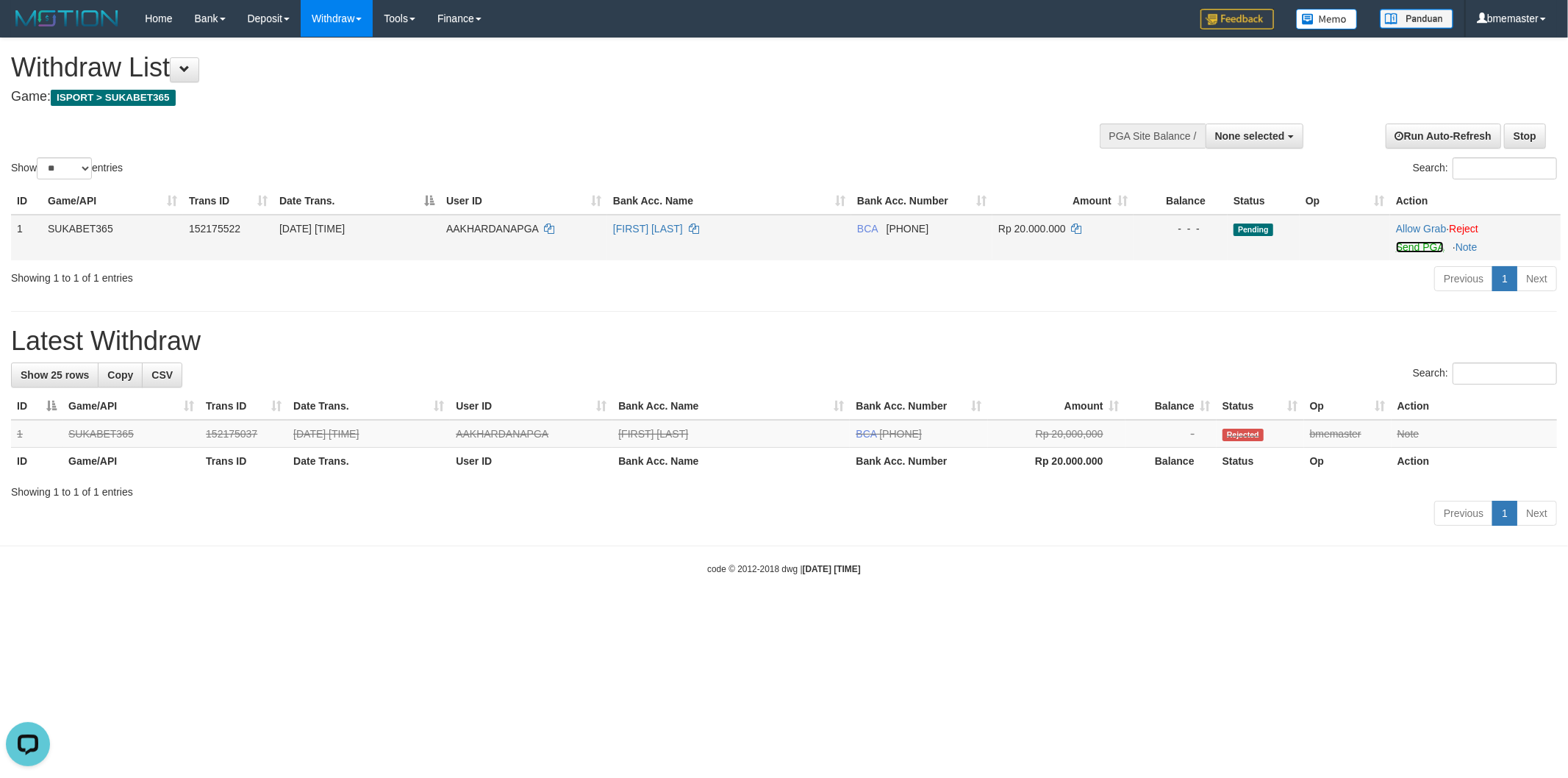 scroll, scrollTop: 0, scrollLeft: 0, axis: both 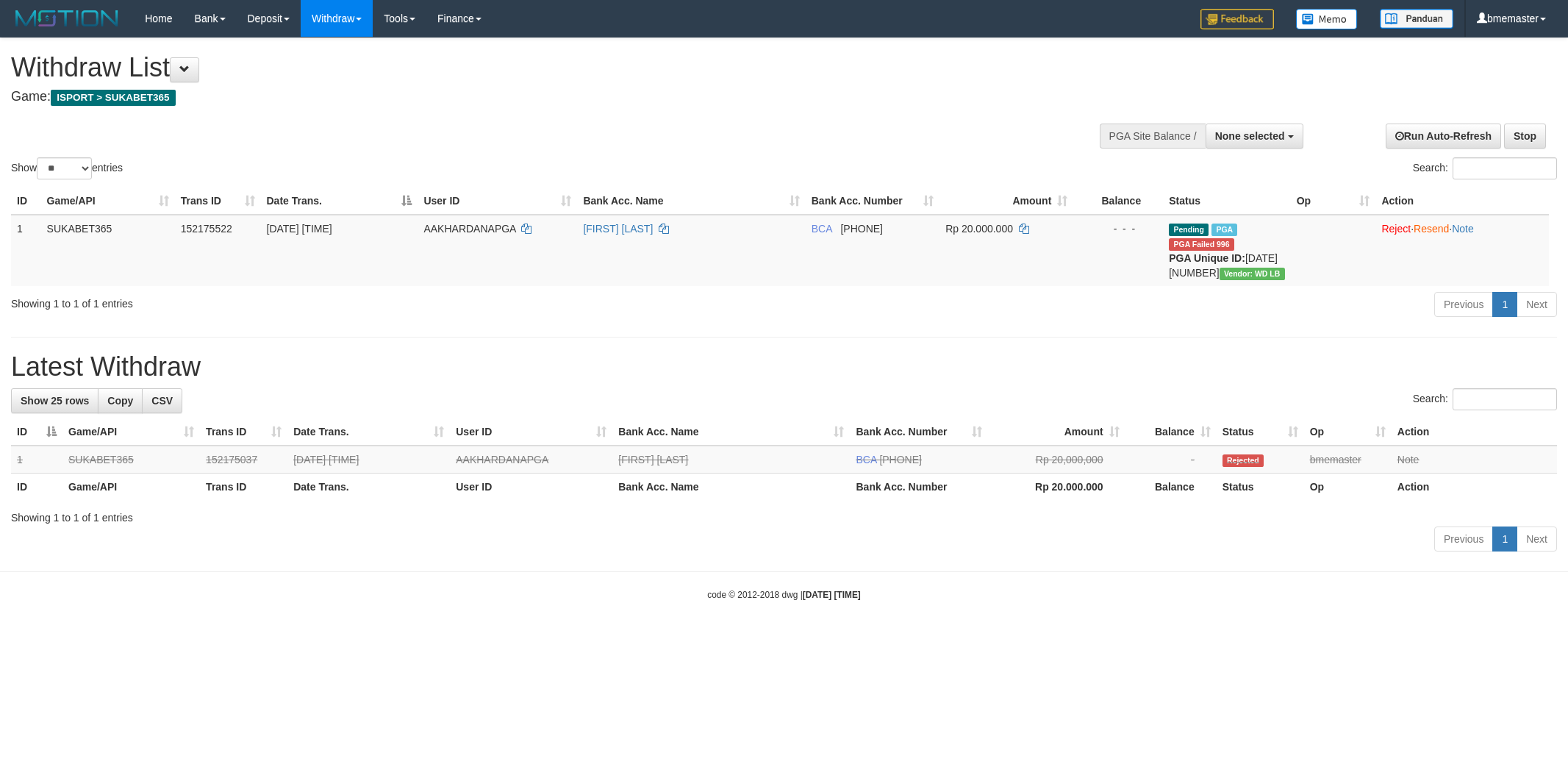 select 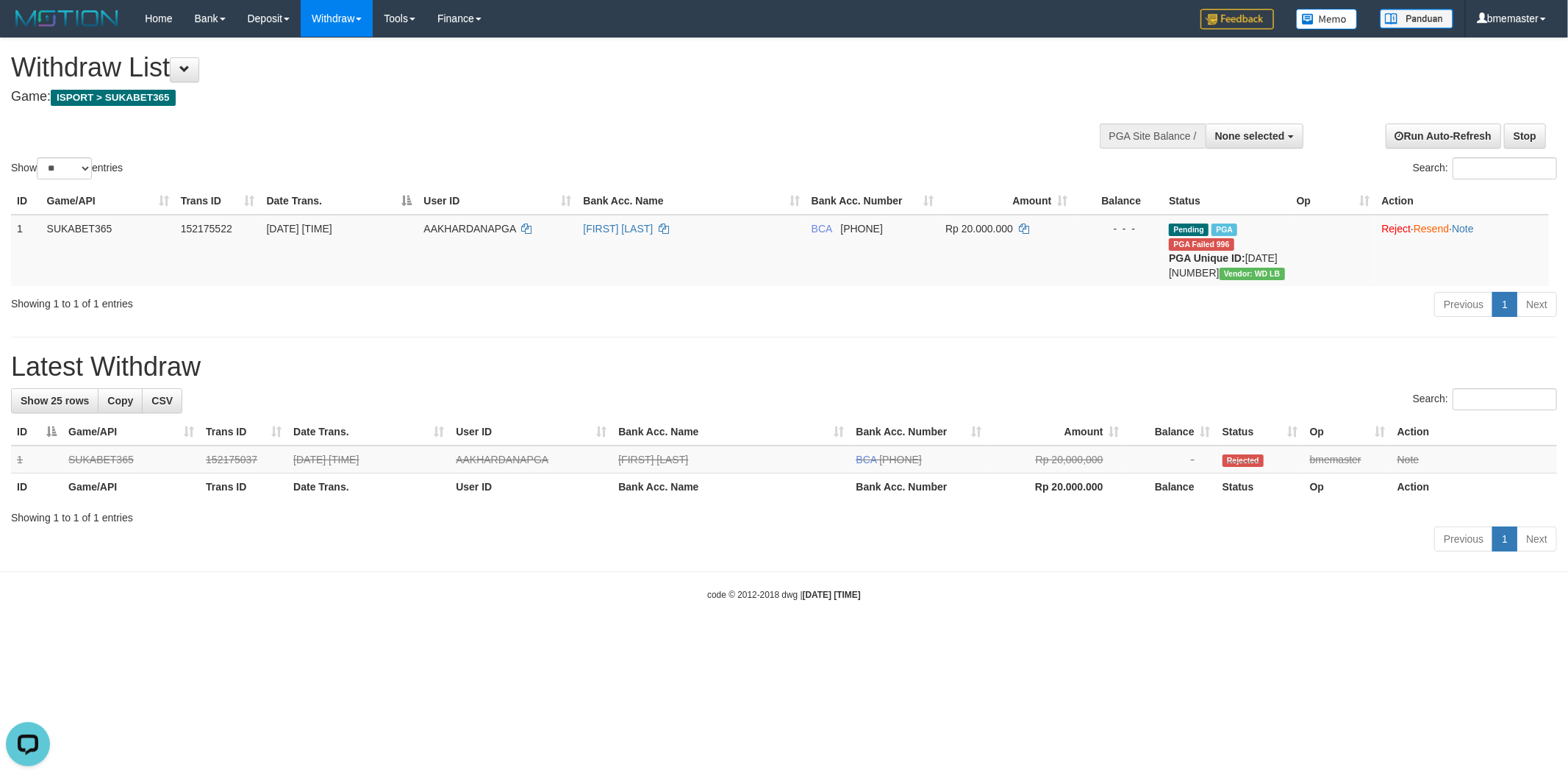 scroll, scrollTop: 0, scrollLeft: 0, axis: both 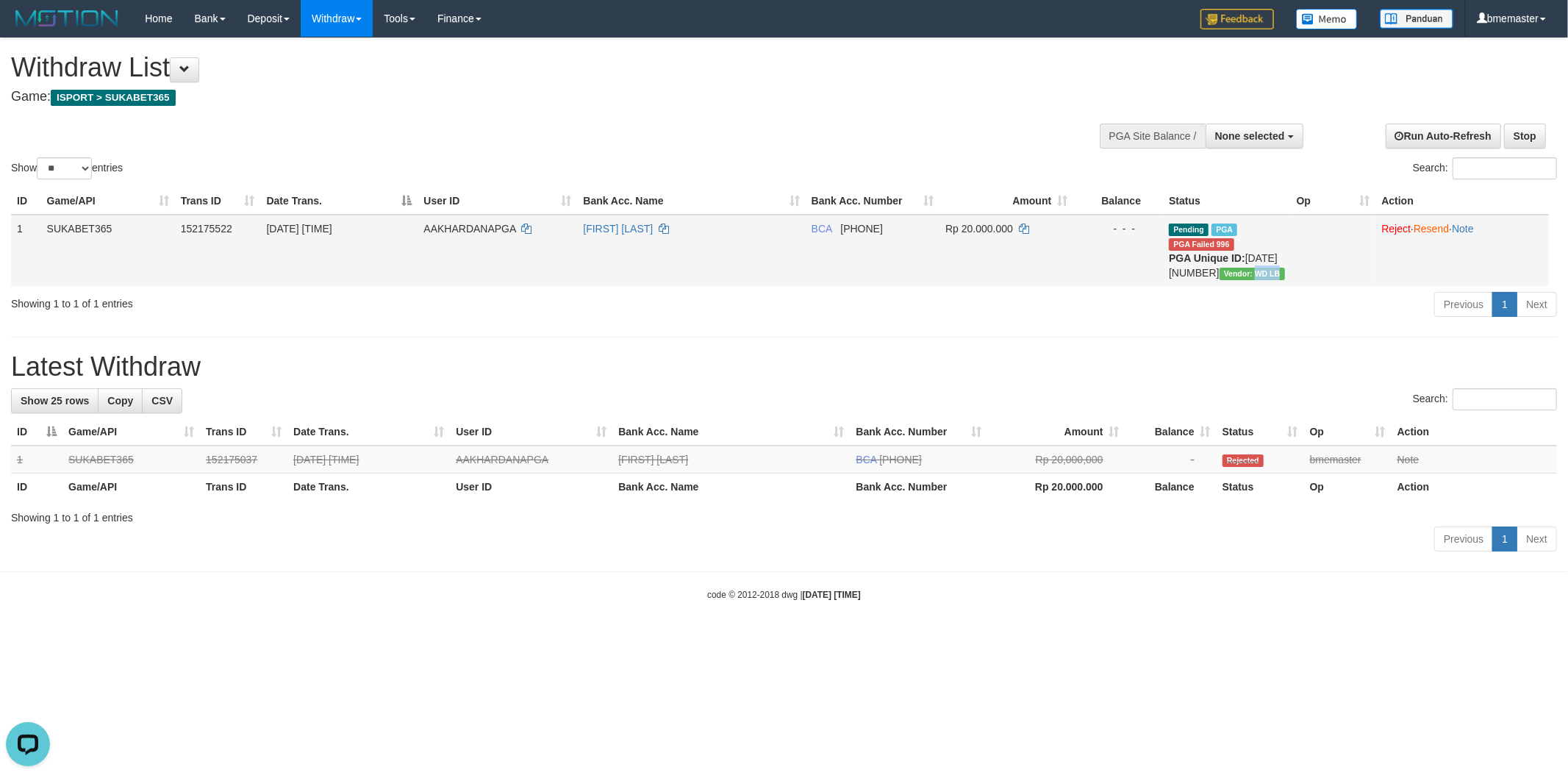 drag, startPoint x: 1250, startPoint y: 302, endPoint x: 1225, endPoint y: 301, distance: 25.019992 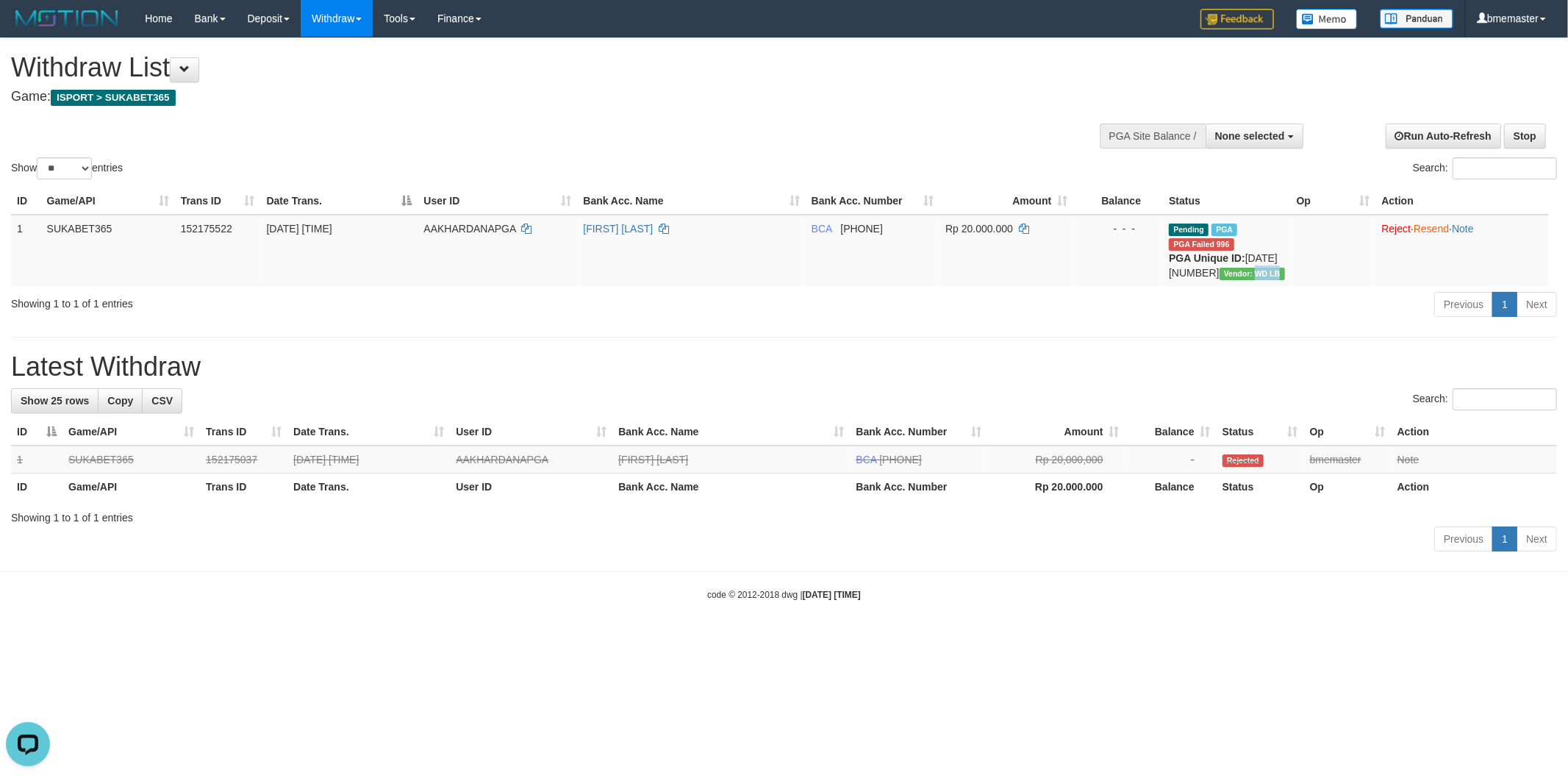 copy on "WD LB" 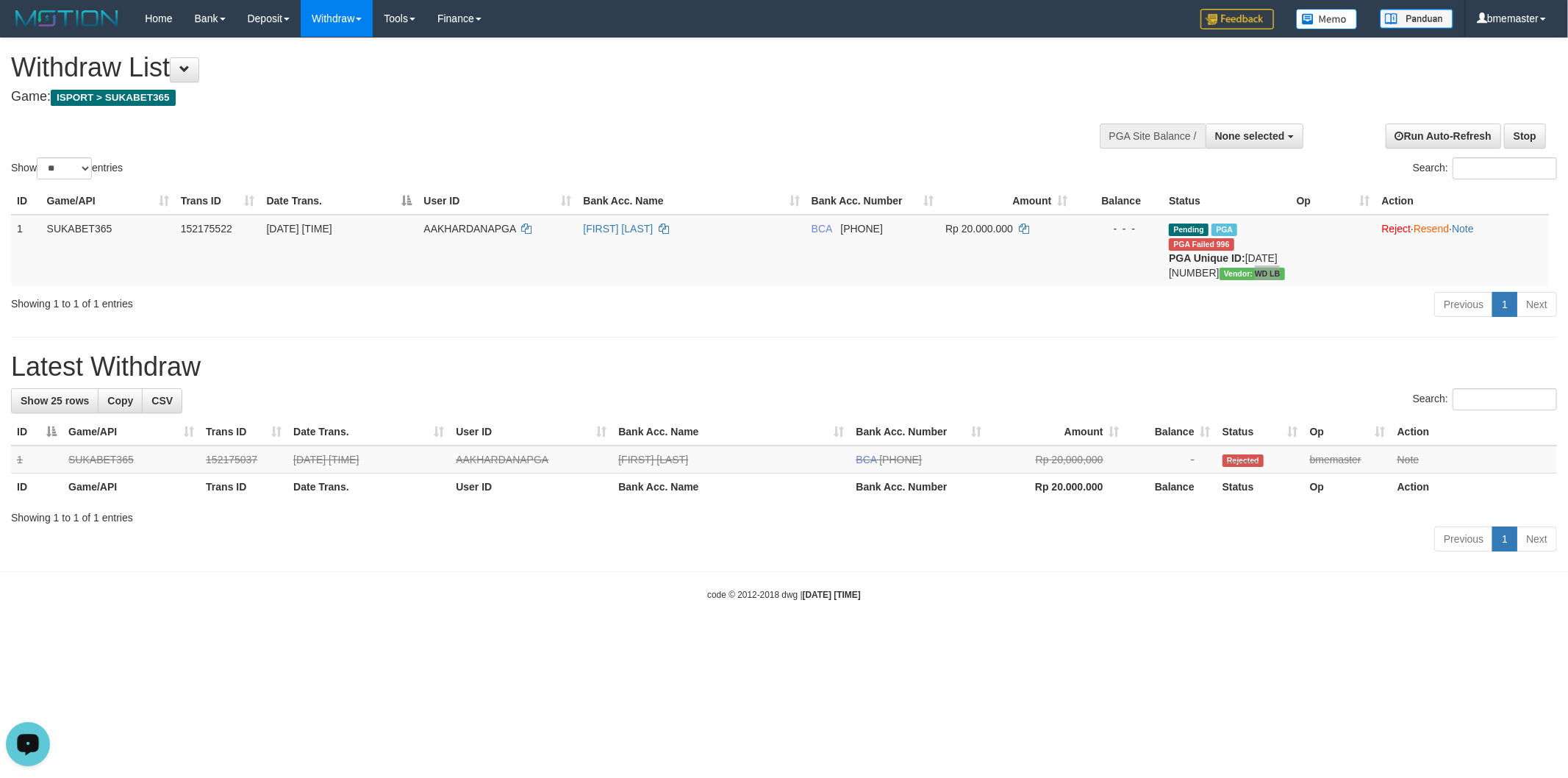 click at bounding box center (28, 743) 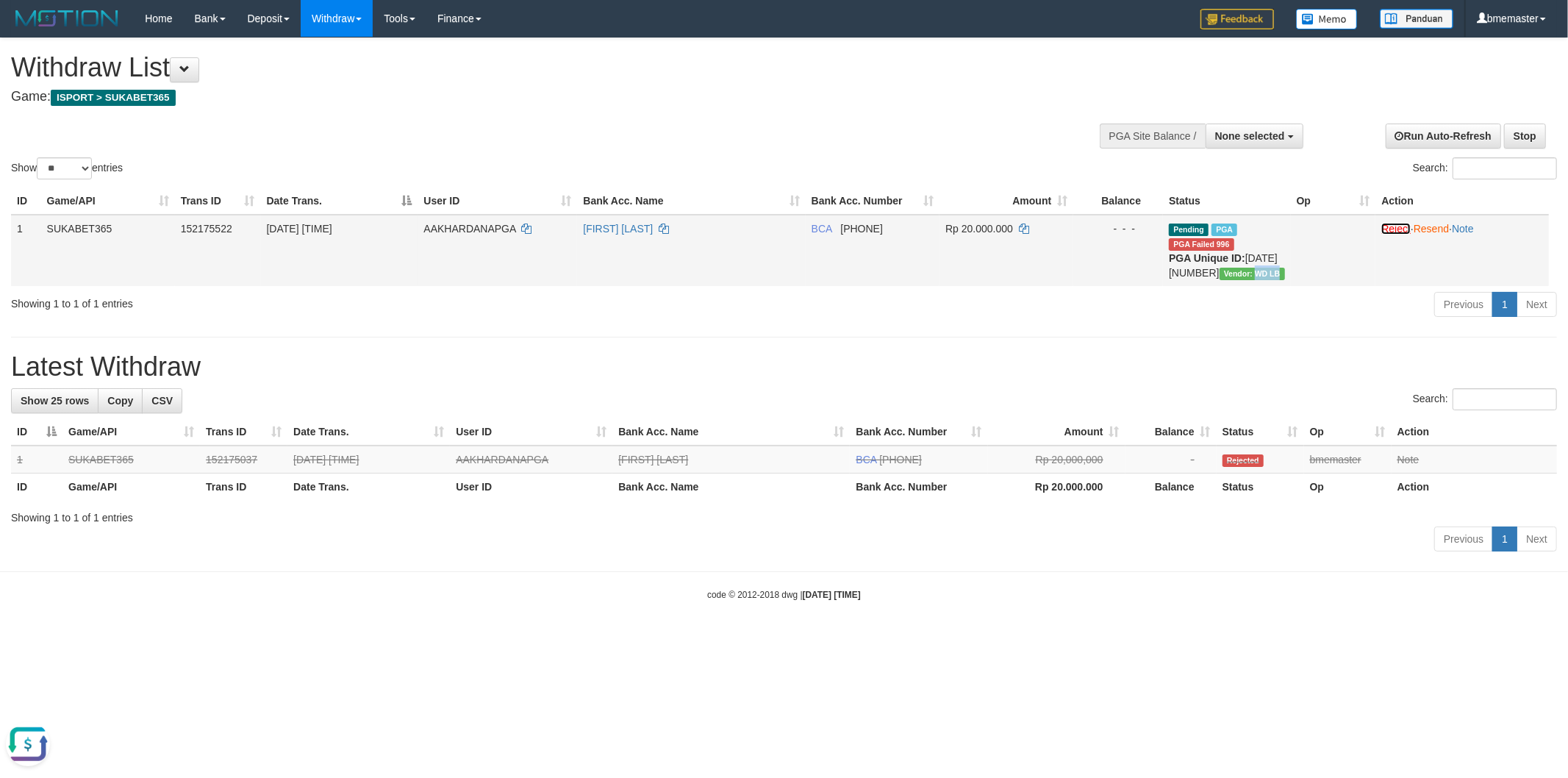 click on "Reject" at bounding box center [1396, 229] 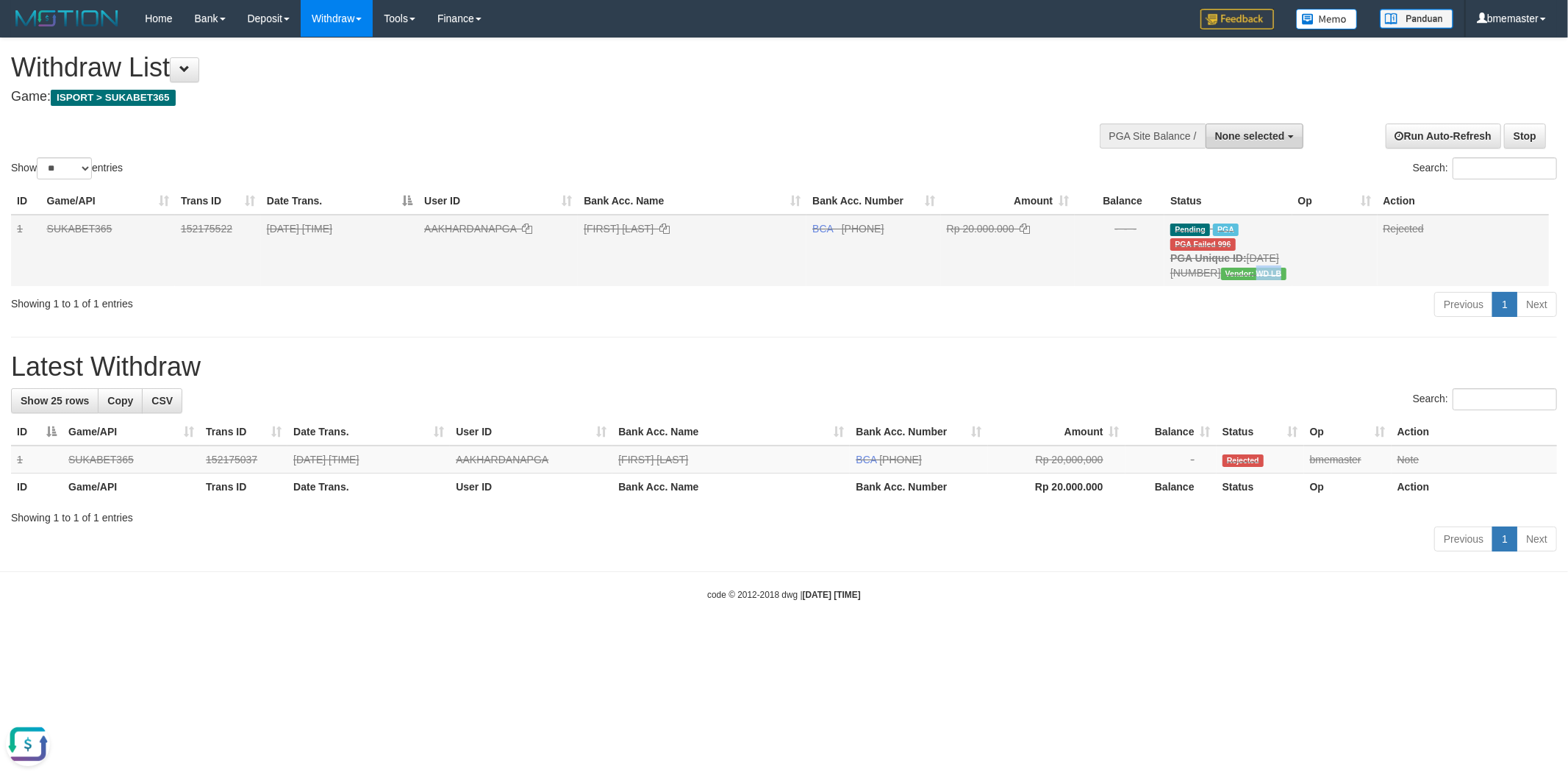 click on "None selected" at bounding box center (1254, 136) 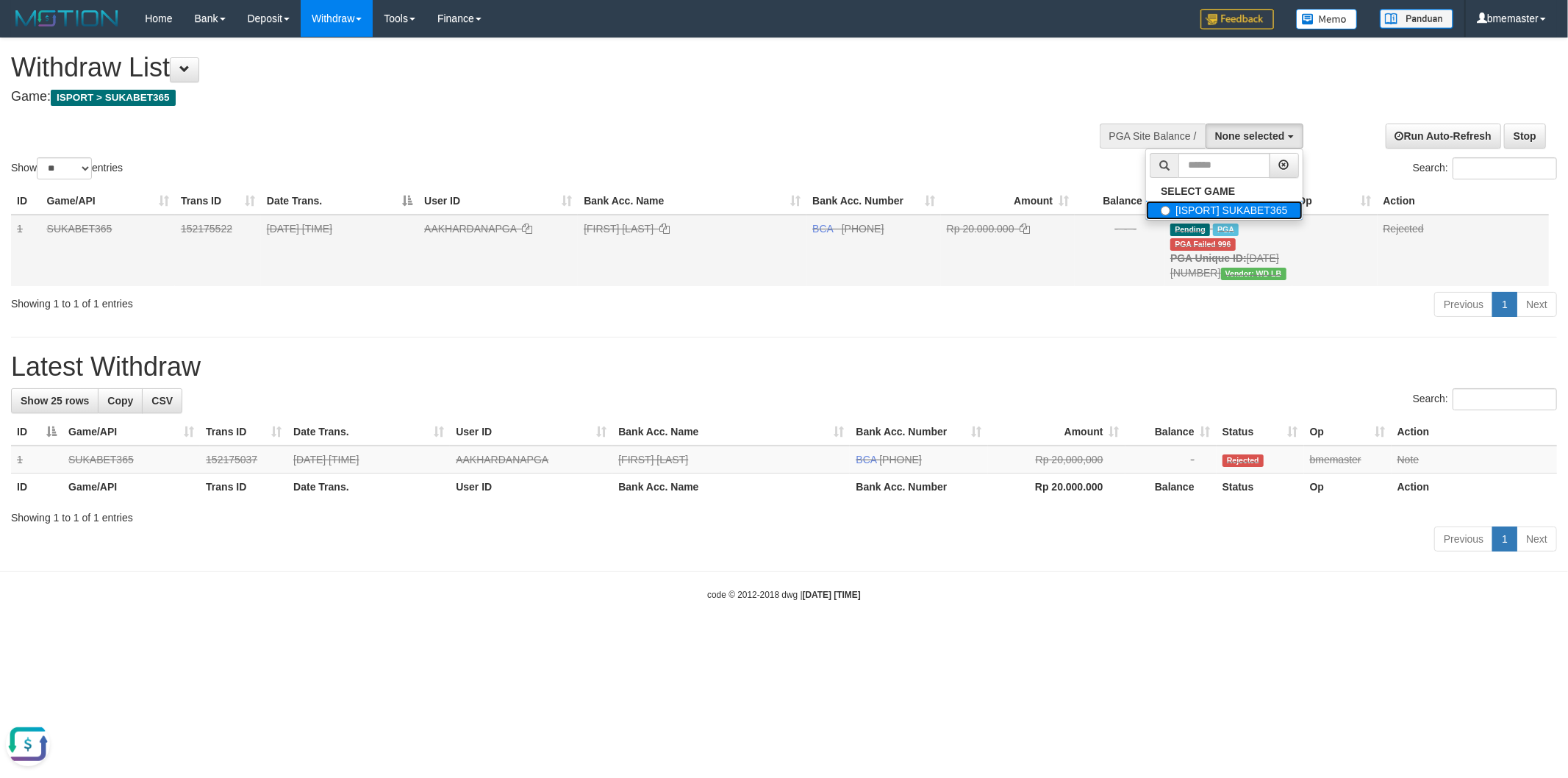 click on "[ISPORT] SUKABET365" at bounding box center (1224, 210) 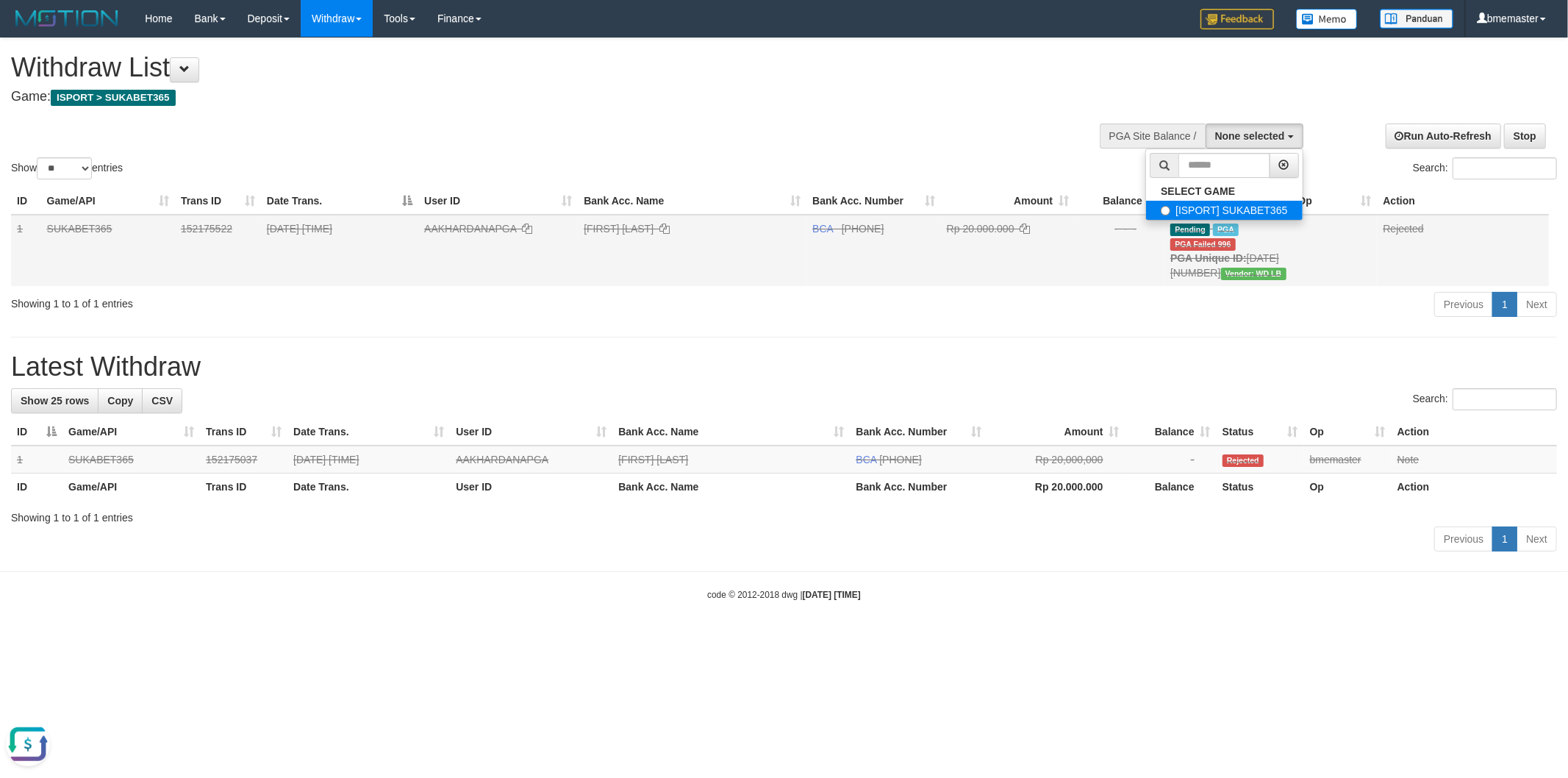 select on "****" 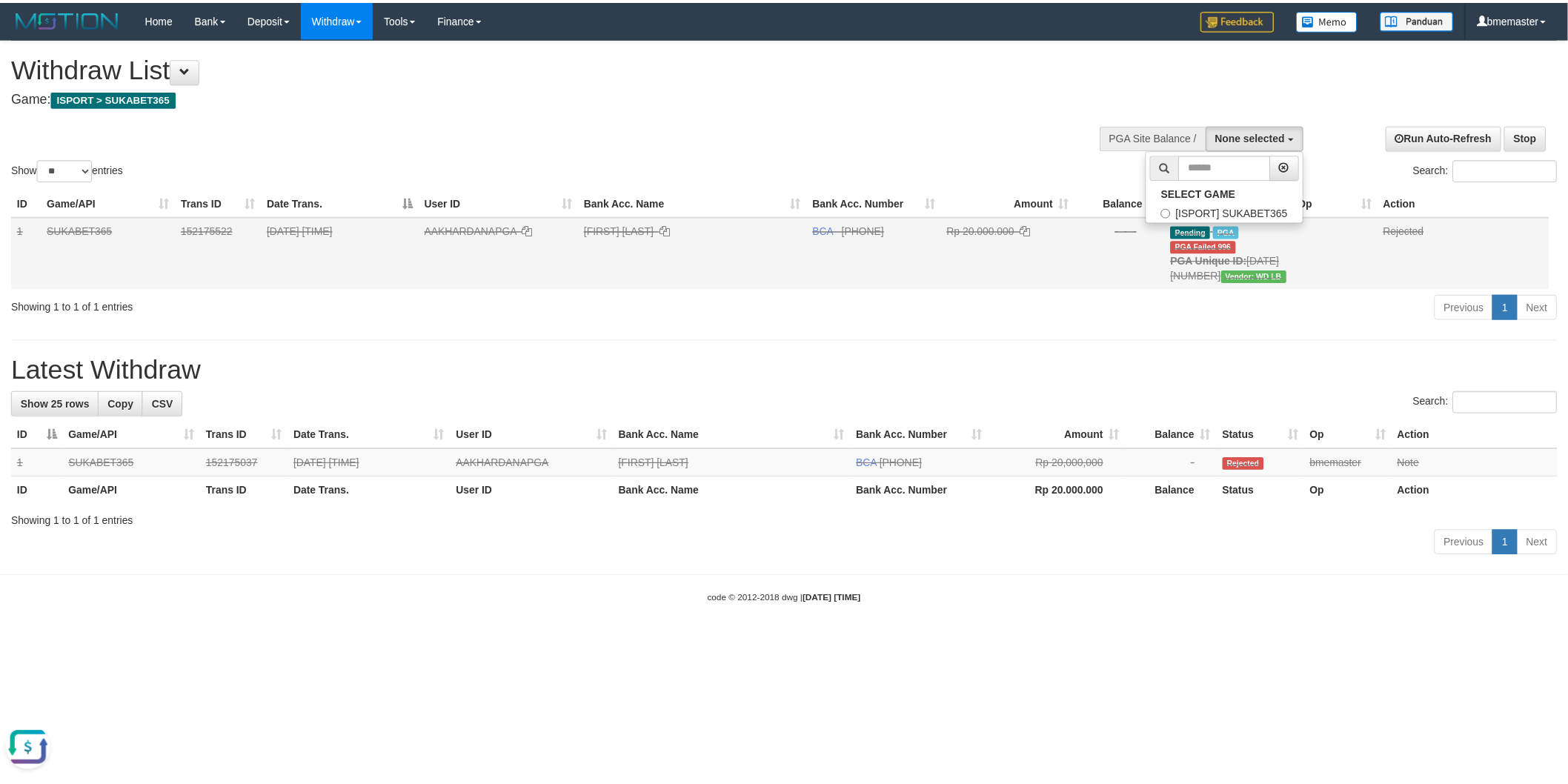 scroll, scrollTop: 13, scrollLeft: 0, axis: vertical 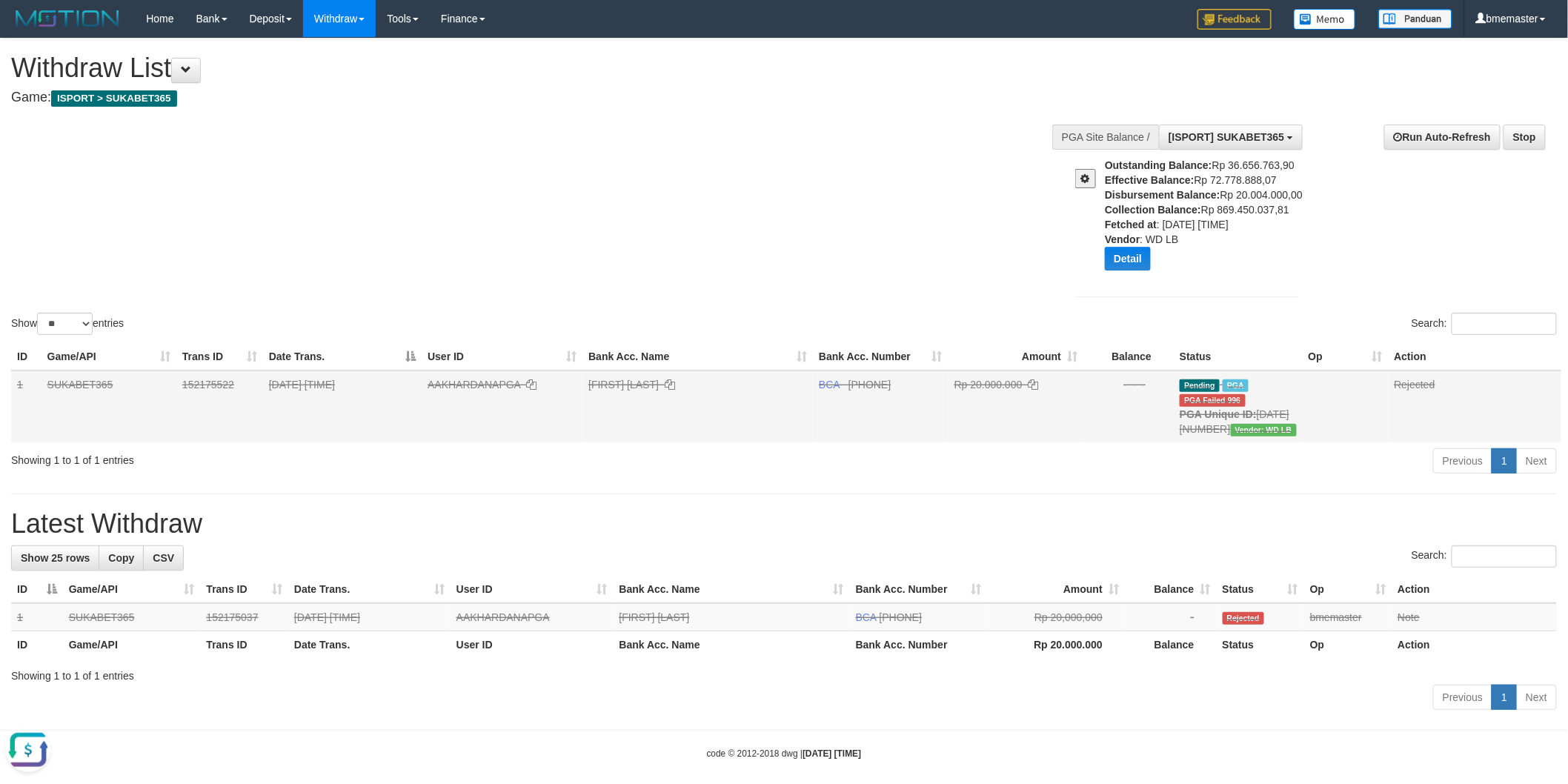 click at bounding box center (1086, 179) 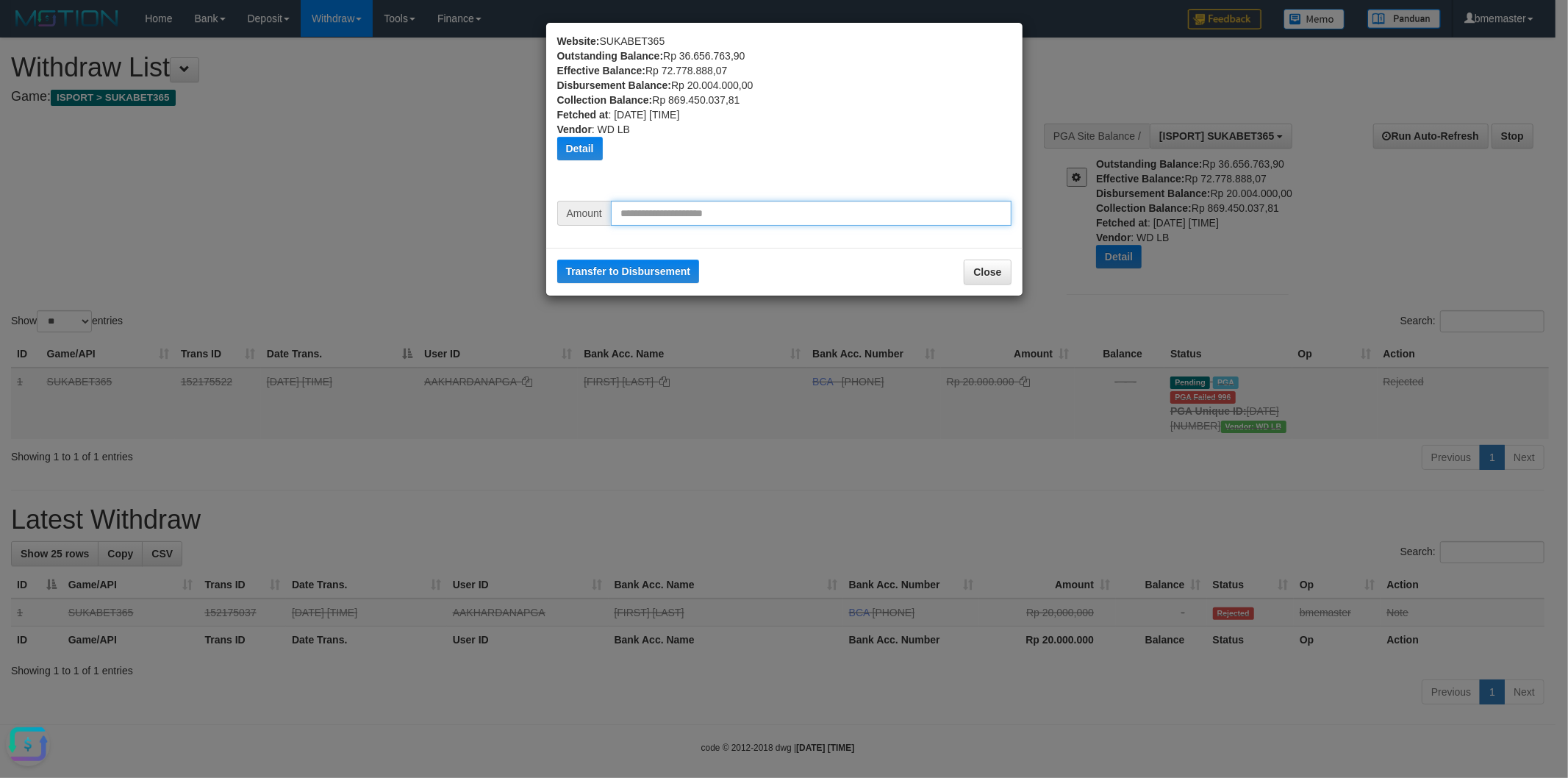 click at bounding box center [811, 213] 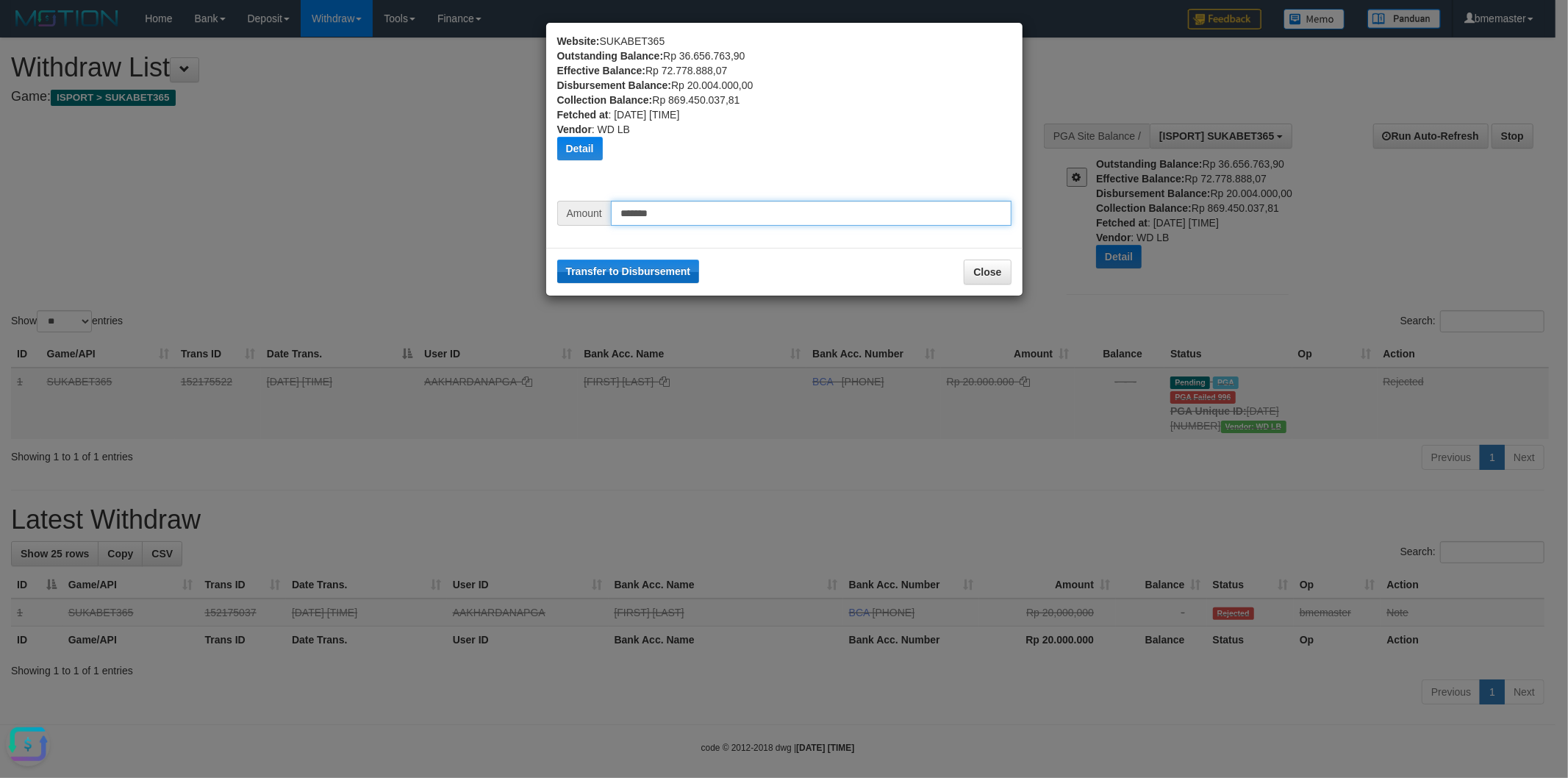 type on "*******" 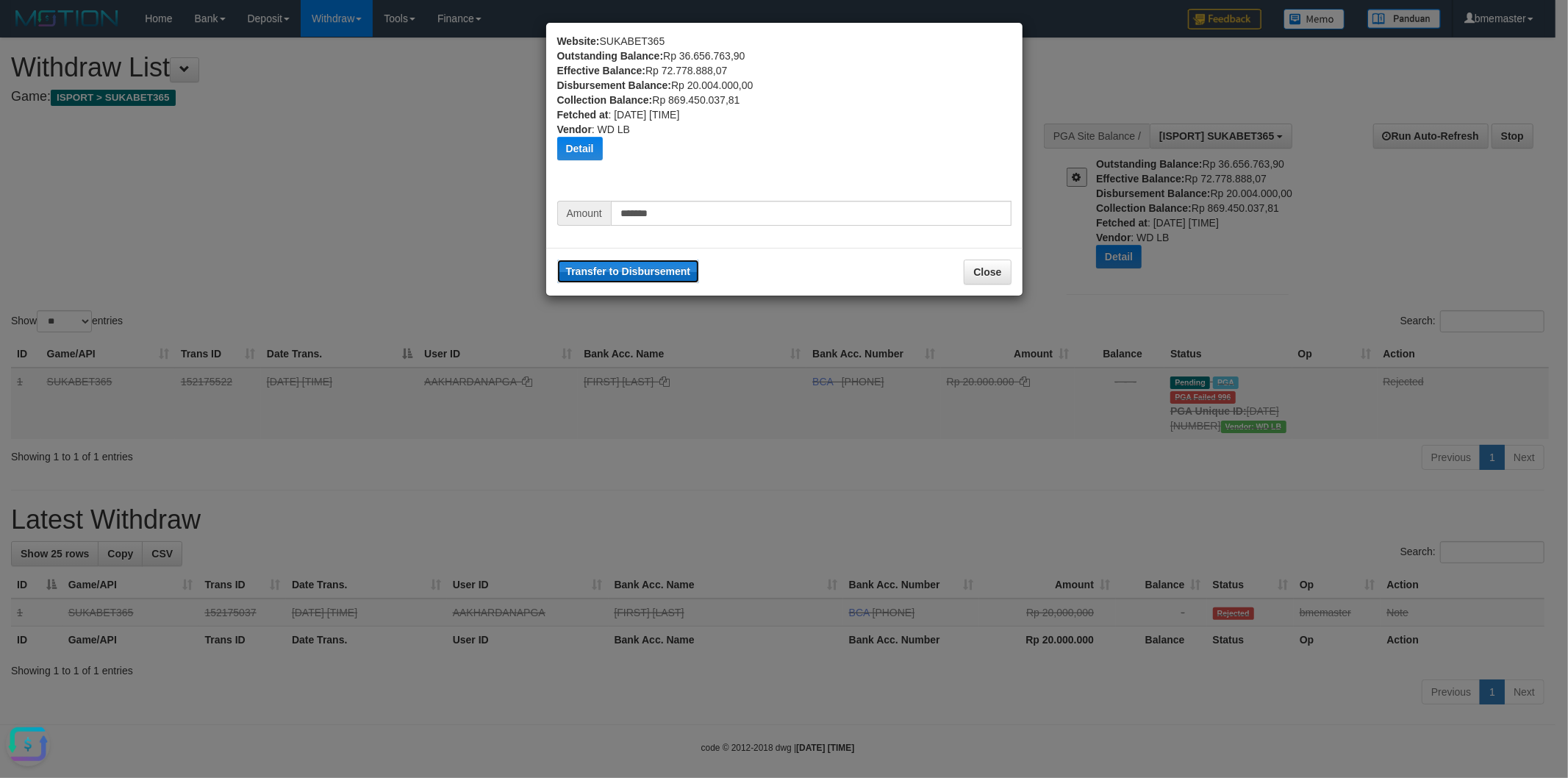 click on "Transfer to Disbursement" at bounding box center [629, 271] 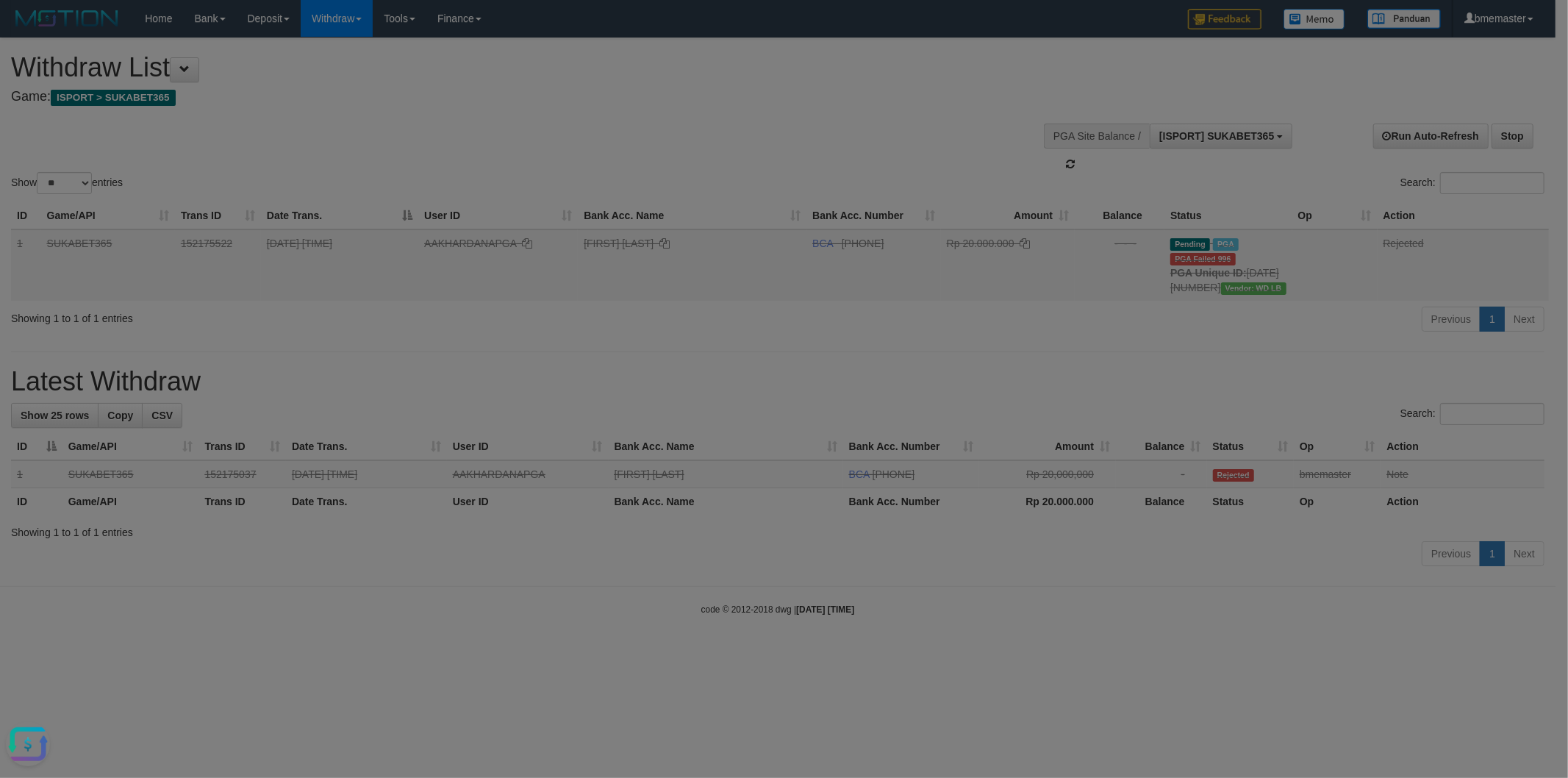 type 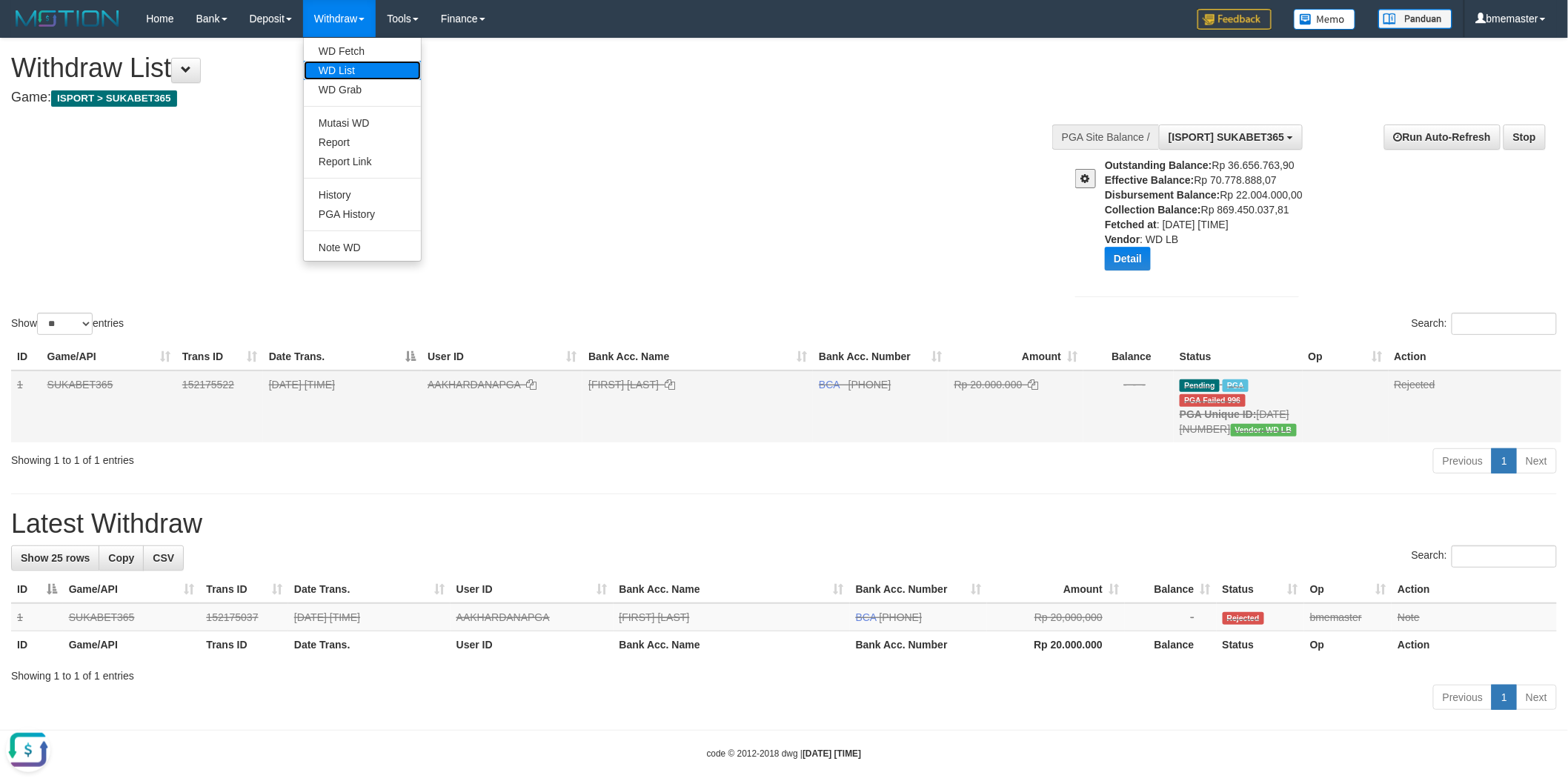 click on "WD List" at bounding box center (362, 70) 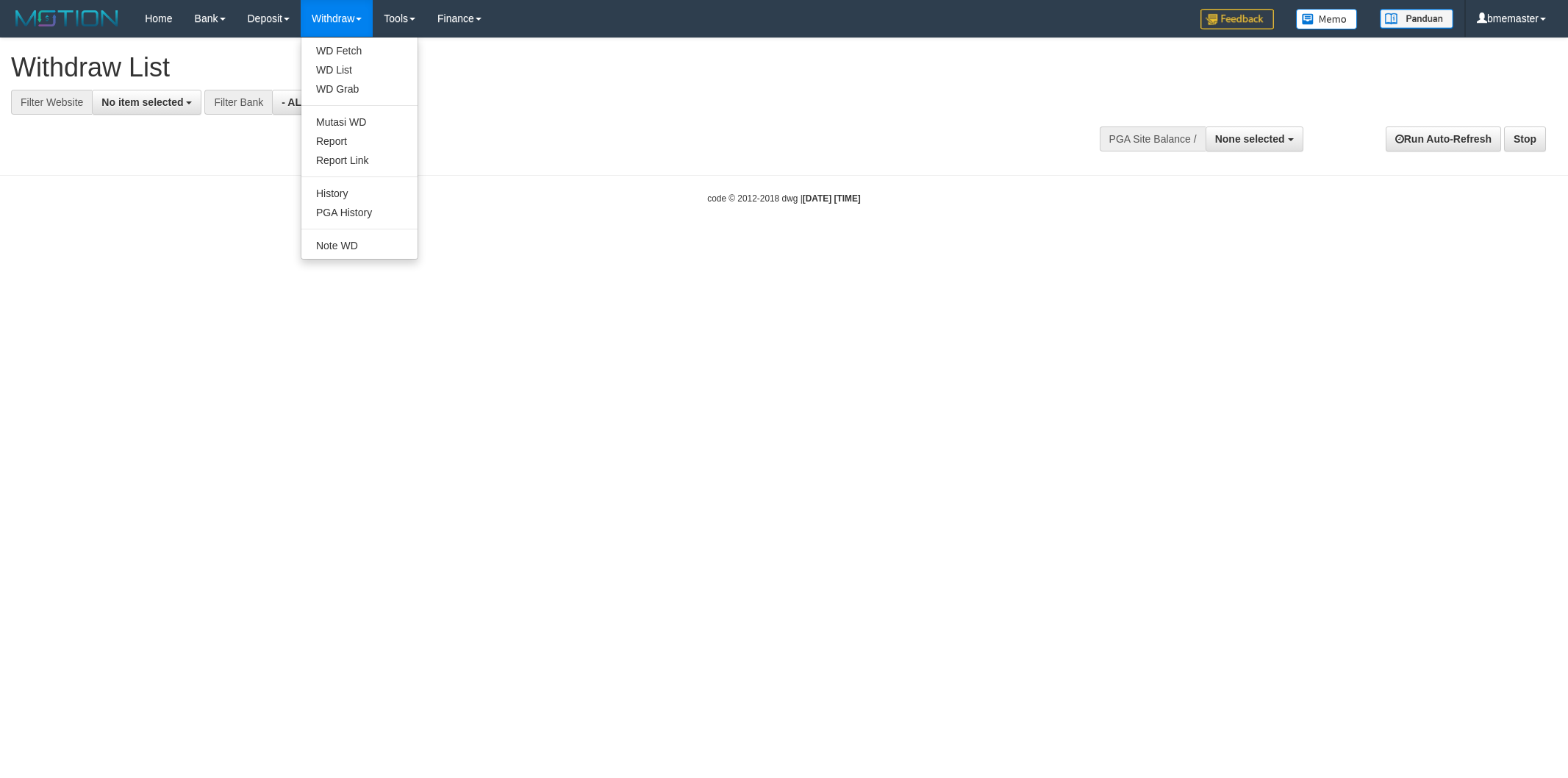 select 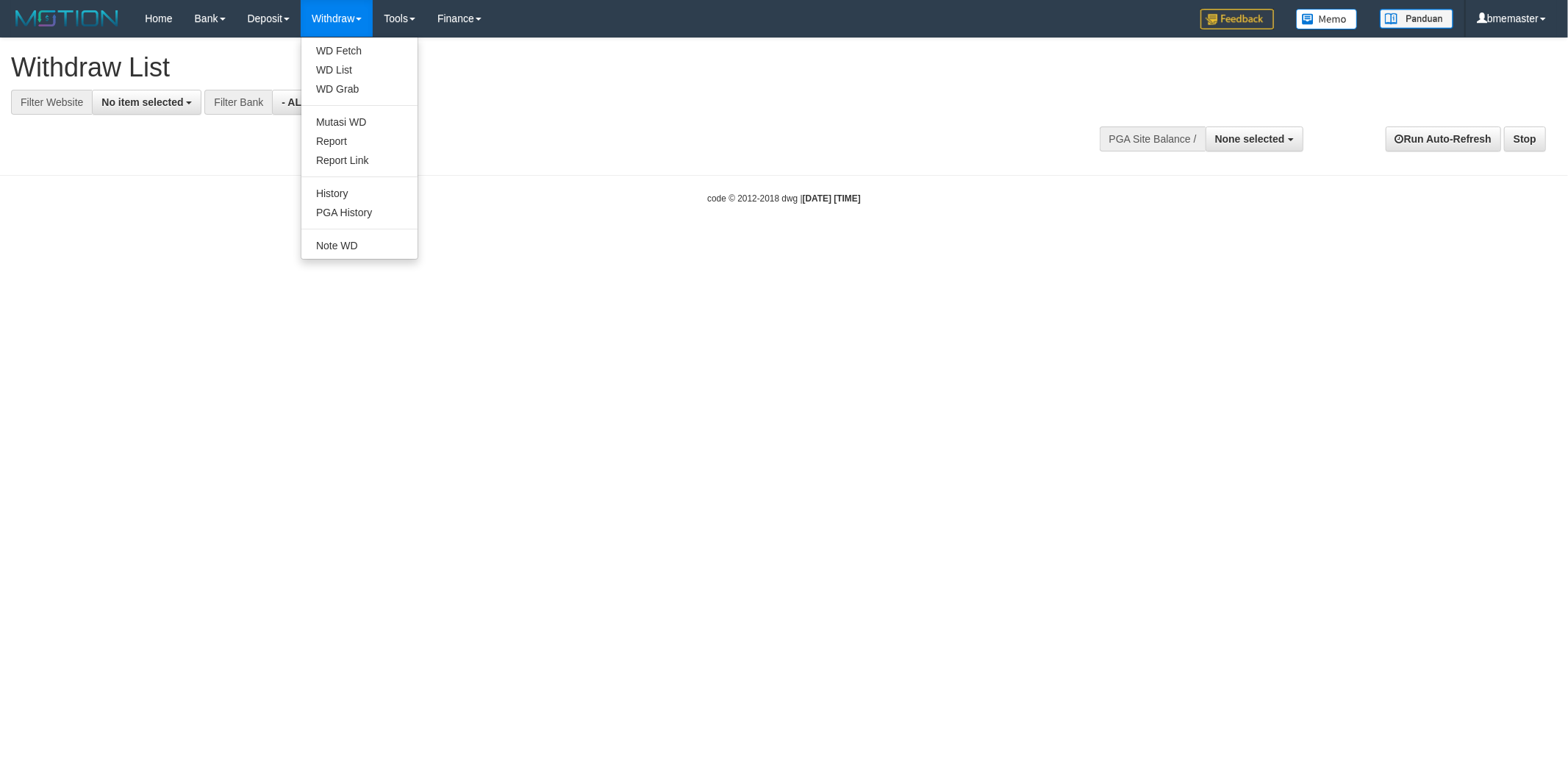 click on "Withdraw" at bounding box center (337, 18) 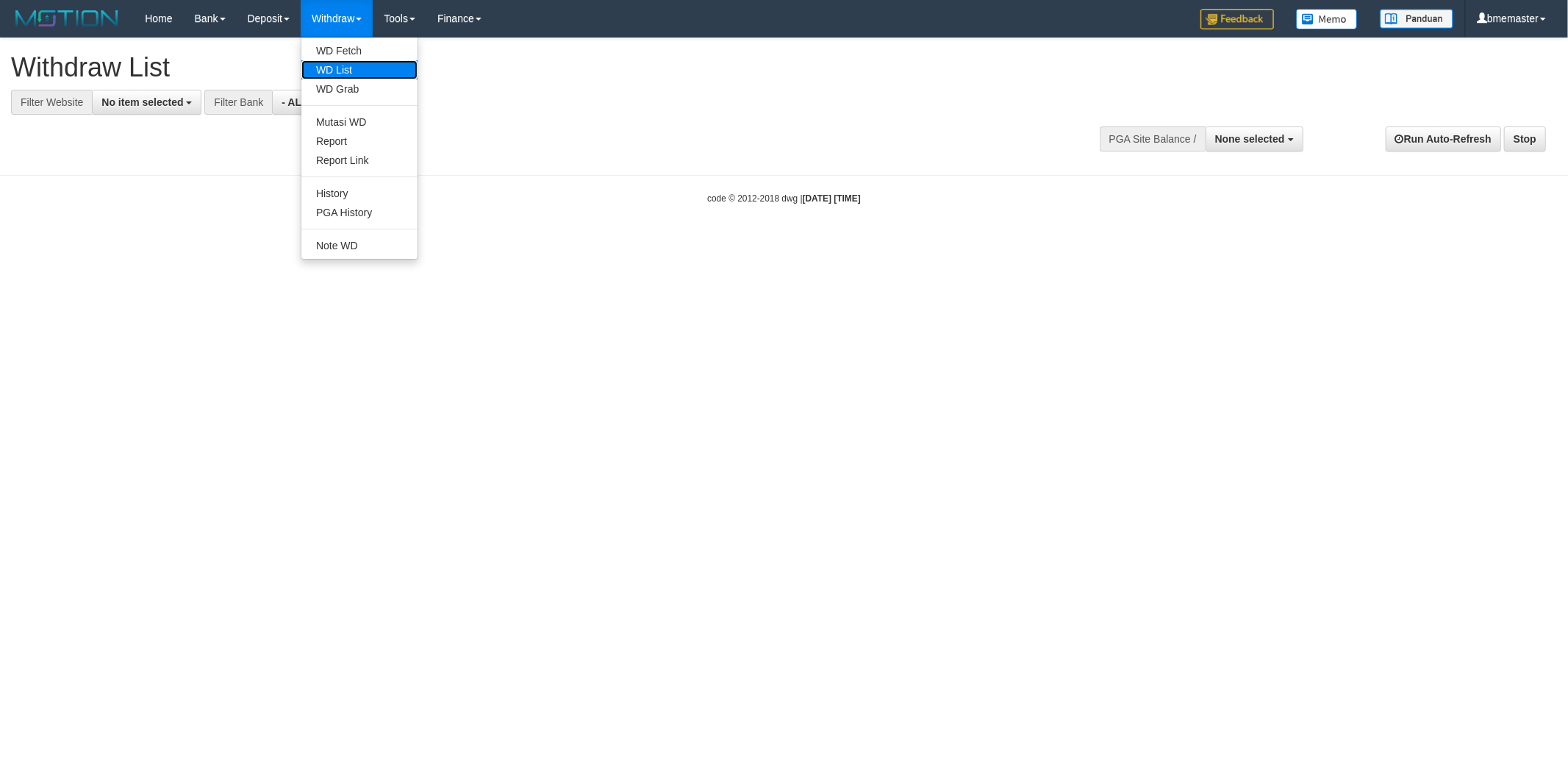 click on "WD List" at bounding box center (359, 70) 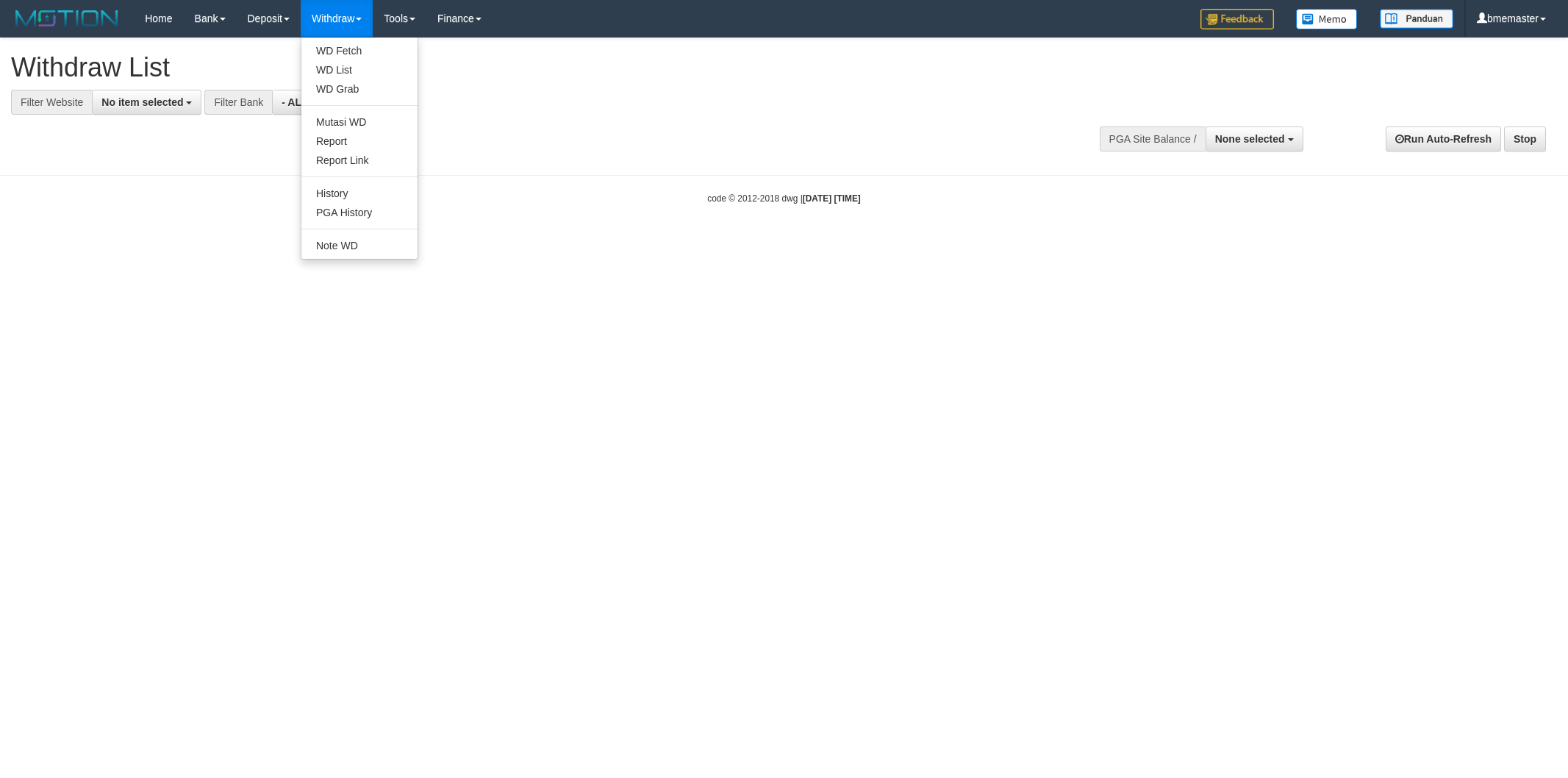 select 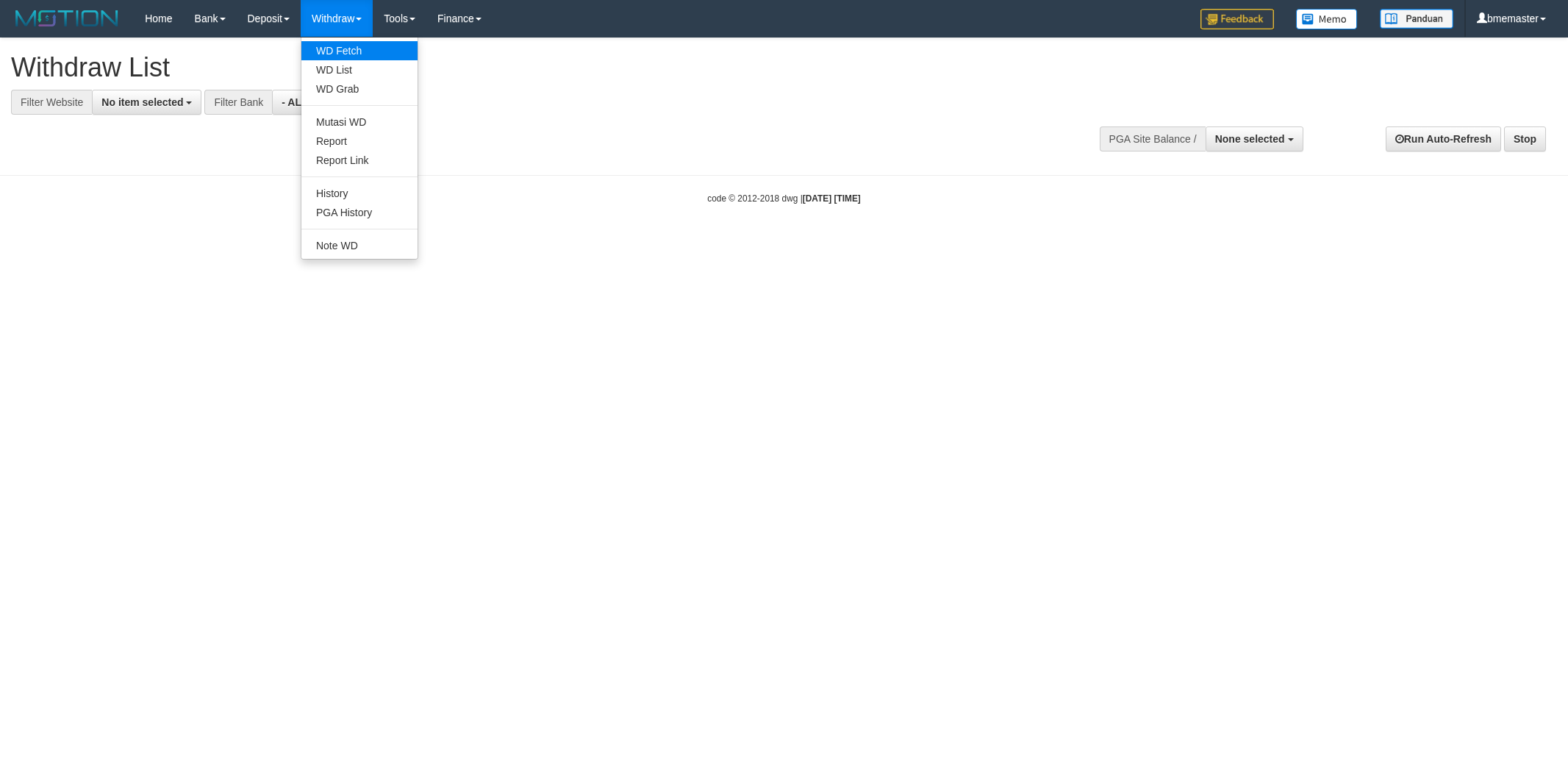 scroll, scrollTop: 0, scrollLeft: 0, axis: both 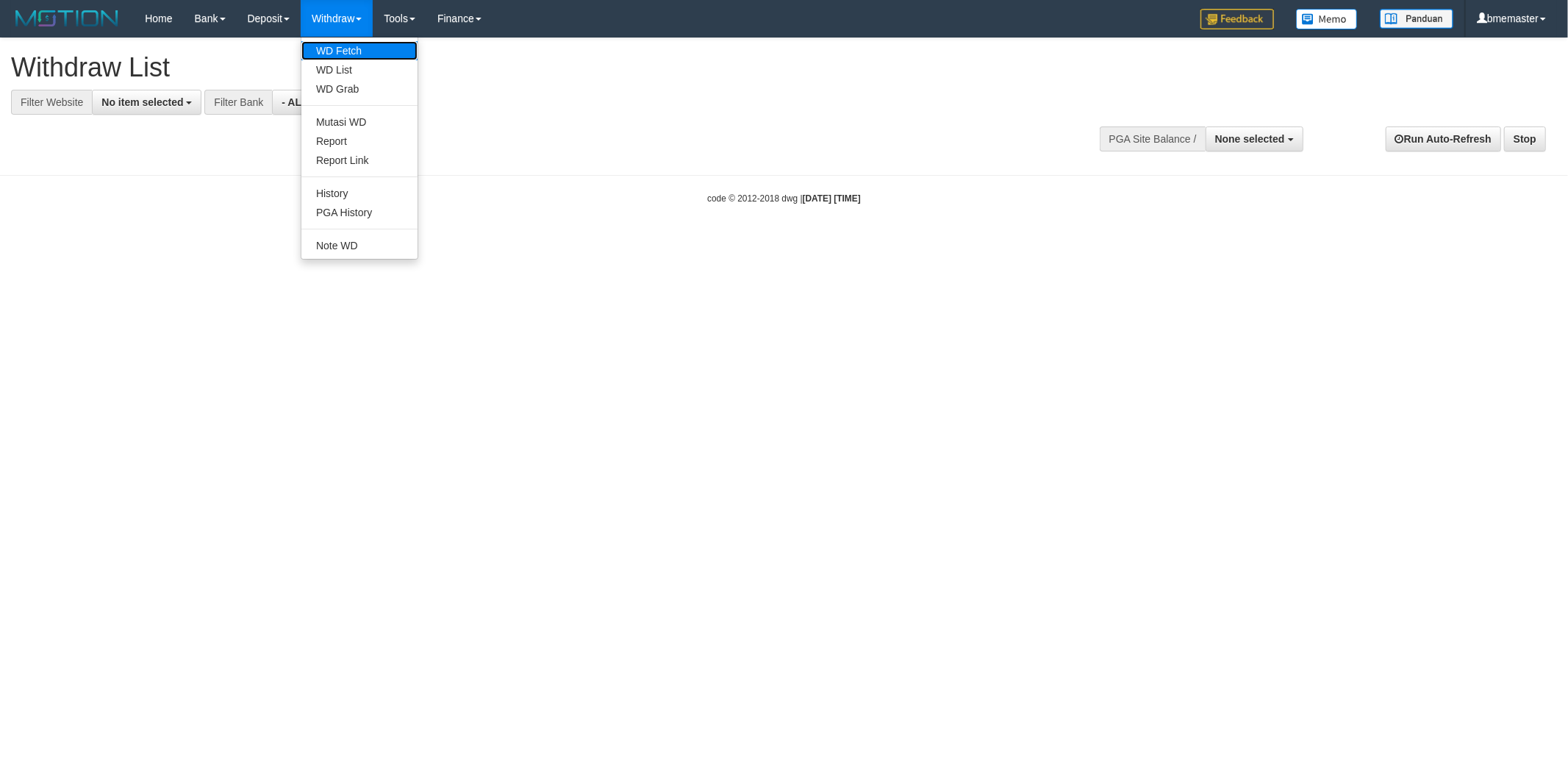 click on "WD Fetch" at bounding box center (359, 51) 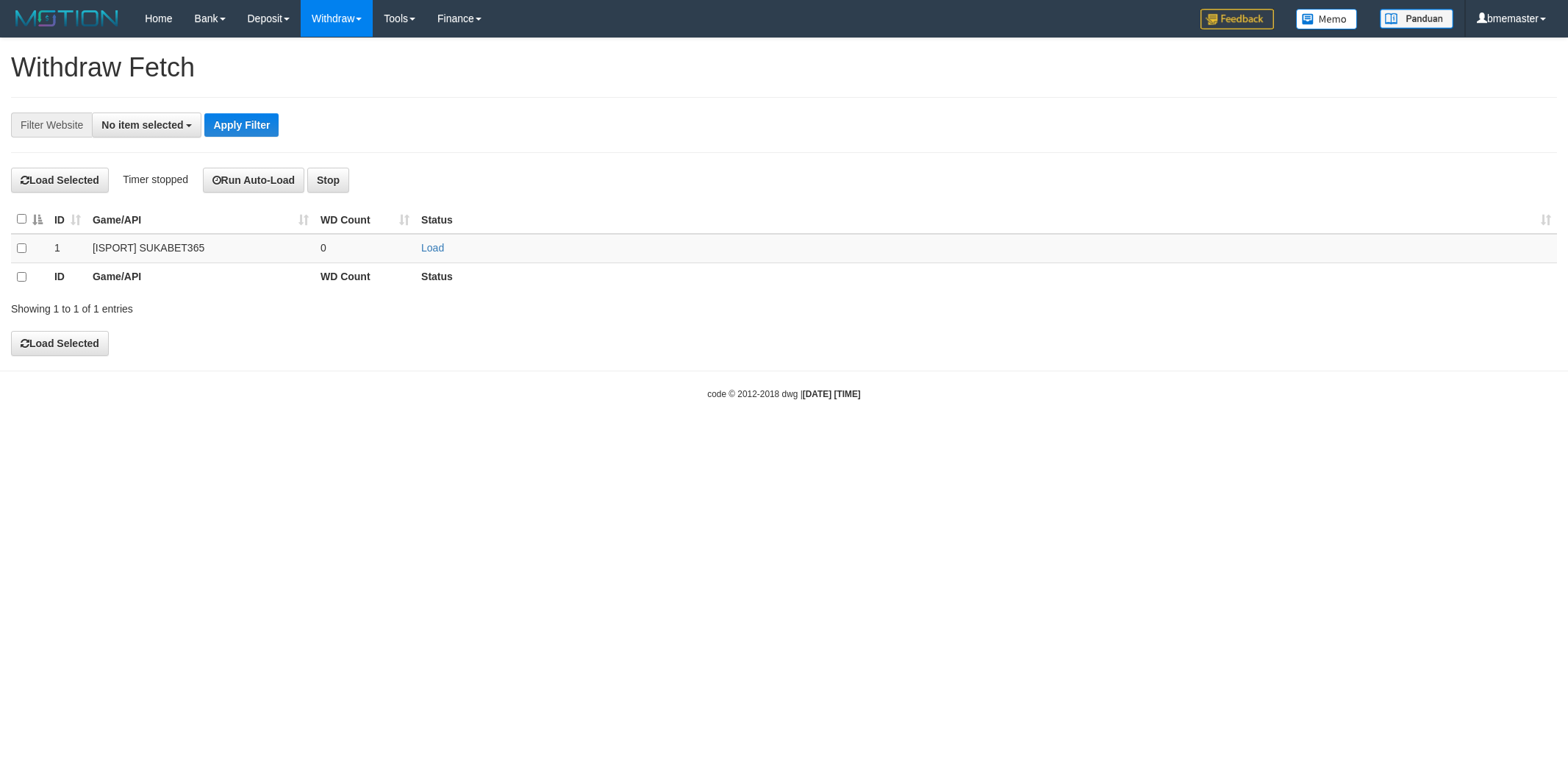 scroll, scrollTop: 0, scrollLeft: 0, axis: both 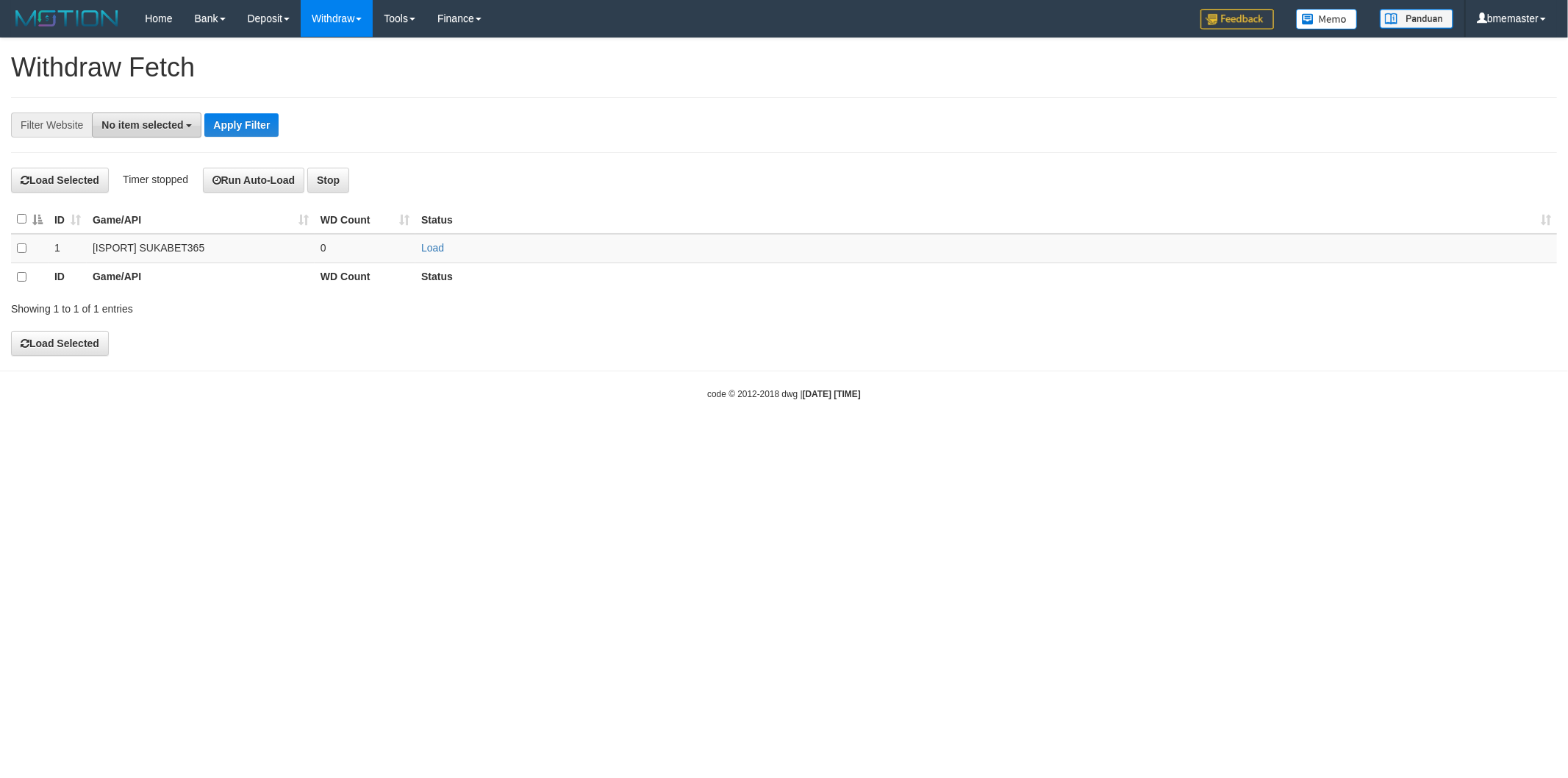 click on "No item selected" at bounding box center [146, 125] 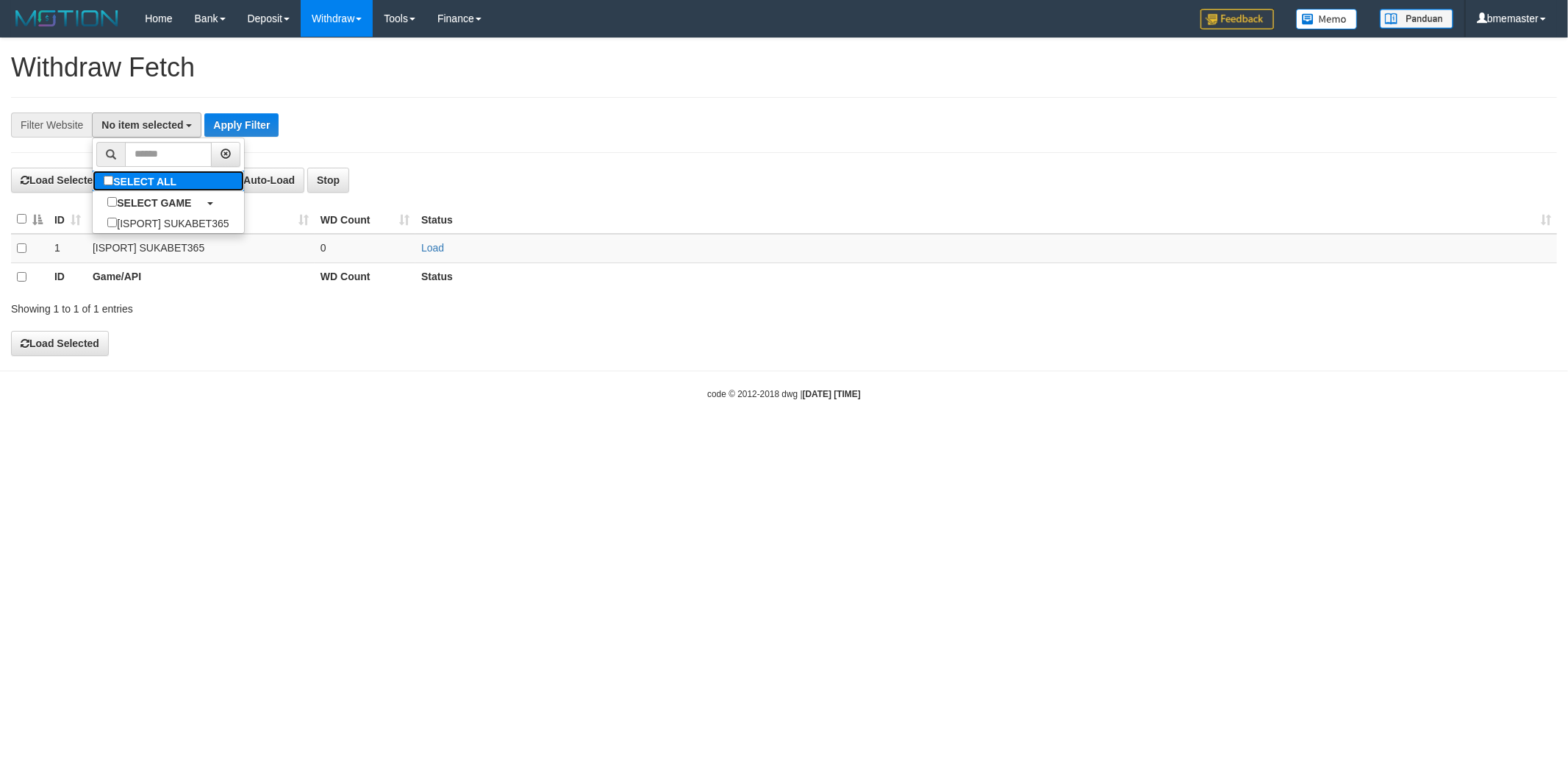 click on "SELECT ALL" at bounding box center [142, 181] 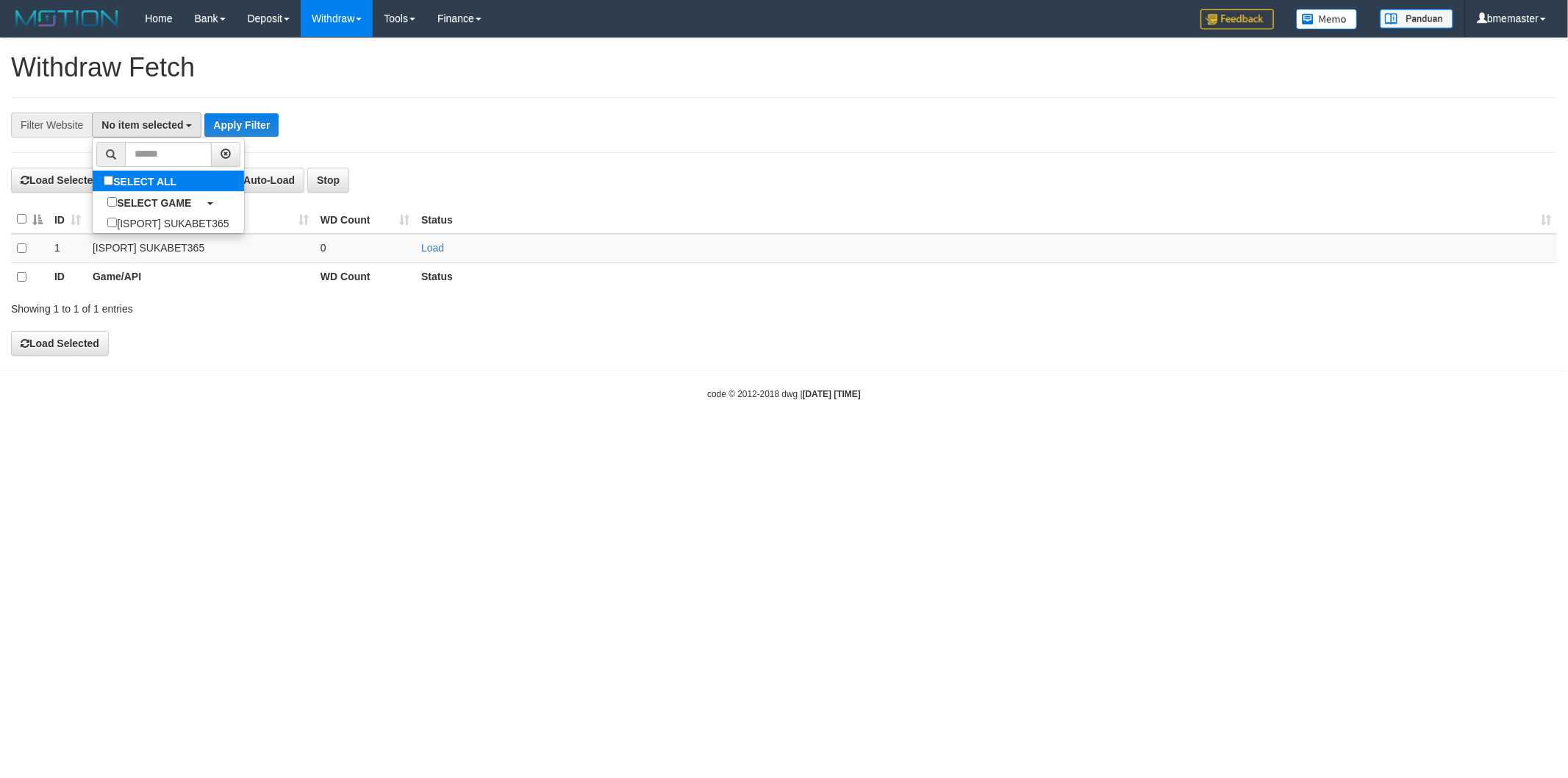 select on "****" 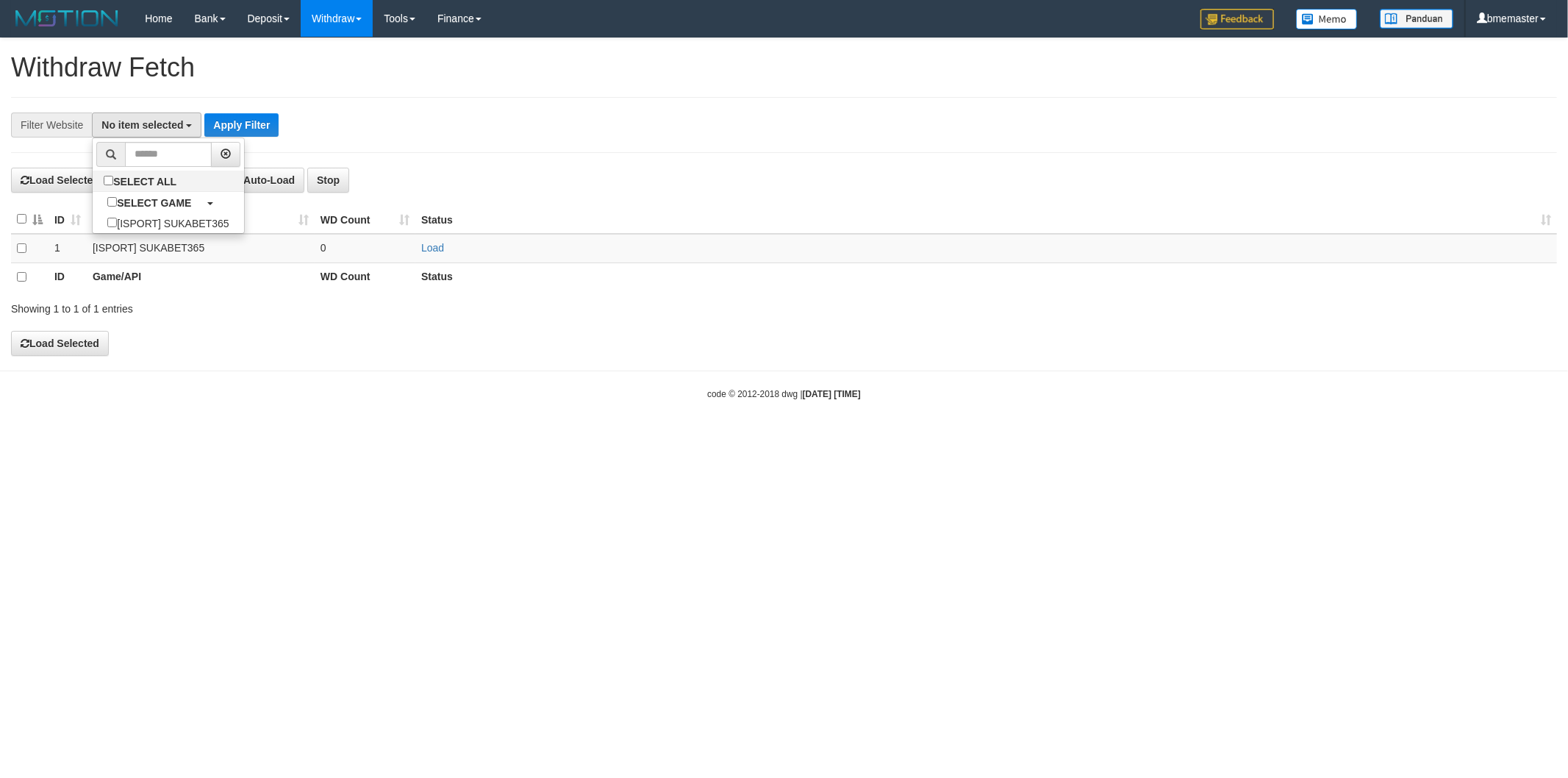 scroll, scrollTop: 13, scrollLeft: 0, axis: vertical 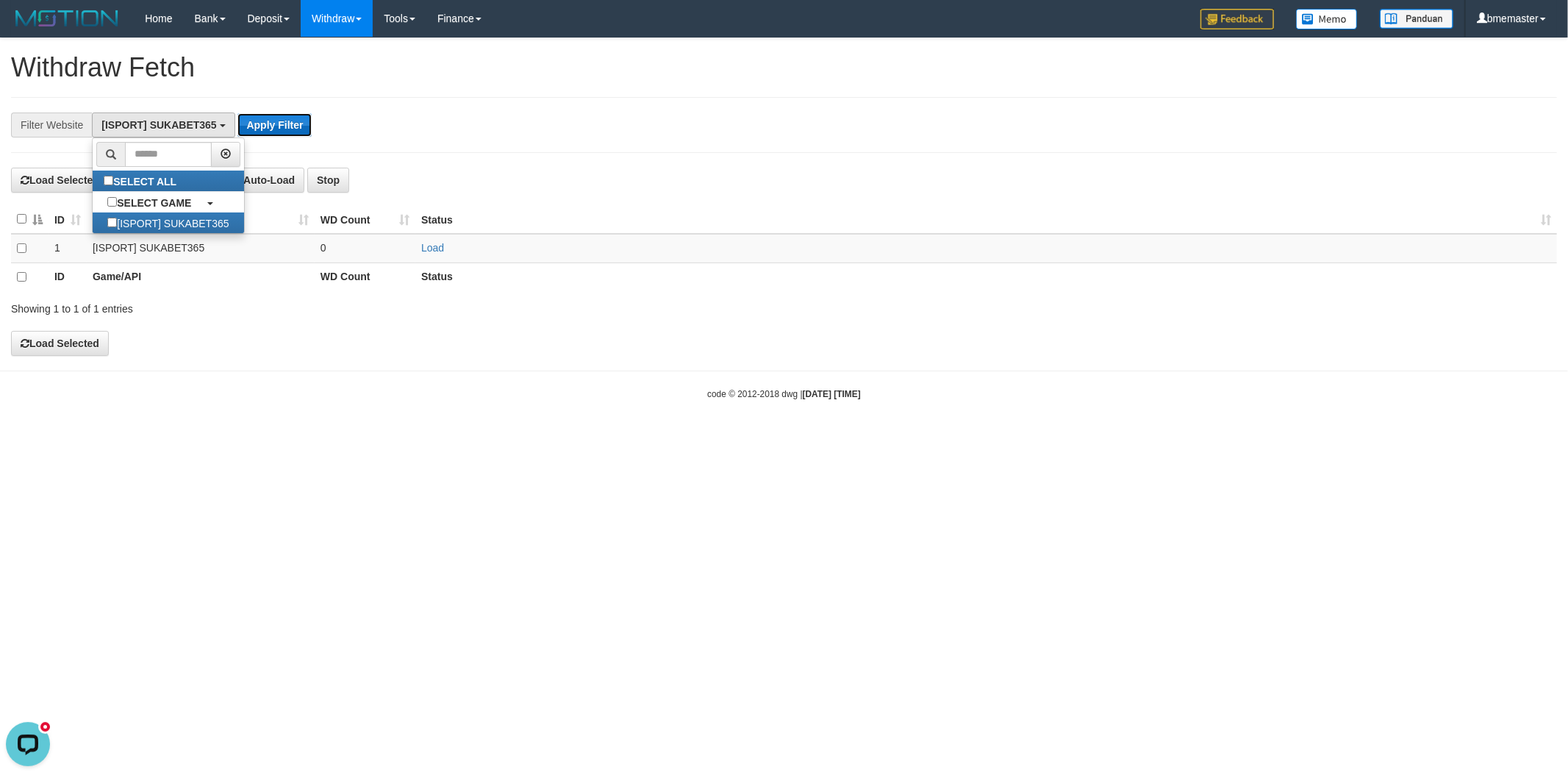click on "Apply Filter" at bounding box center (274, 125) 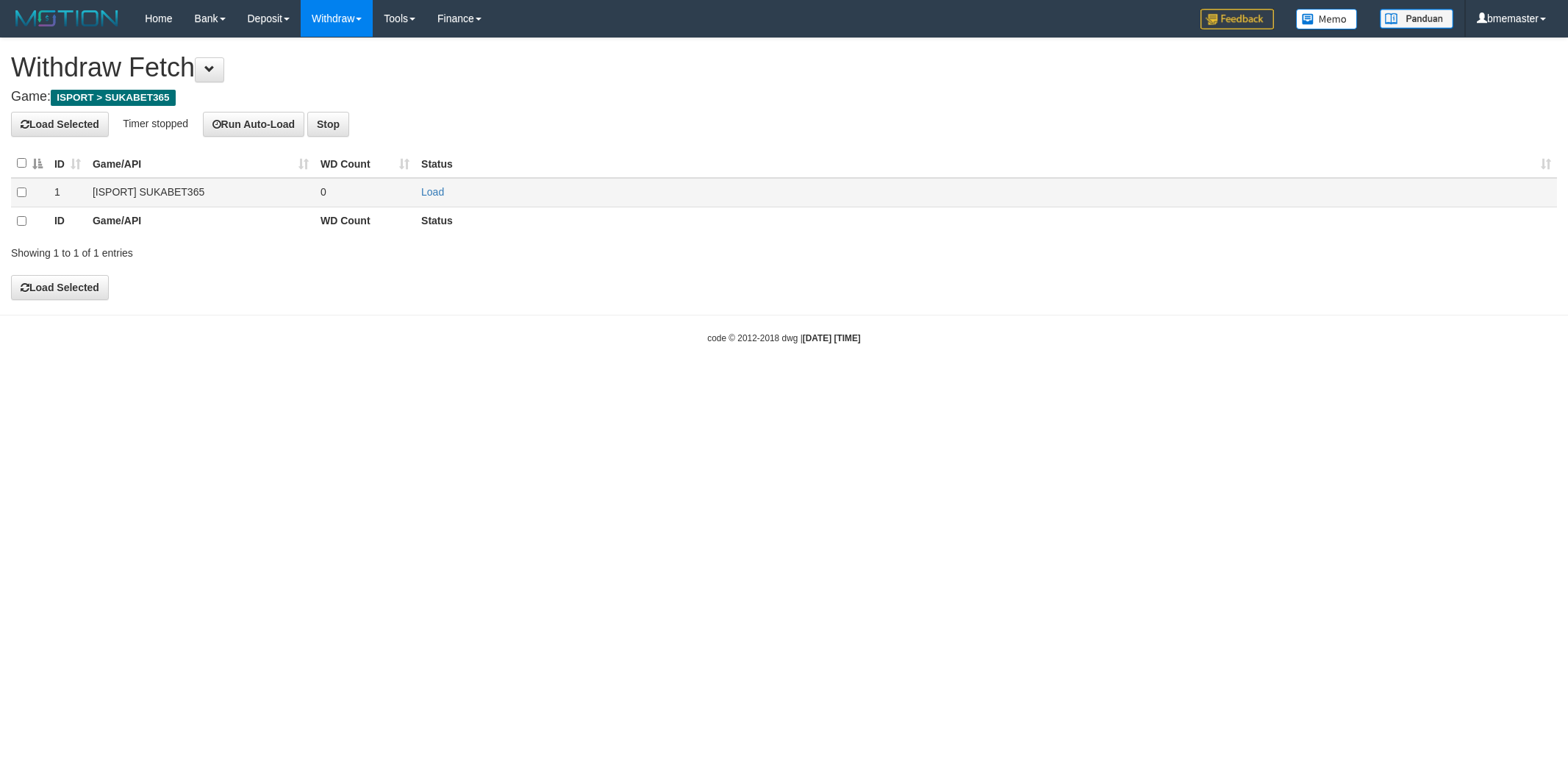 scroll, scrollTop: 0, scrollLeft: 0, axis: both 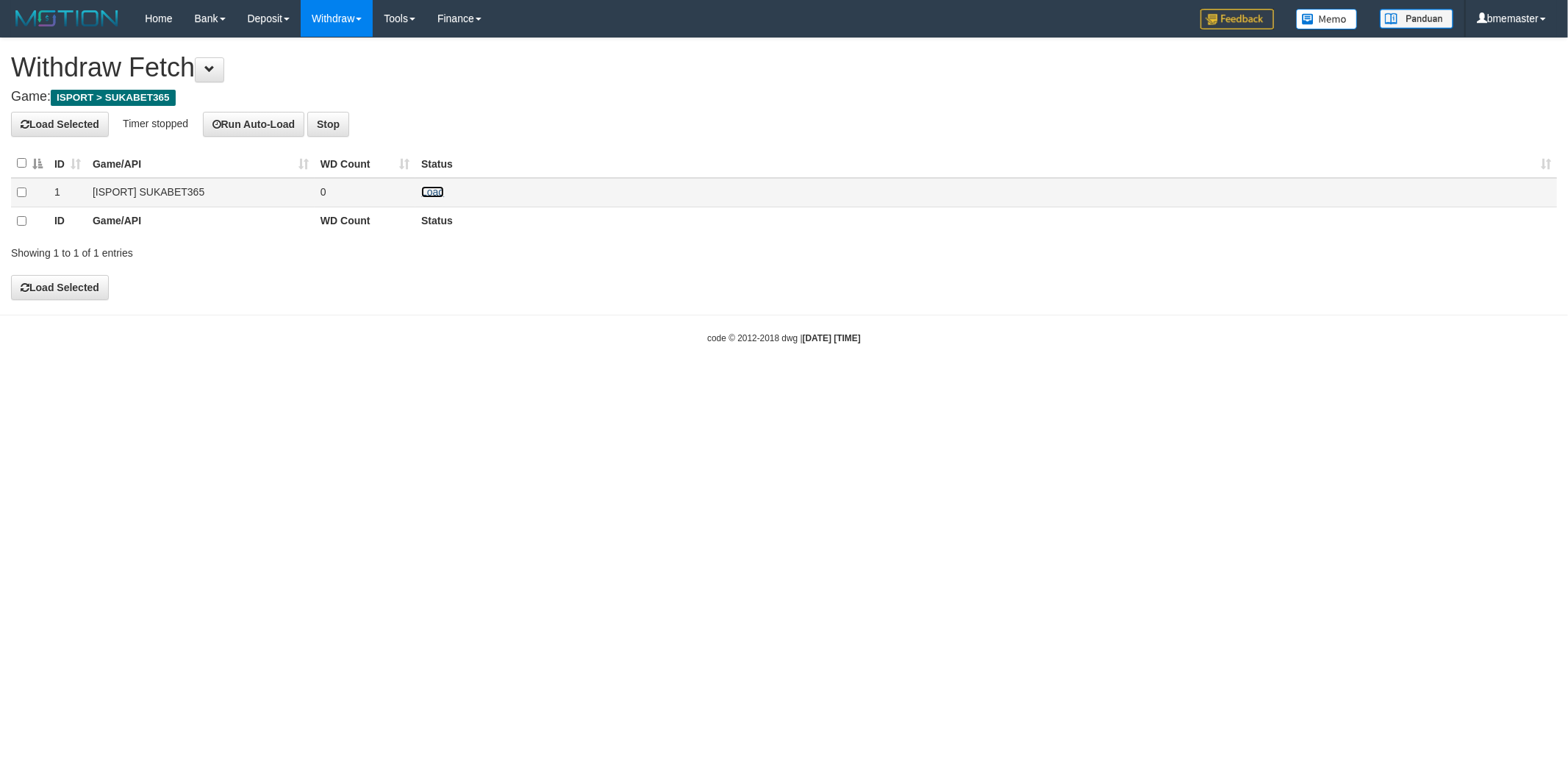 click on "Load" at bounding box center [432, 192] 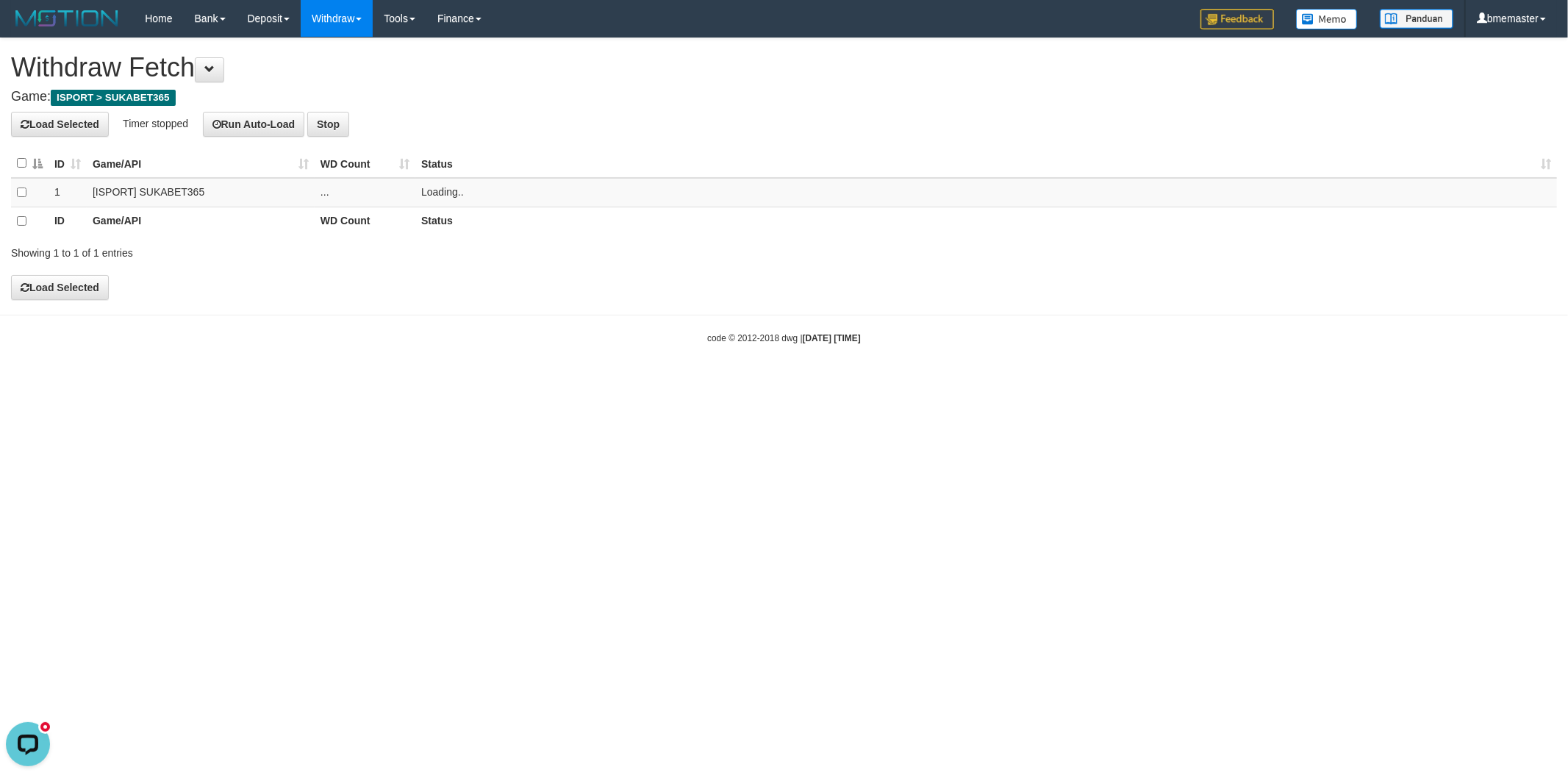 scroll, scrollTop: 0, scrollLeft: 0, axis: both 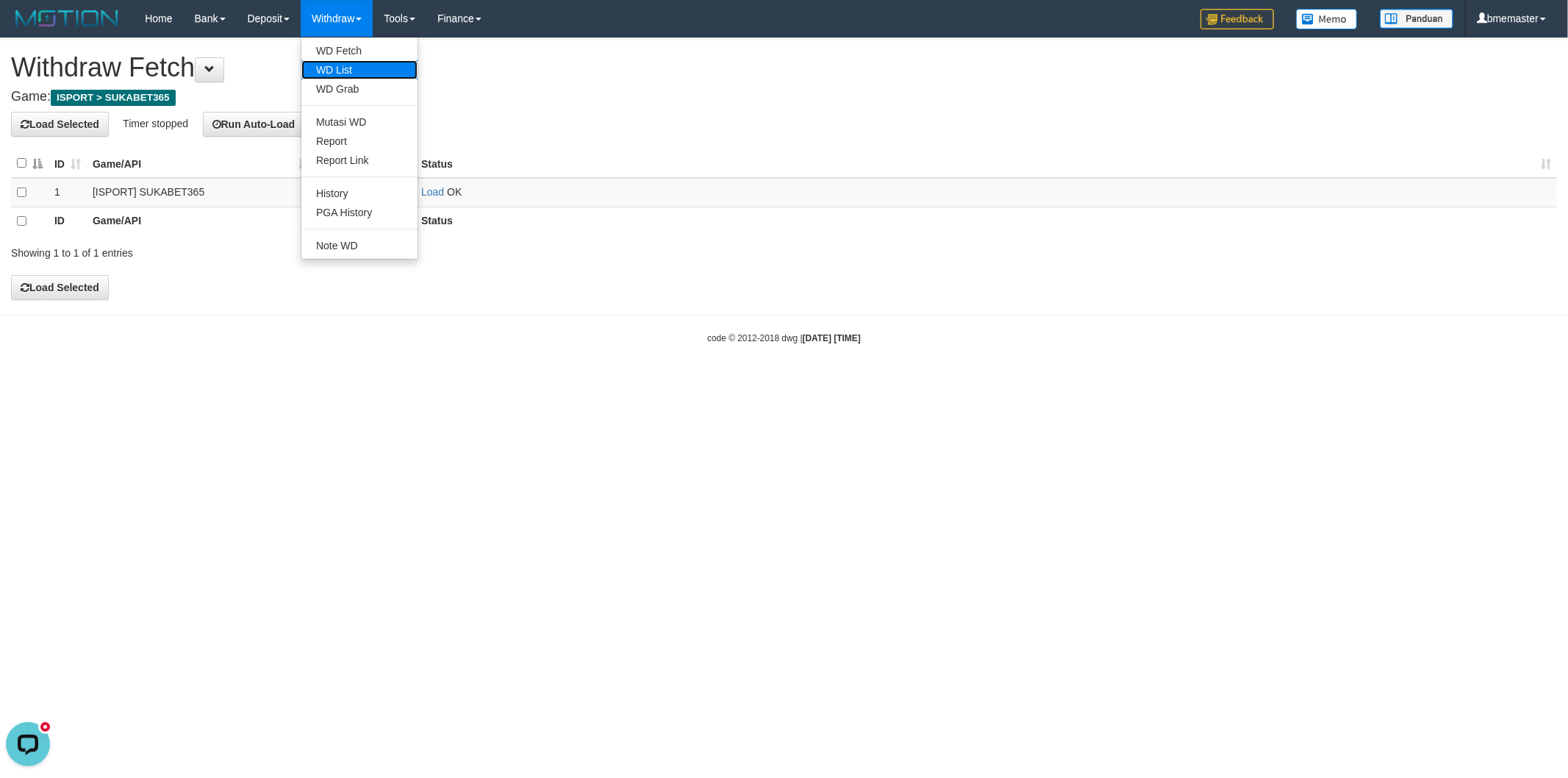 click on "WD List" at bounding box center (359, 70) 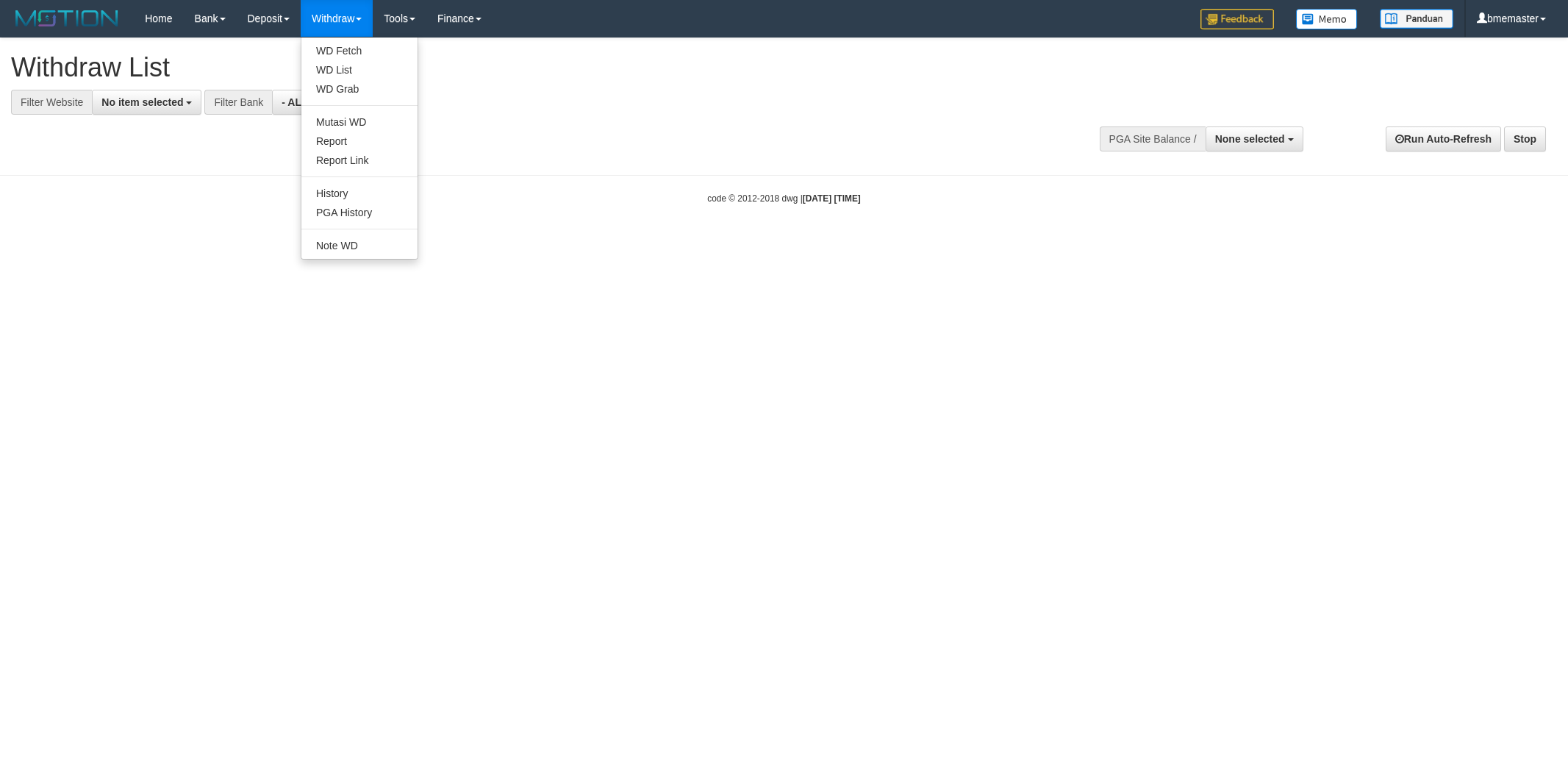 select 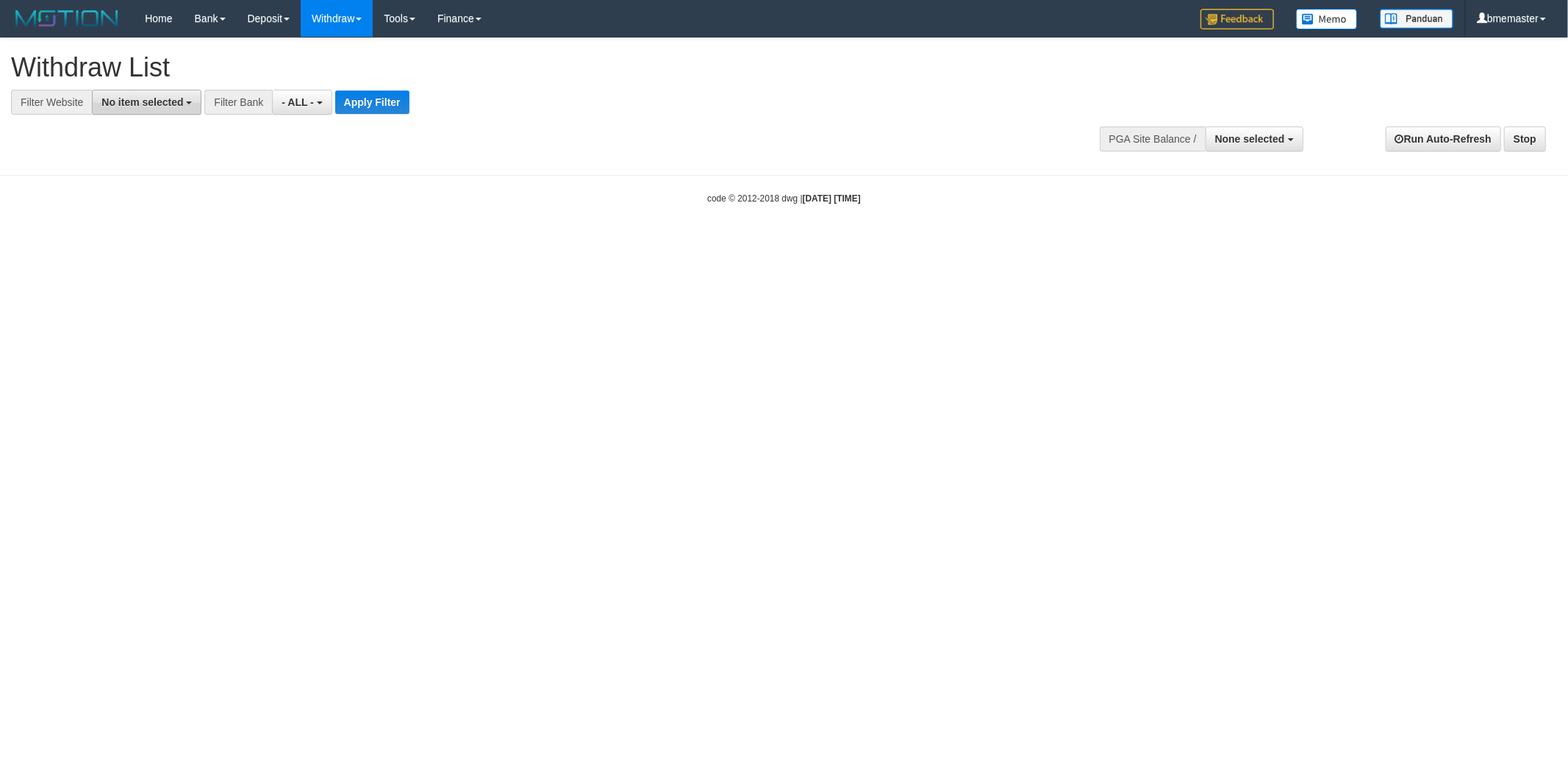 click on "No item selected" at bounding box center (142, 102) 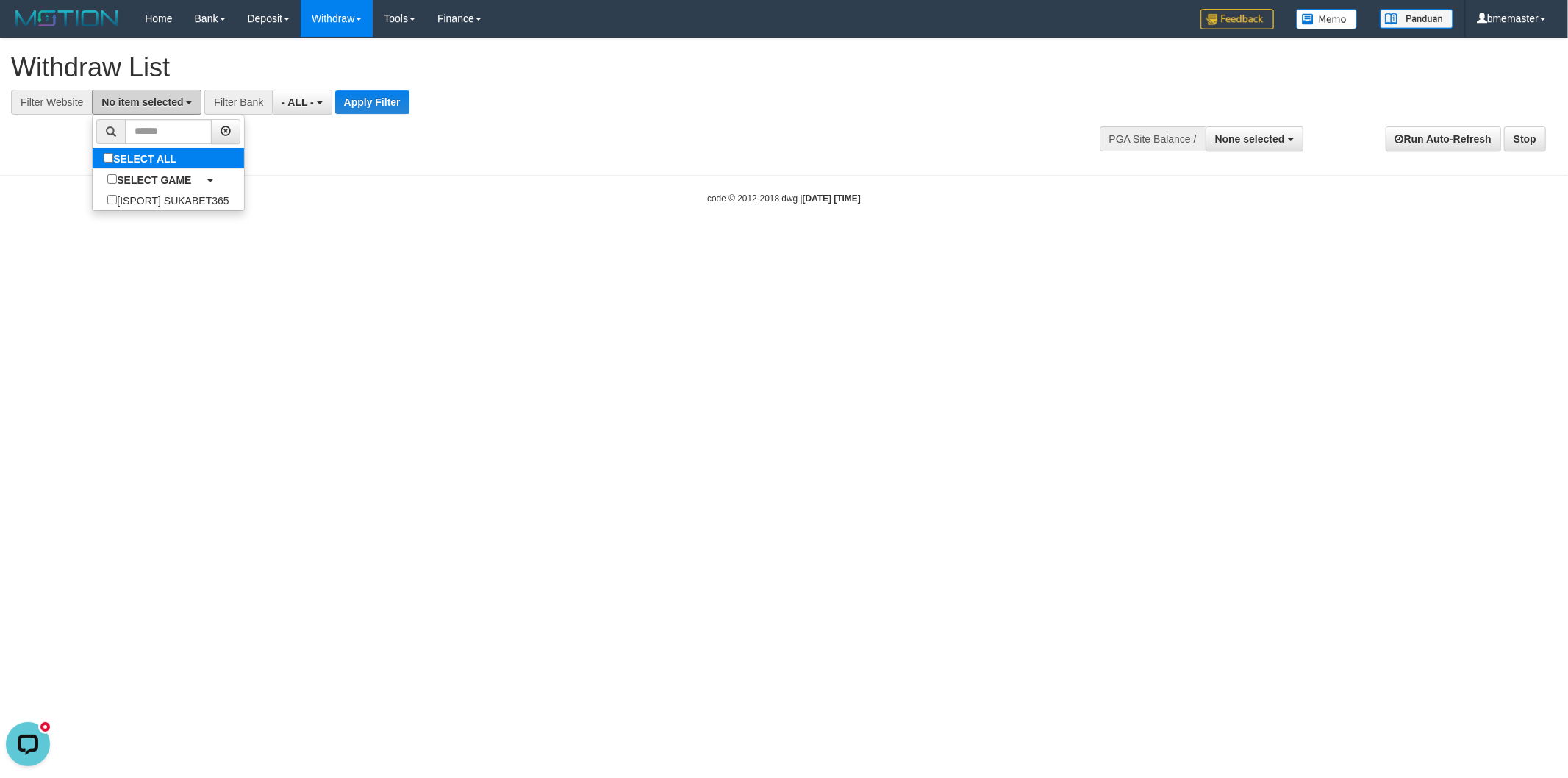 scroll, scrollTop: 0, scrollLeft: 0, axis: both 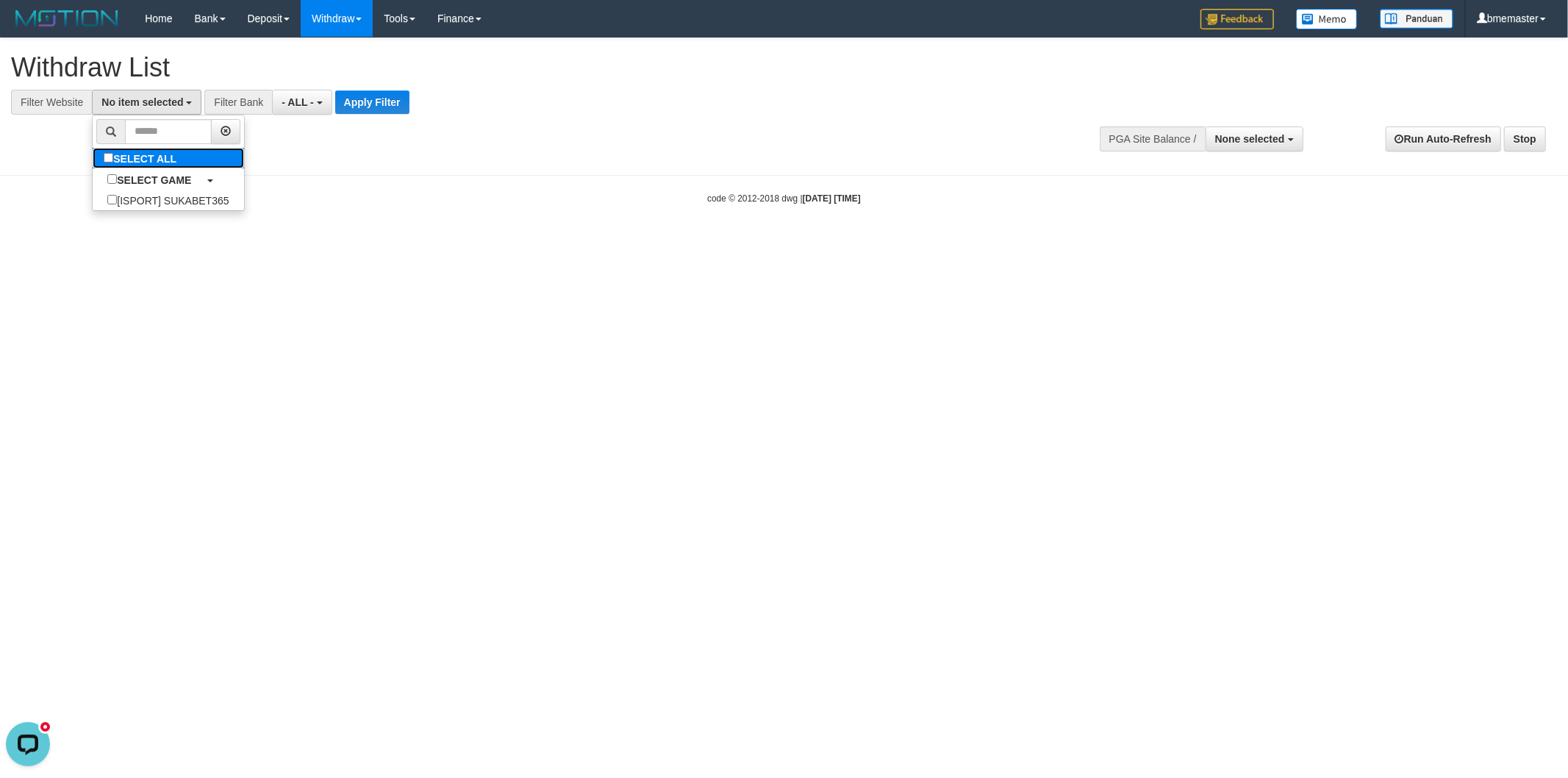 click on "SELECT ALL" at bounding box center (142, 158) 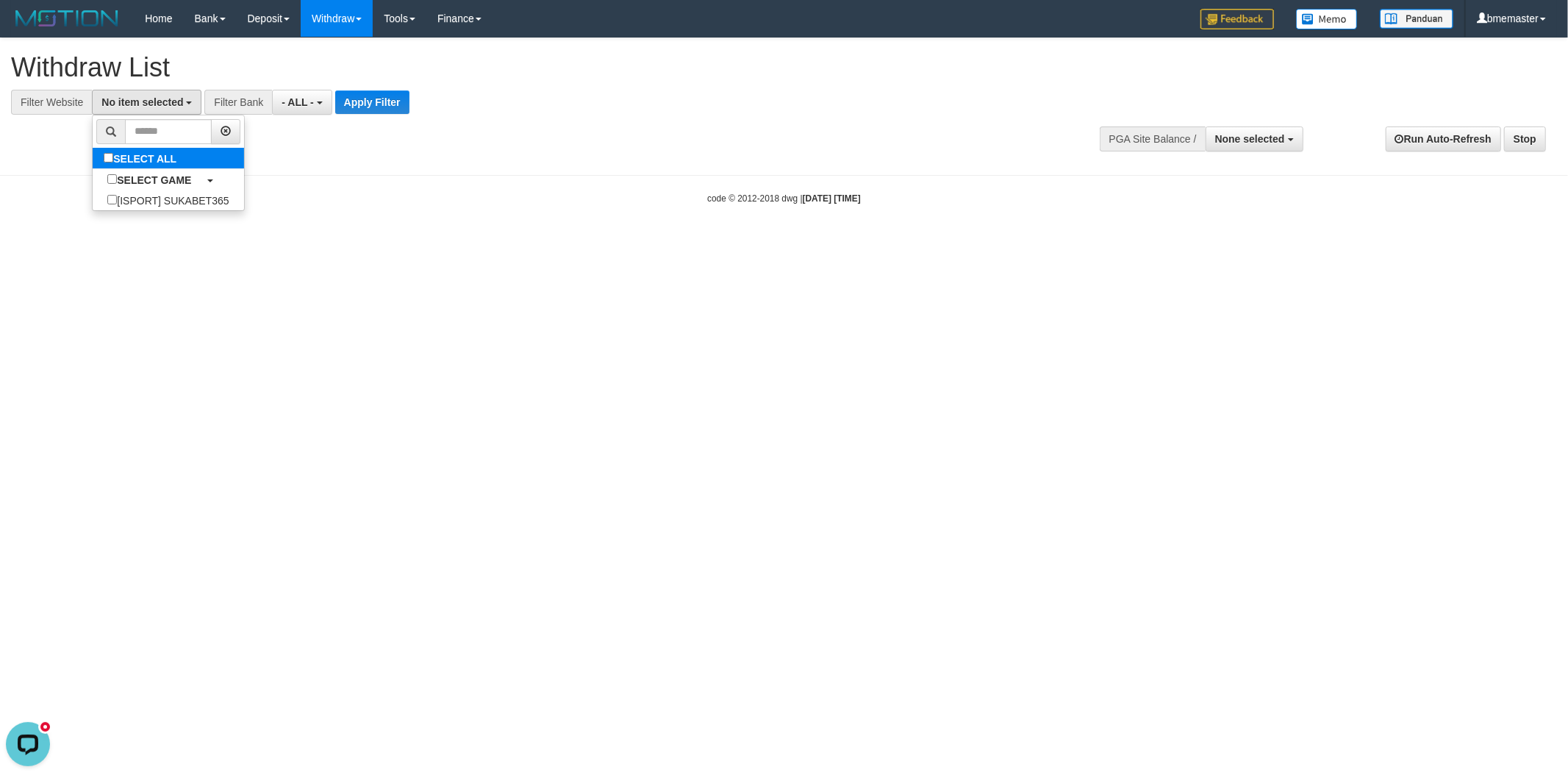 select on "****" 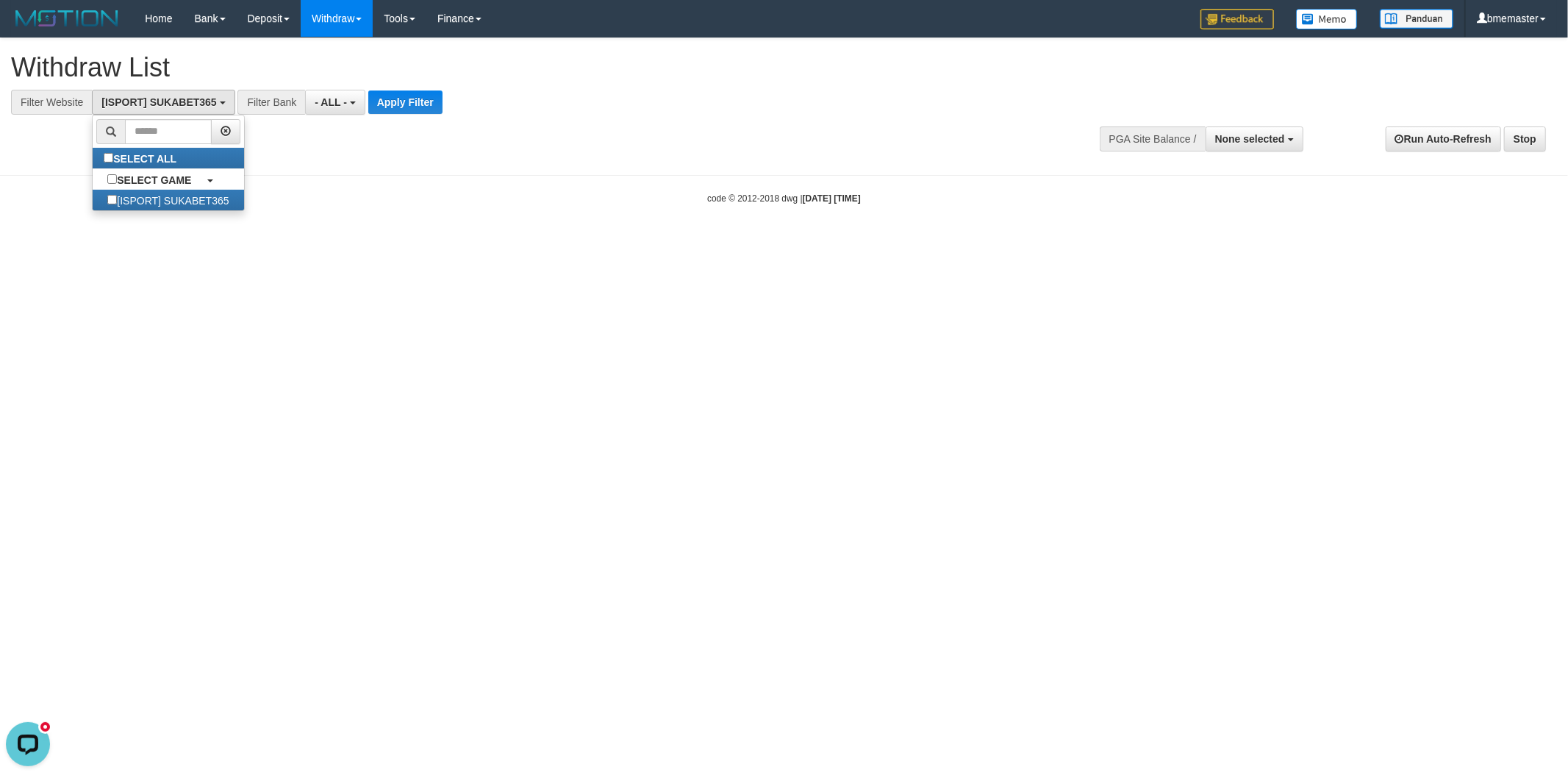 scroll, scrollTop: 13, scrollLeft: 0, axis: vertical 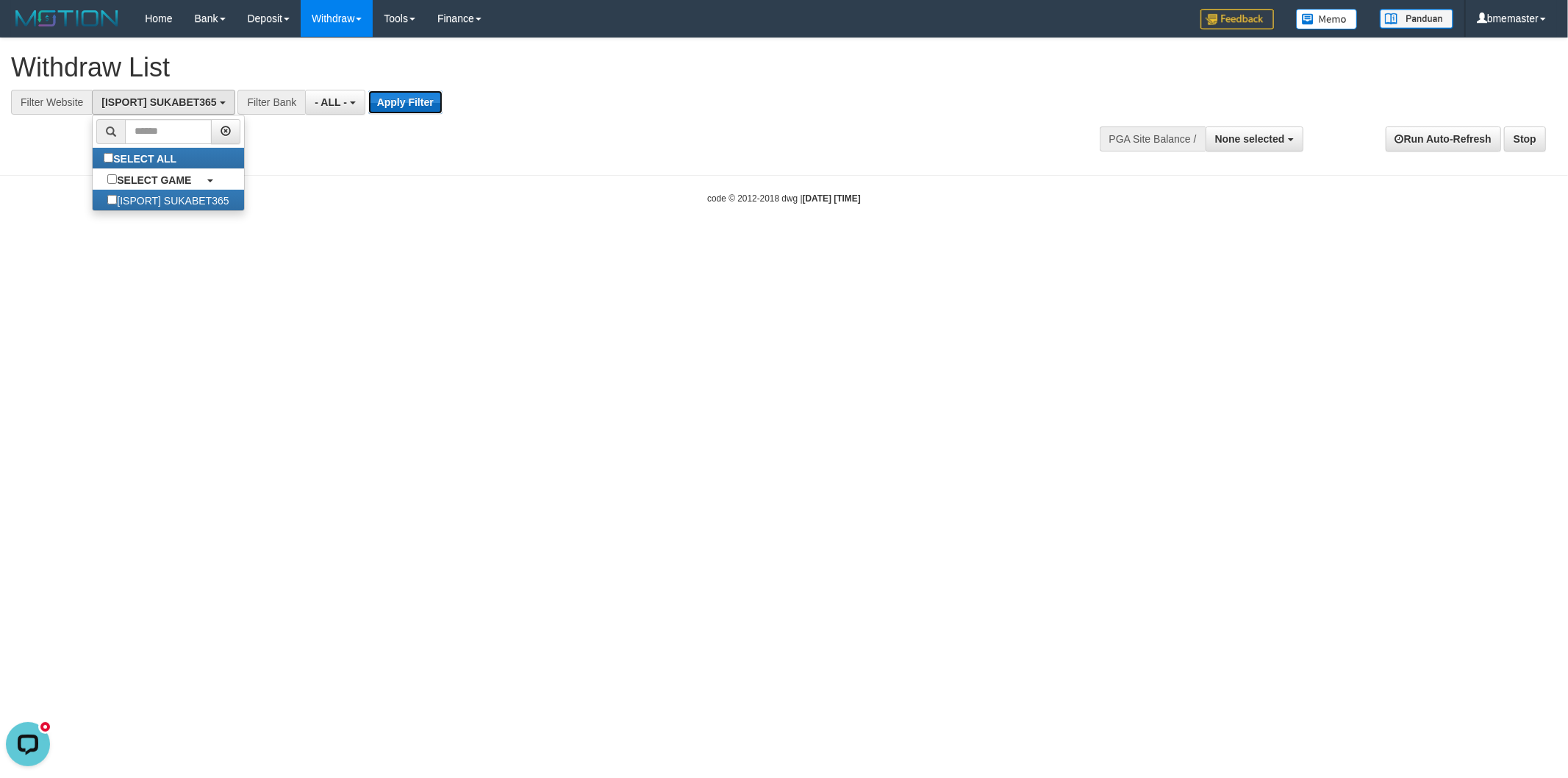 click on "Apply Filter" at bounding box center [405, 102] 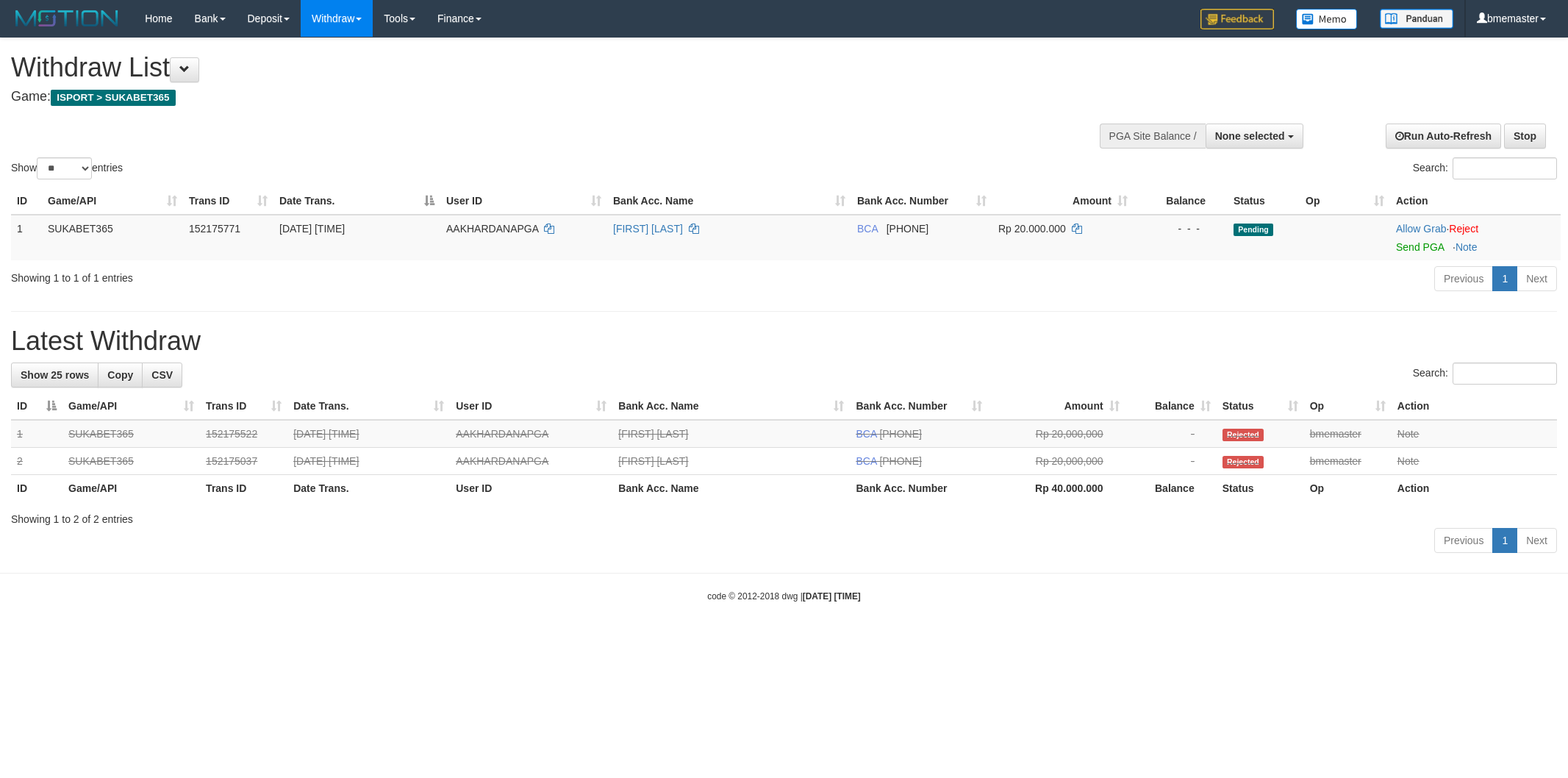 select 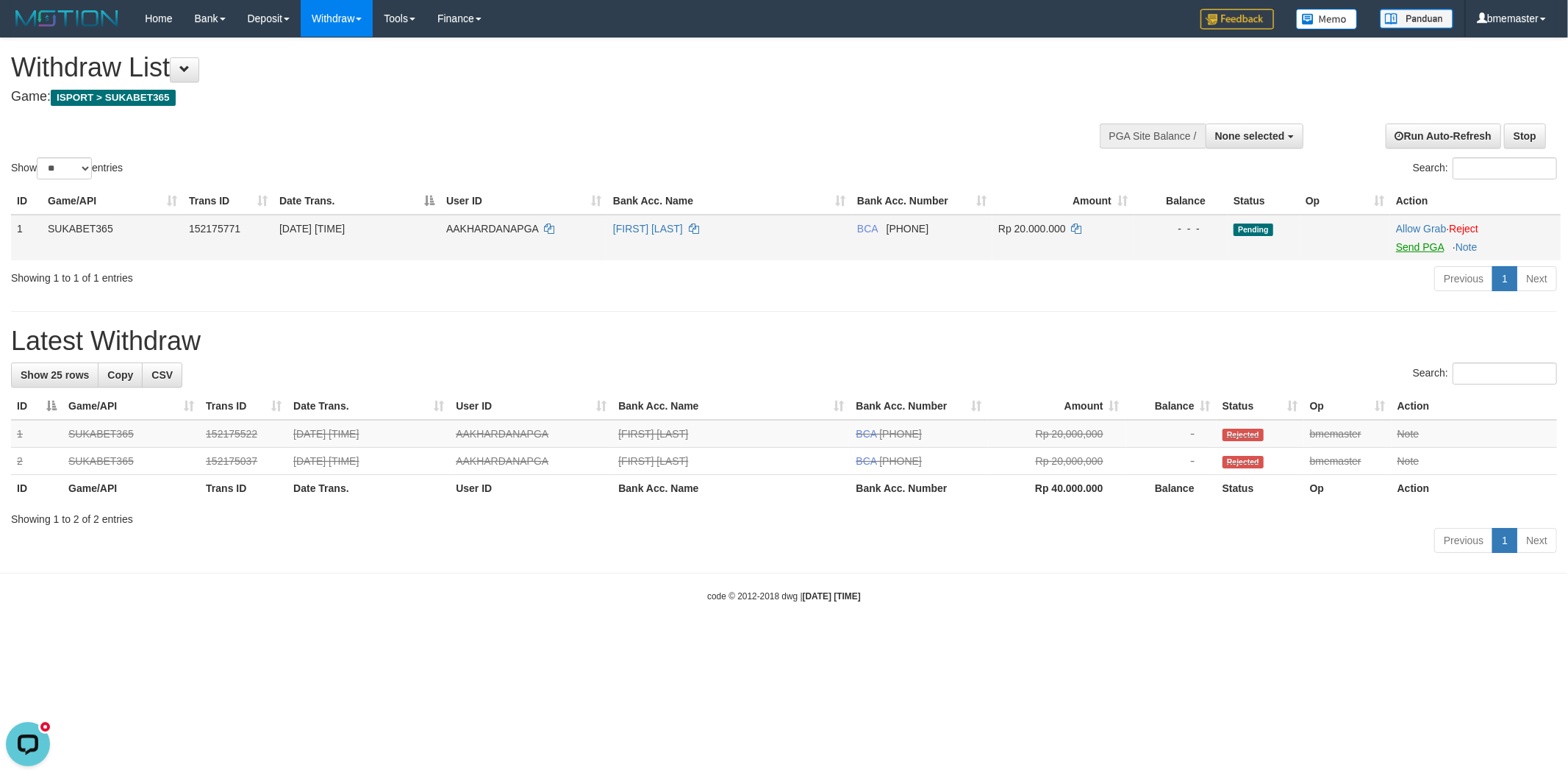 scroll, scrollTop: 0, scrollLeft: 0, axis: both 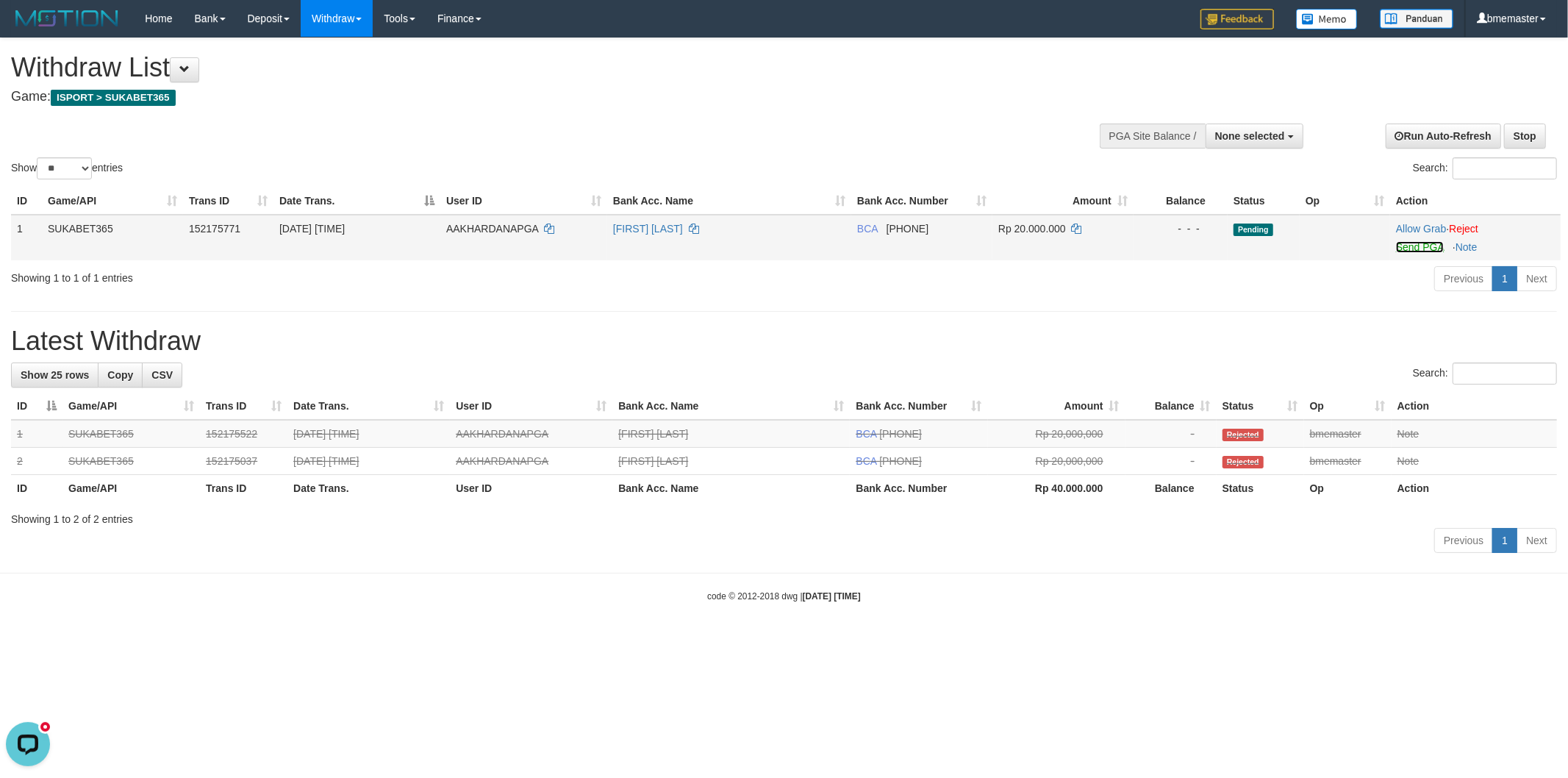 click on "Send PGA" at bounding box center (1420, 247) 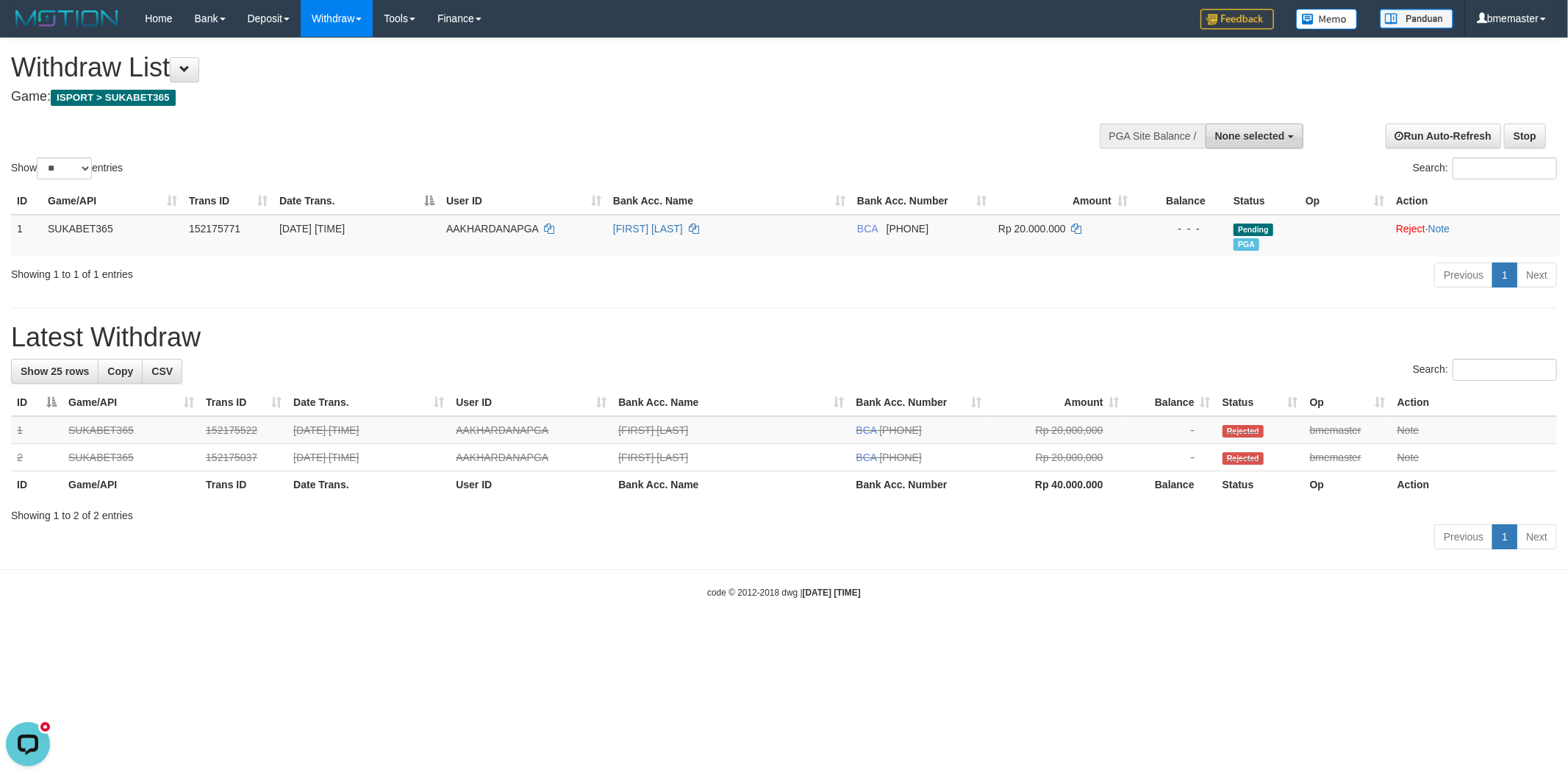 click on "None selected" at bounding box center (1250, 136) 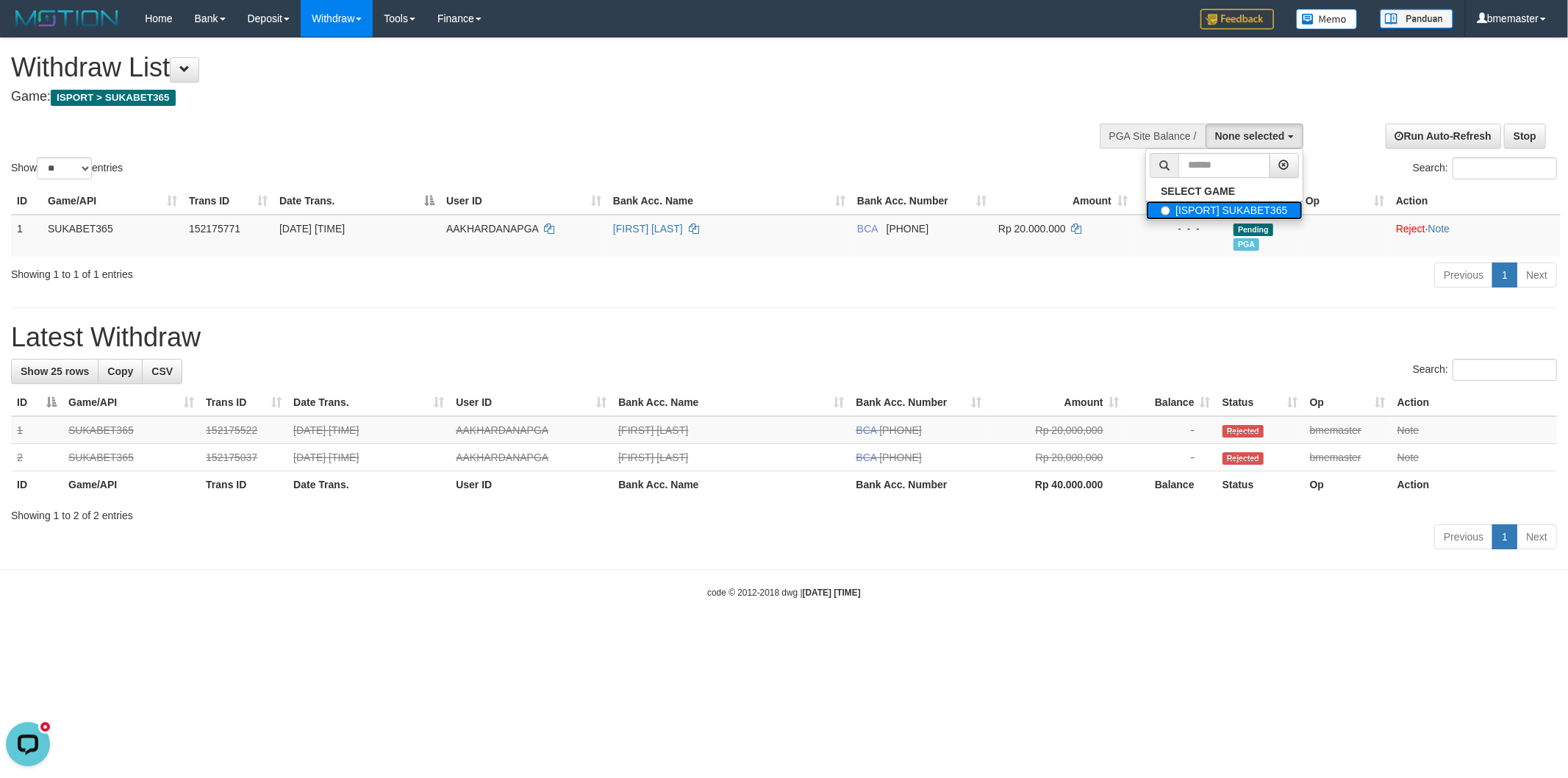 click on "[ISPORT] SUKABET365" at bounding box center (1224, 210) 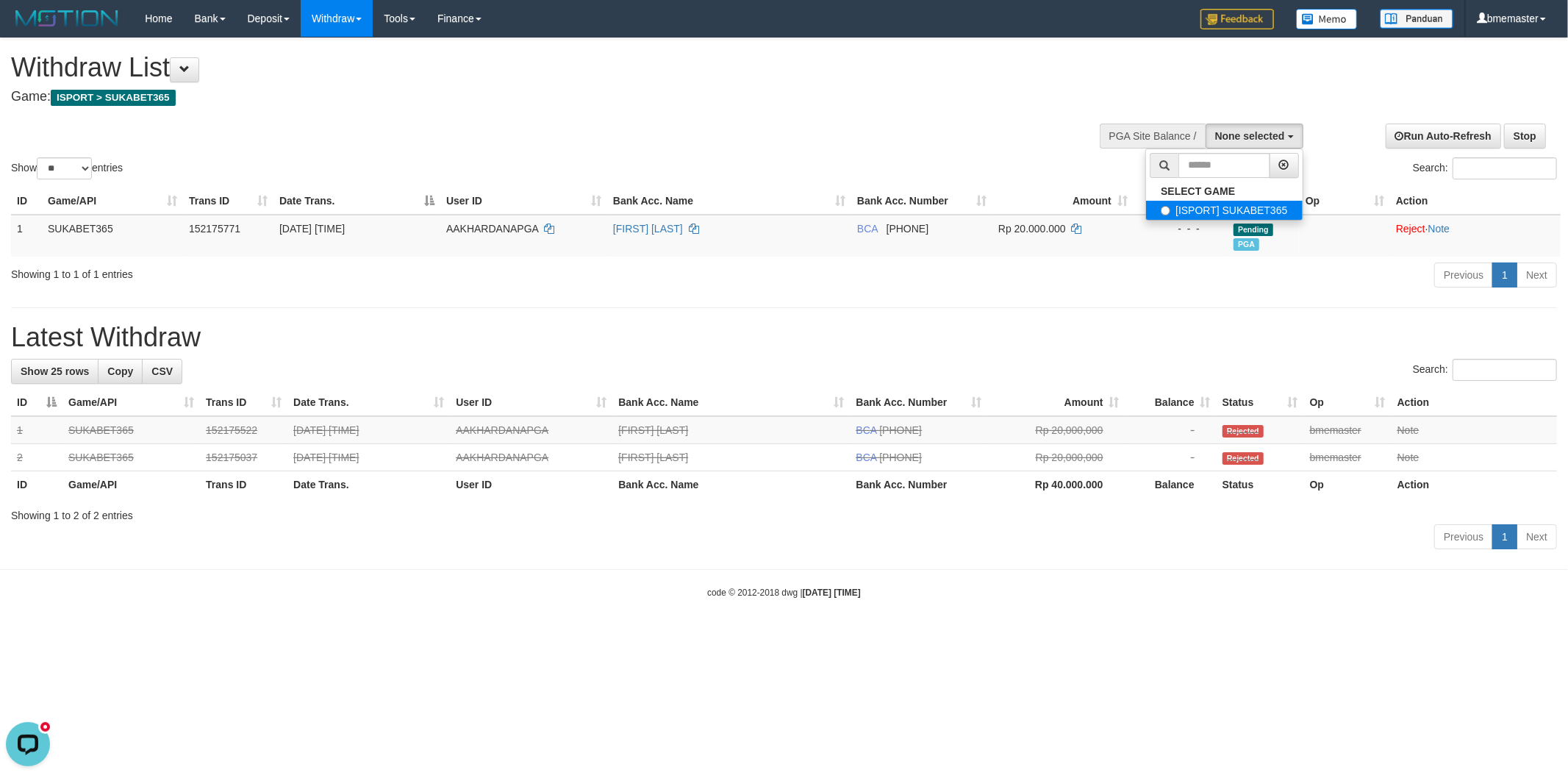 select on "****" 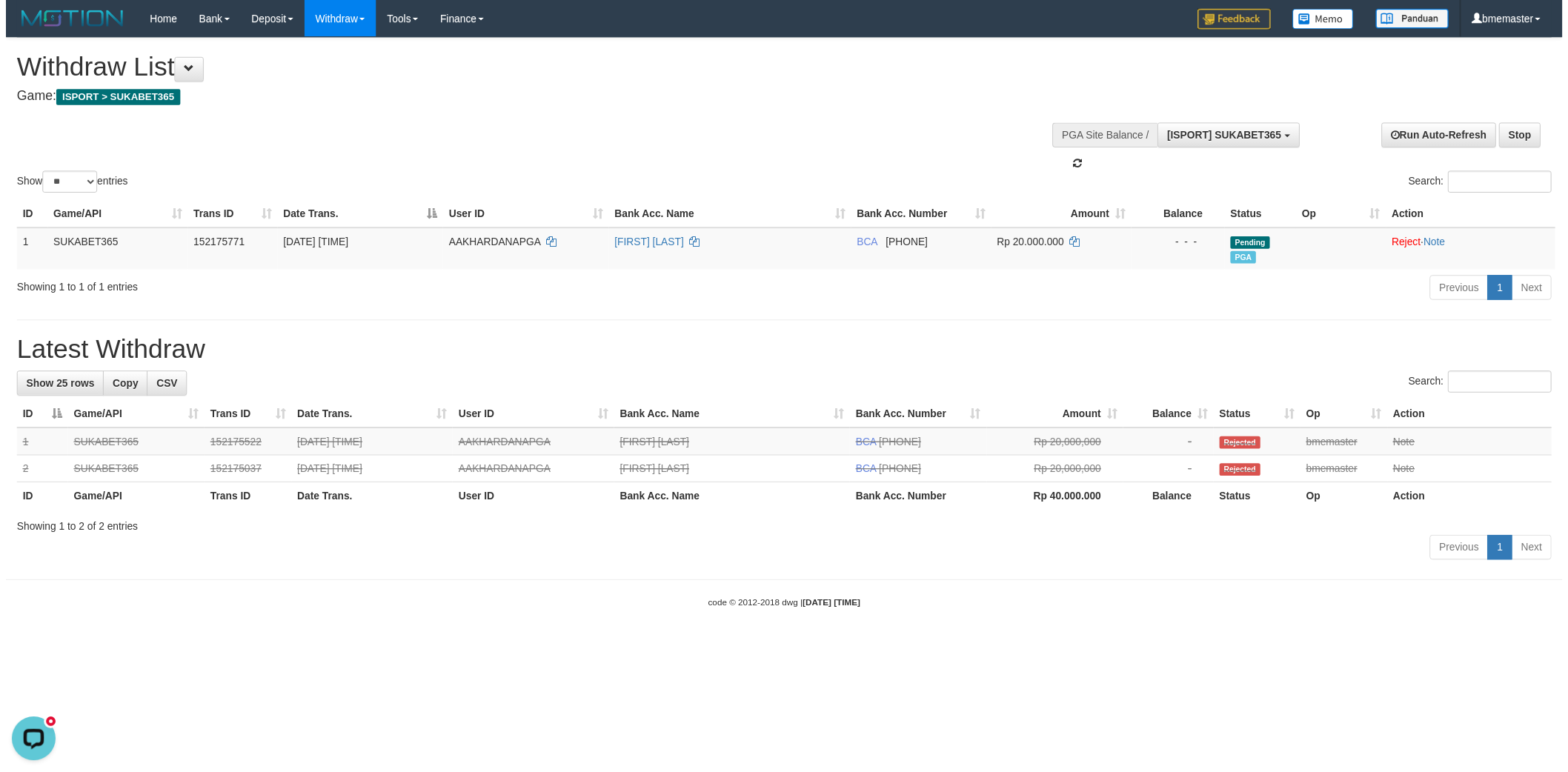scroll, scrollTop: 13, scrollLeft: 0, axis: vertical 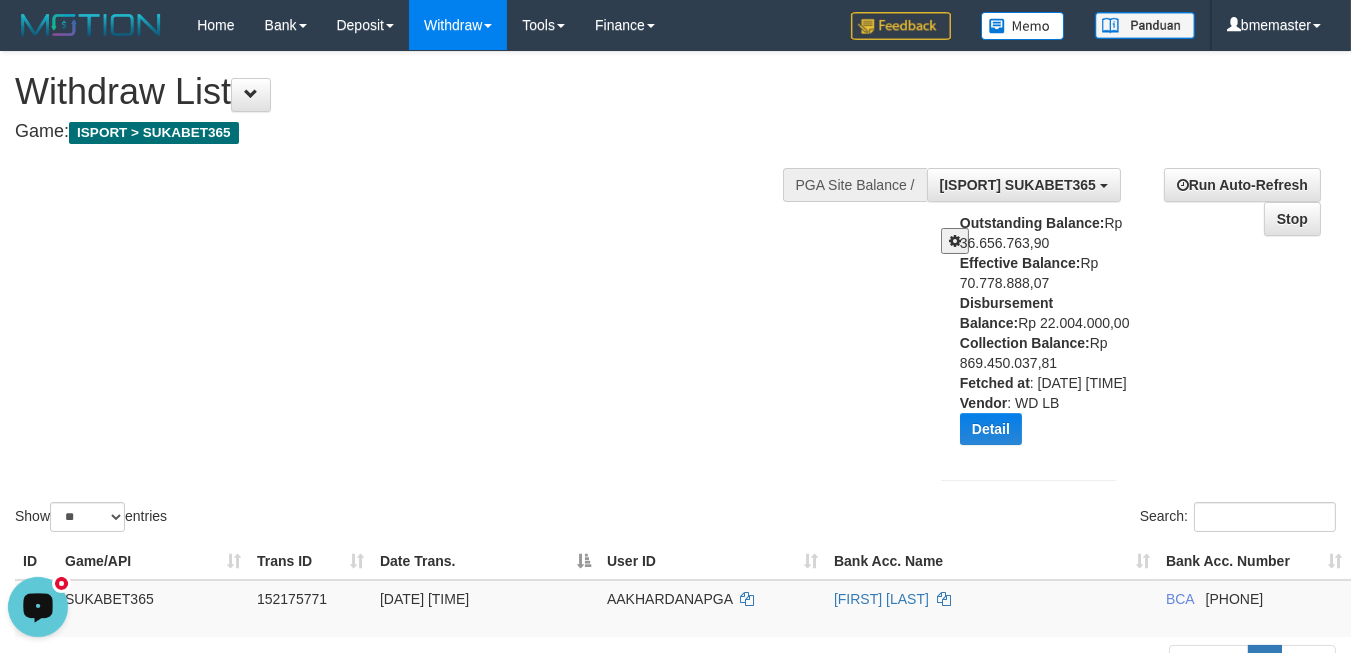 click at bounding box center [38, 605] 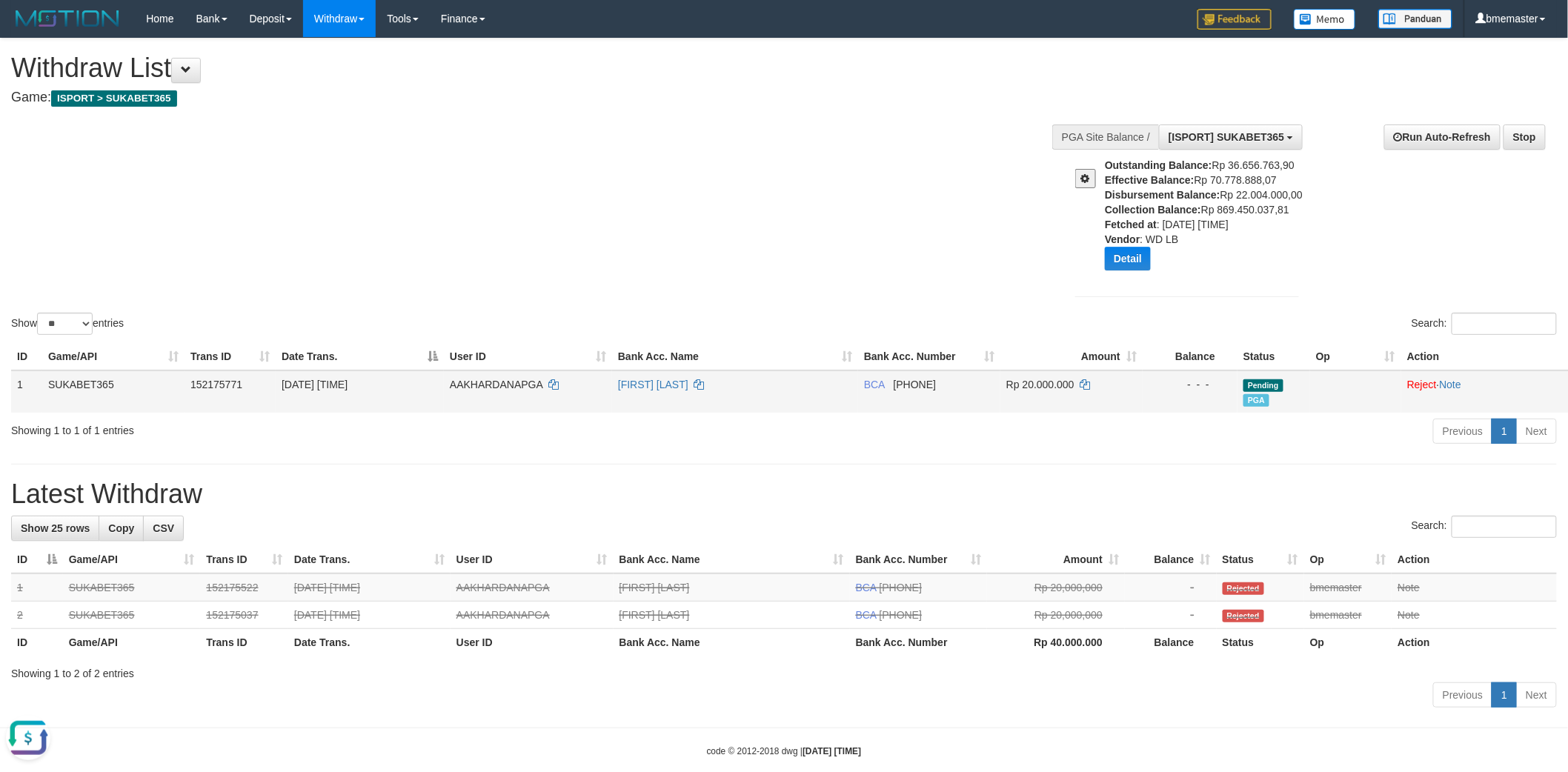 click on "DANDI PRATAMA" at bounding box center [735, 391] 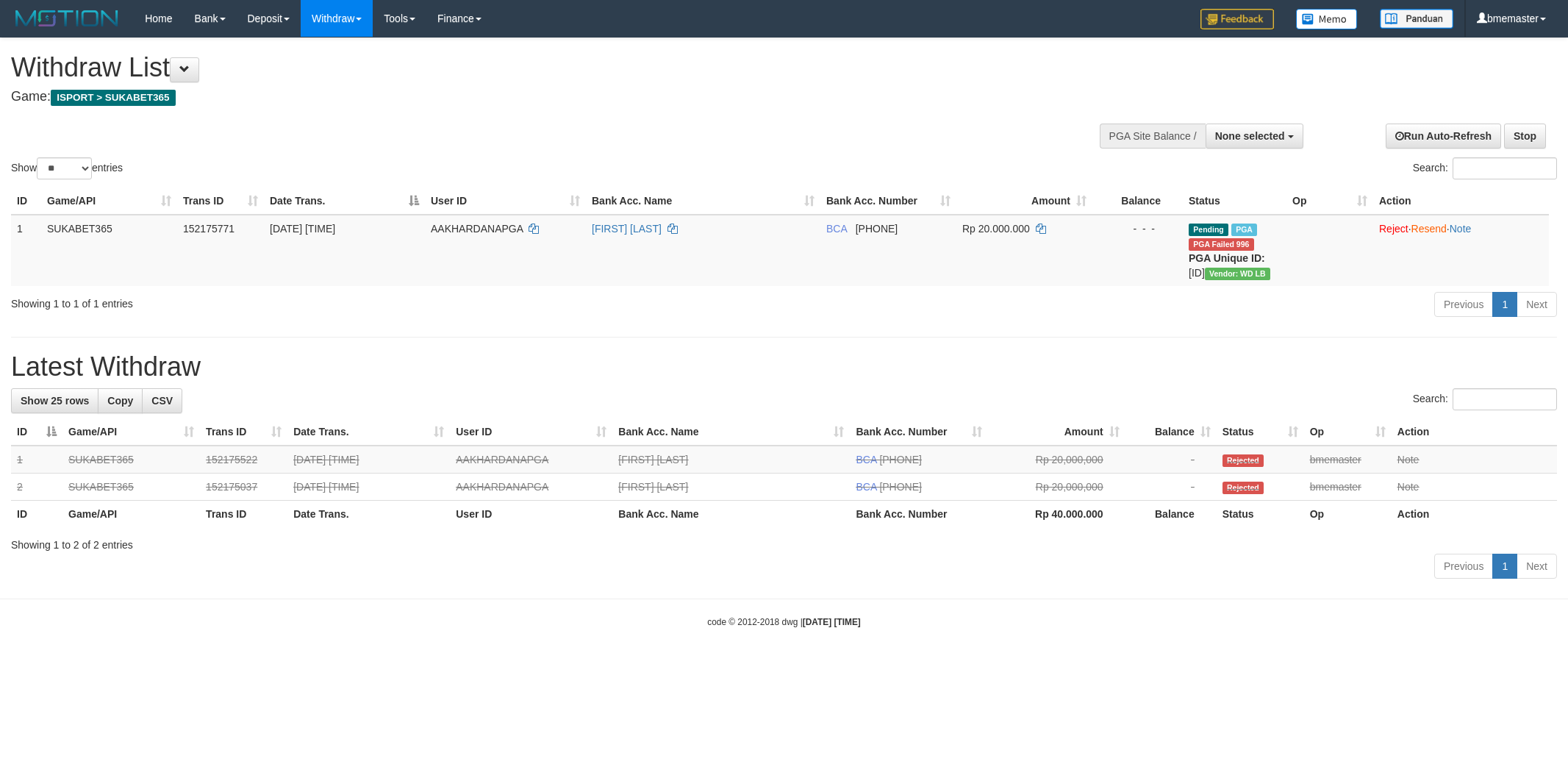 select 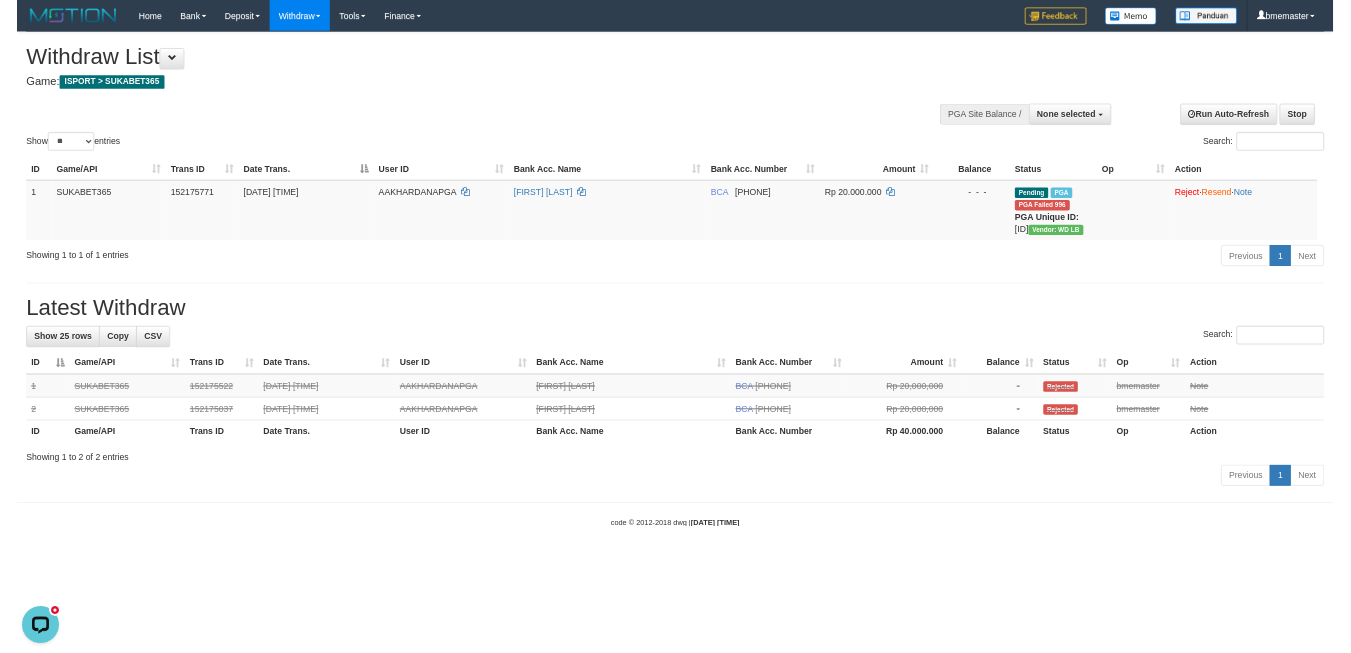 scroll, scrollTop: 0, scrollLeft: 0, axis: both 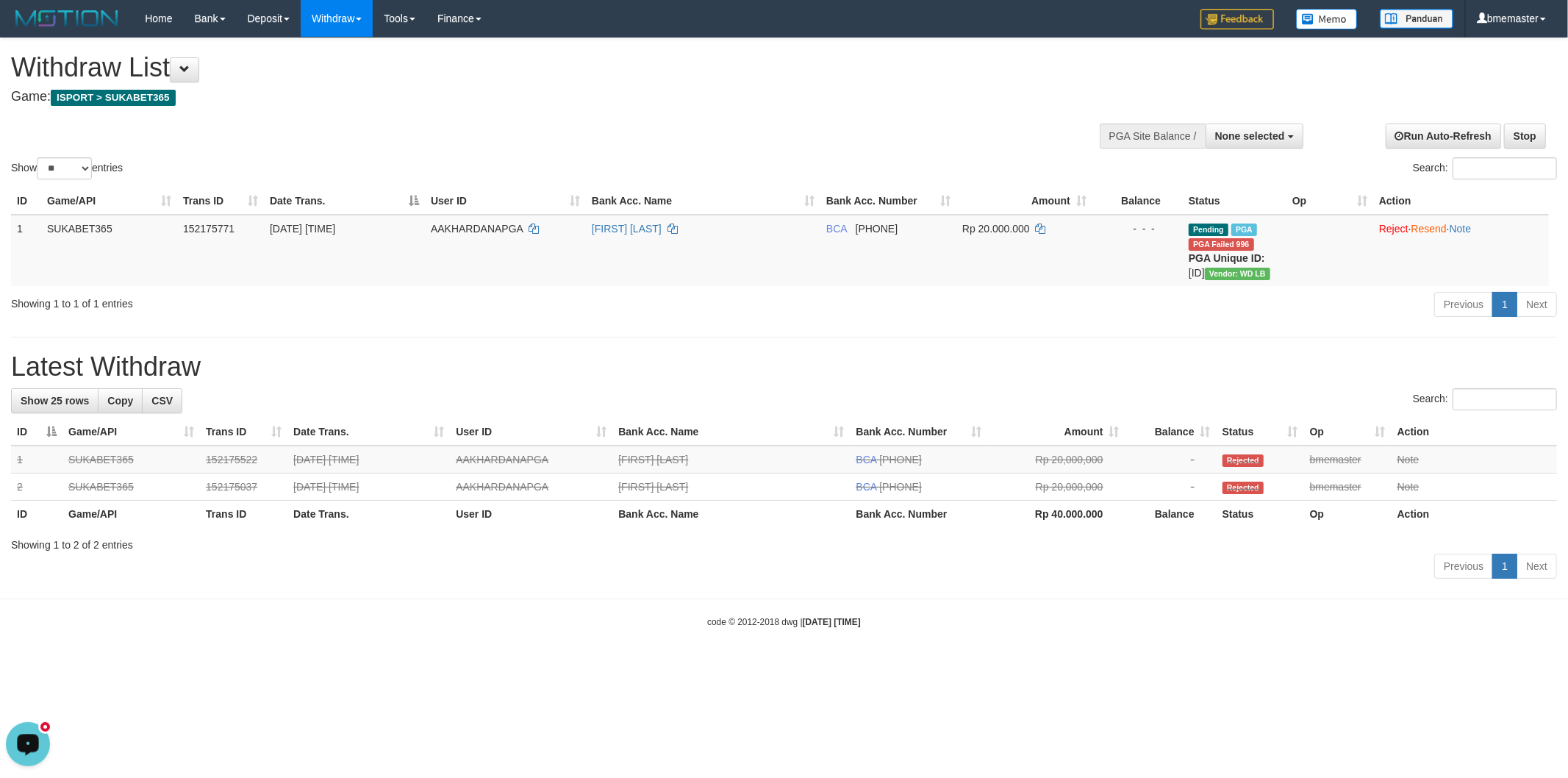 click at bounding box center [28, 743] 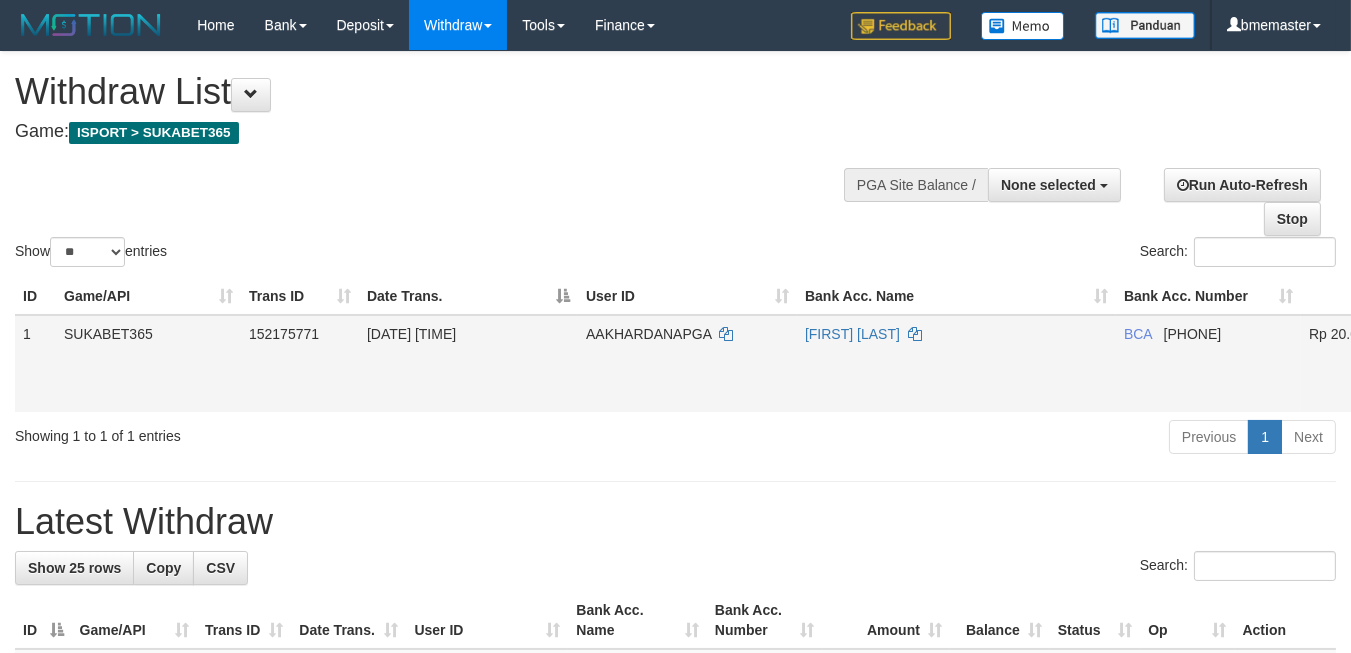 click on "AAKHARDANAPGA" at bounding box center [687, 363] 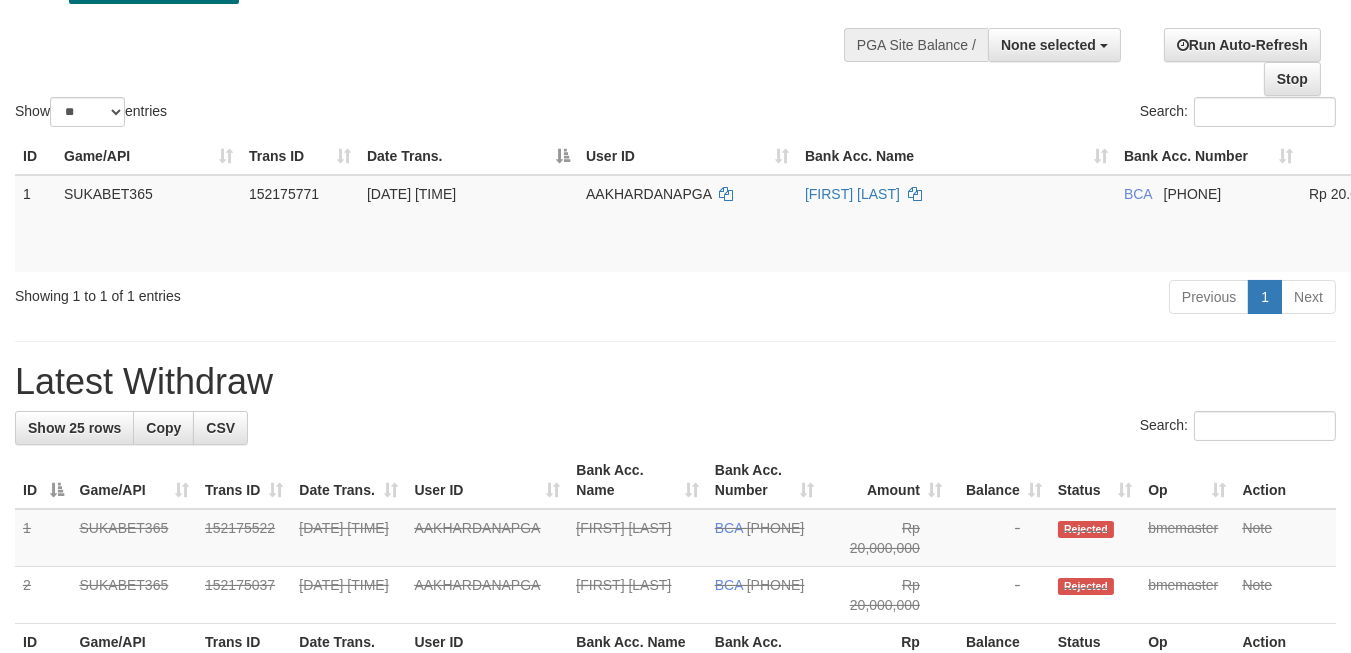 scroll, scrollTop: 0, scrollLeft: 0, axis: both 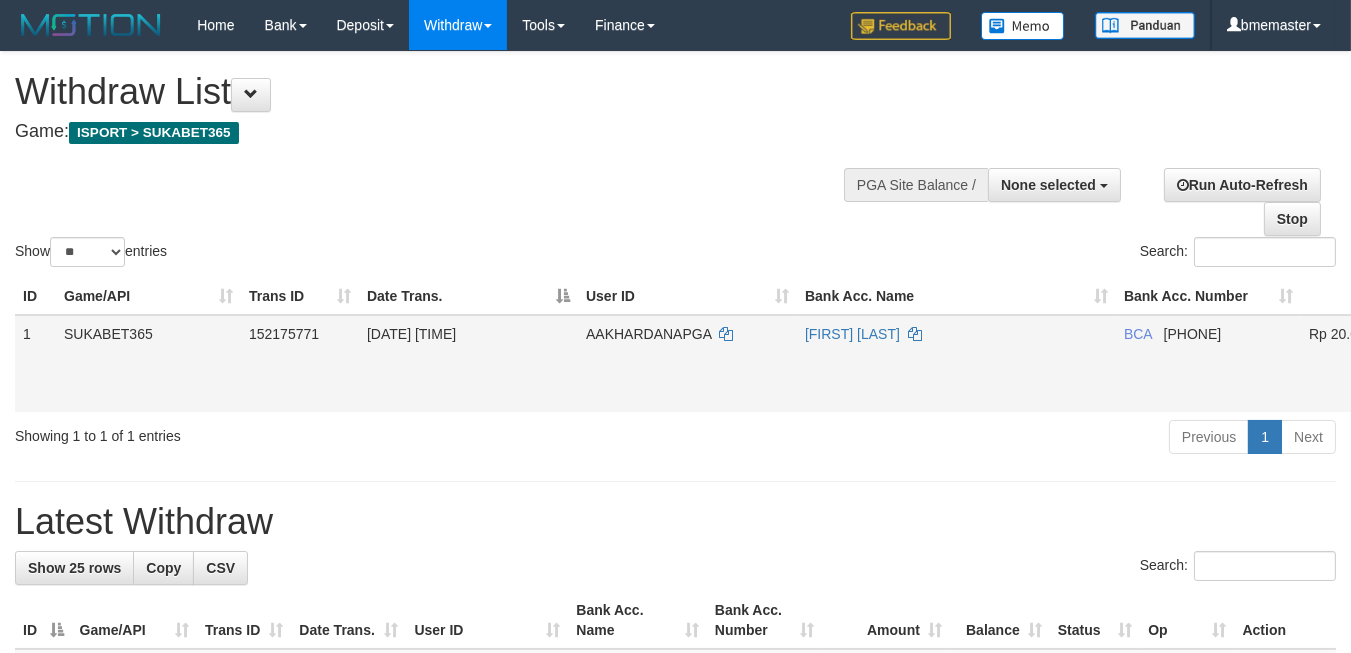 click on "AAKHARDANAPGA" at bounding box center (687, 363) 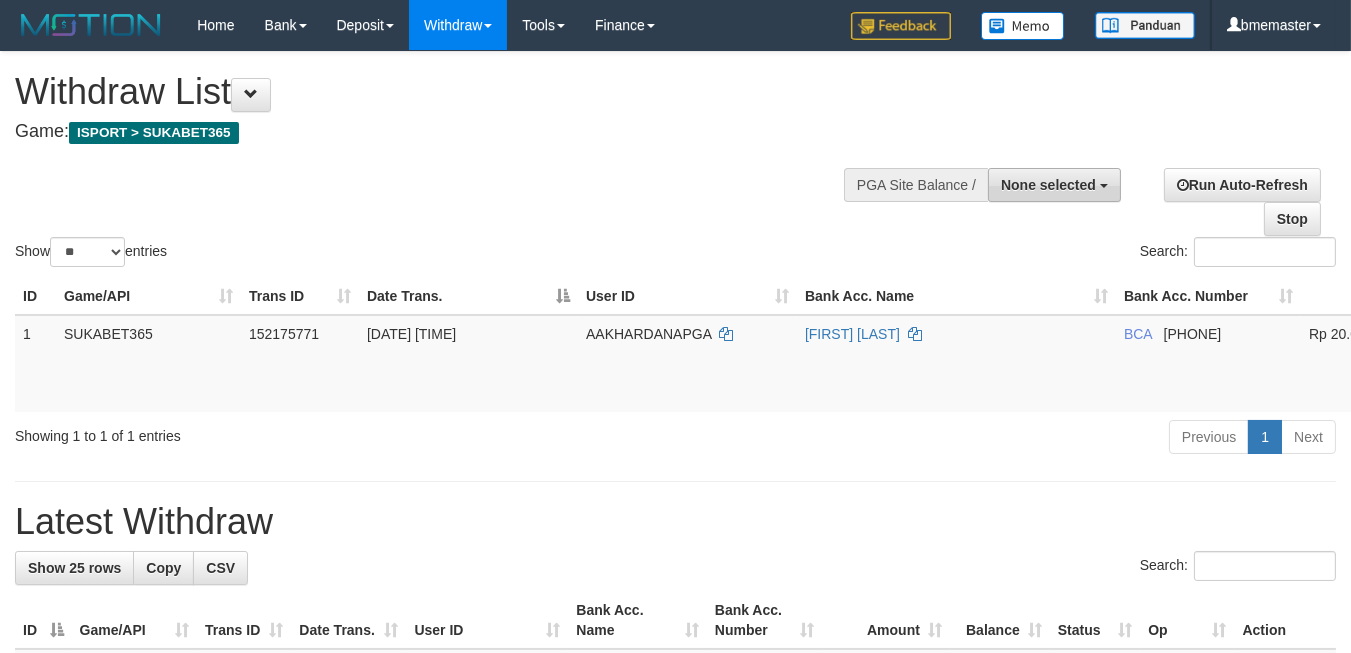 click on "None selected" at bounding box center [1048, 185] 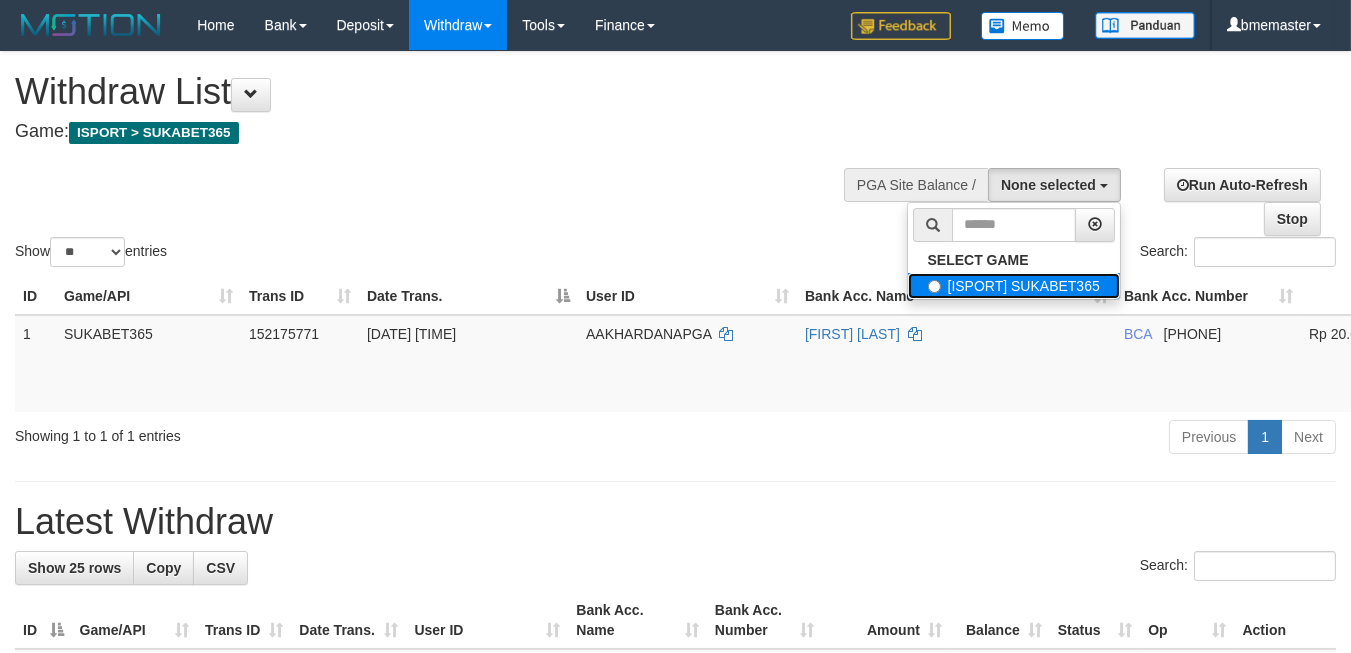 click on "[ISPORT] SUKABET365" at bounding box center (1014, 286) 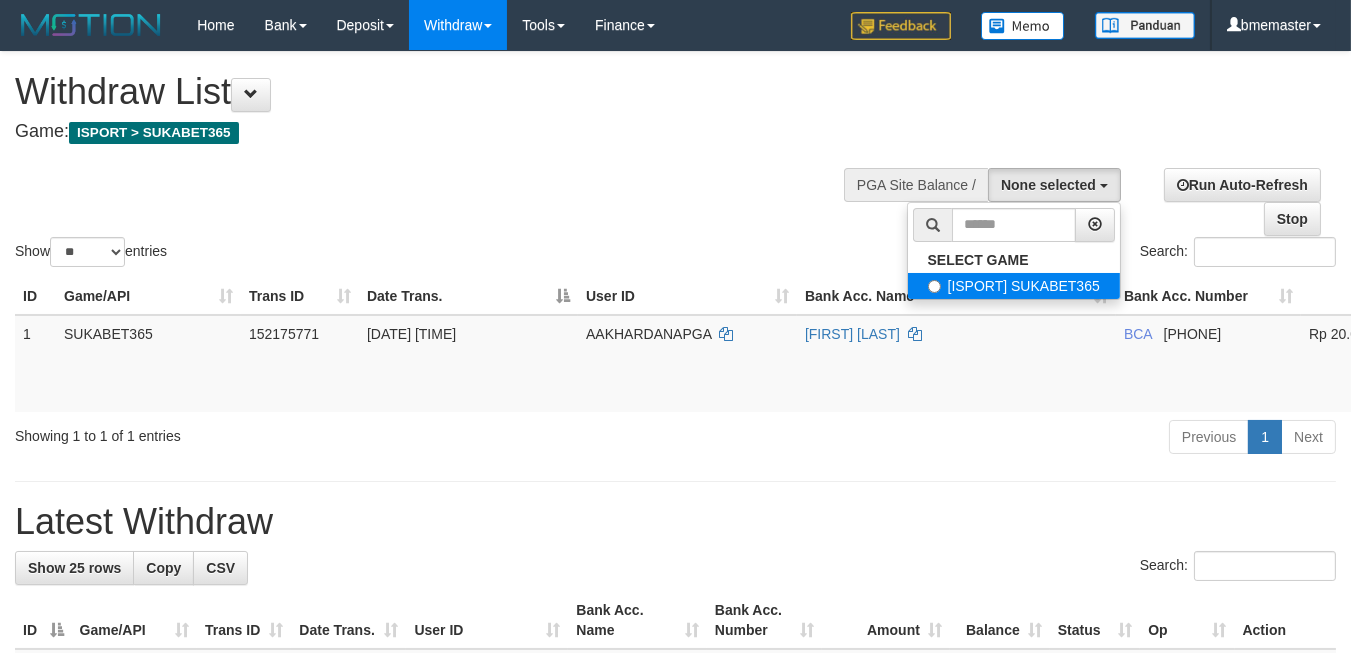 select on "****" 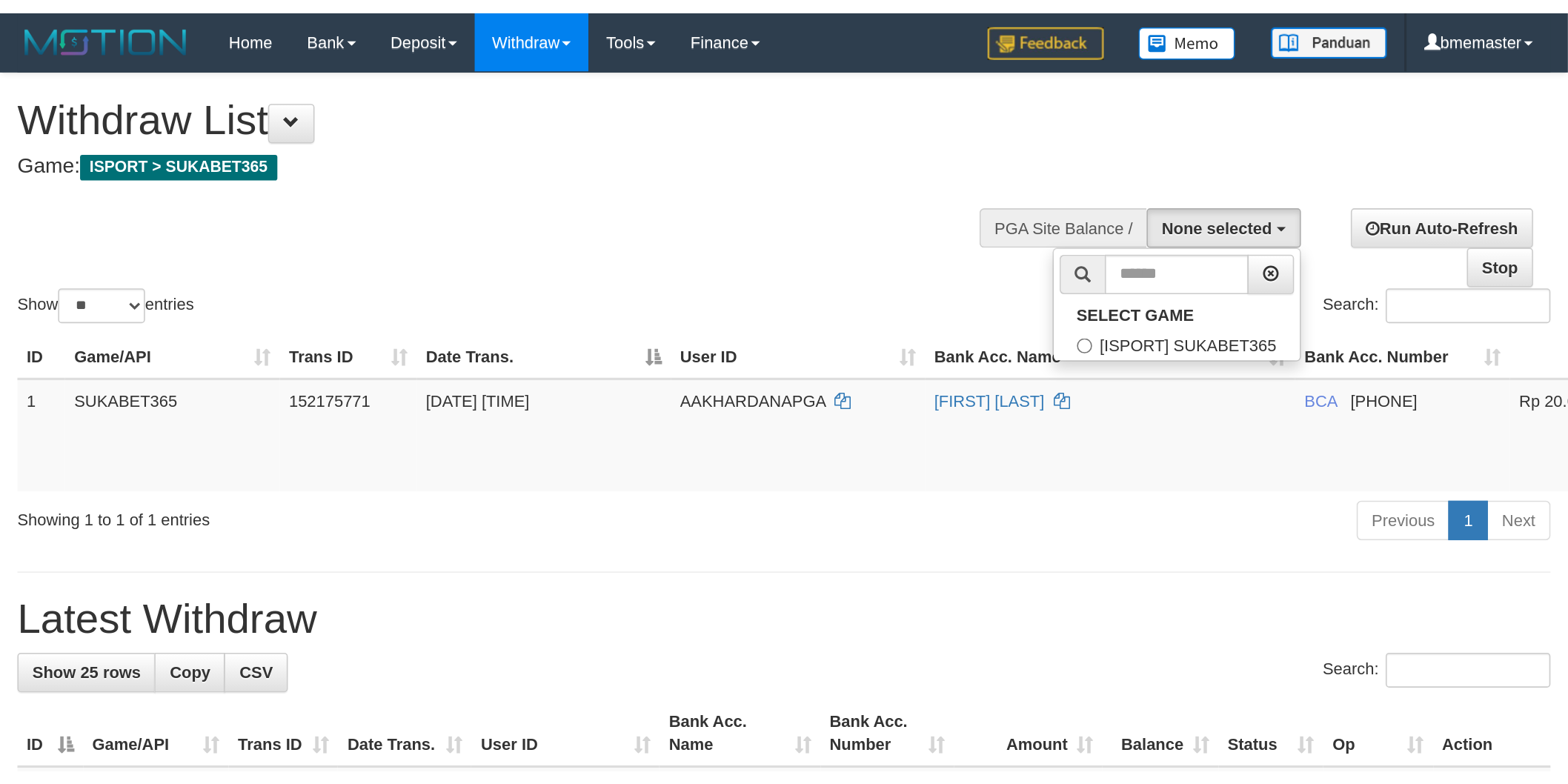 scroll, scrollTop: 13, scrollLeft: 0, axis: vertical 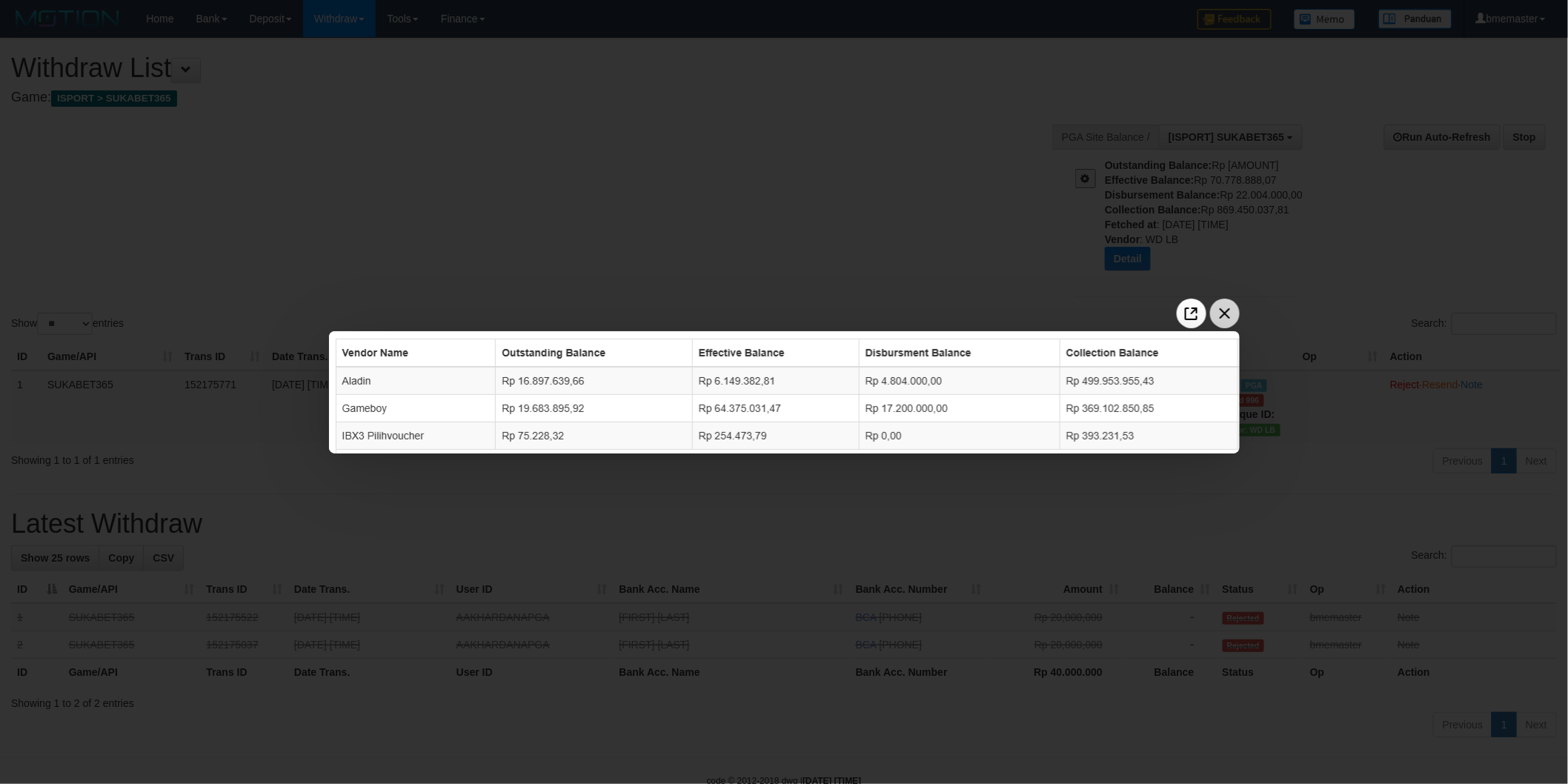 click 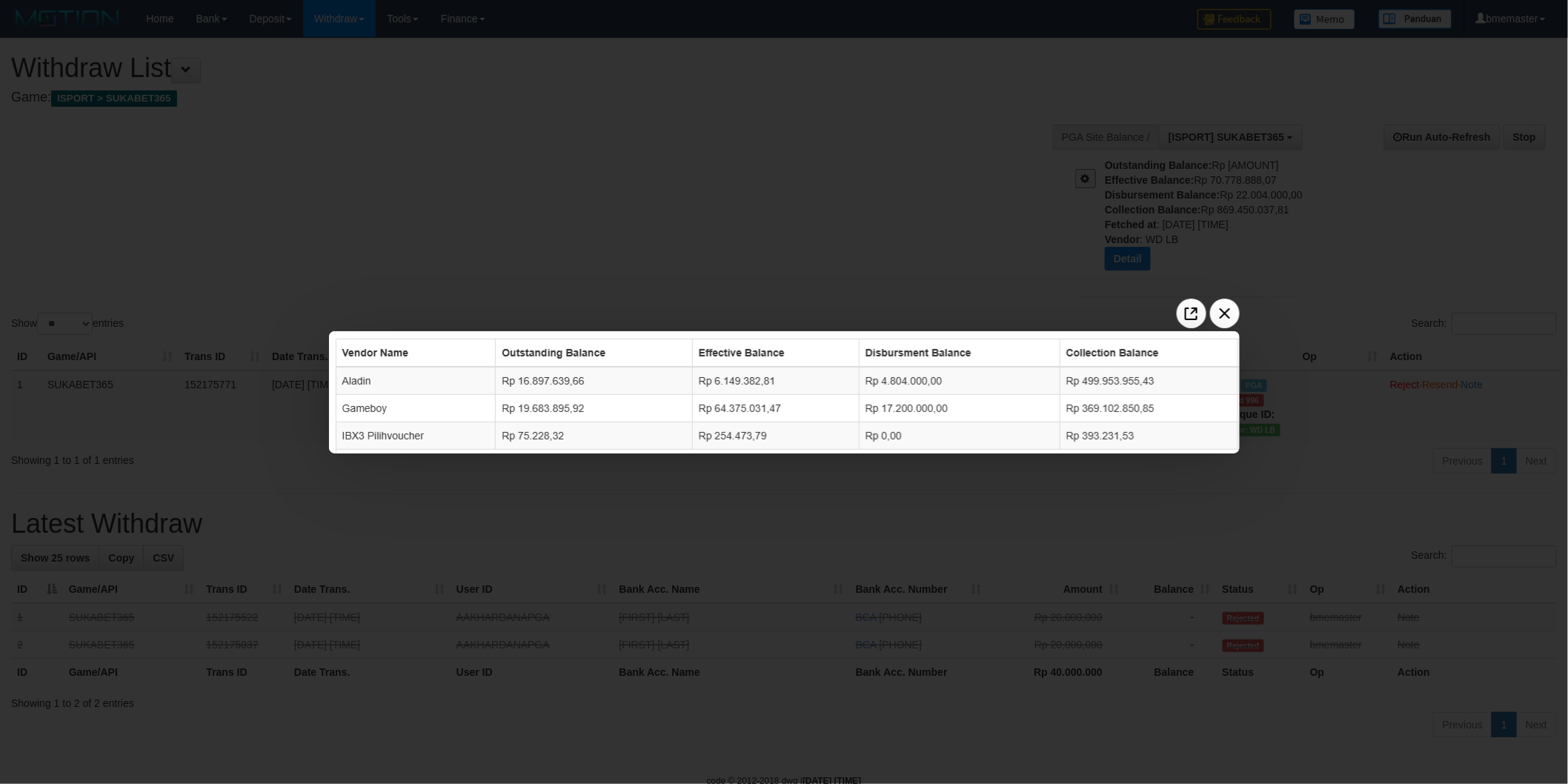 click at bounding box center (784, 392) 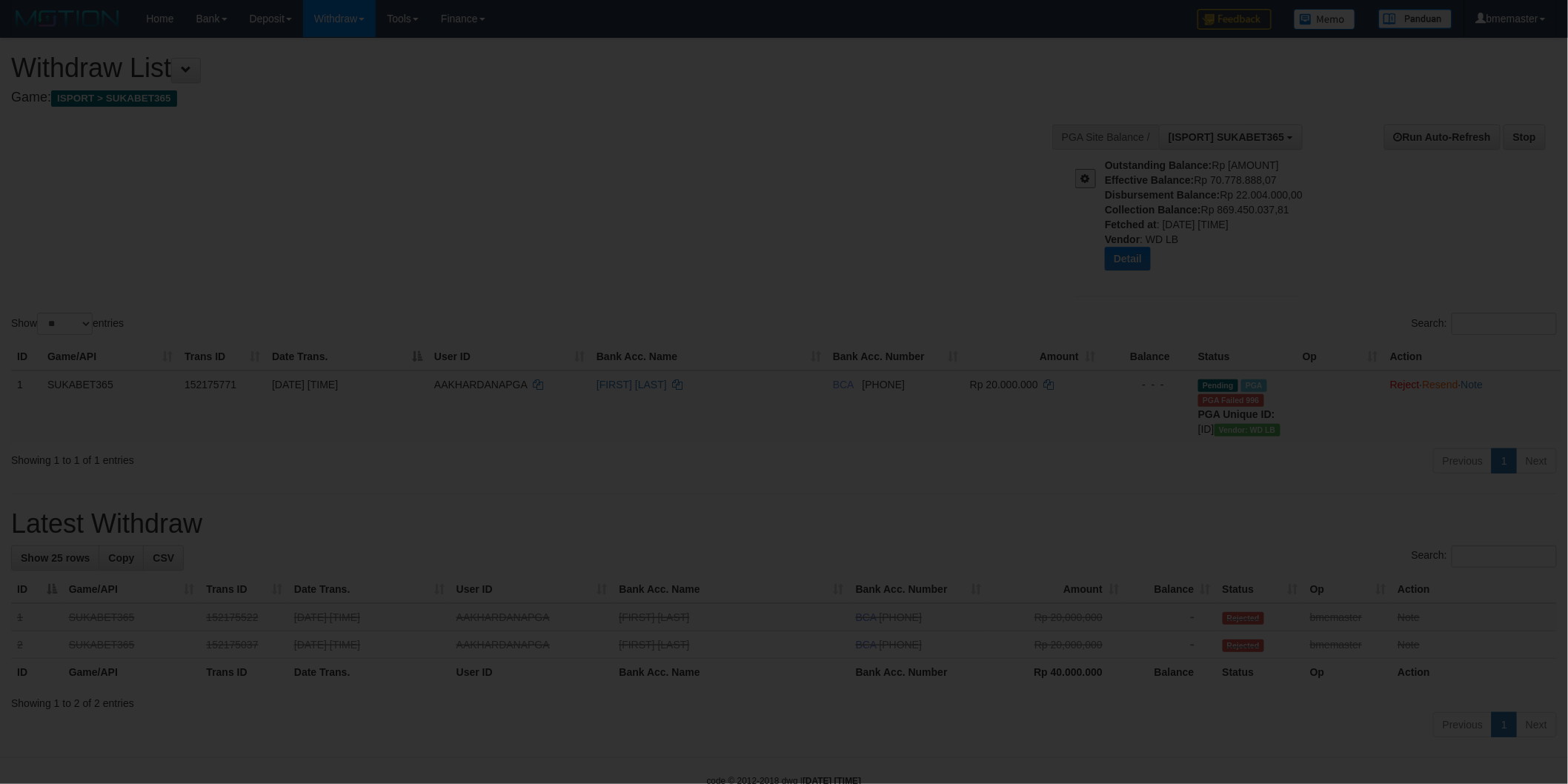 type 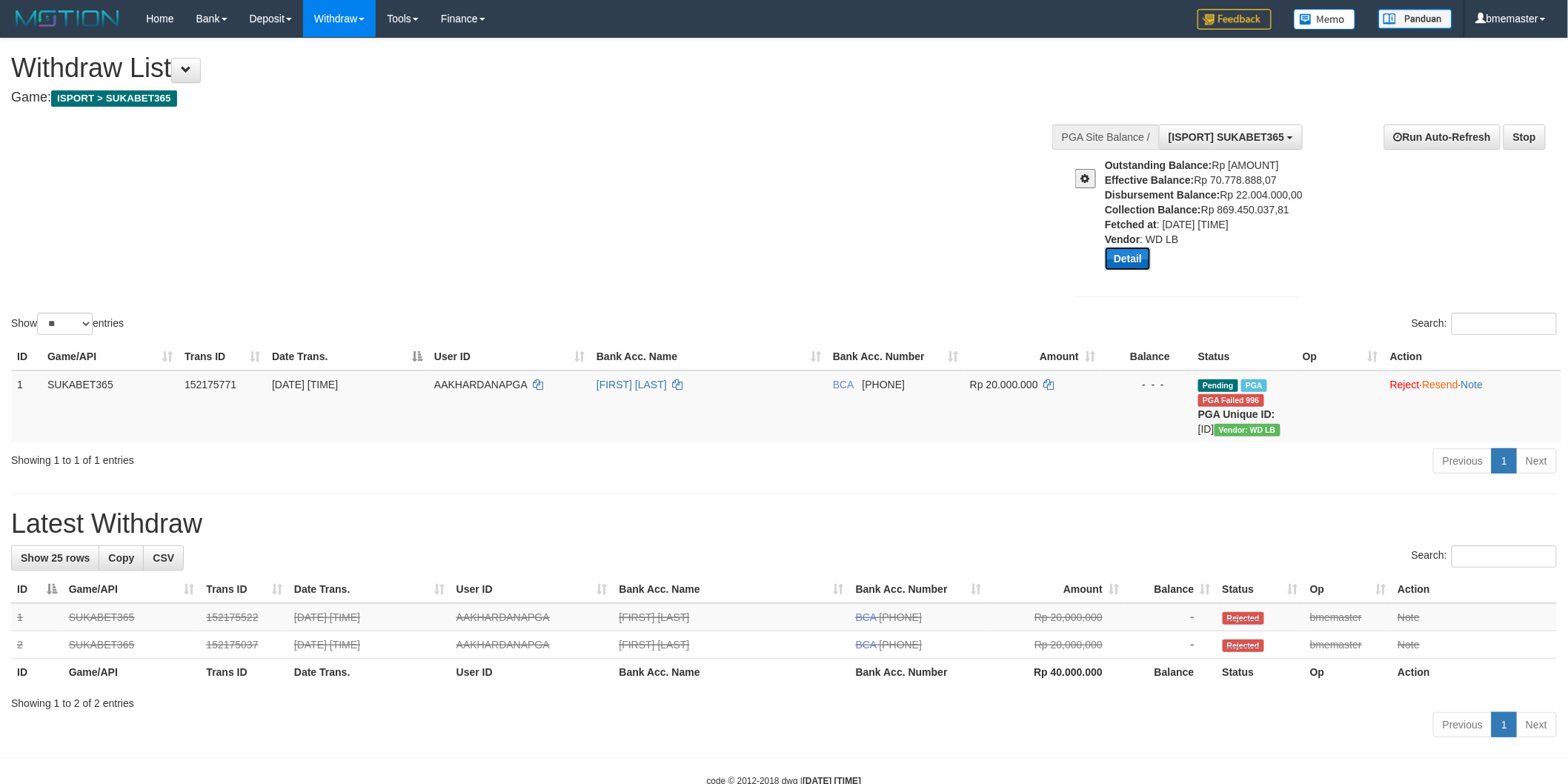 click on "Detail" at bounding box center (1128, 259) 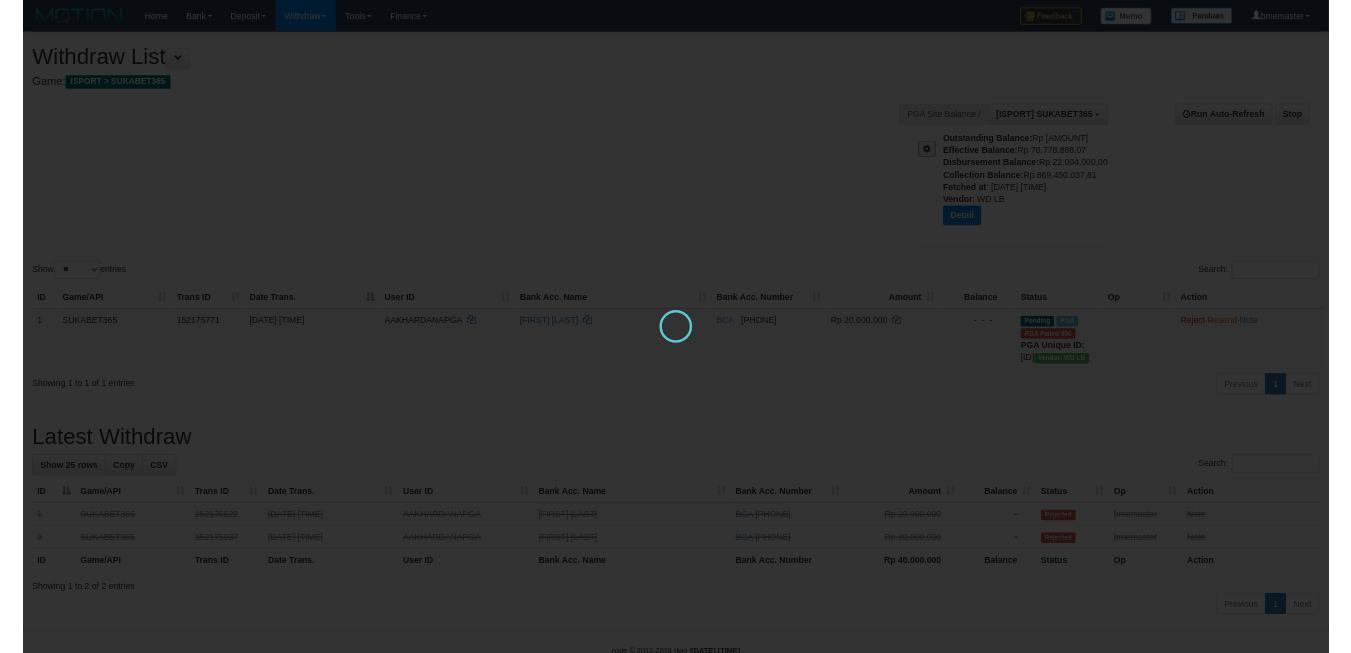 scroll, scrollTop: 0, scrollLeft: 0, axis: both 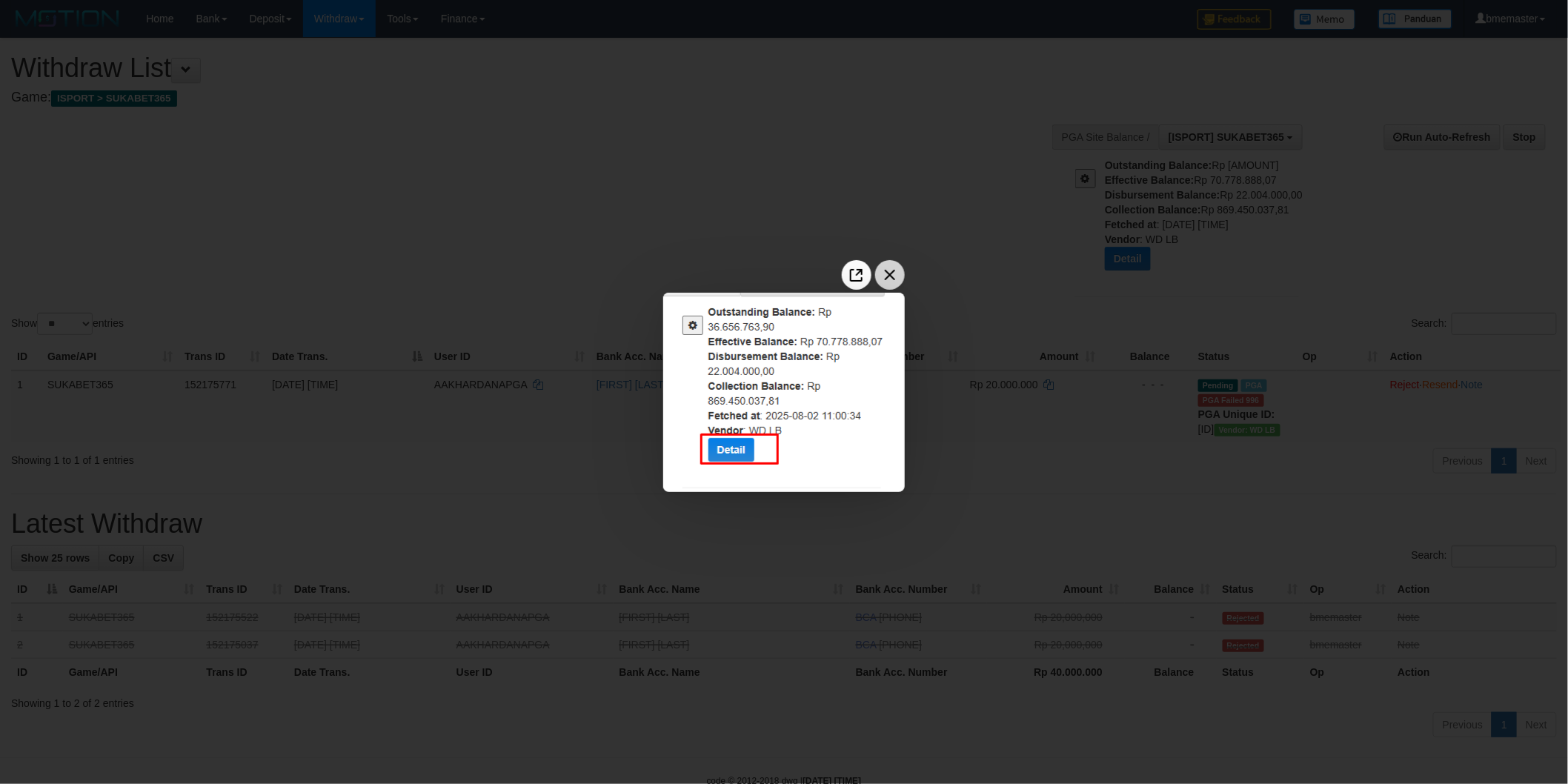 click 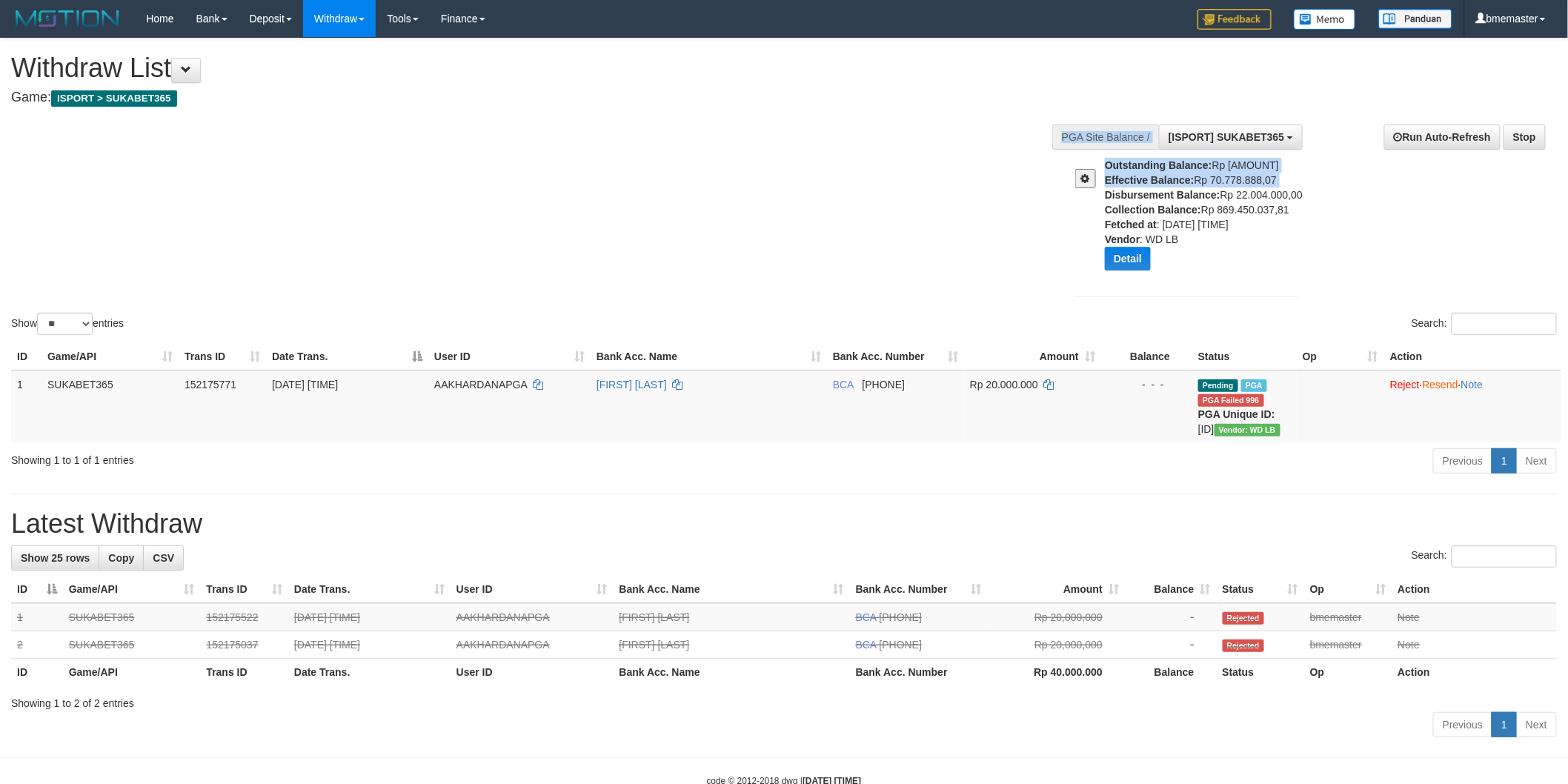 drag, startPoint x: 1102, startPoint y: 191, endPoint x: 1318, endPoint y: 182, distance: 216.1874 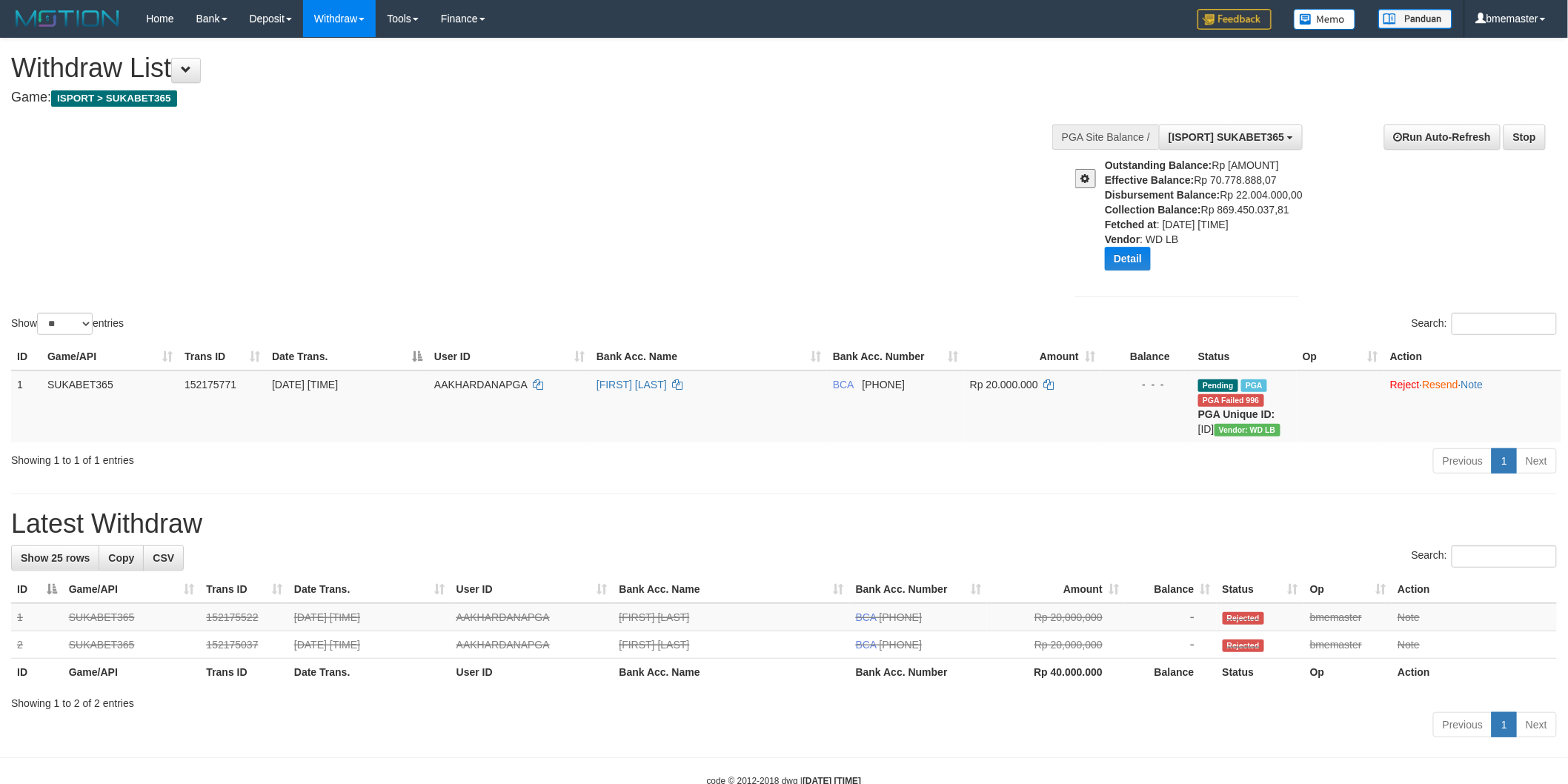 click on "Outstanding Balance:  Rp 36.756.647,39
Effective Balance:  Rp 70.778.888,07
Disbursement Balance:  Rp 22.004.000,00
Collection Balance:  Rp 869.450.037,81
Fetched at : 2025-08-02 11:05:06
Vendor : WD LB
Detail
Vendor Name
Outstanding Balance
Effective Balance
Disbursment Balance
Collection Balance
Aladin
Rp 16.897.639,66
Rp 6.149.382,81
Rp 4.804.000,00
Rp 499.953.955,43
Gameboy
Rp 19.783.779,41
Rp 64.375.031,47
Rp 17.200.000,00
Rp 369.102.850,85
IBX3 Pilihvoucher Rp 0,00" at bounding box center [1207, 219] 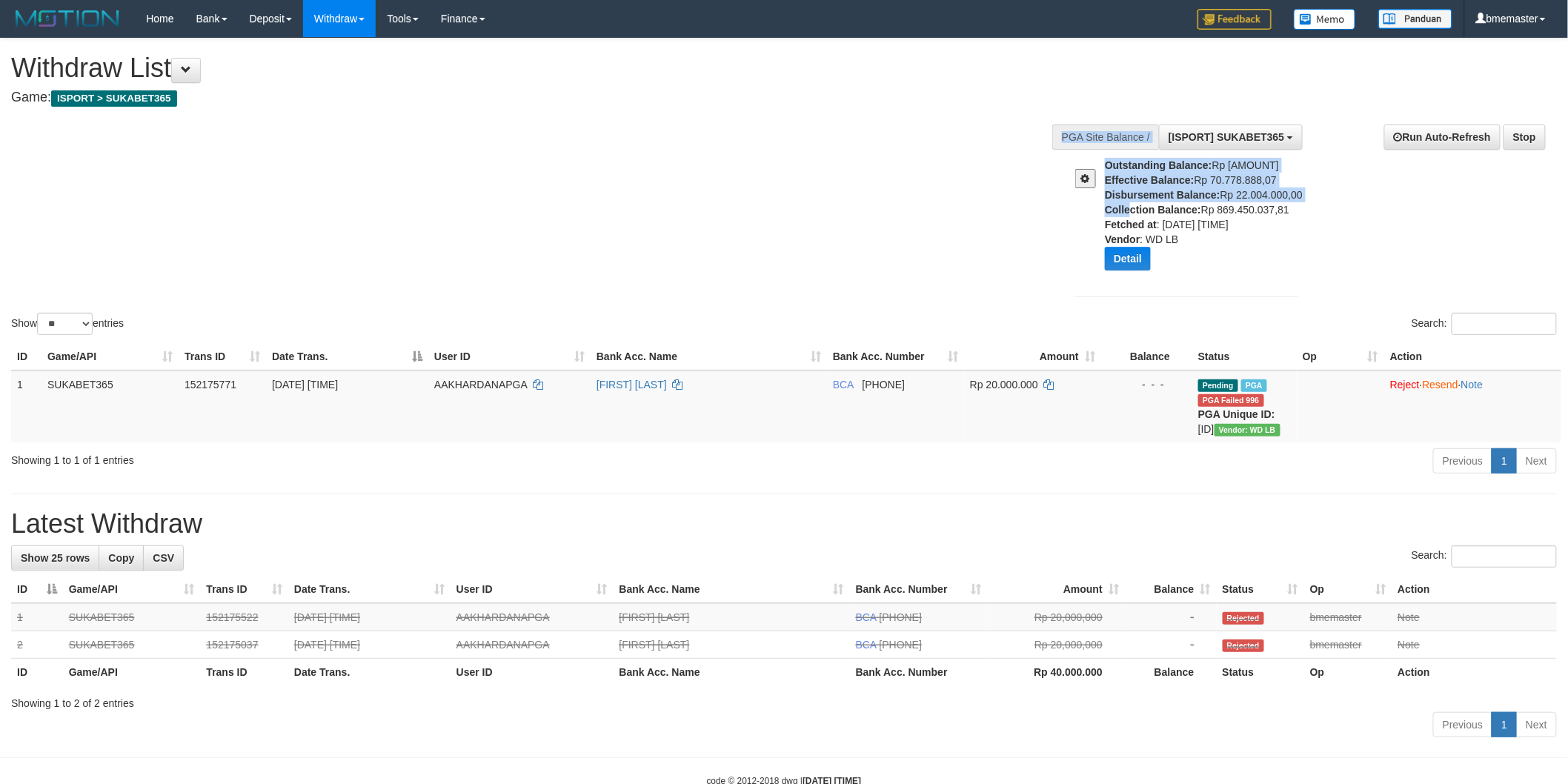 drag, startPoint x: 1312, startPoint y: 193, endPoint x: 1128, endPoint y: 209, distance: 184.69 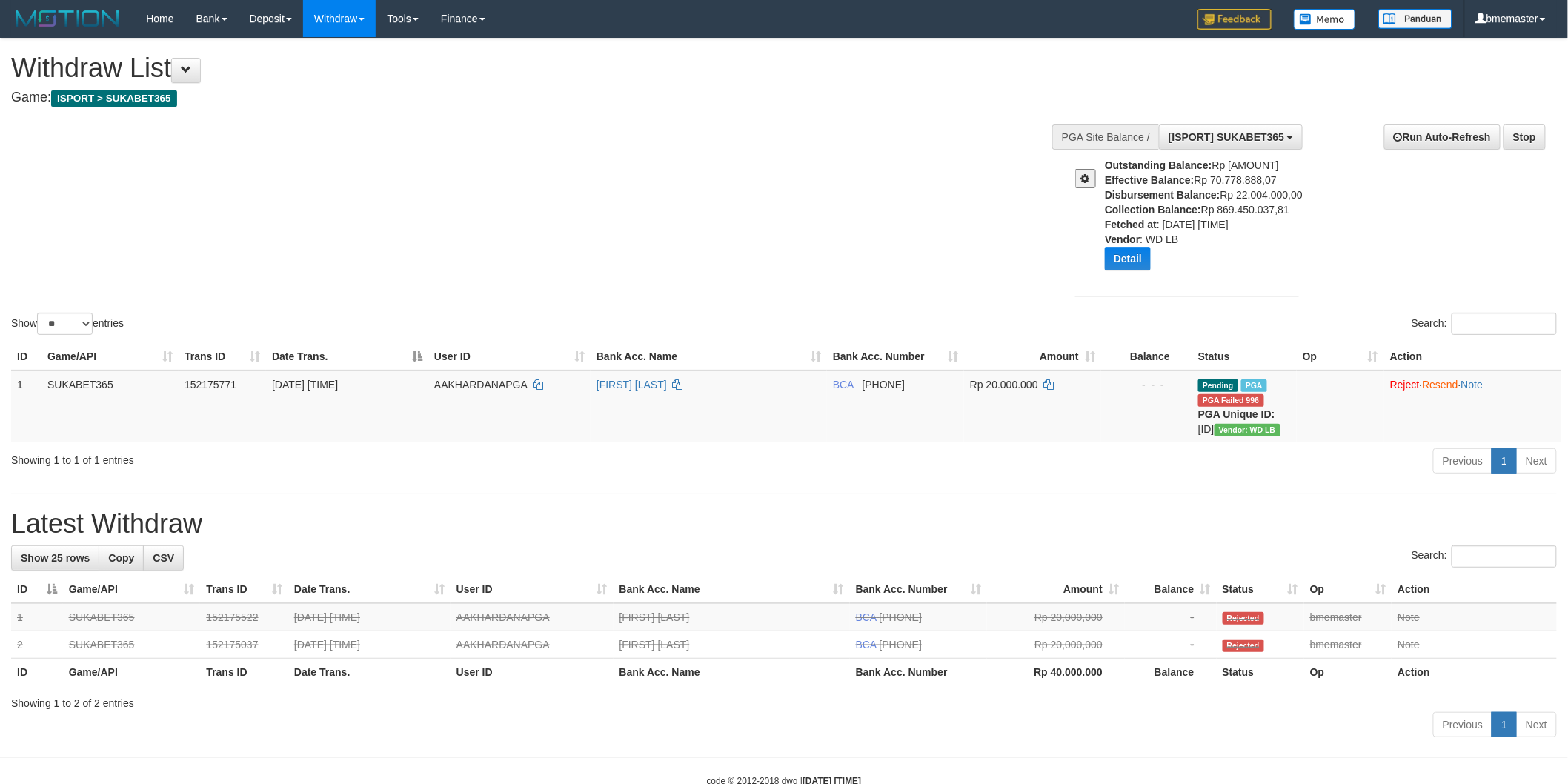 drag, startPoint x: 1013, startPoint y: 221, endPoint x: 1032, endPoint y: 221, distance: 19 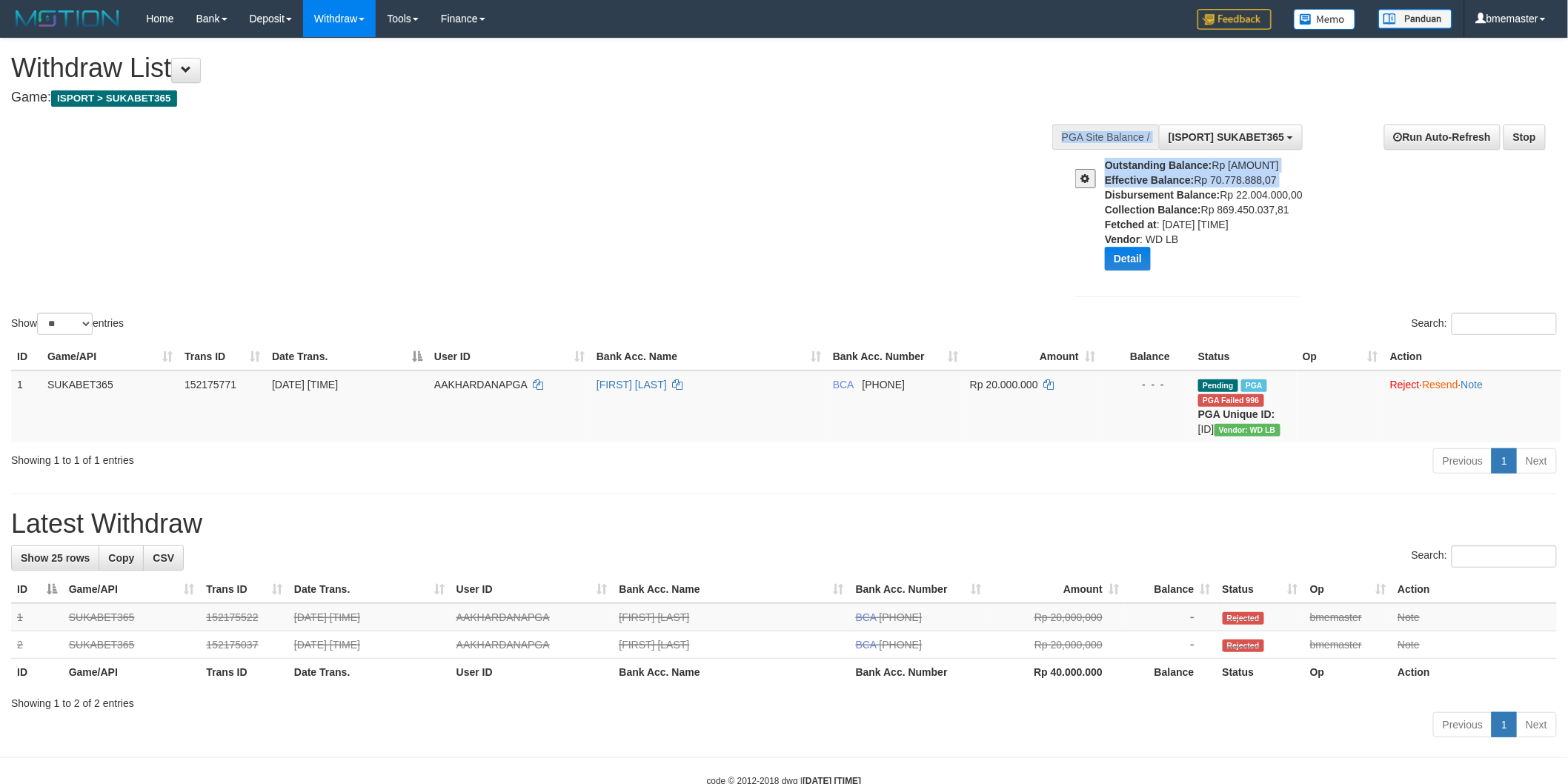 drag, startPoint x: 1106, startPoint y: 199, endPoint x: 1309, endPoint y: 196, distance: 203.02217 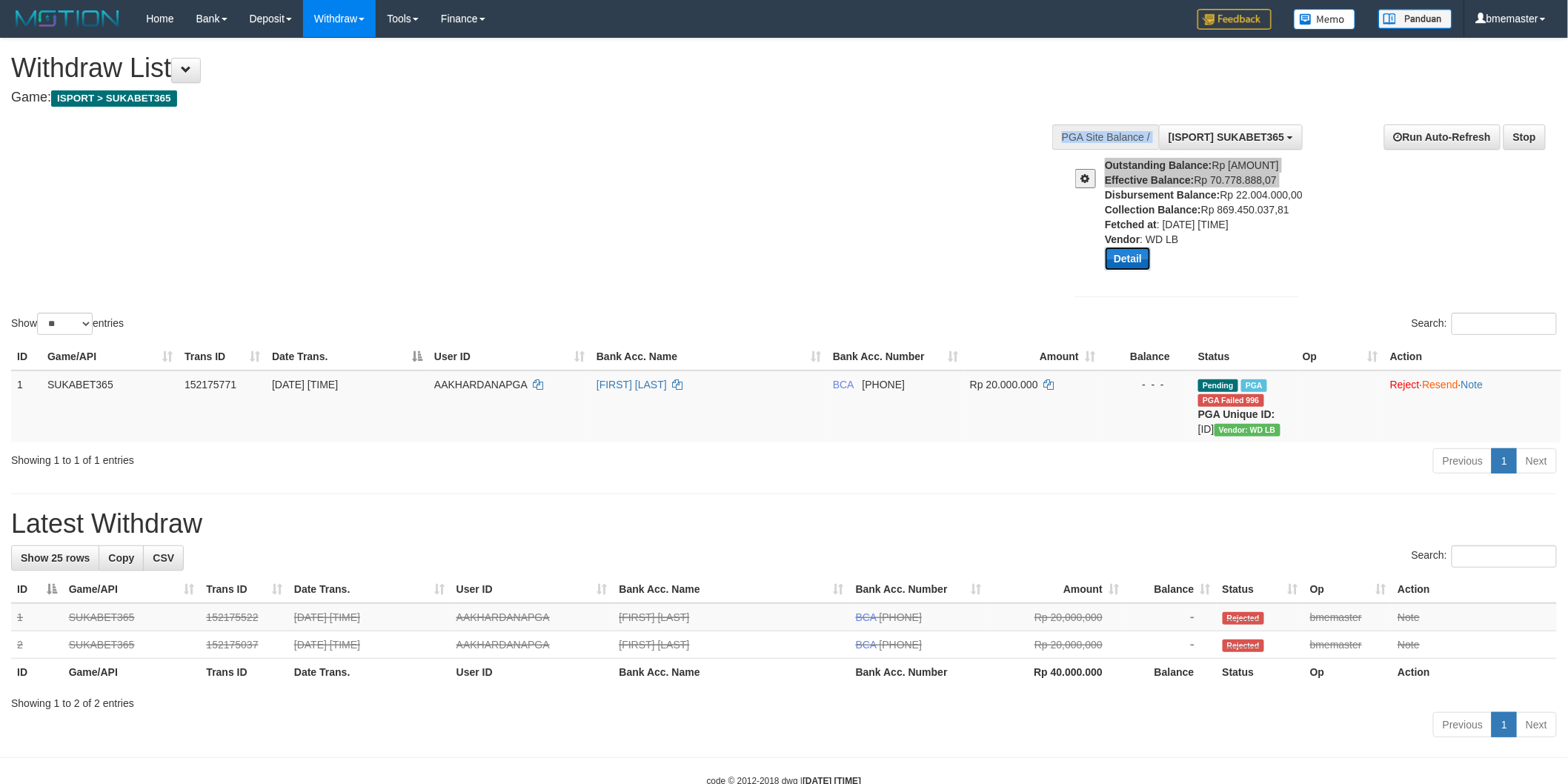 click on "Detail" at bounding box center (1128, 259) 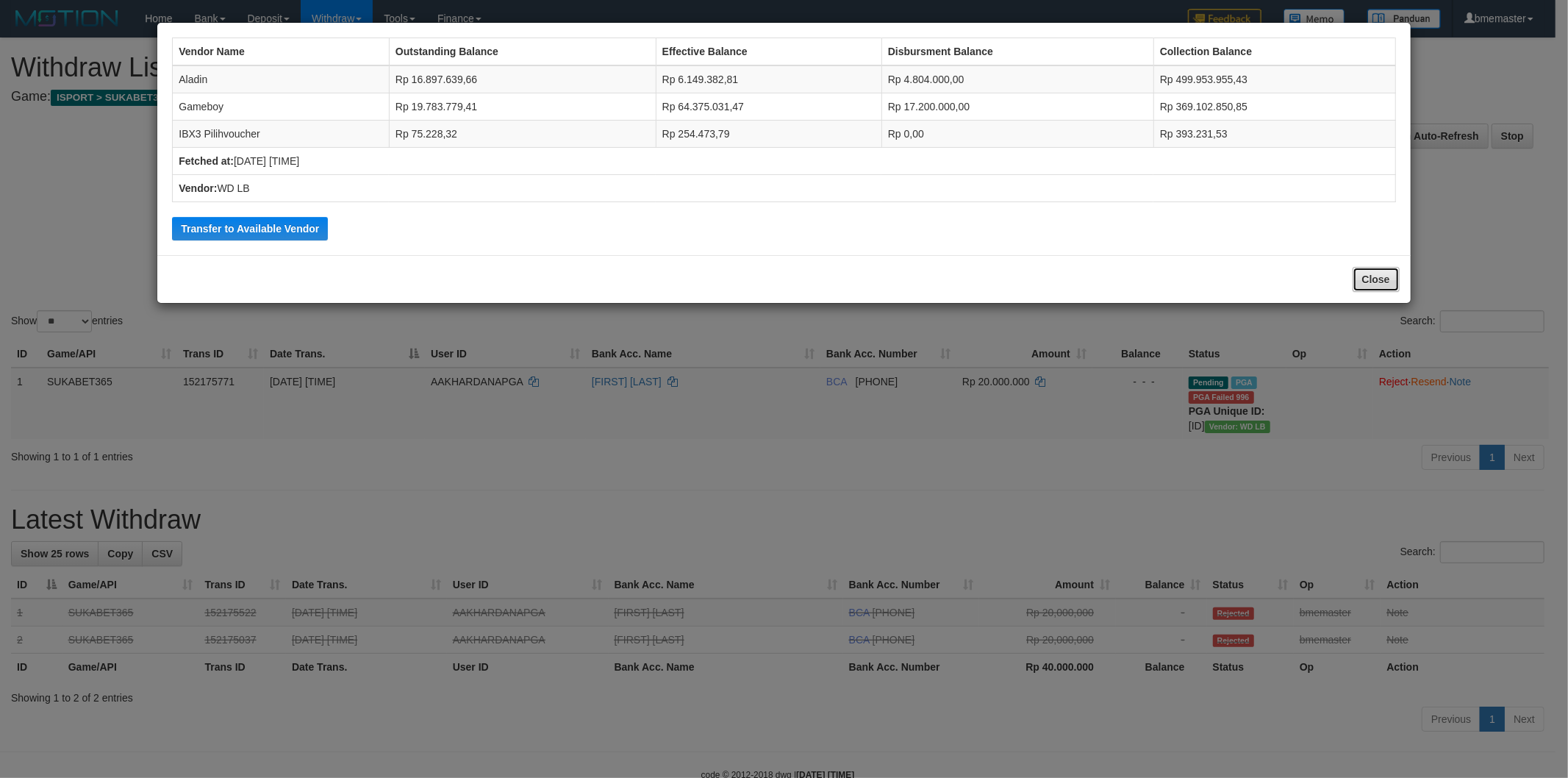 click on "Close" at bounding box center (1376, 279) 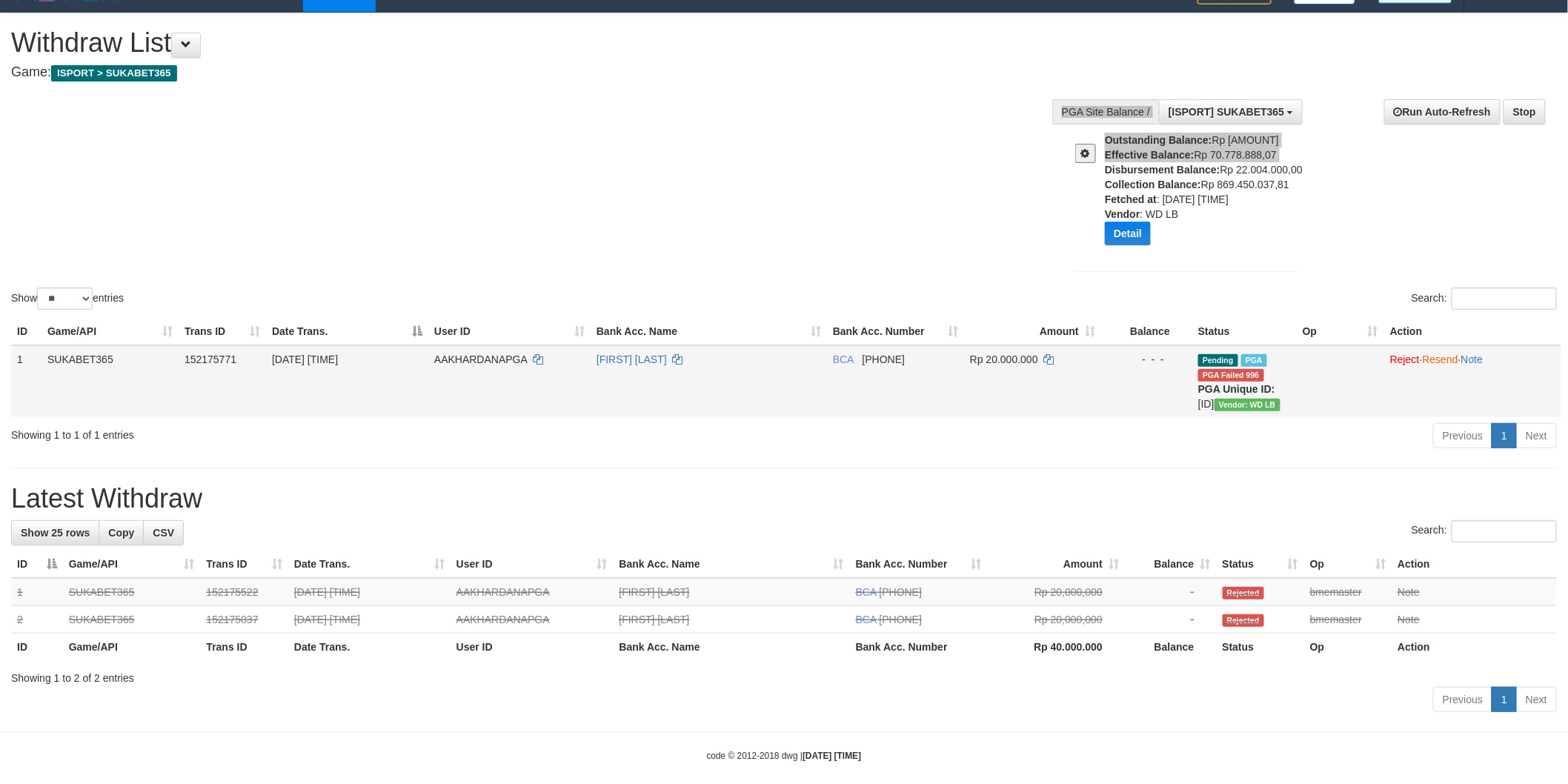 scroll, scrollTop: 0, scrollLeft: 0, axis: both 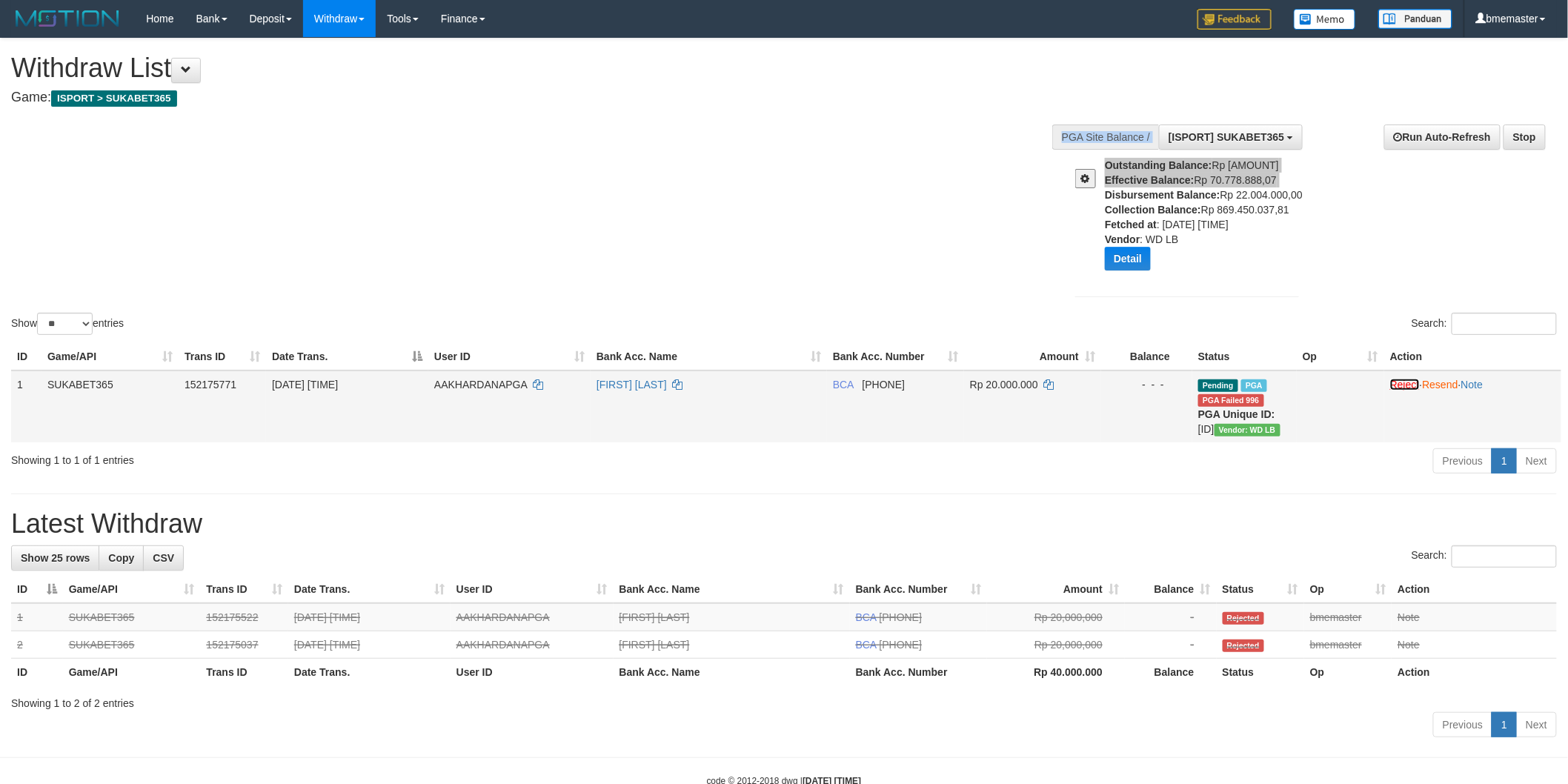 click on "Reject" at bounding box center [1405, 385] 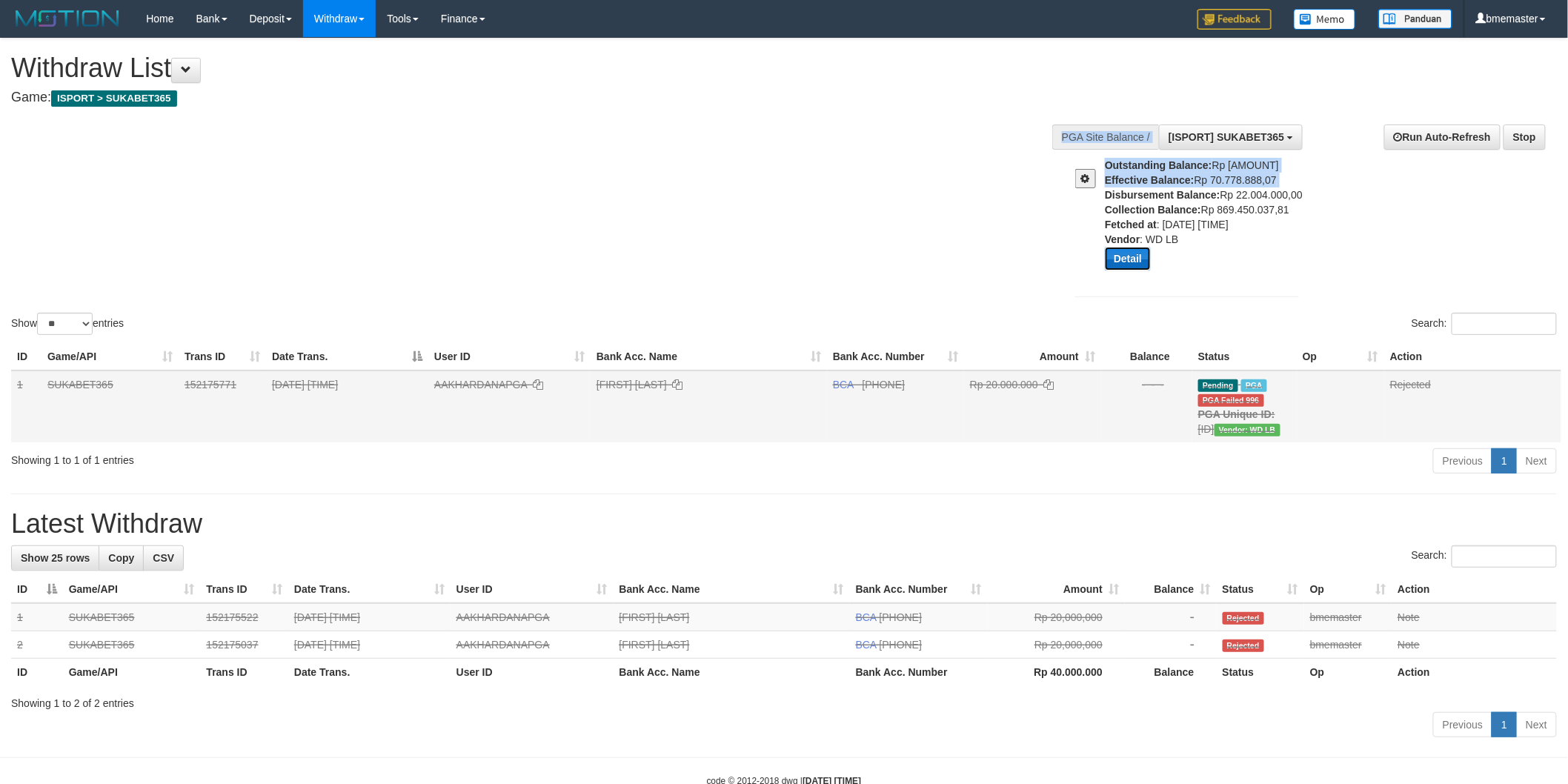 click on "Detail" at bounding box center (1128, 259) 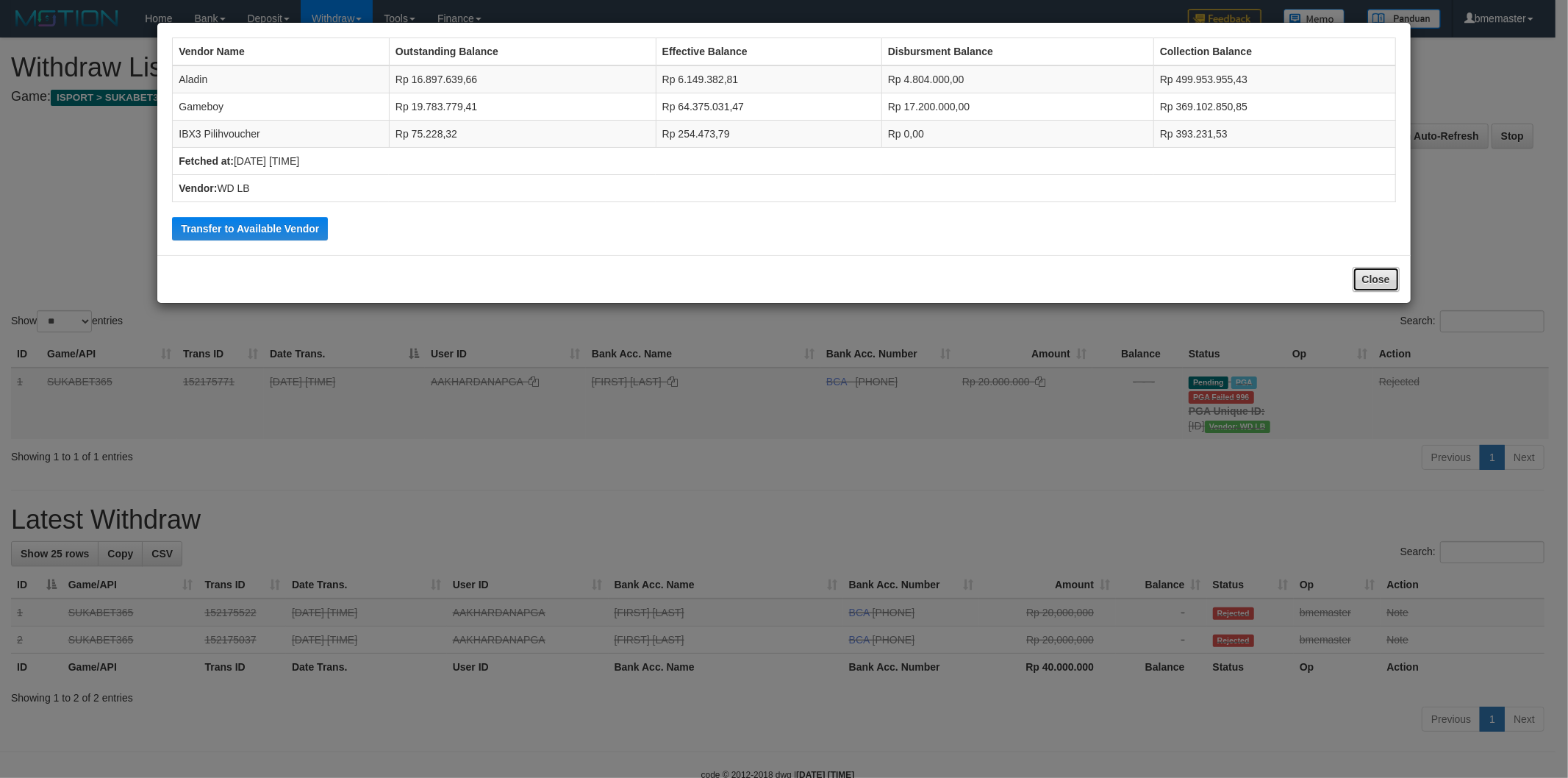 click on "Close" at bounding box center [1376, 279] 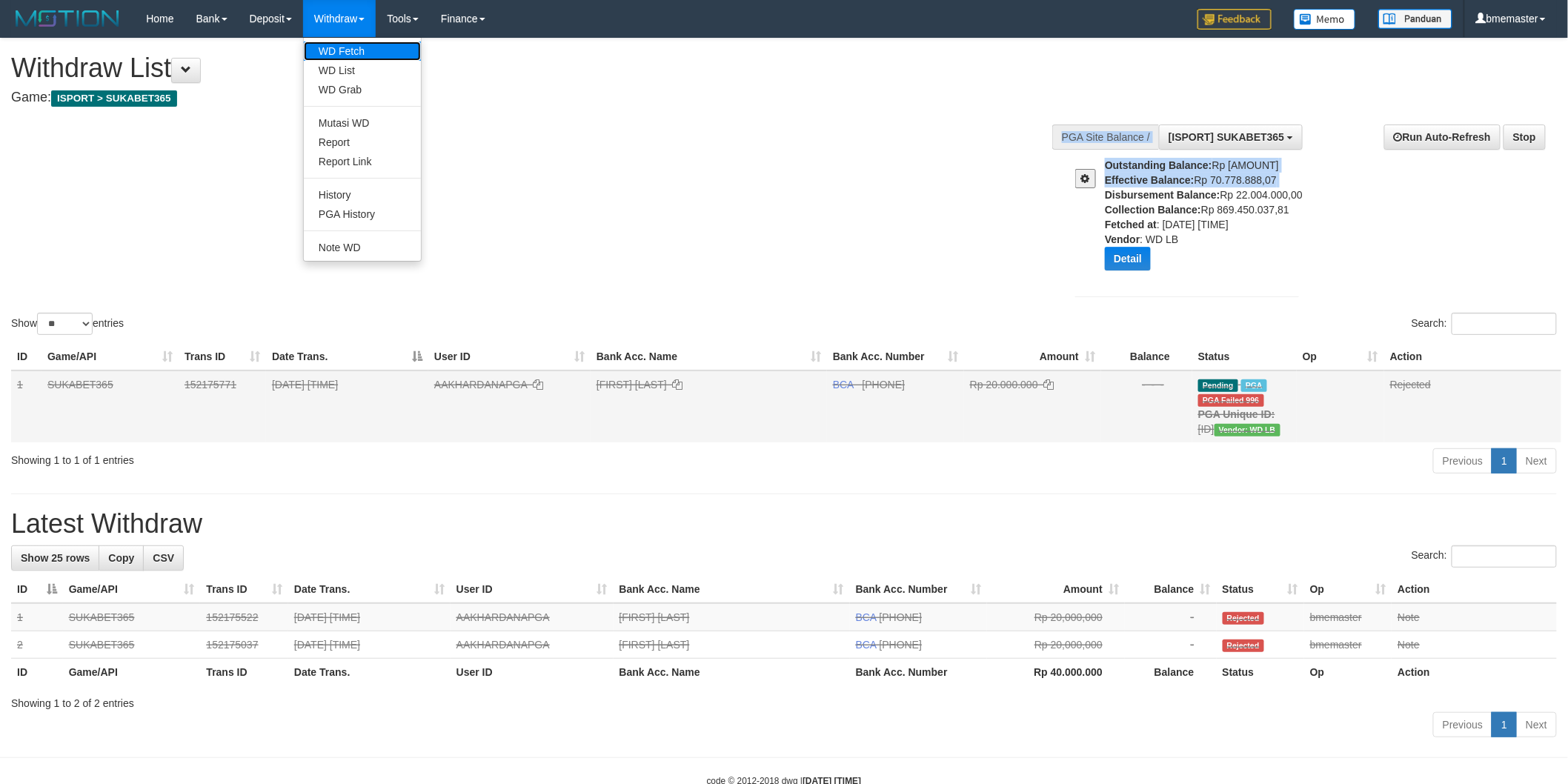 click on "WD Fetch" at bounding box center (362, 51) 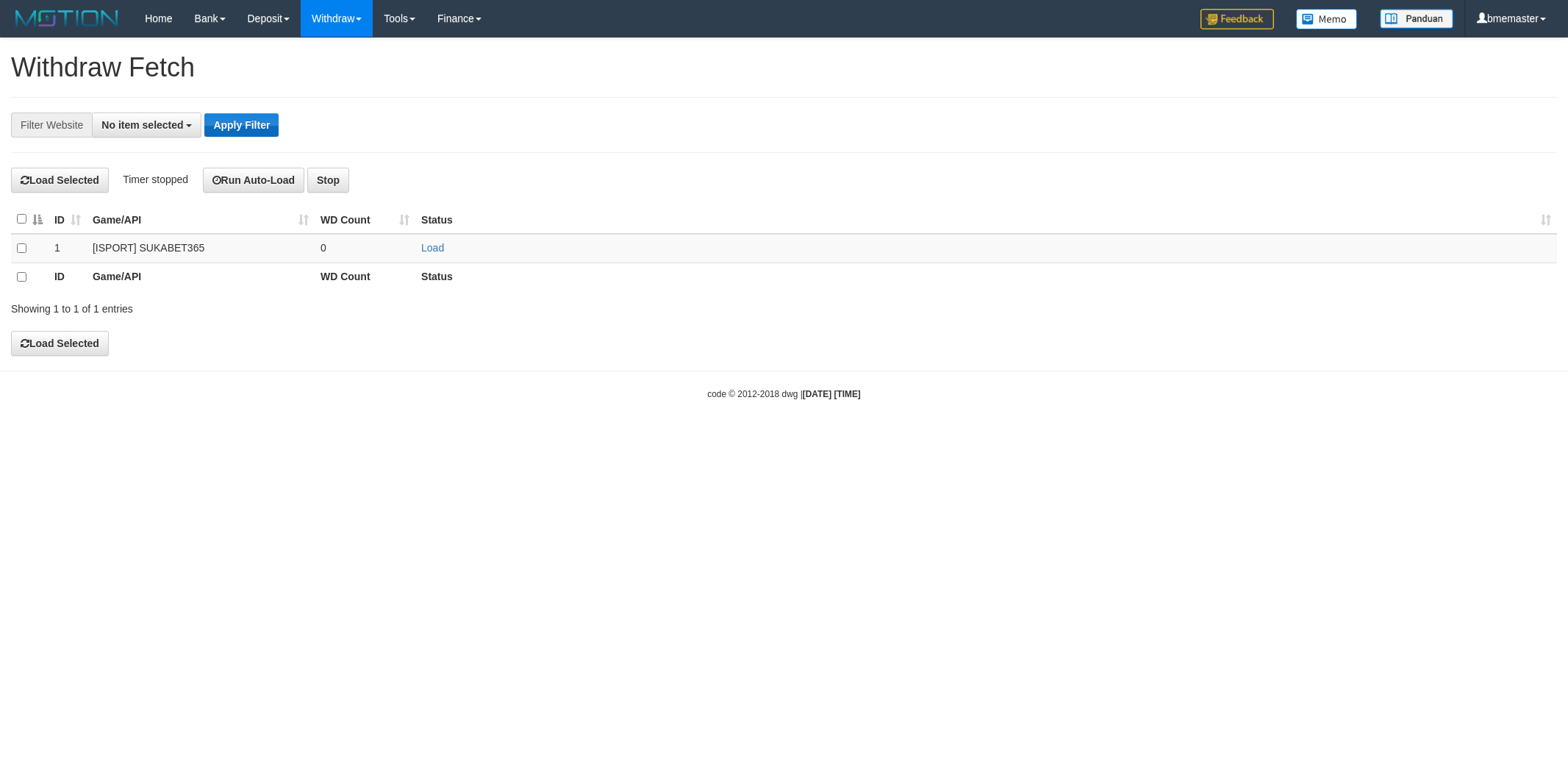scroll, scrollTop: 0, scrollLeft: 0, axis: both 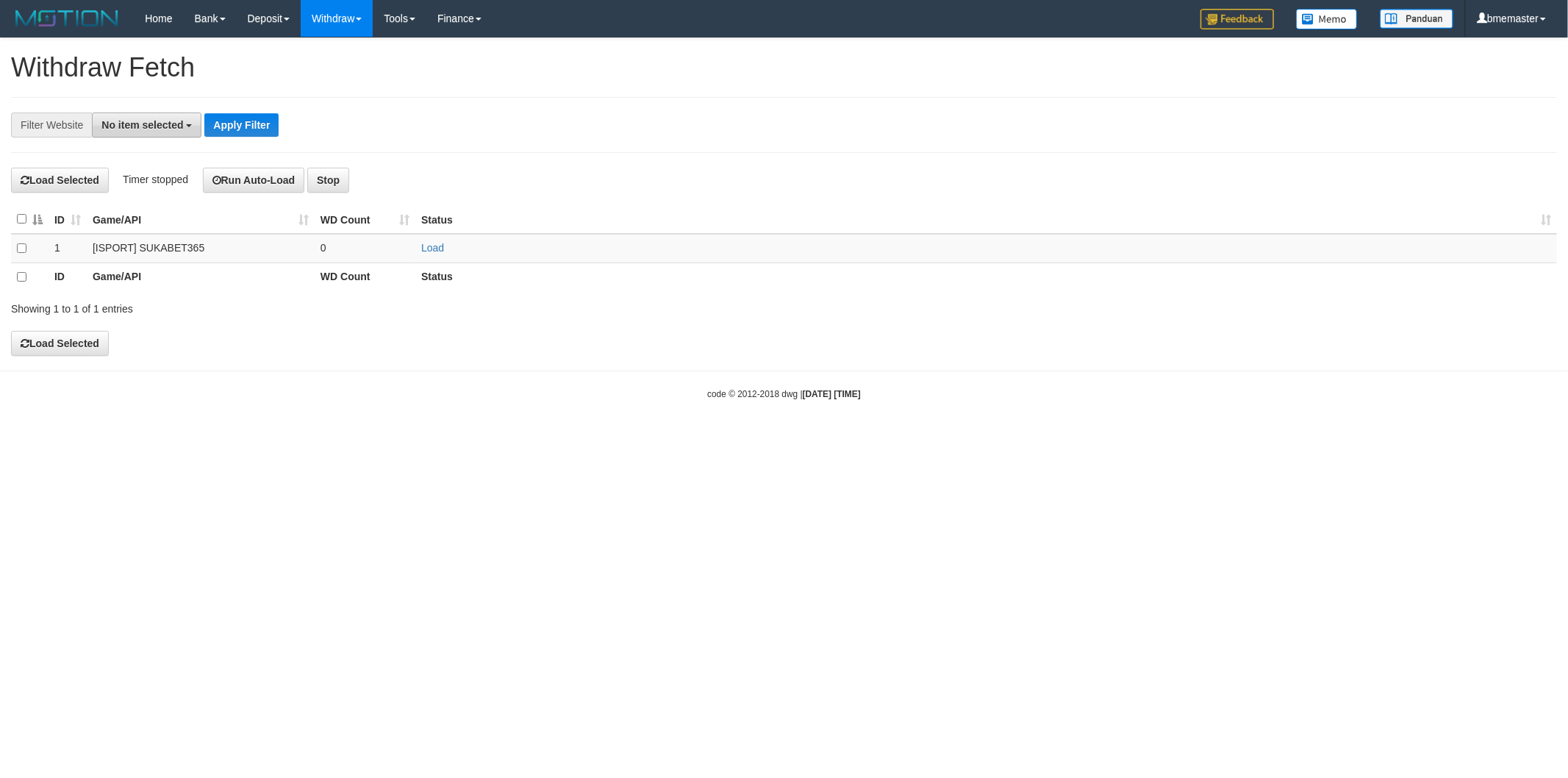 click on "No item selected" at bounding box center [146, 125] 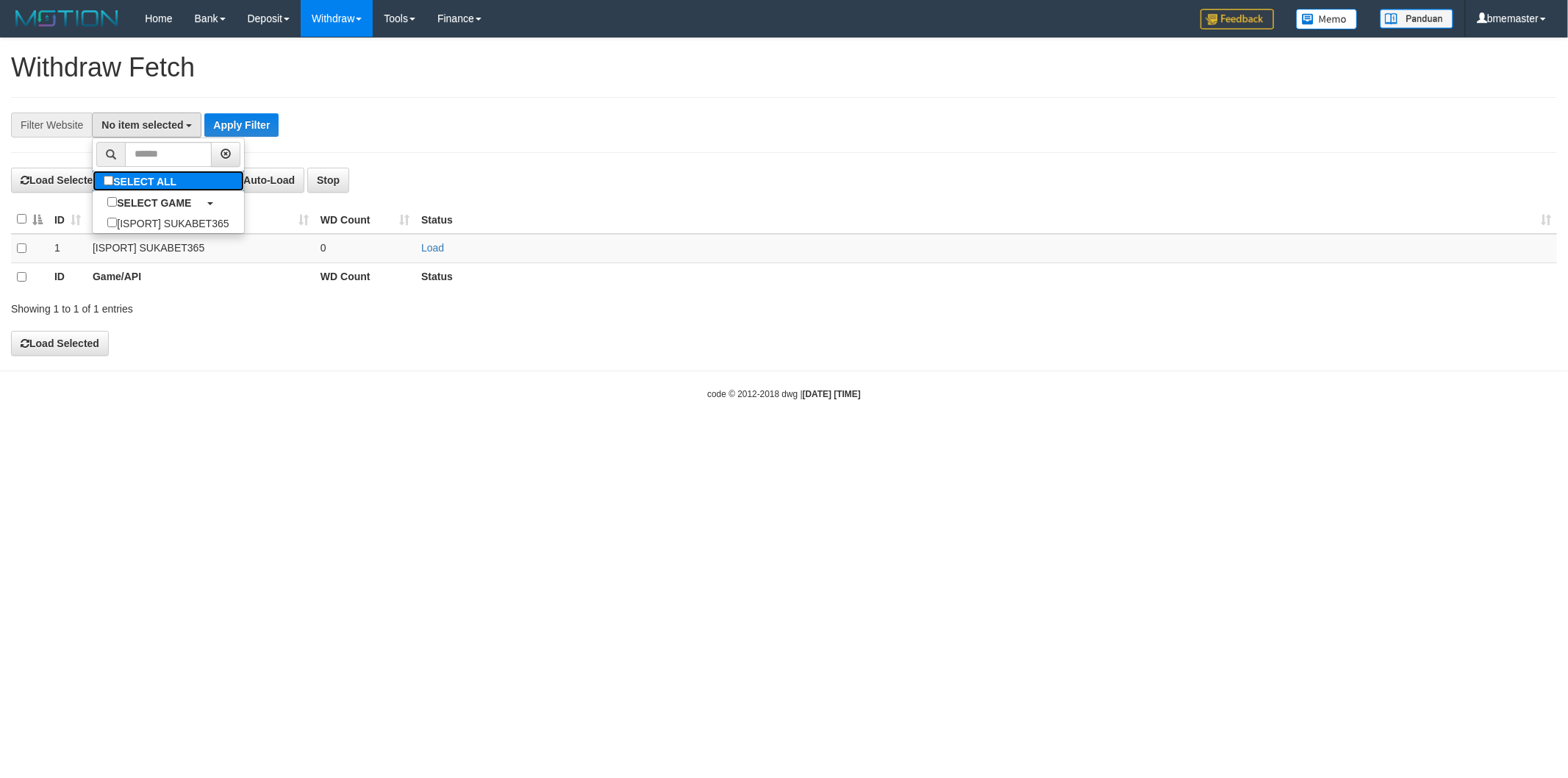 click on "SELECT ALL" at bounding box center [142, 181] 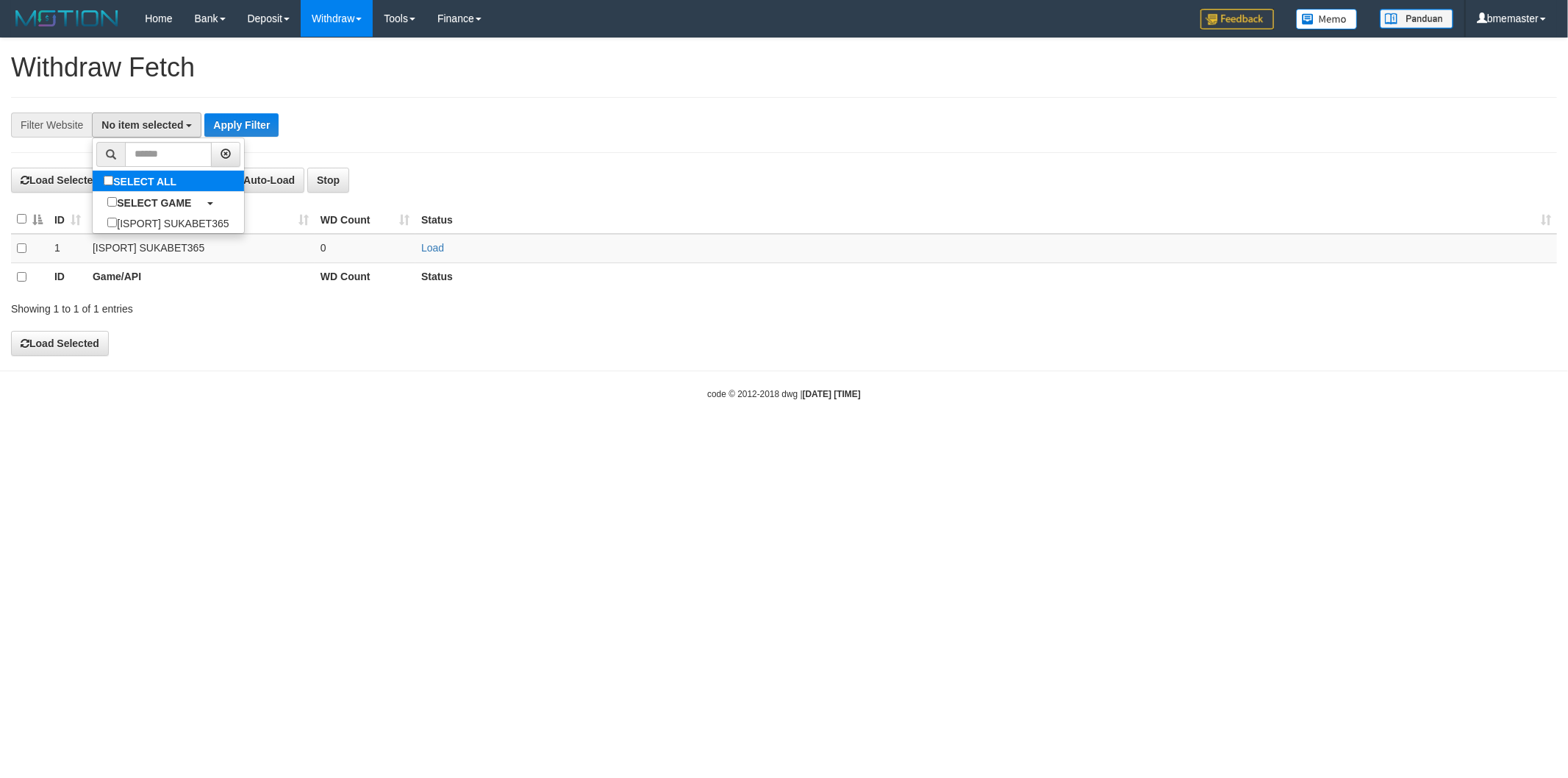 select on "****" 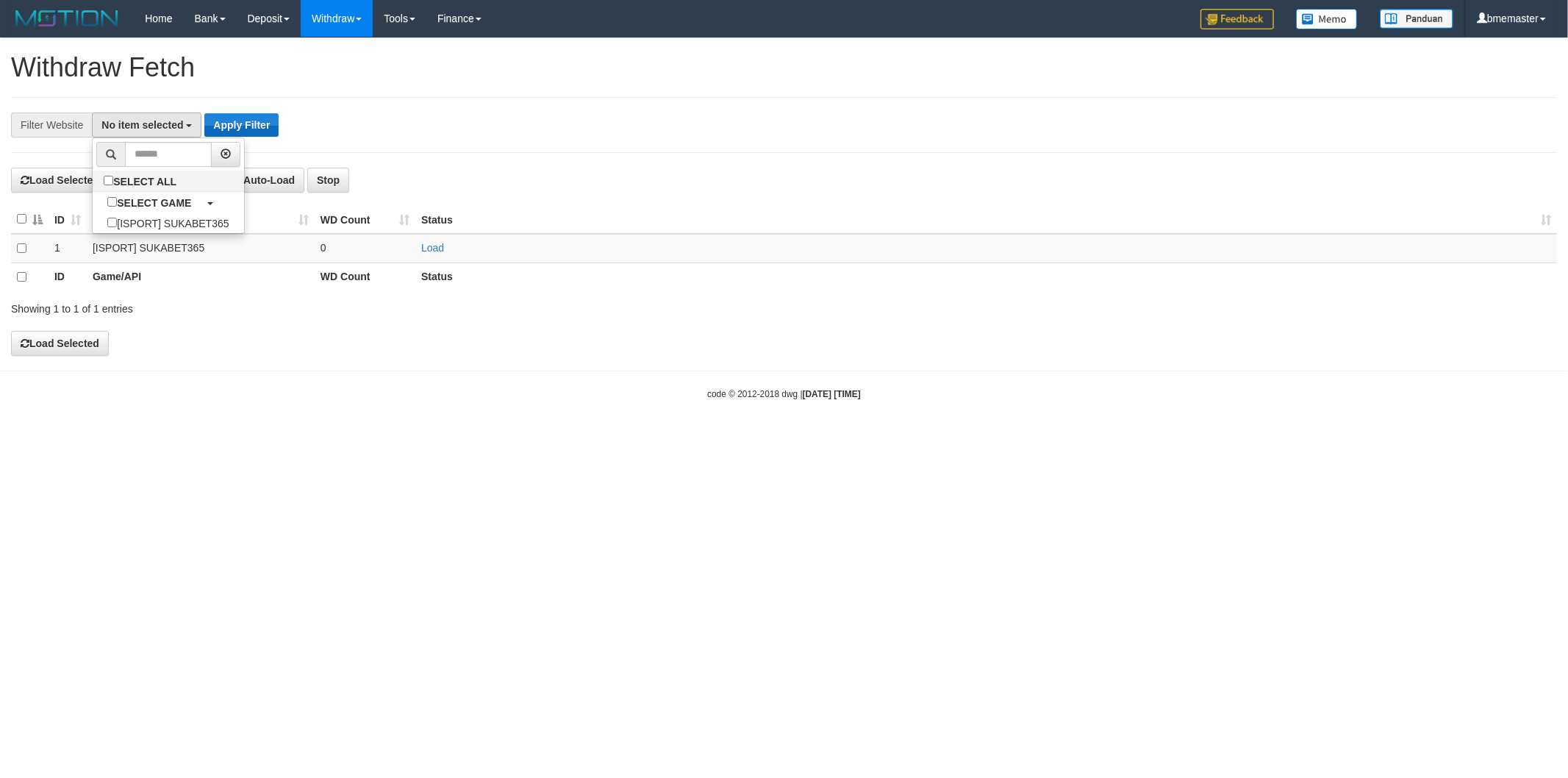 scroll, scrollTop: 13, scrollLeft: 0, axis: vertical 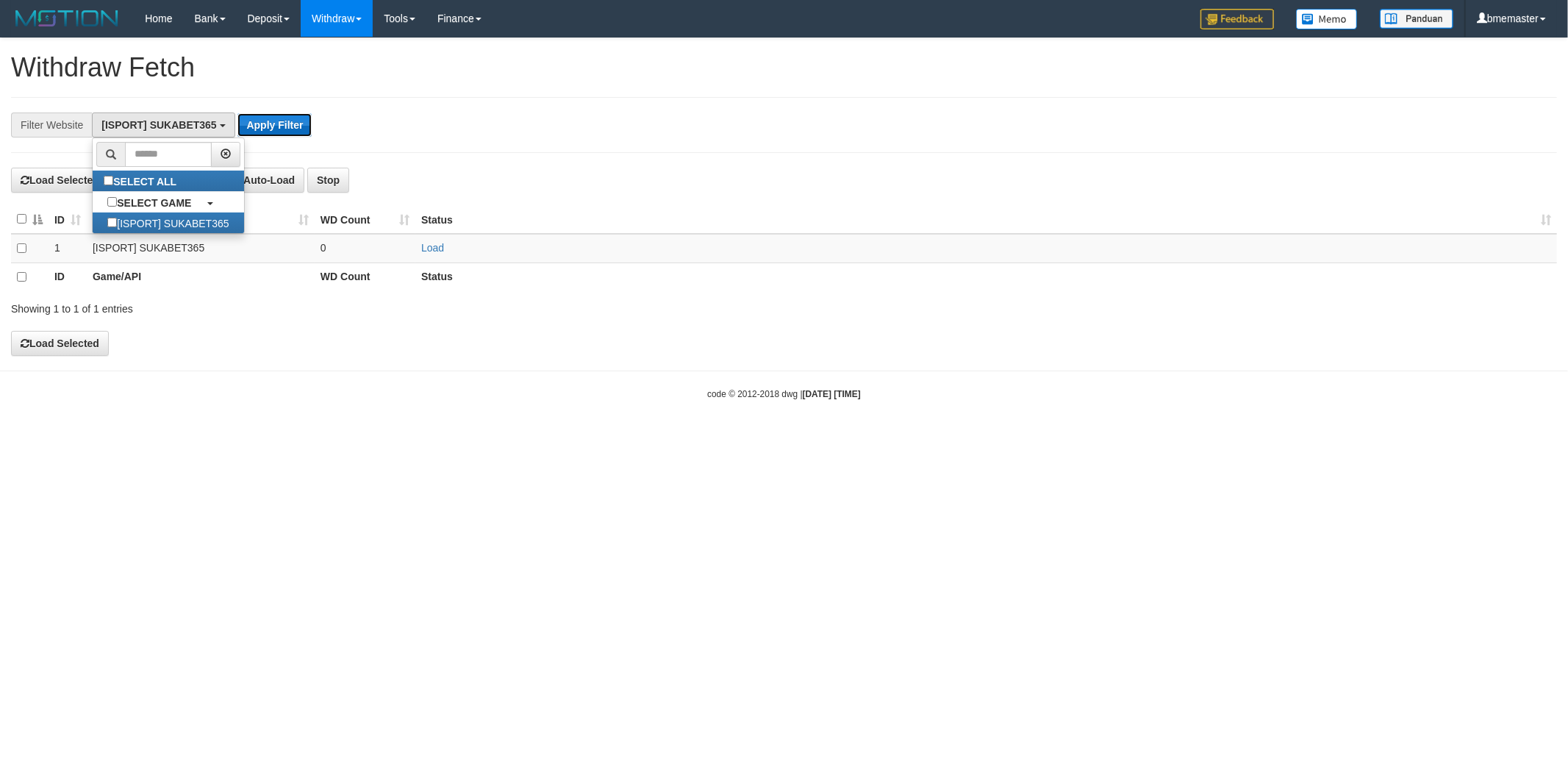 click on "Apply Filter" at bounding box center (274, 125) 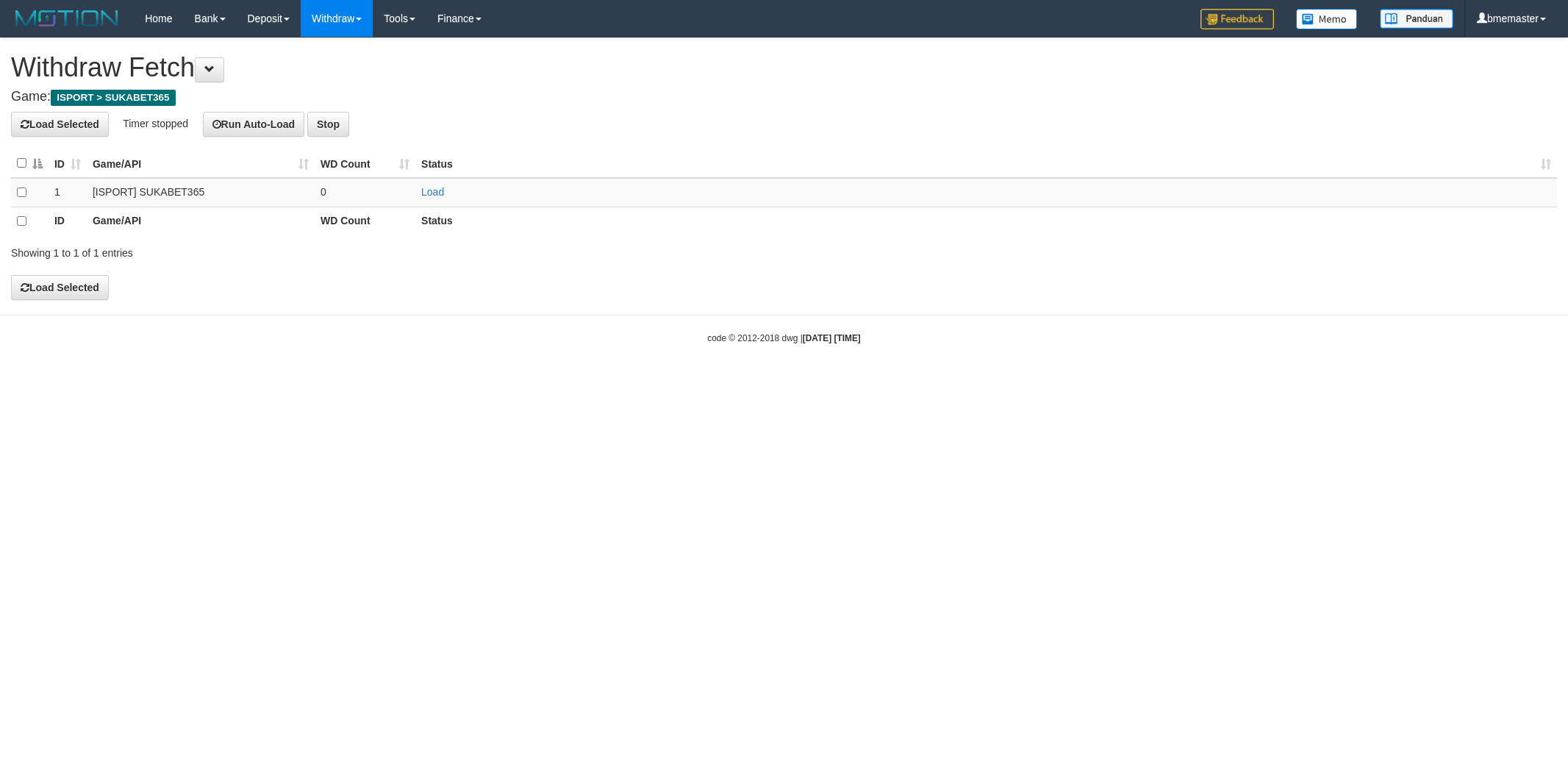 scroll, scrollTop: 0, scrollLeft: 0, axis: both 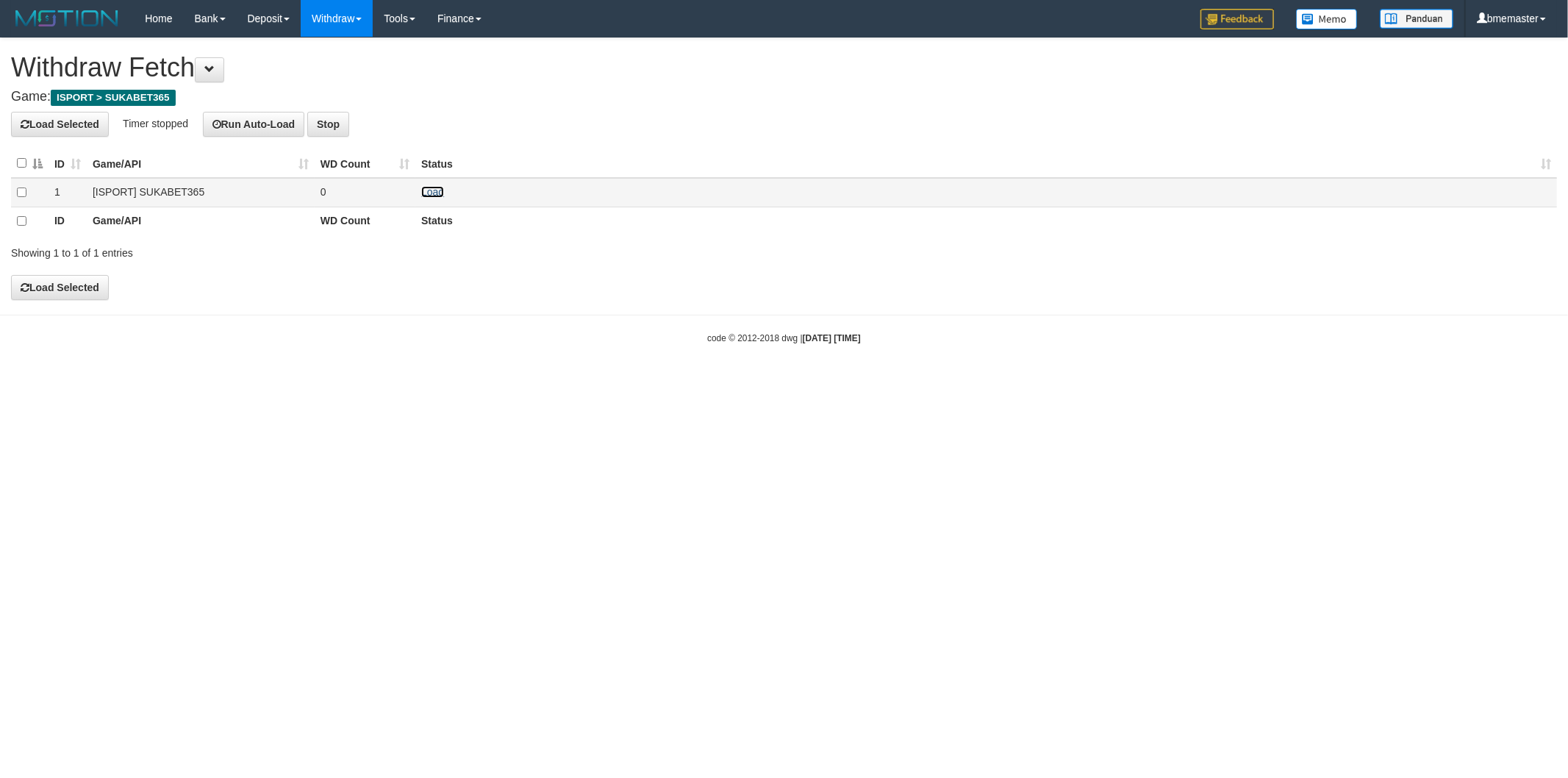 click on "Load" at bounding box center (432, 192) 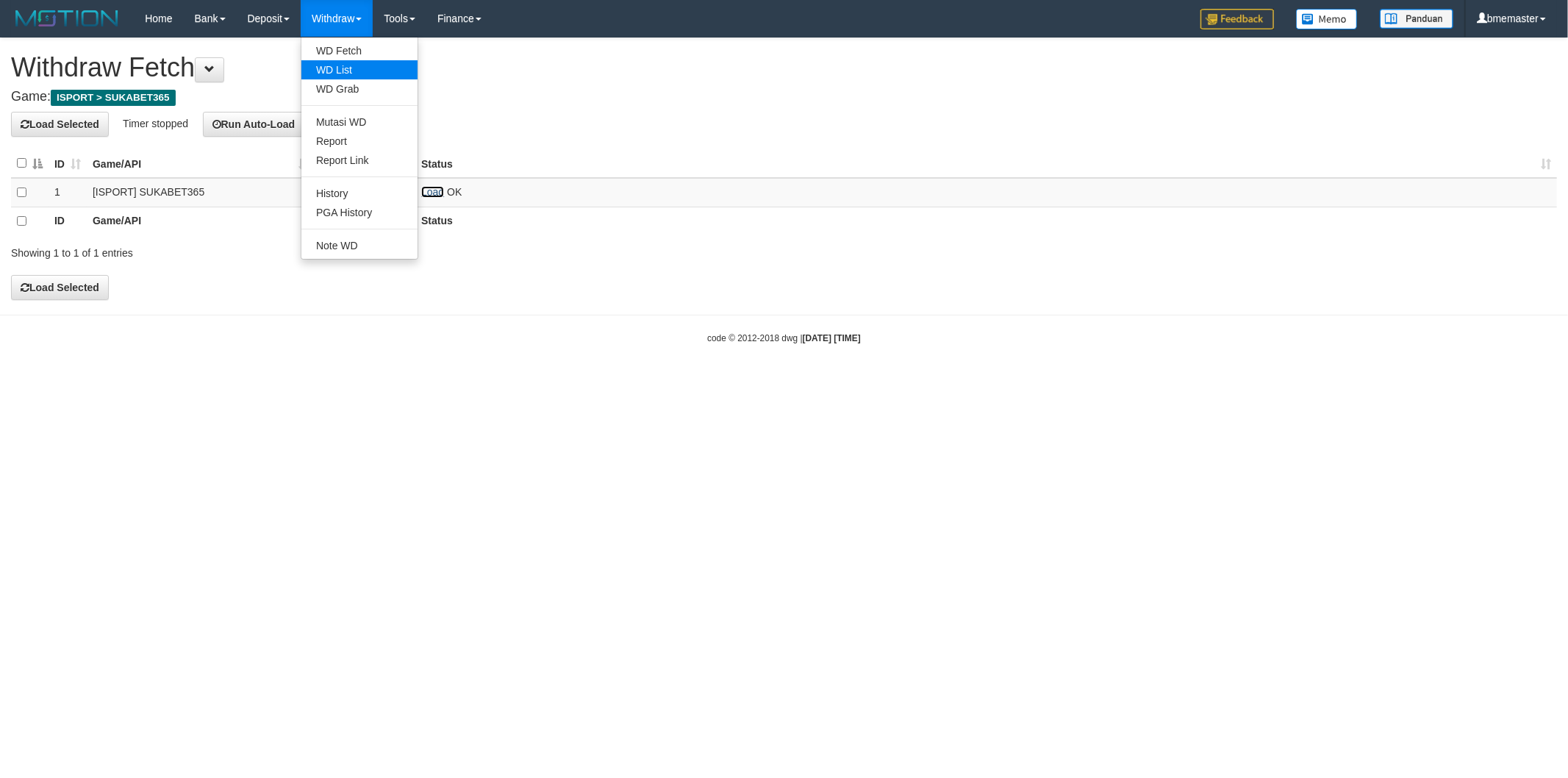 scroll, scrollTop: 0, scrollLeft: 0, axis: both 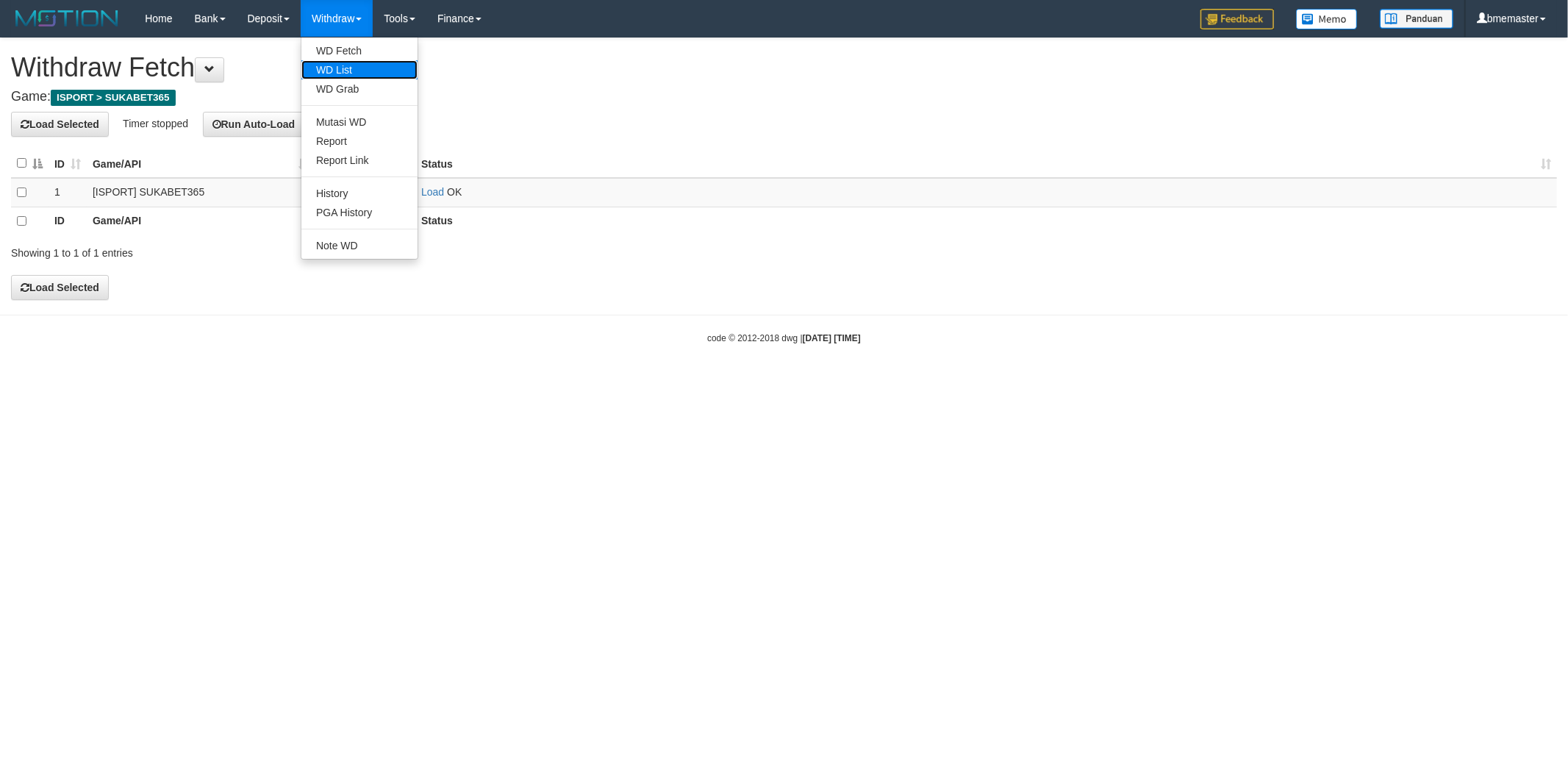 click on "WD List" at bounding box center (359, 70) 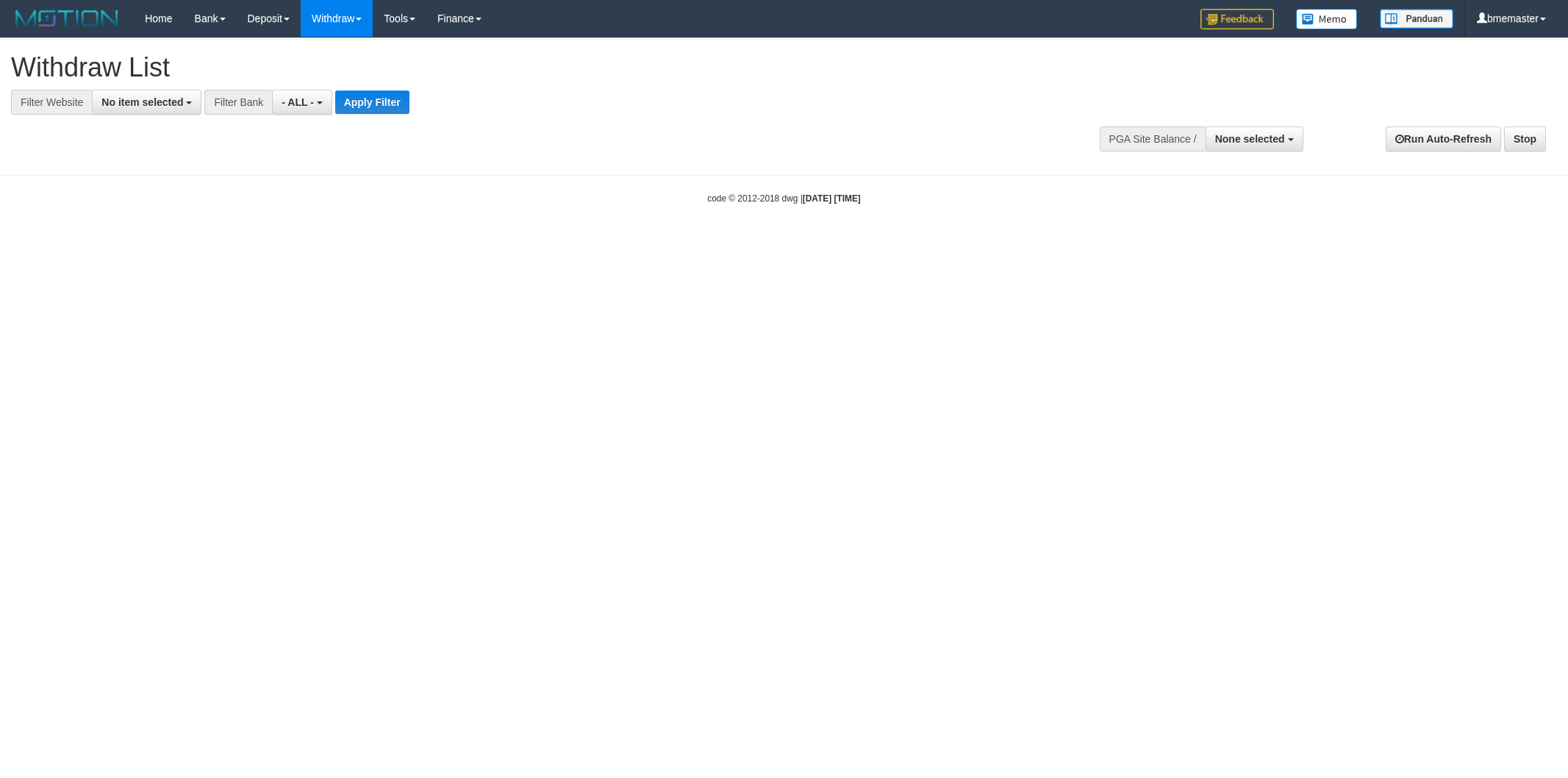 select 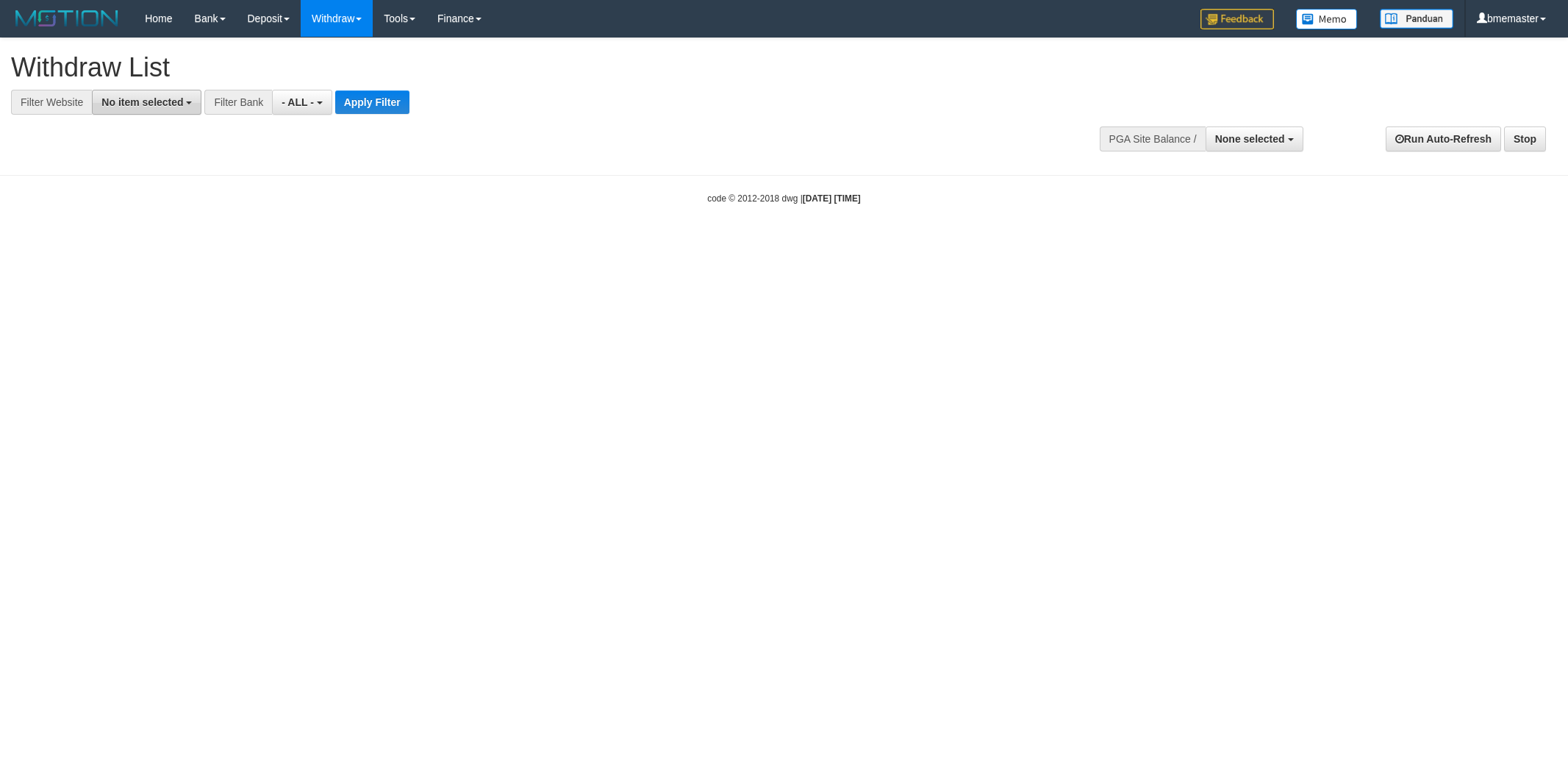 scroll, scrollTop: 0, scrollLeft: 0, axis: both 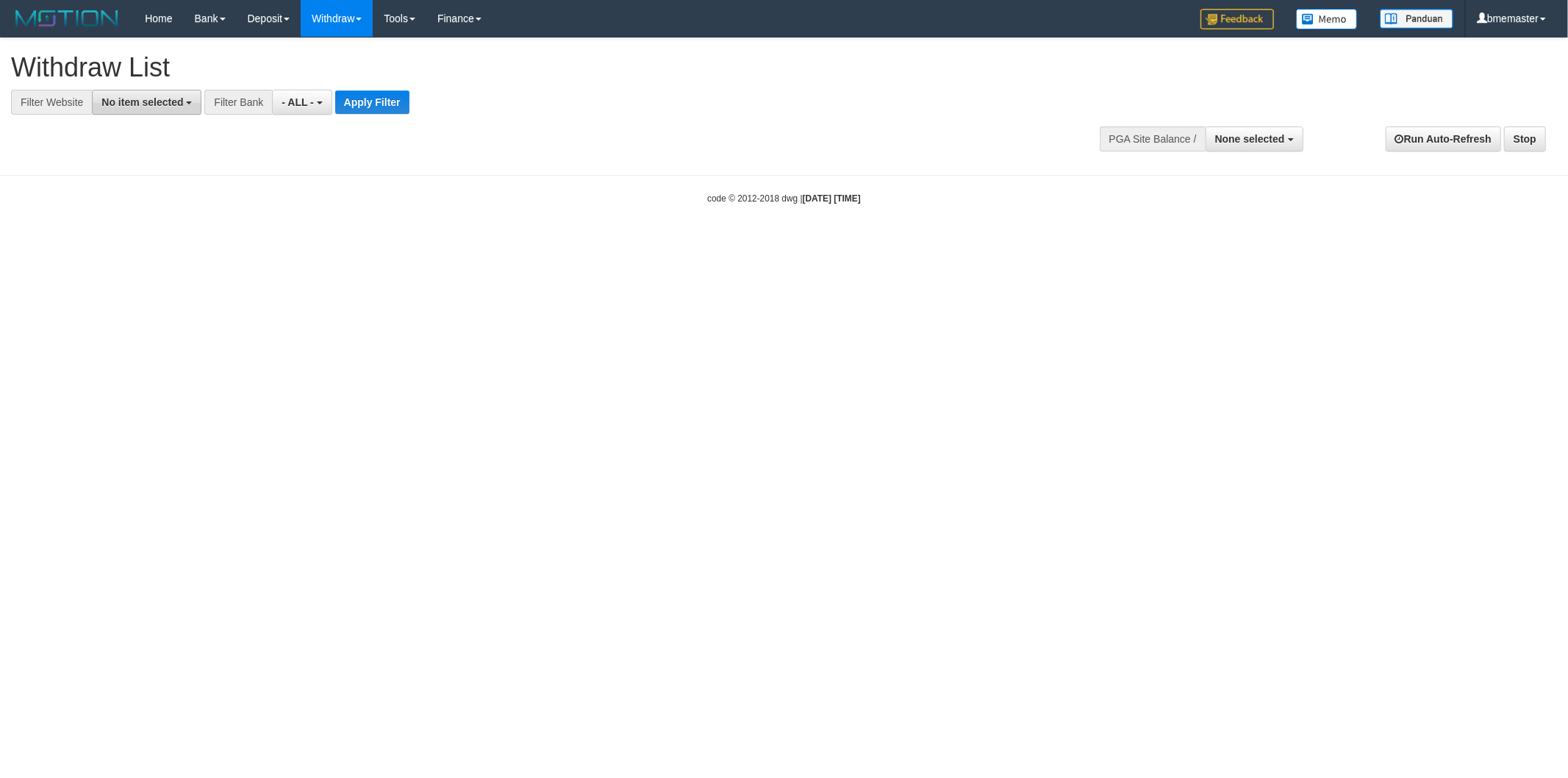 click on "No item selected" at bounding box center (142, 102) 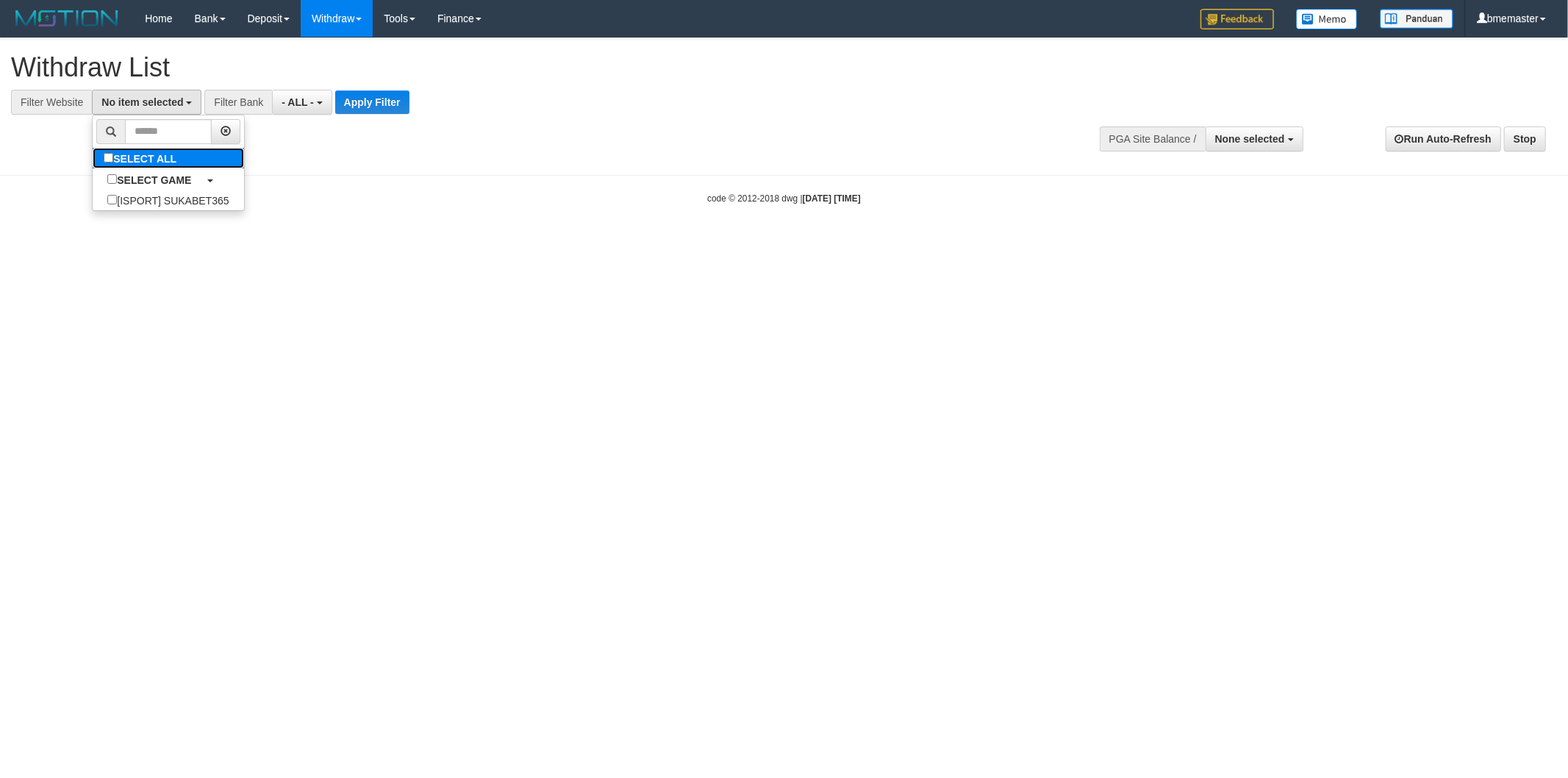 click on "SELECT ALL" at bounding box center [142, 158] 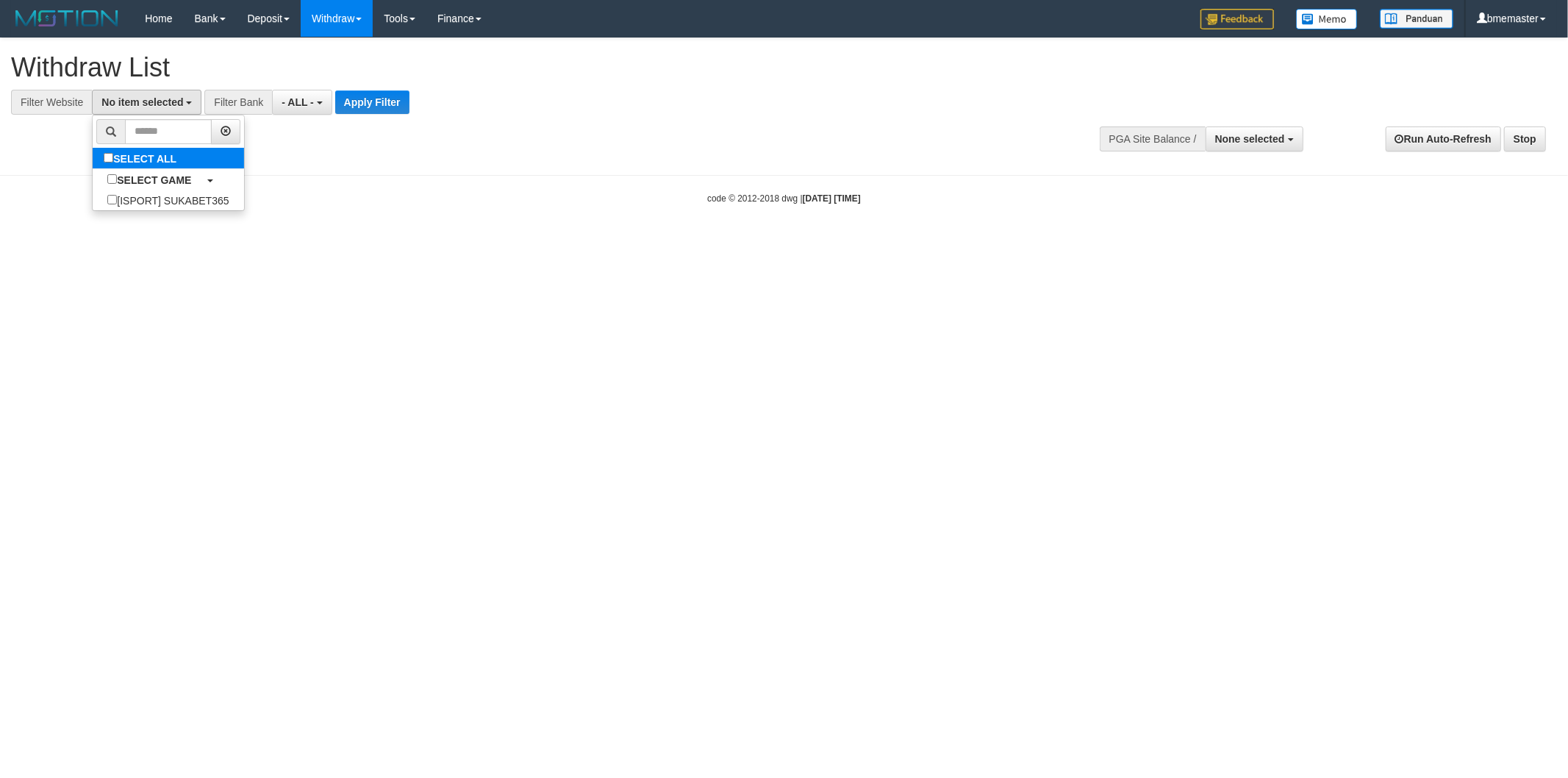 select on "****" 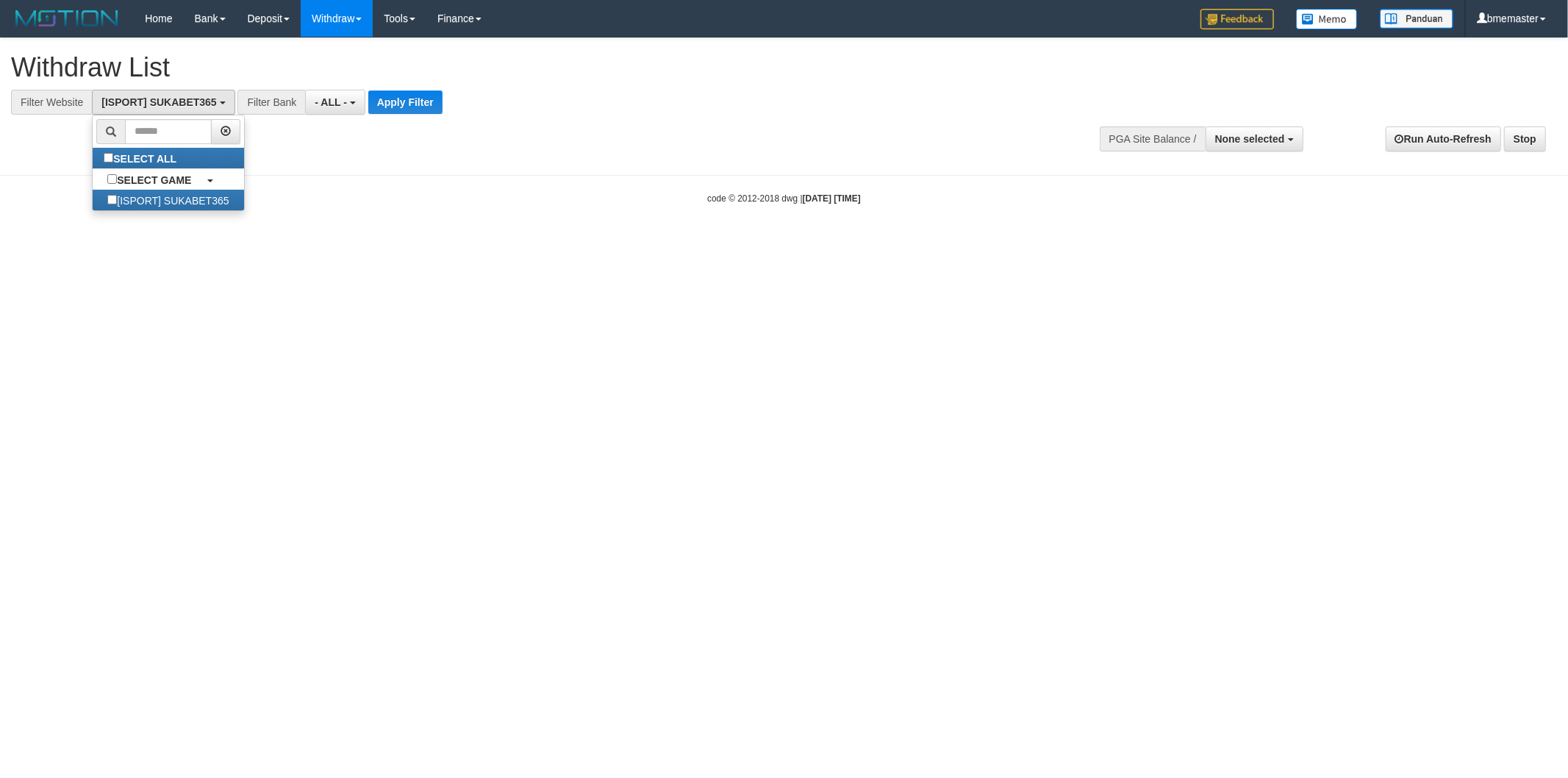 scroll, scrollTop: 13, scrollLeft: 0, axis: vertical 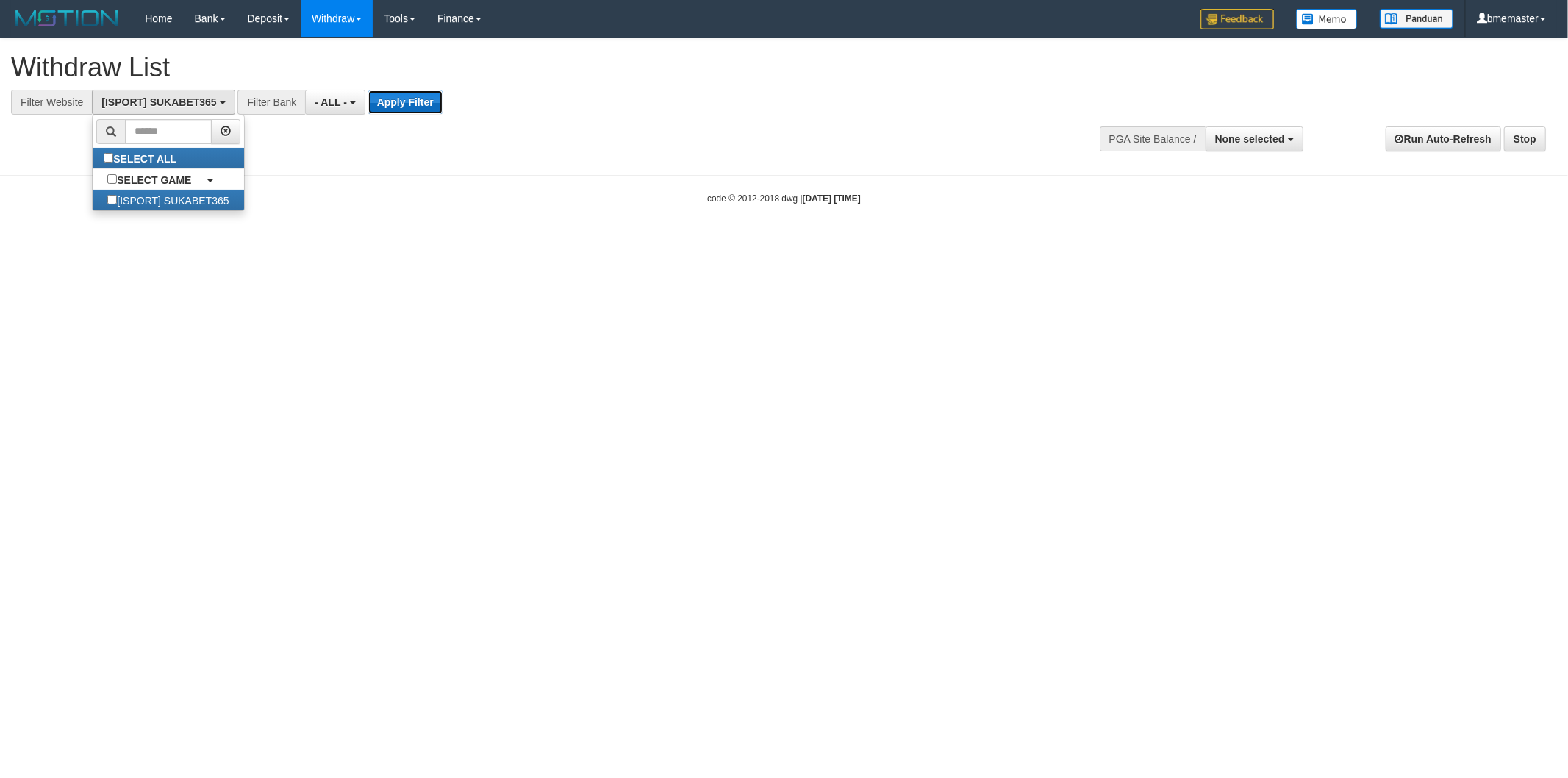 click on "Apply Filter" at bounding box center (405, 102) 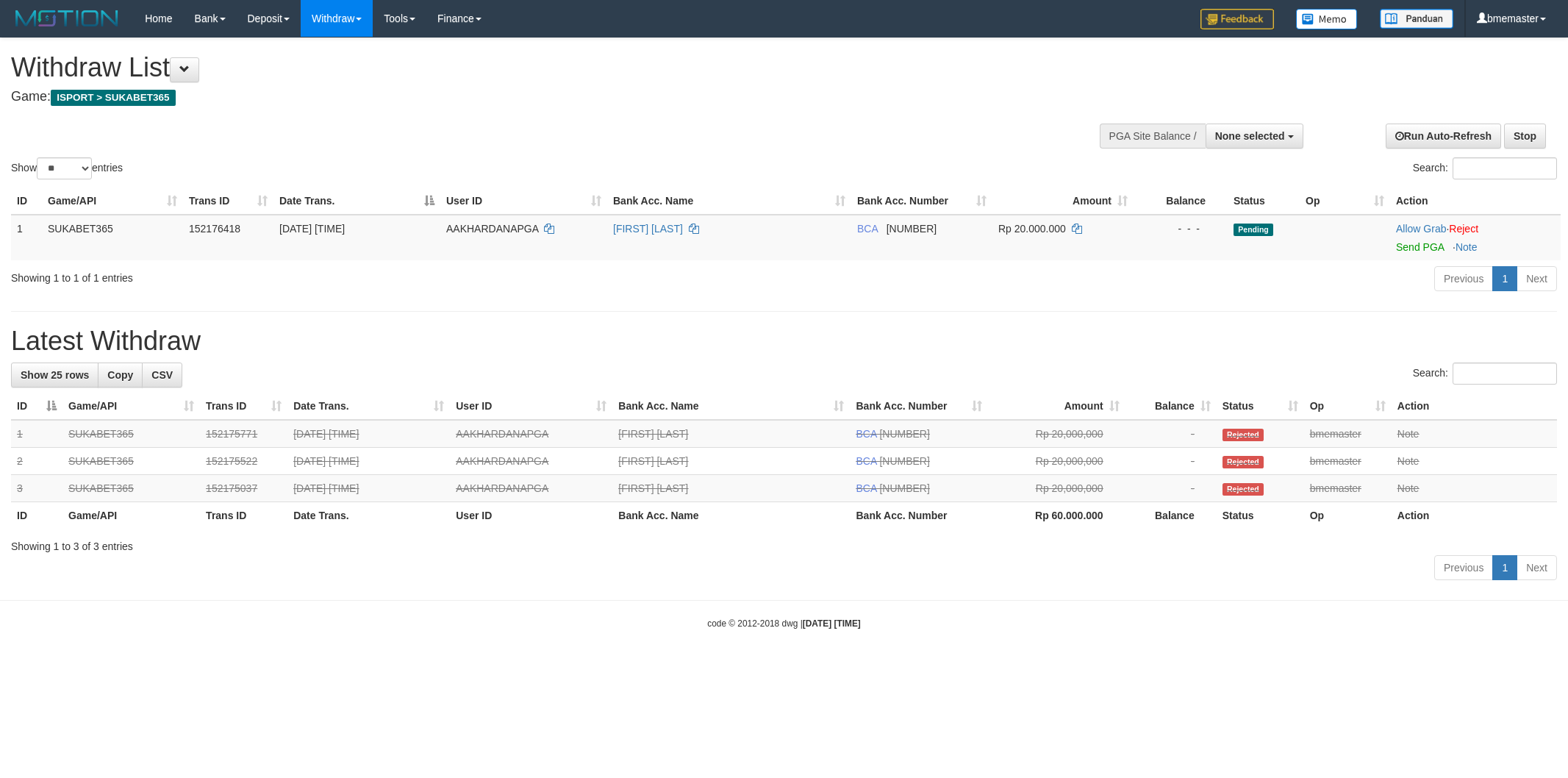 select 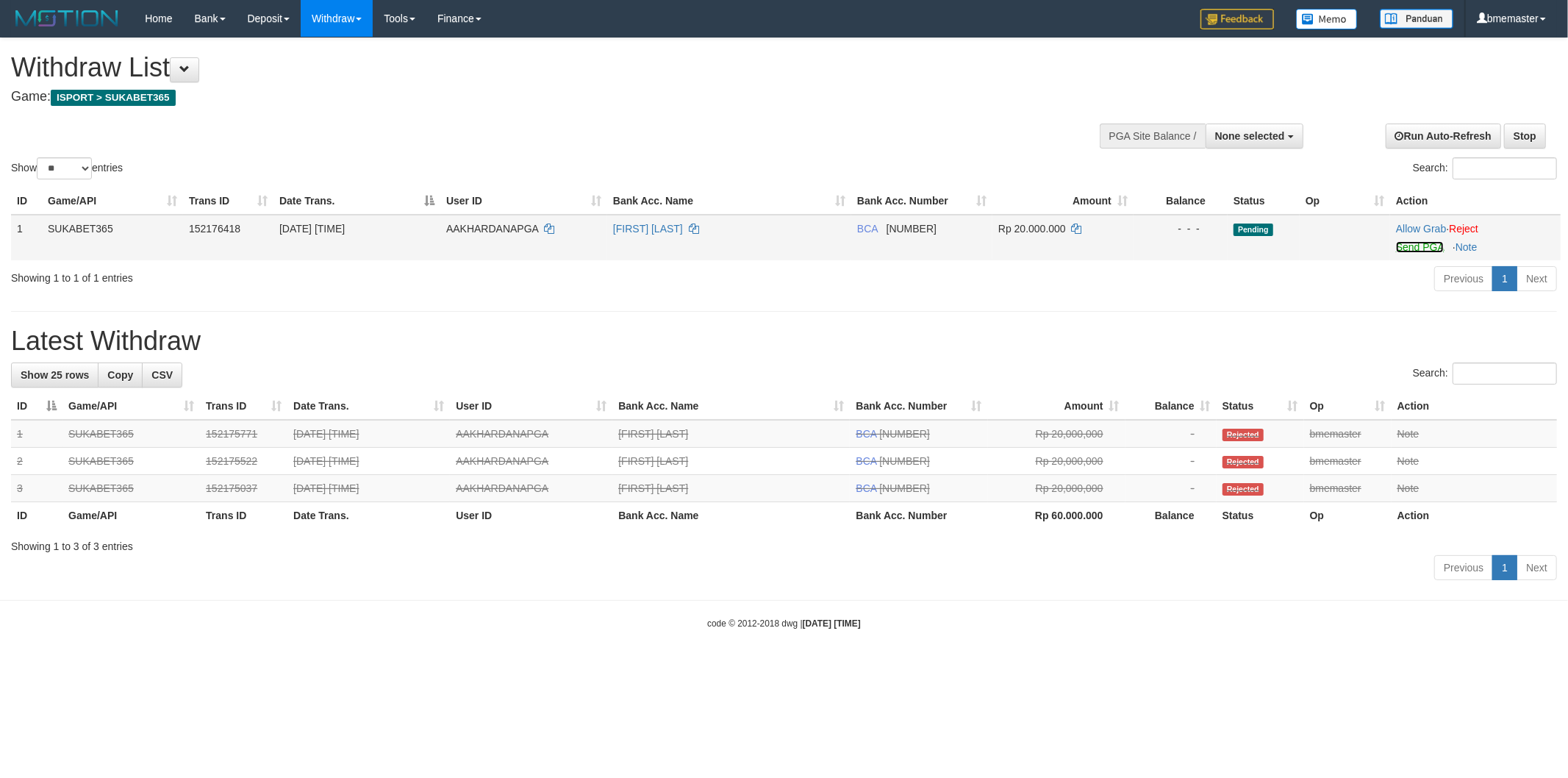 click on "Send PGA" at bounding box center (1420, 247) 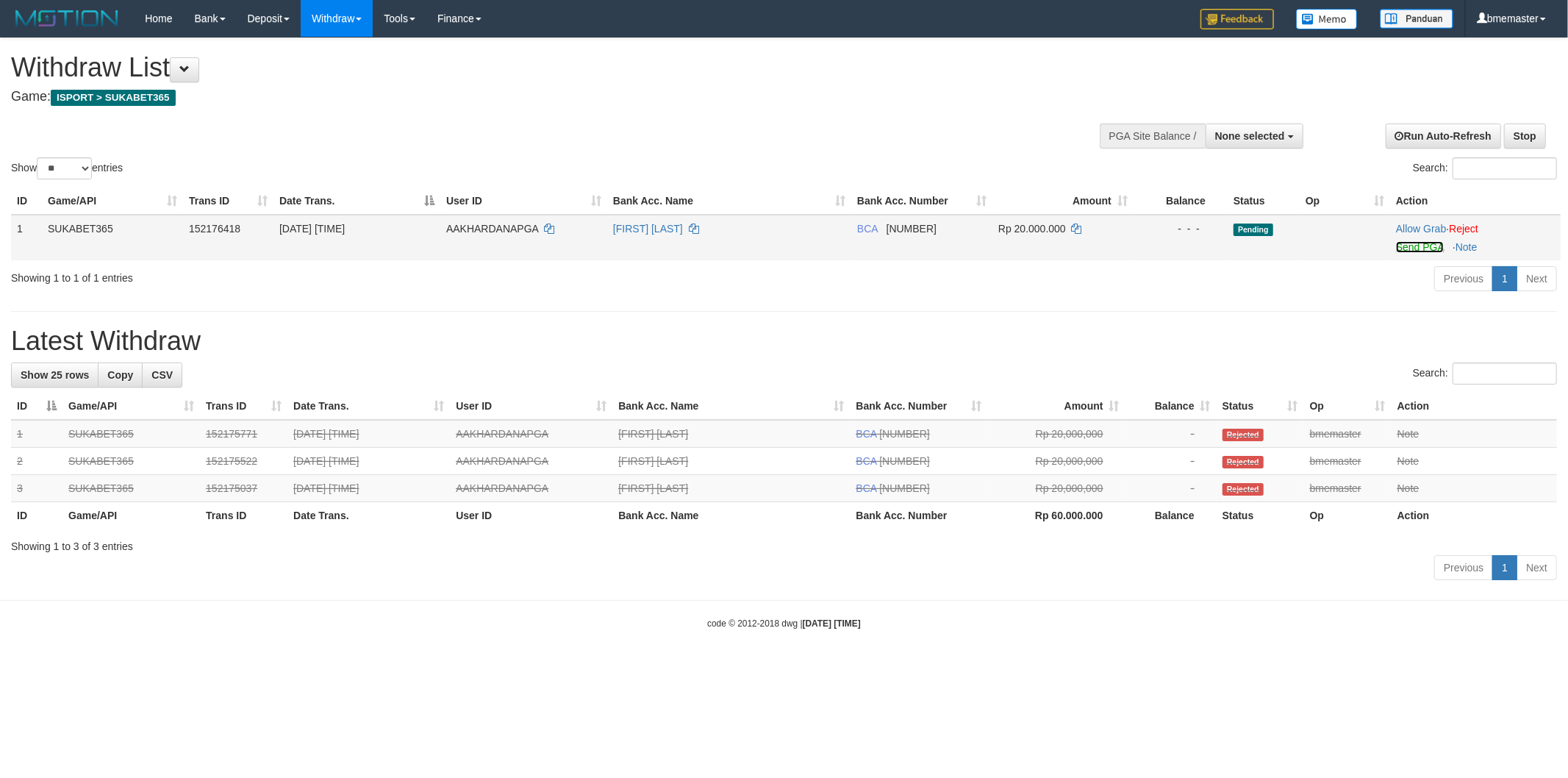 scroll, scrollTop: 0, scrollLeft: 0, axis: both 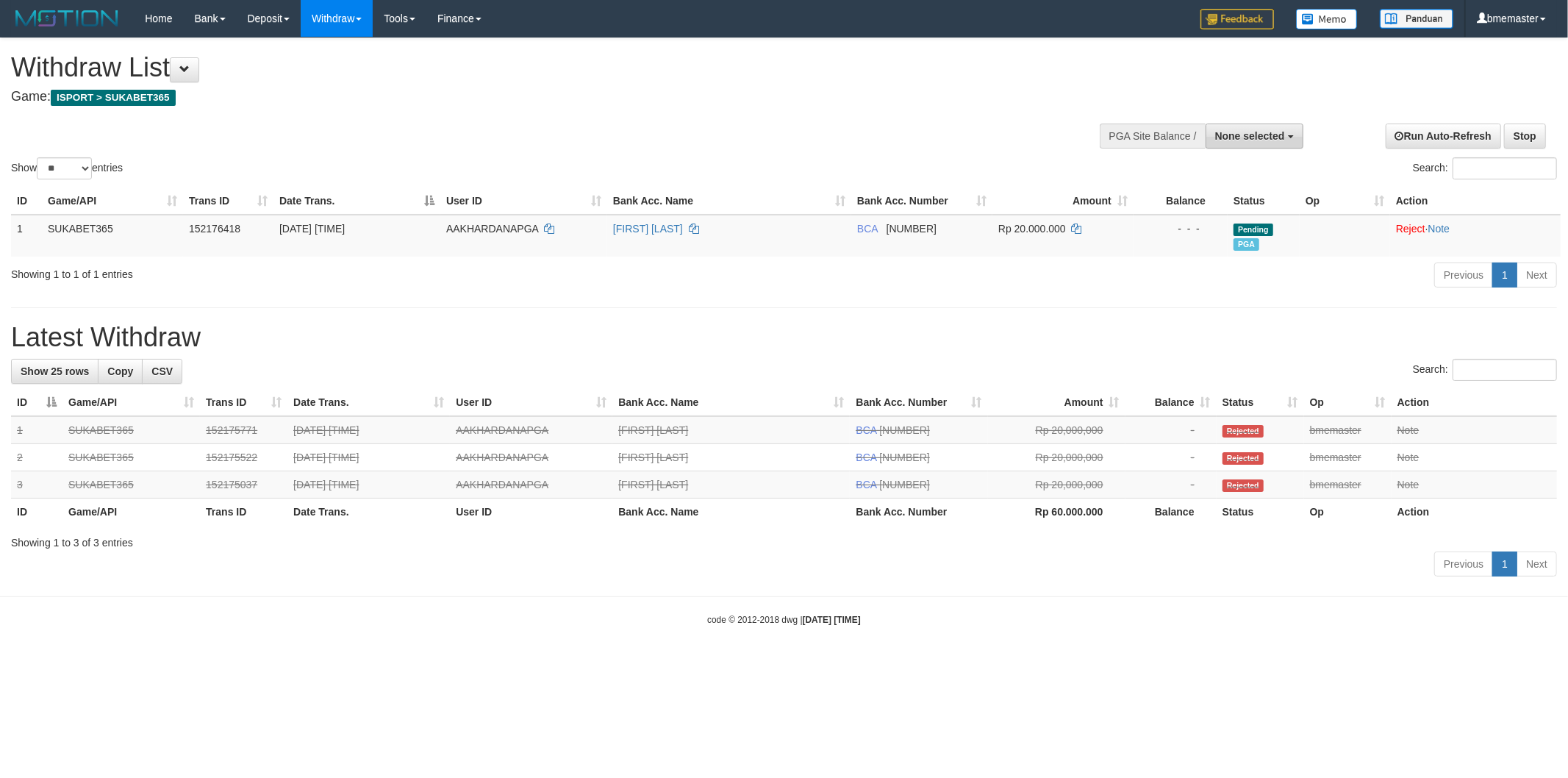 click on "None selected" at bounding box center (1250, 136) 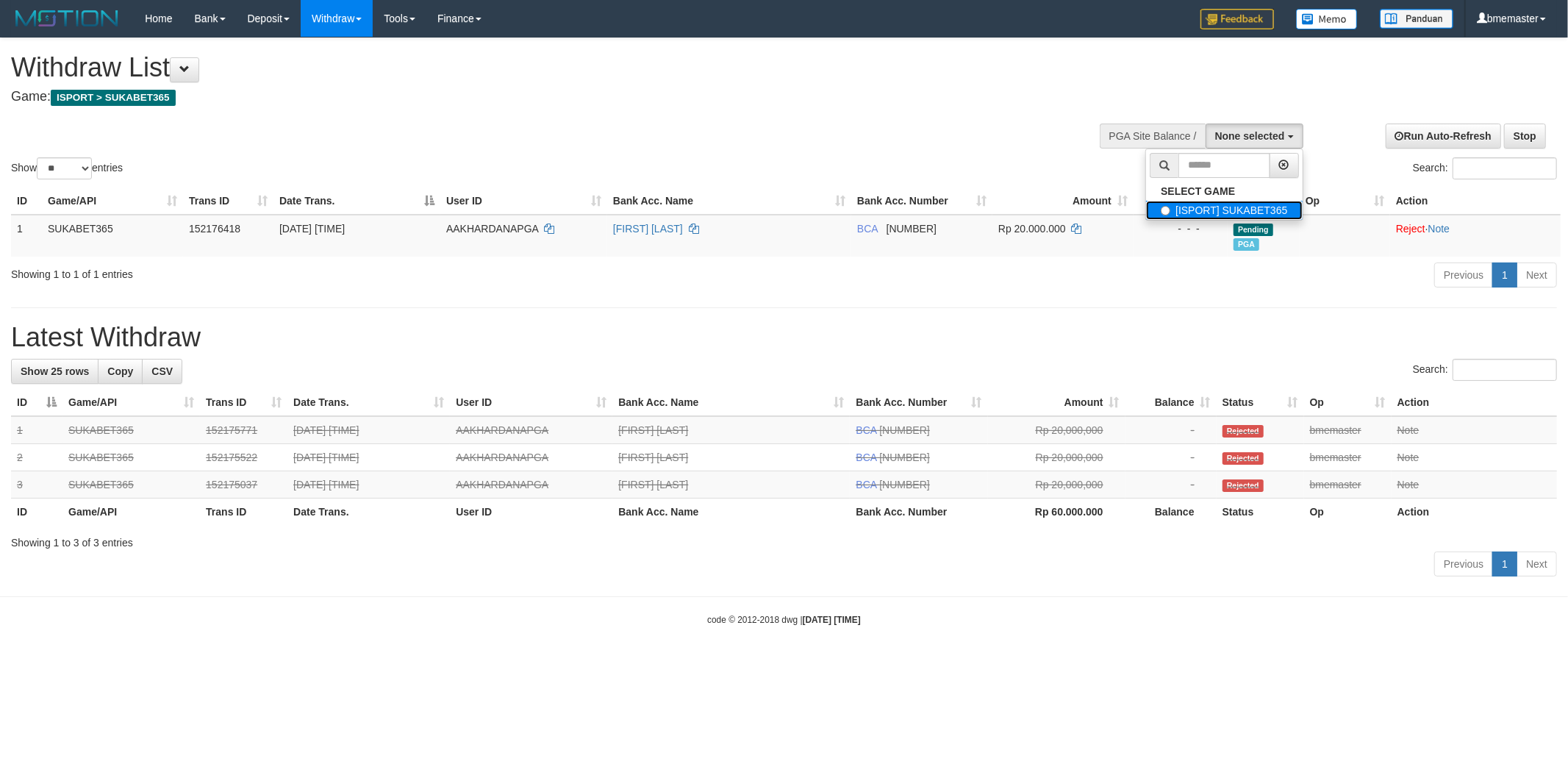 click on "[ISPORT] SUKABET365" at bounding box center [1224, 210] 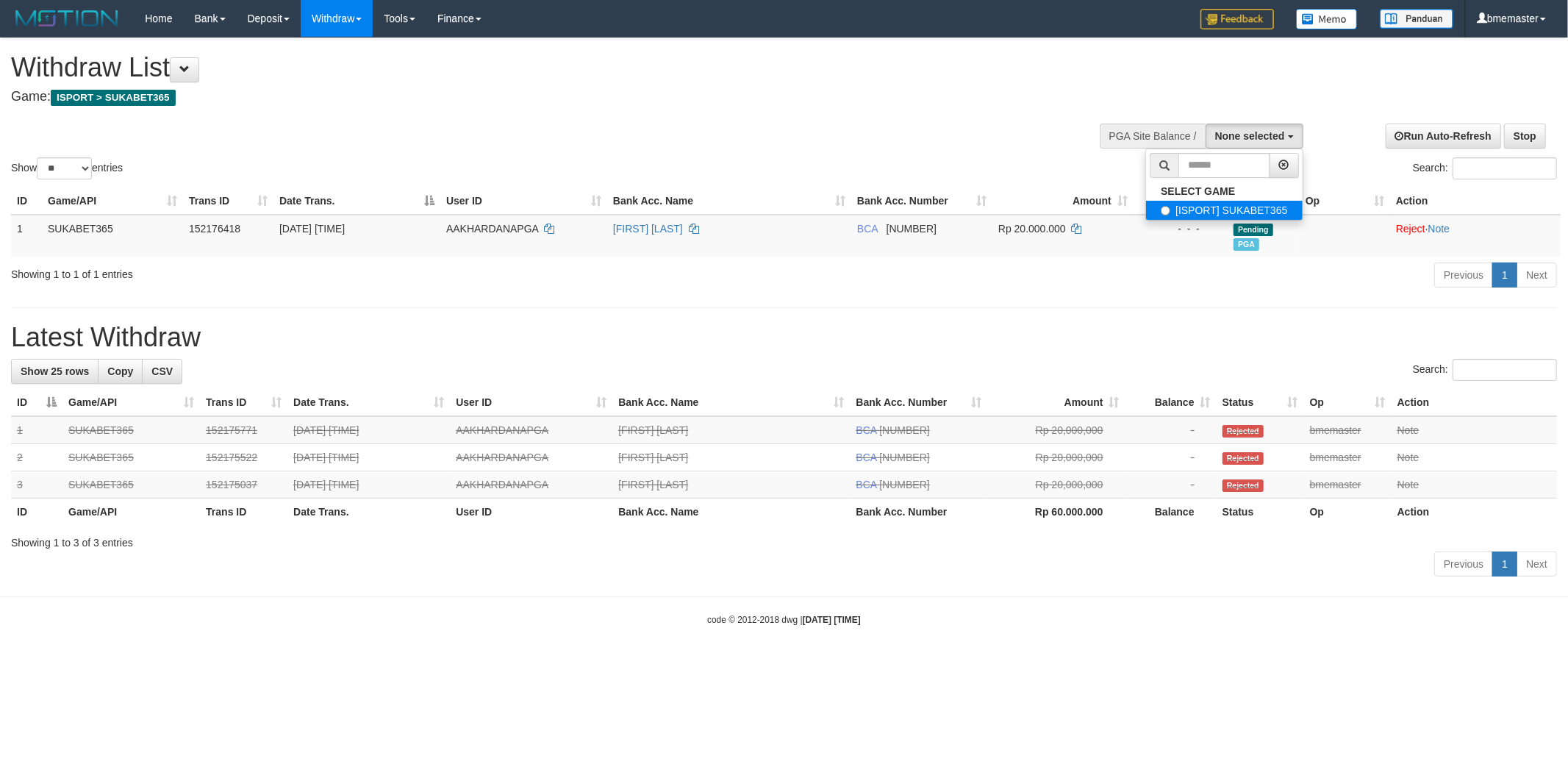 select on "****" 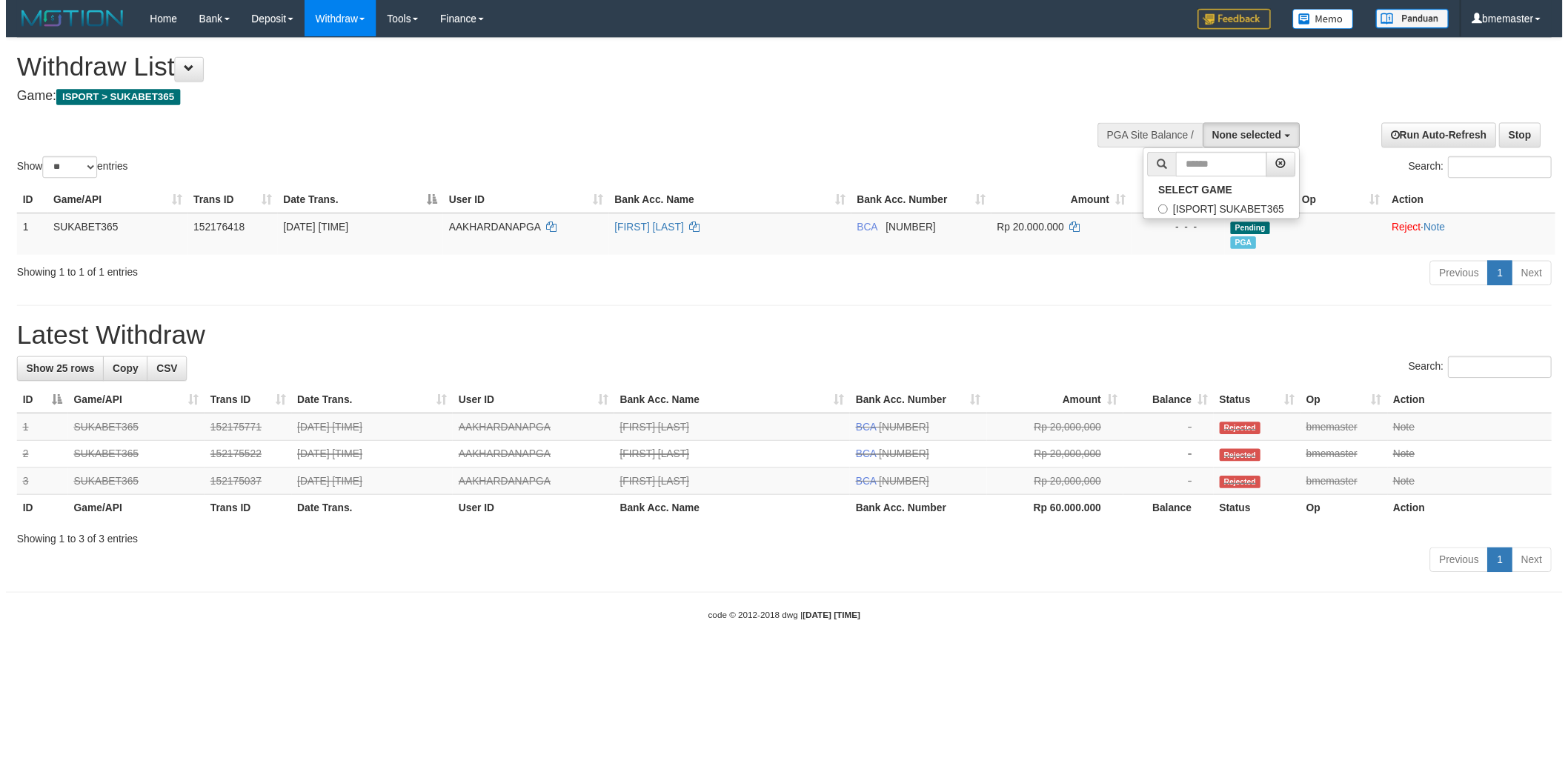 scroll, scrollTop: 13, scrollLeft: 0, axis: vertical 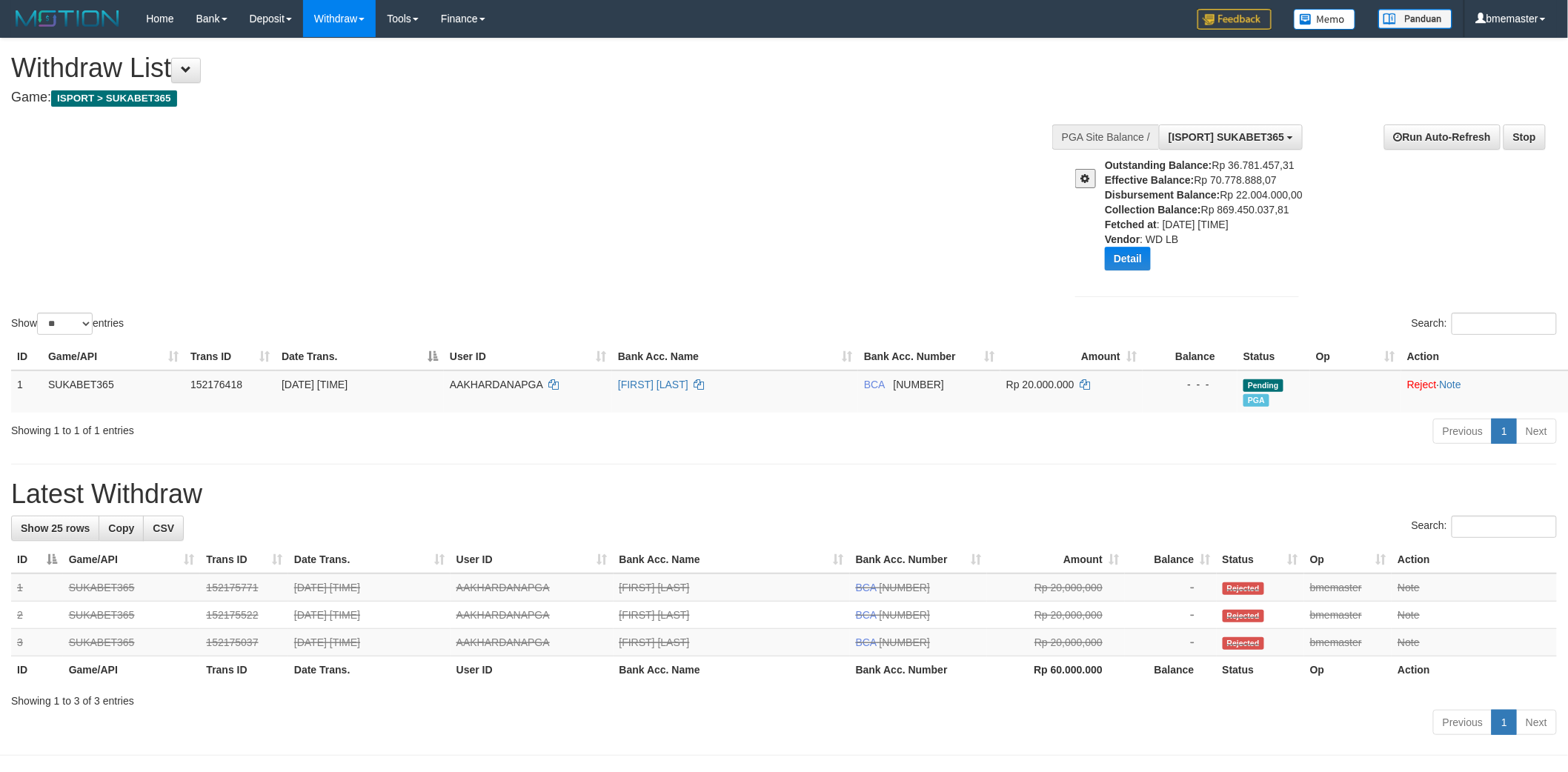 click on "Show  ** ** ** ***  entries Search:" at bounding box center (784, 188) 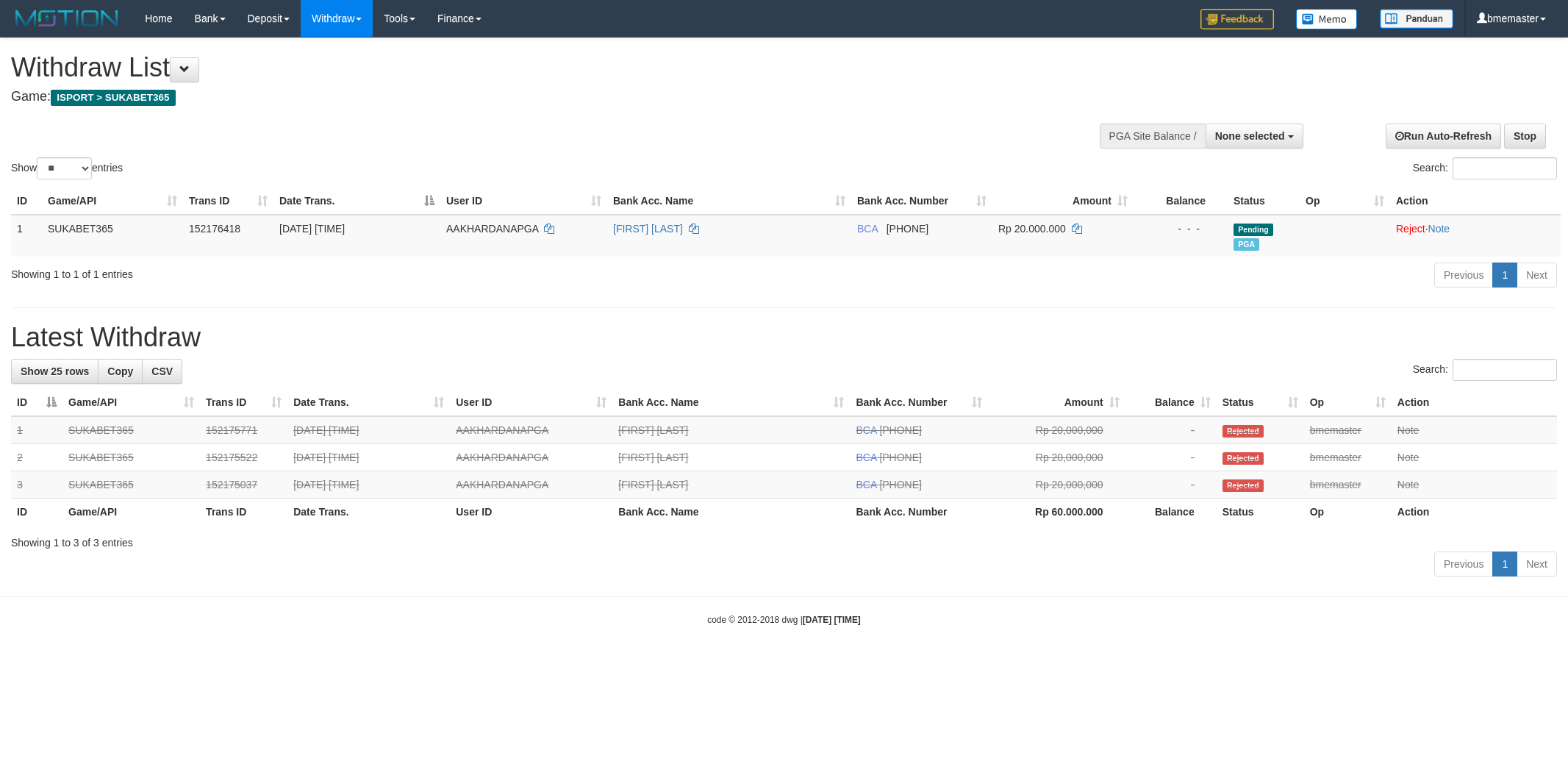 select 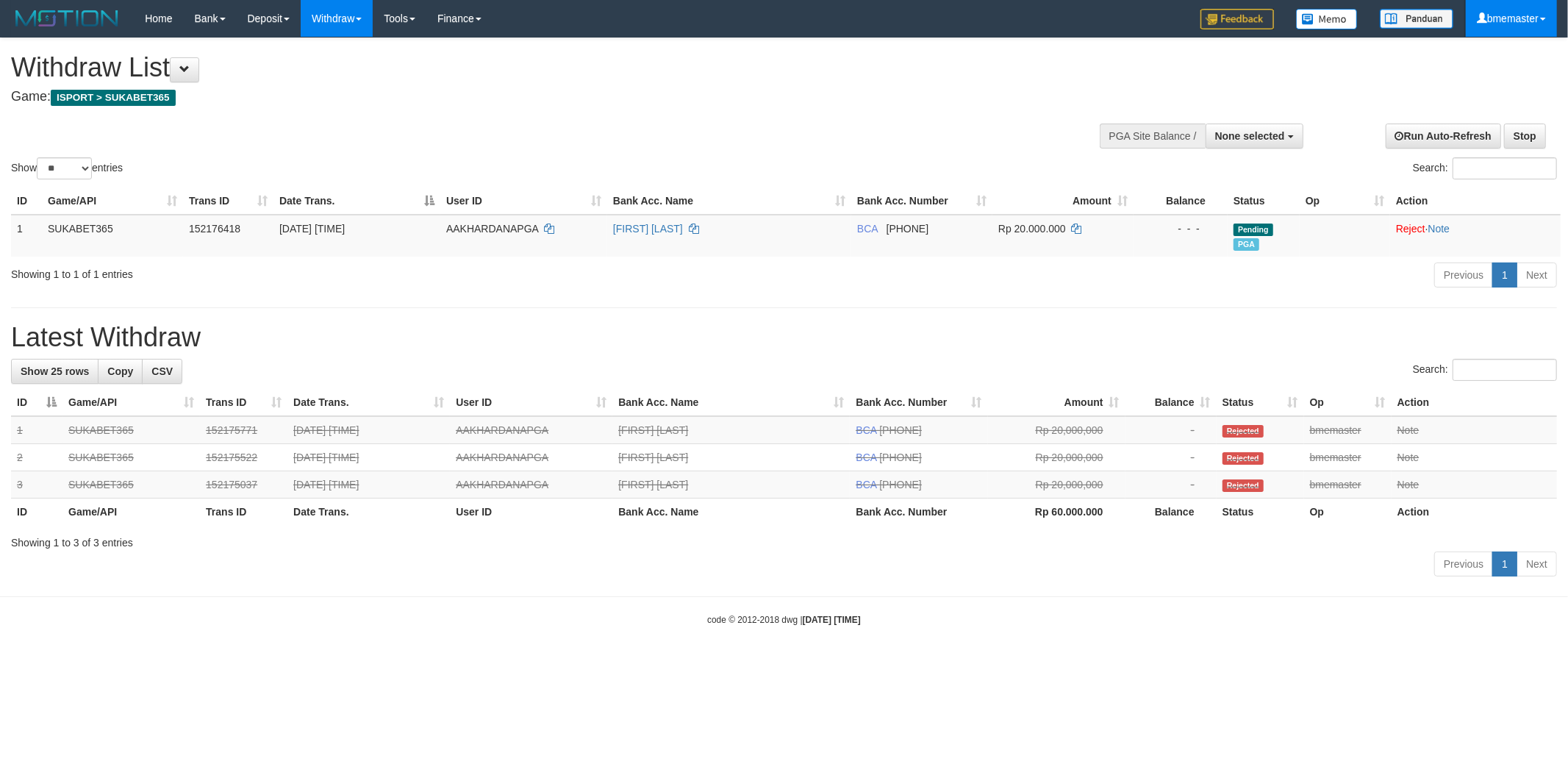 scroll, scrollTop: 0, scrollLeft: 0, axis: both 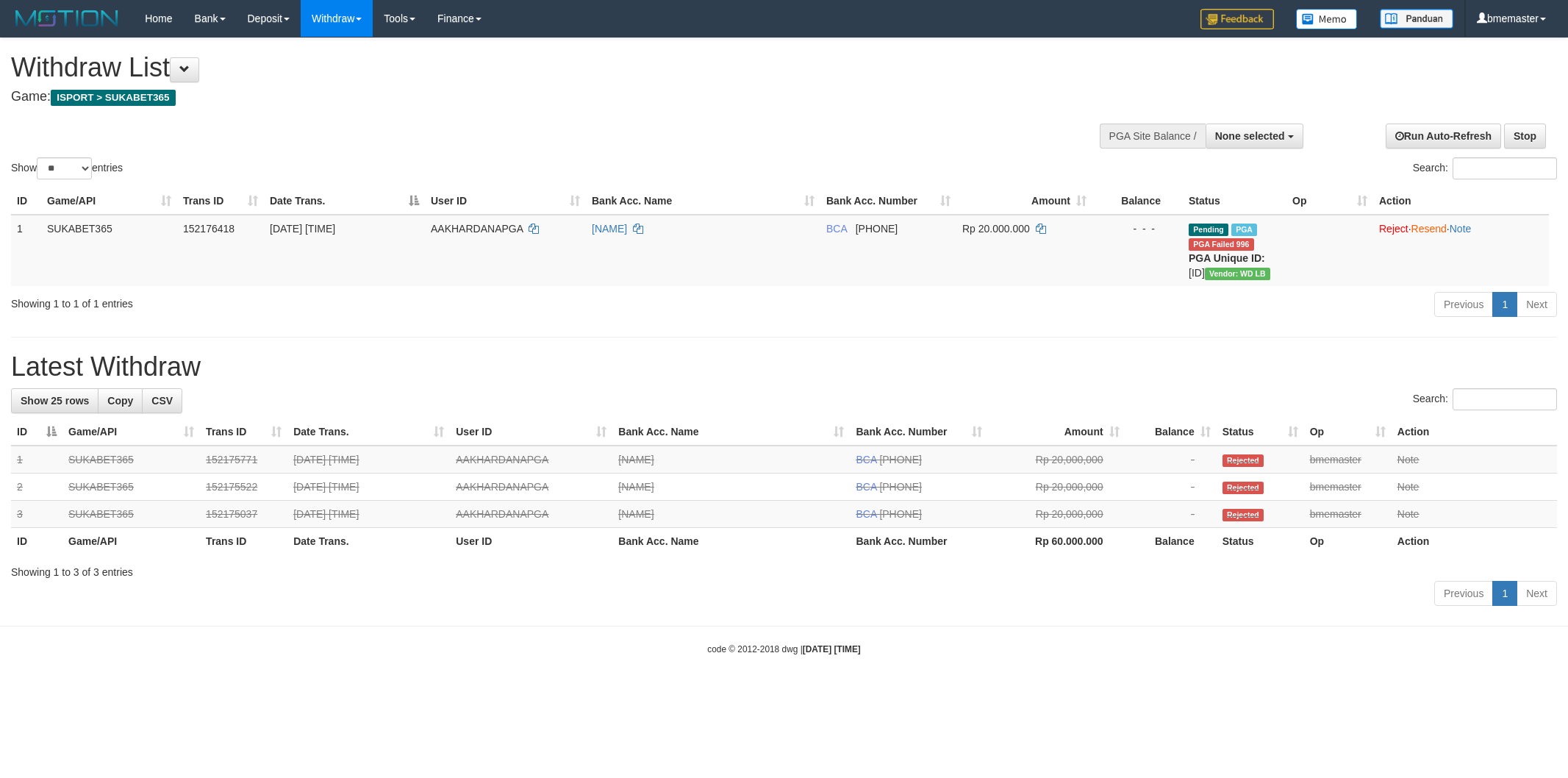 select 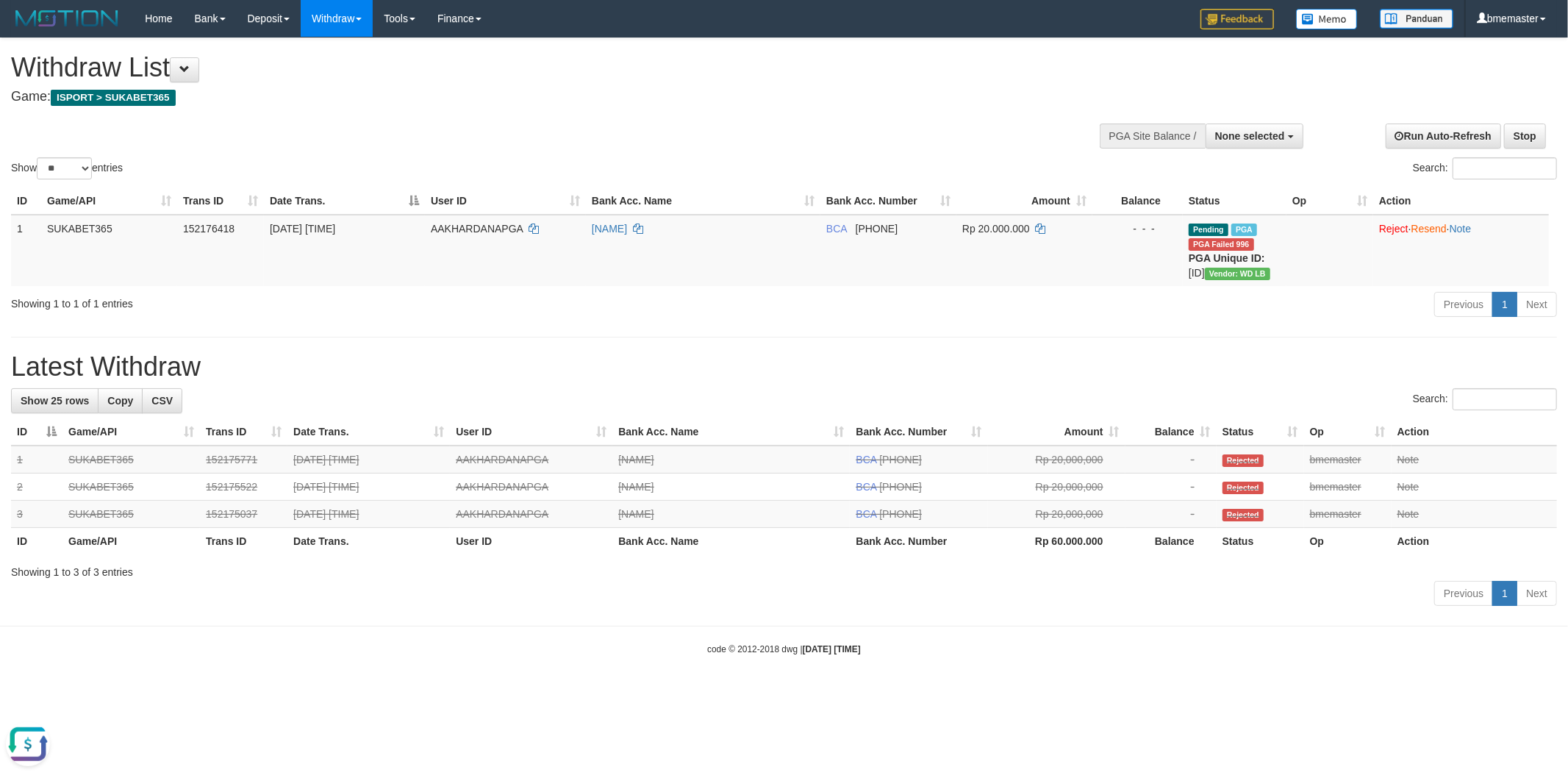 scroll, scrollTop: 0, scrollLeft: 0, axis: both 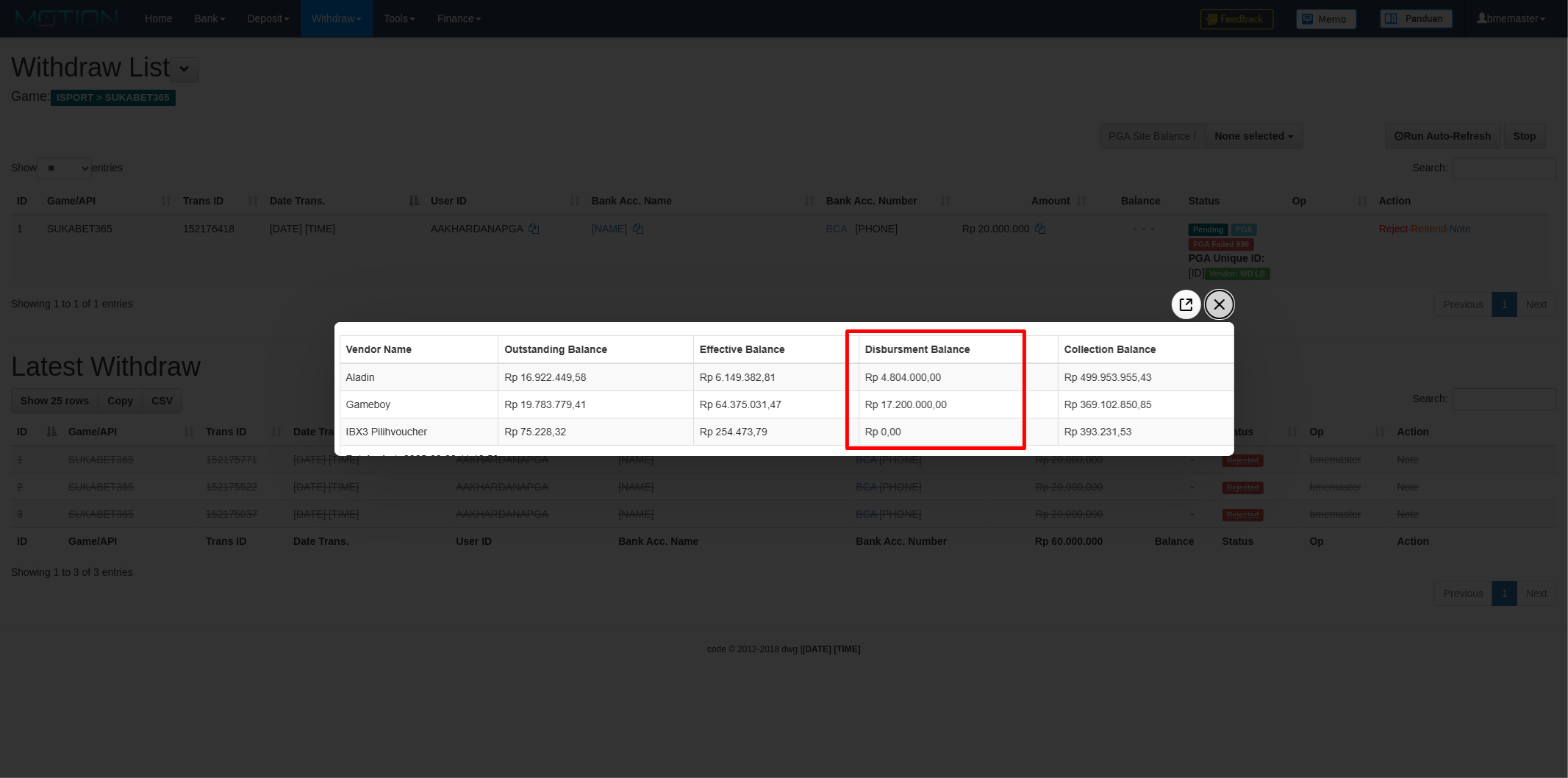 click 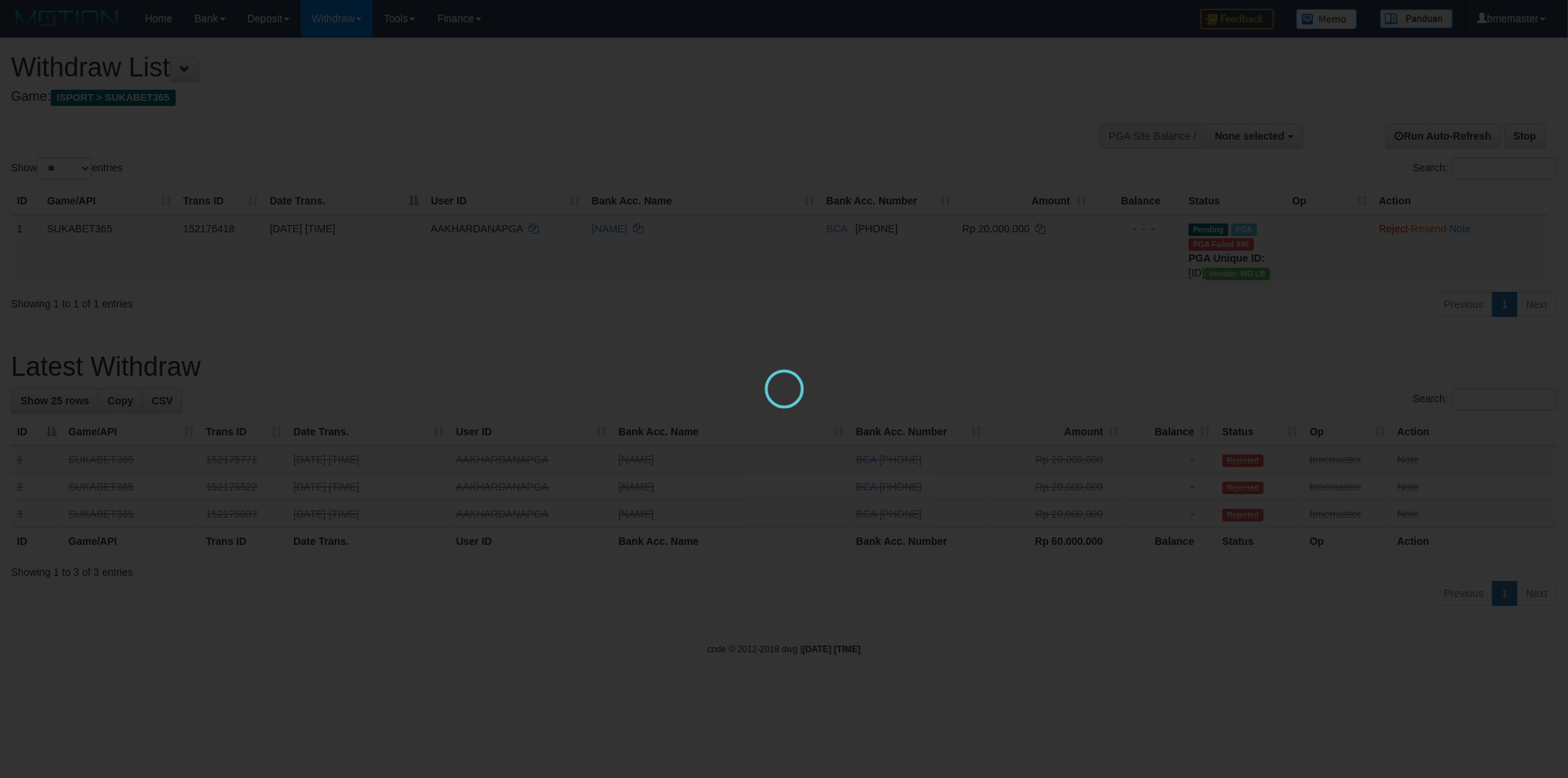 scroll, scrollTop: 0, scrollLeft: 0, axis: both 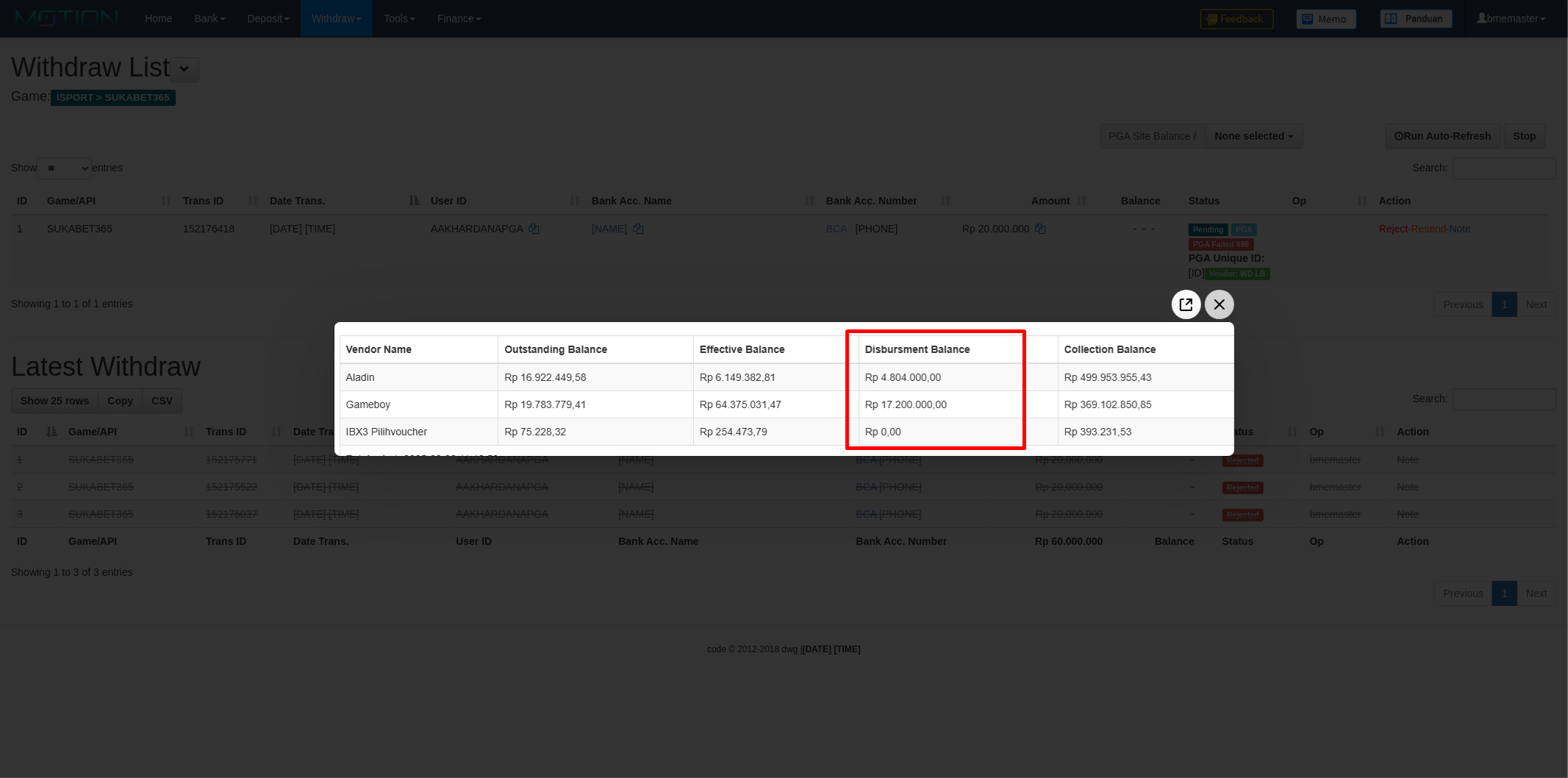 click 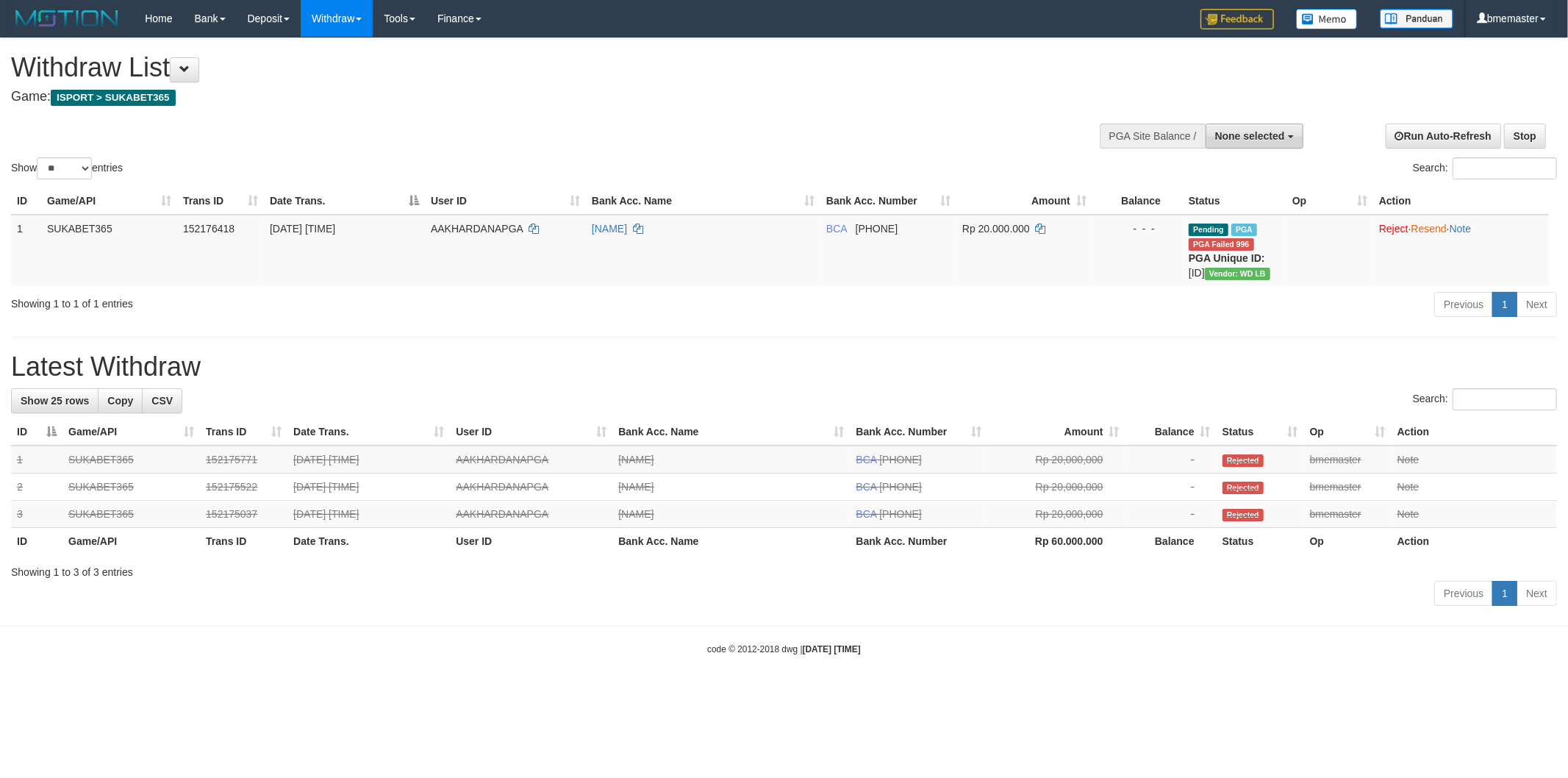 click on "None selected" at bounding box center (1250, 136) 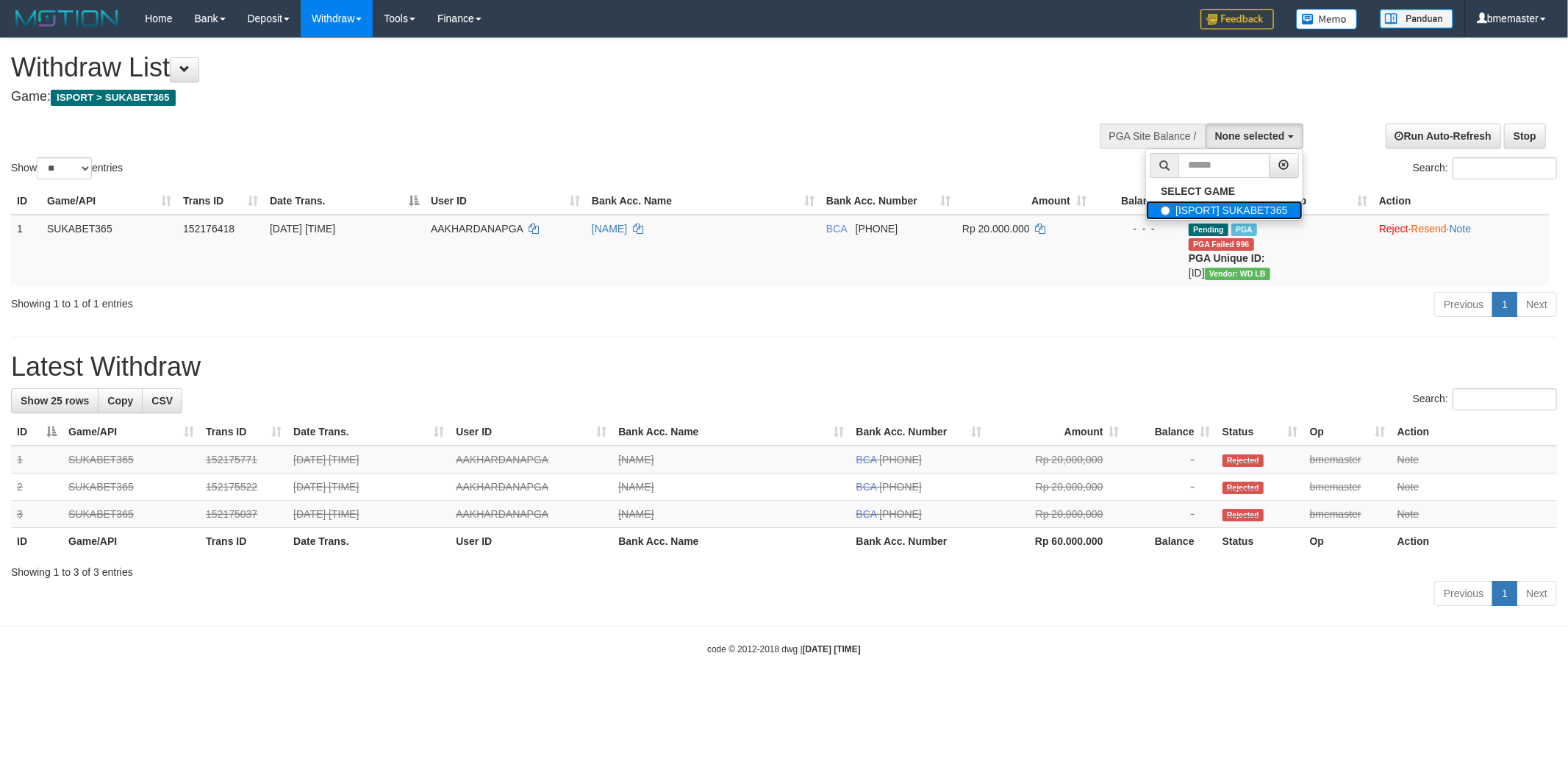 click on "[ISPORT] SUKABET365" at bounding box center (1224, 210) 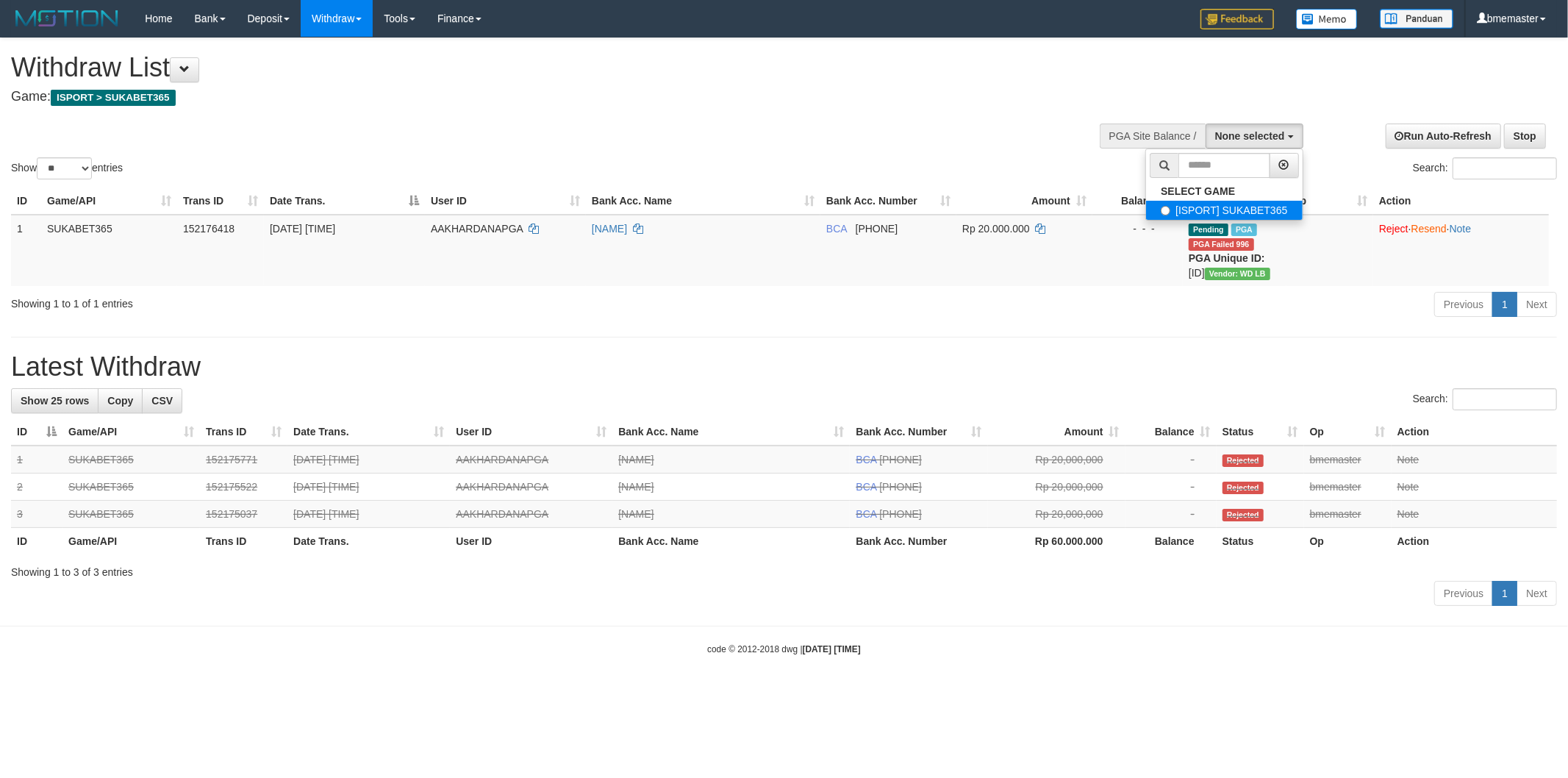 select on "****" 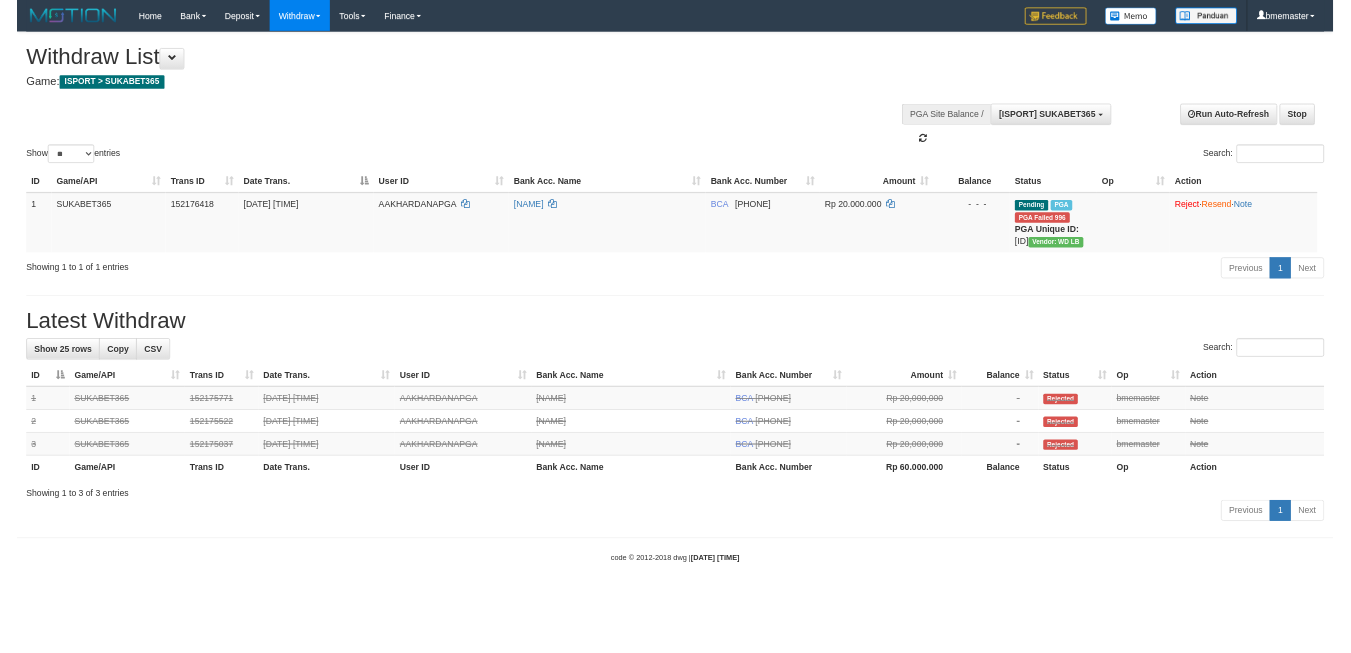 scroll, scrollTop: 17, scrollLeft: 0, axis: vertical 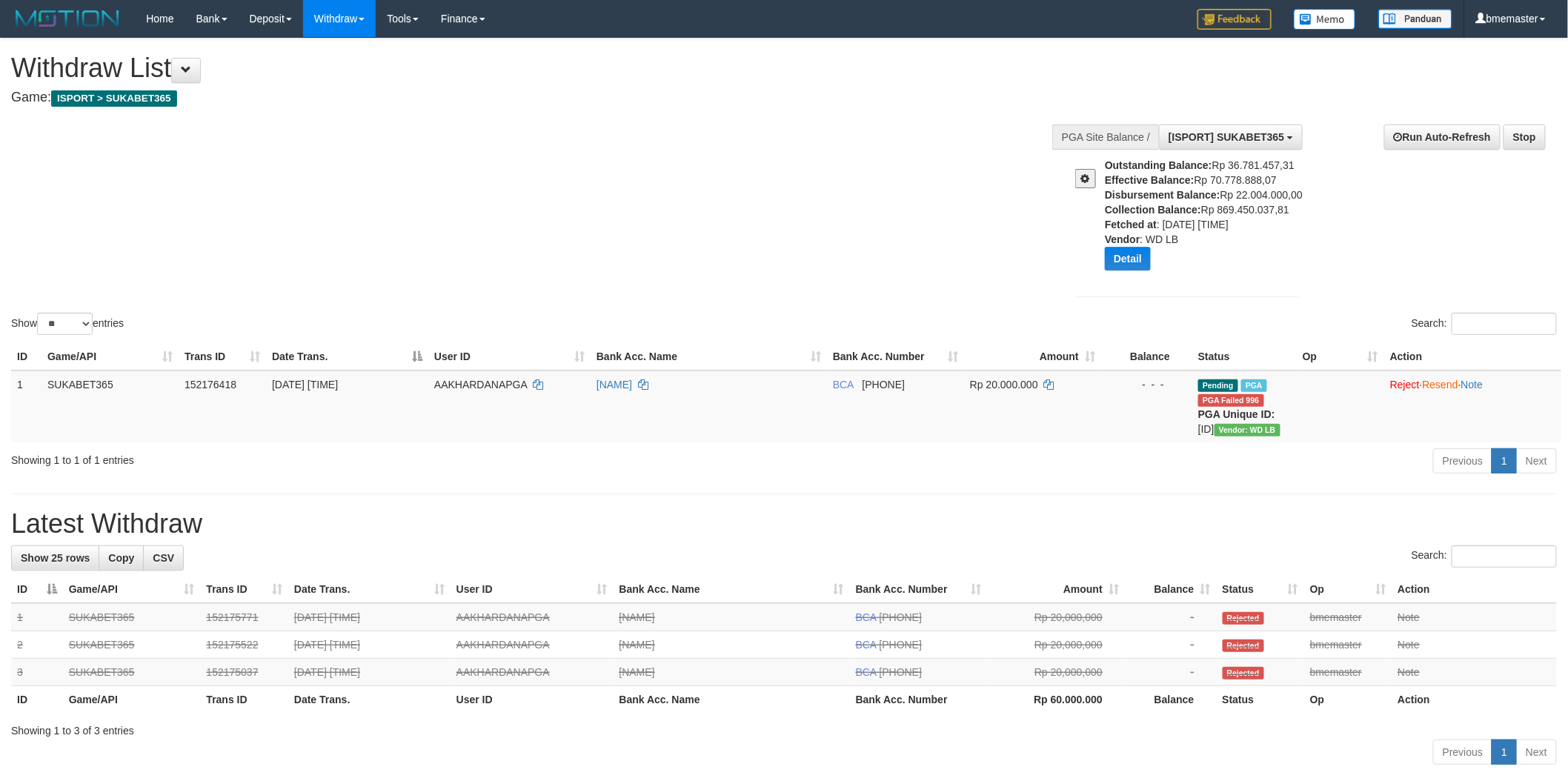 click at bounding box center [1086, 179] 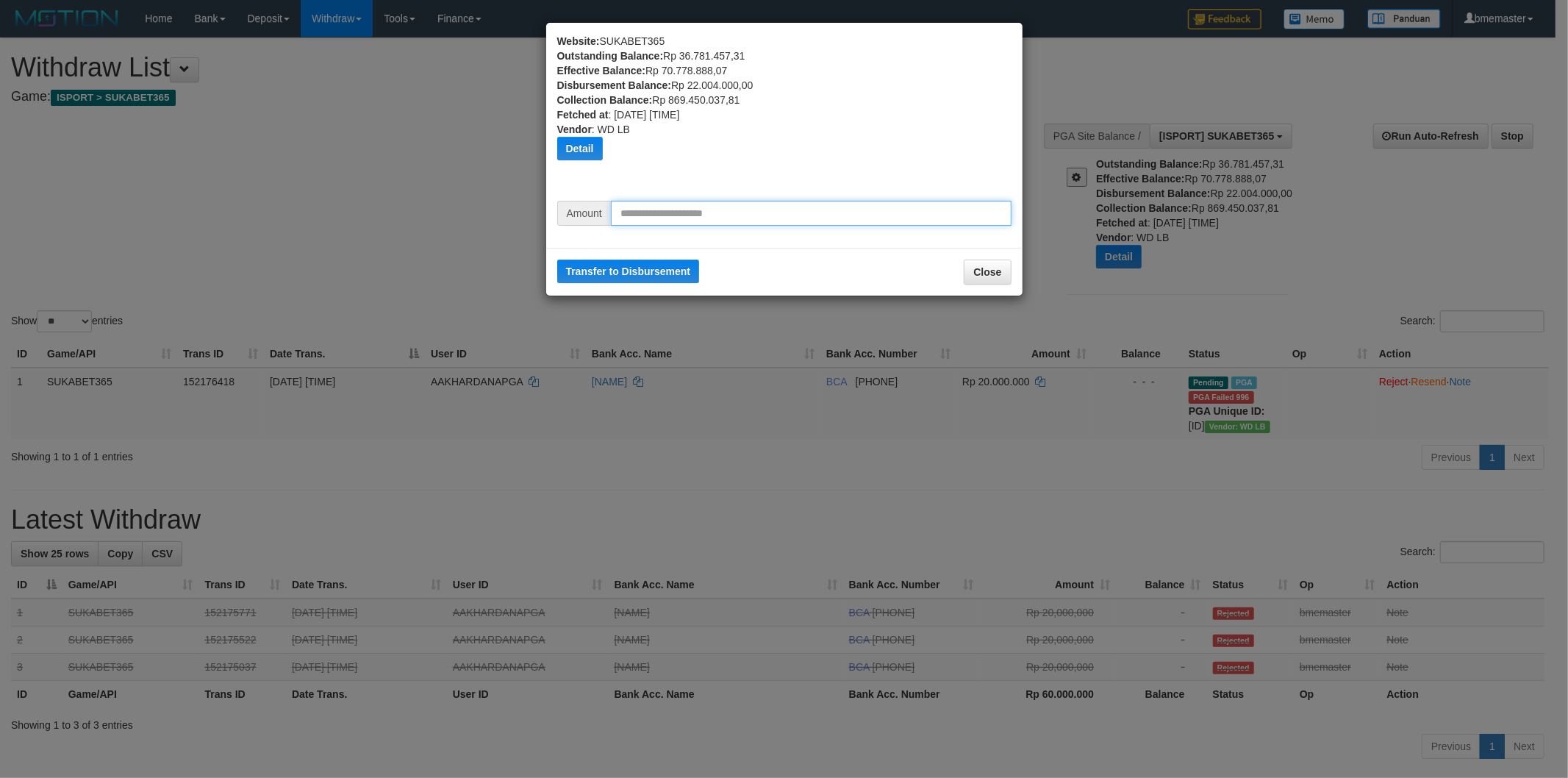 click at bounding box center (811, 213) 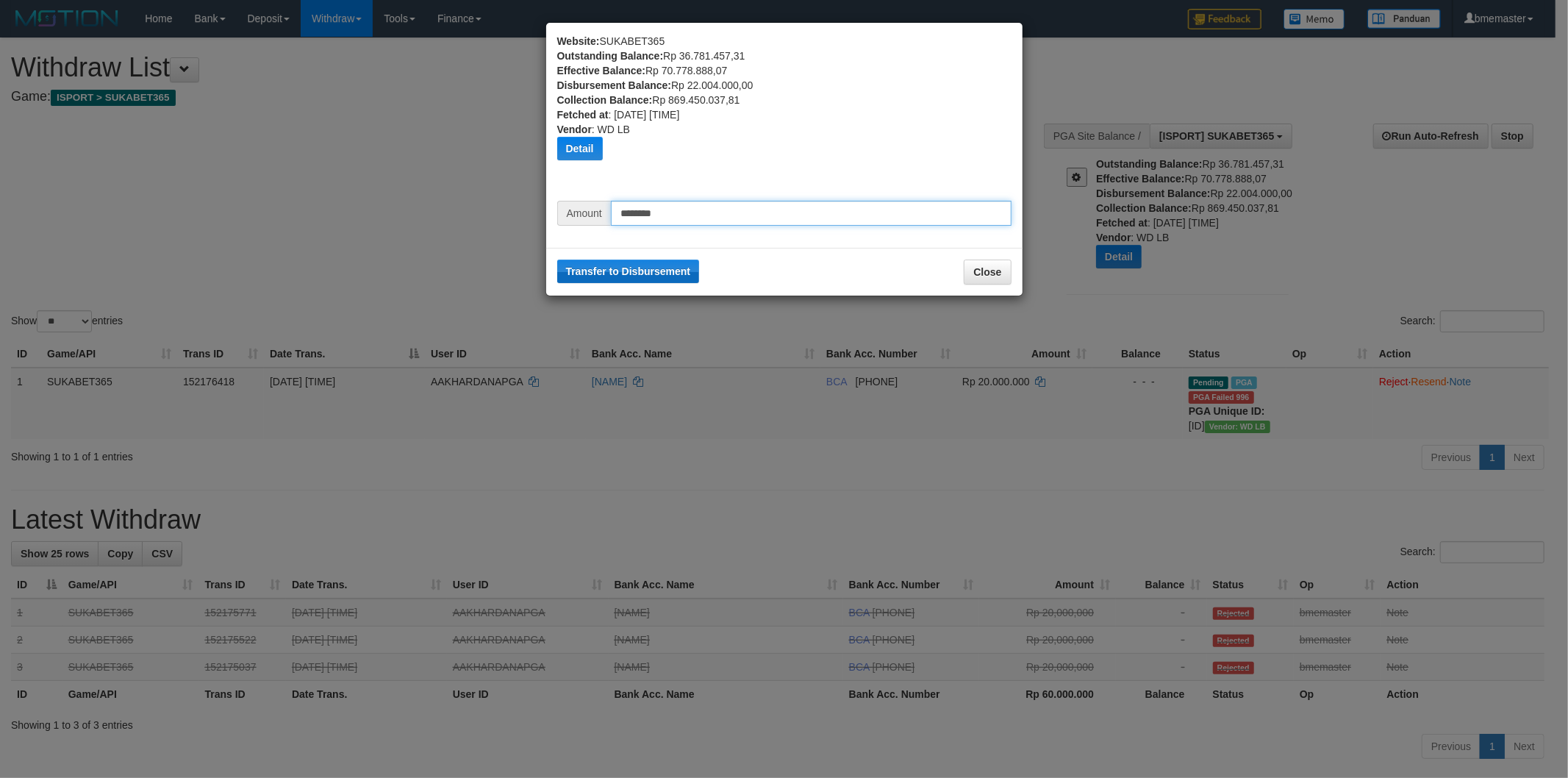 type on "********" 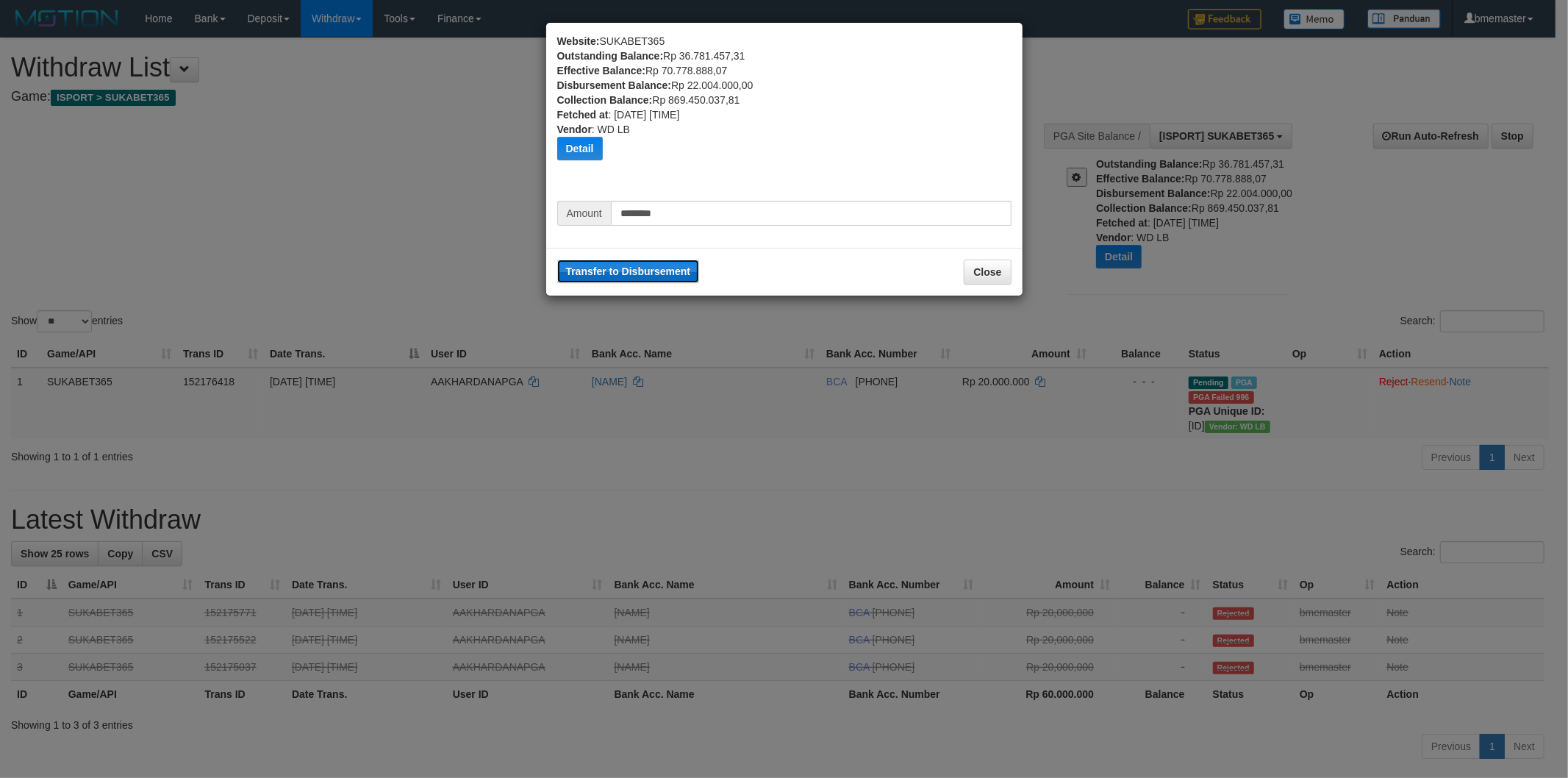 click on "Transfer to Disbursement" at bounding box center (629, 271) 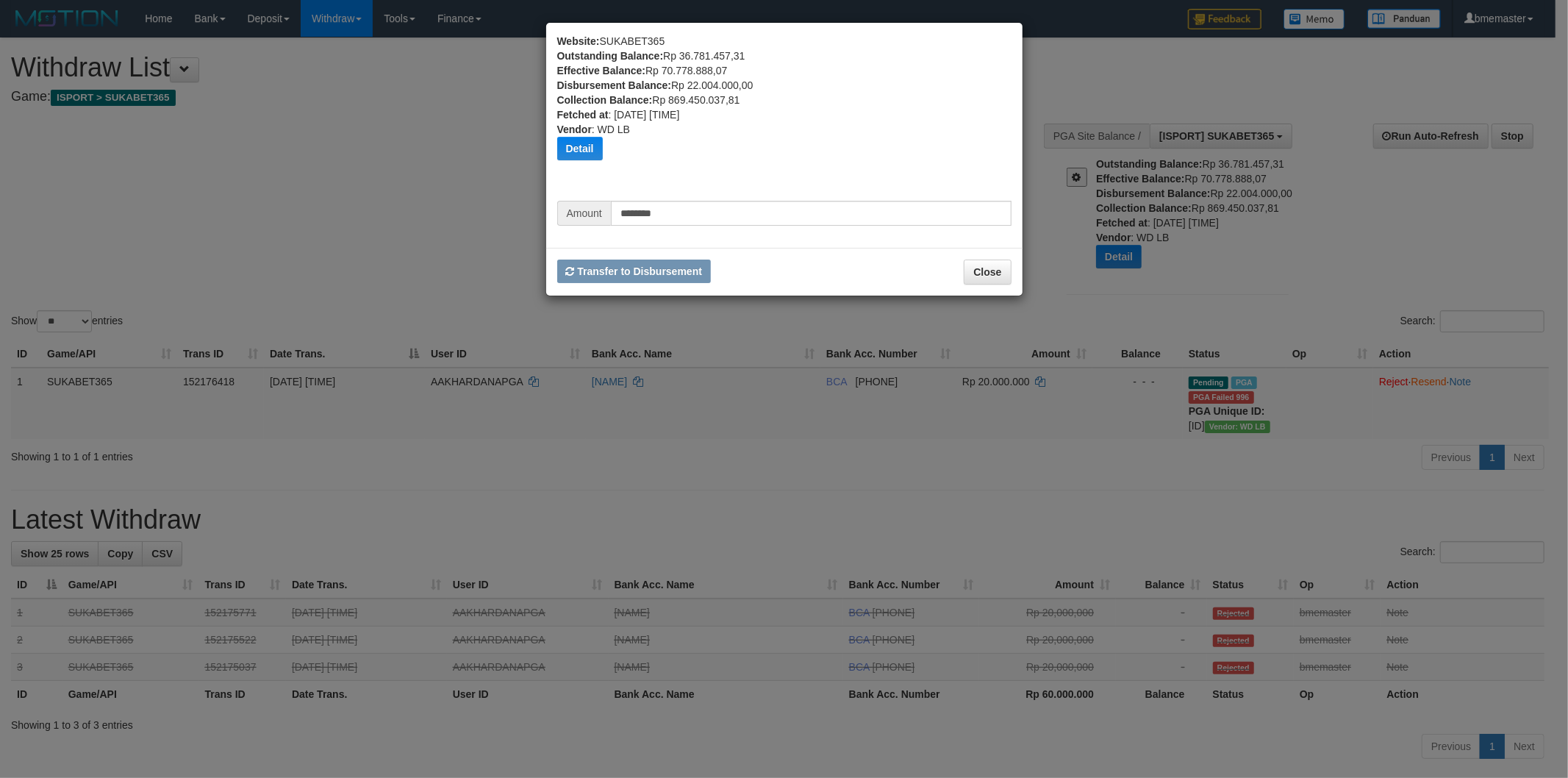 type 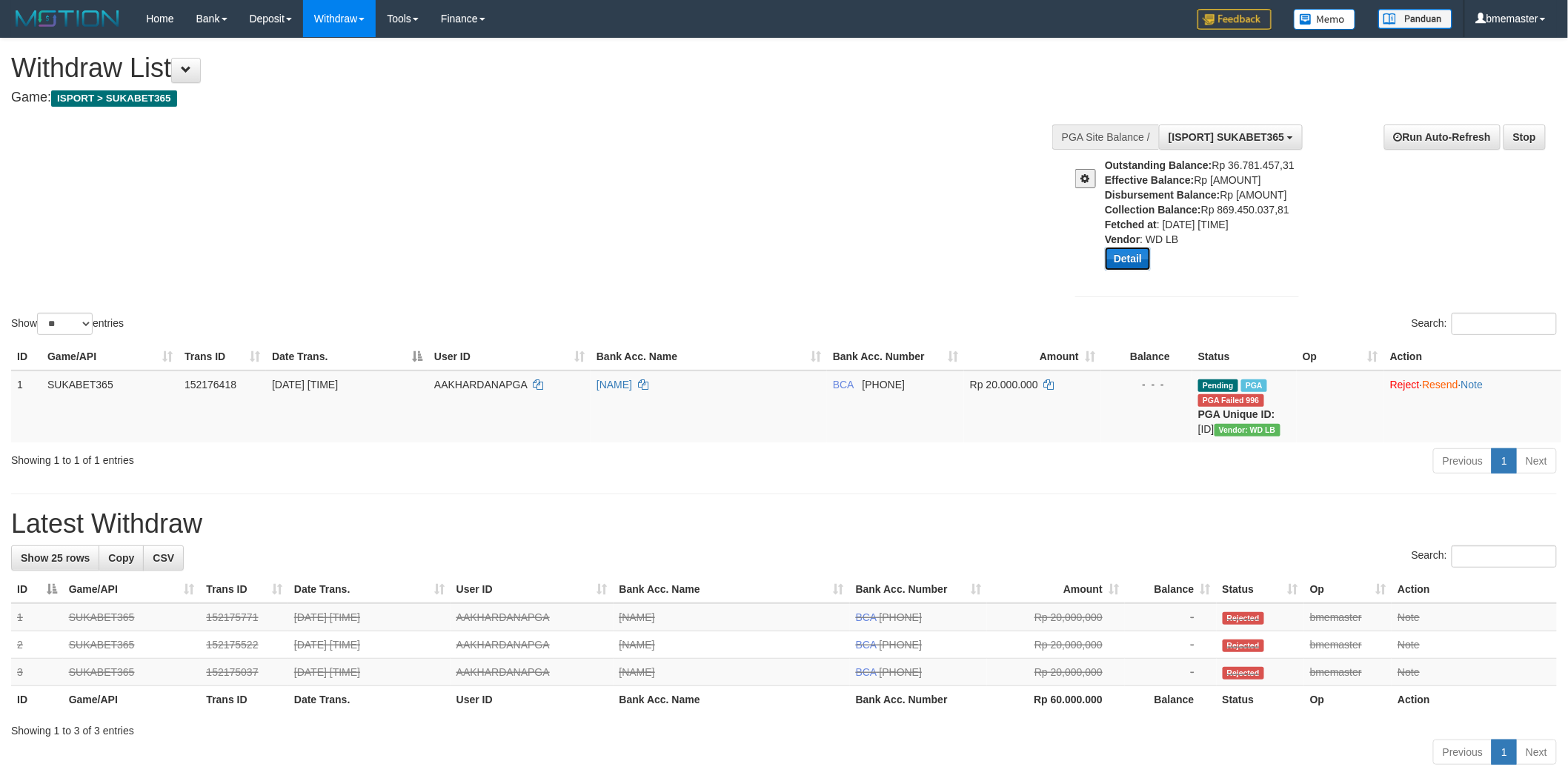 click on "Detail" at bounding box center [1128, 259] 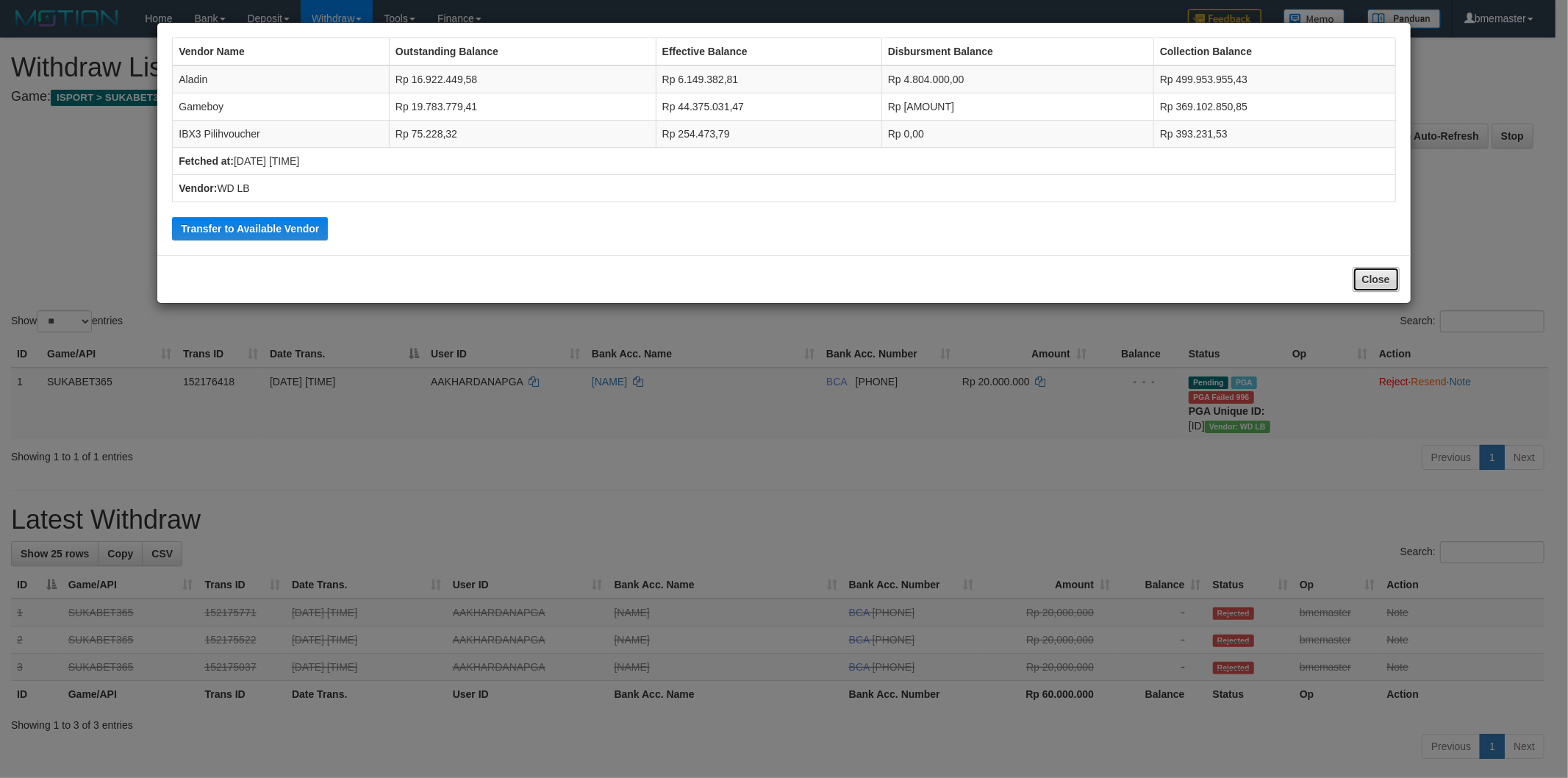 click on "Close" at bounding box center (1376, 279) 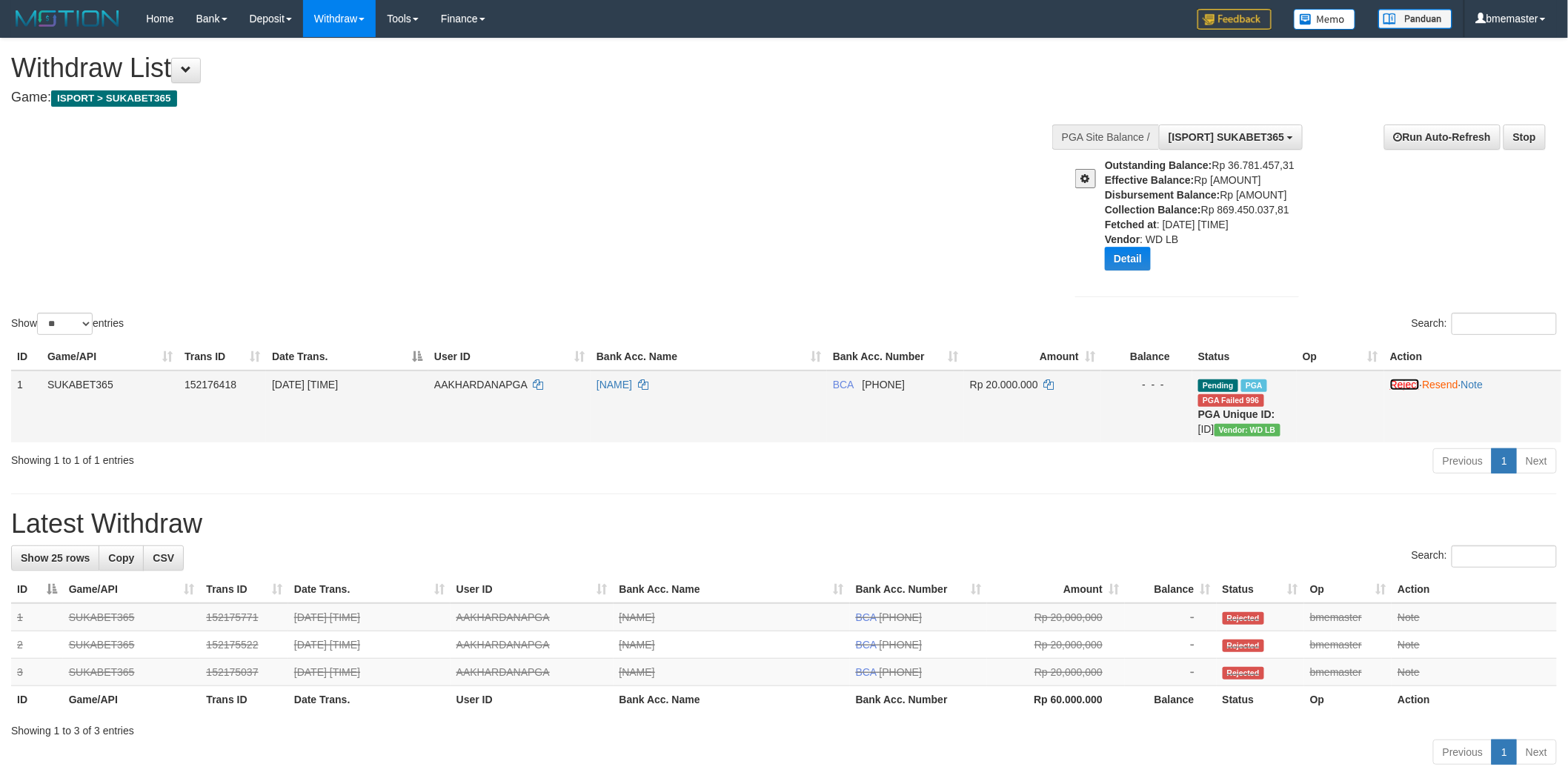 click on "Reject" at bounding box center [1405, 385] 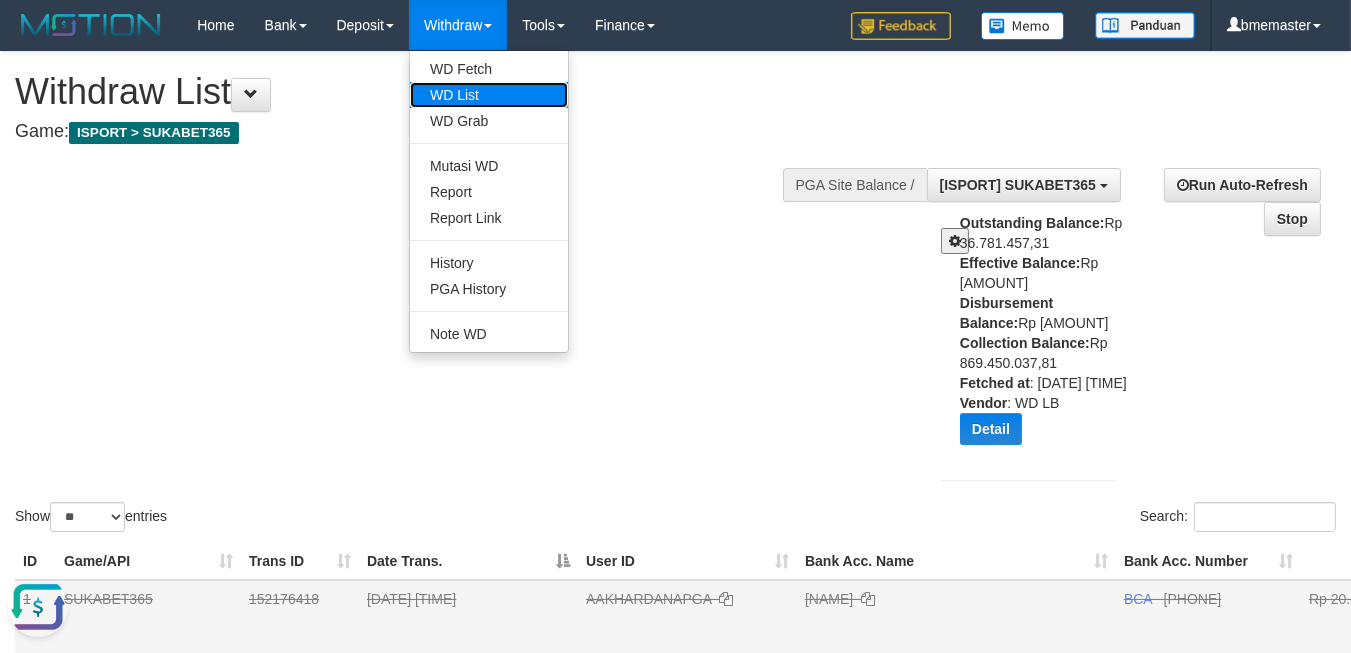 click on "WD List" at bounding box center (489, 95) 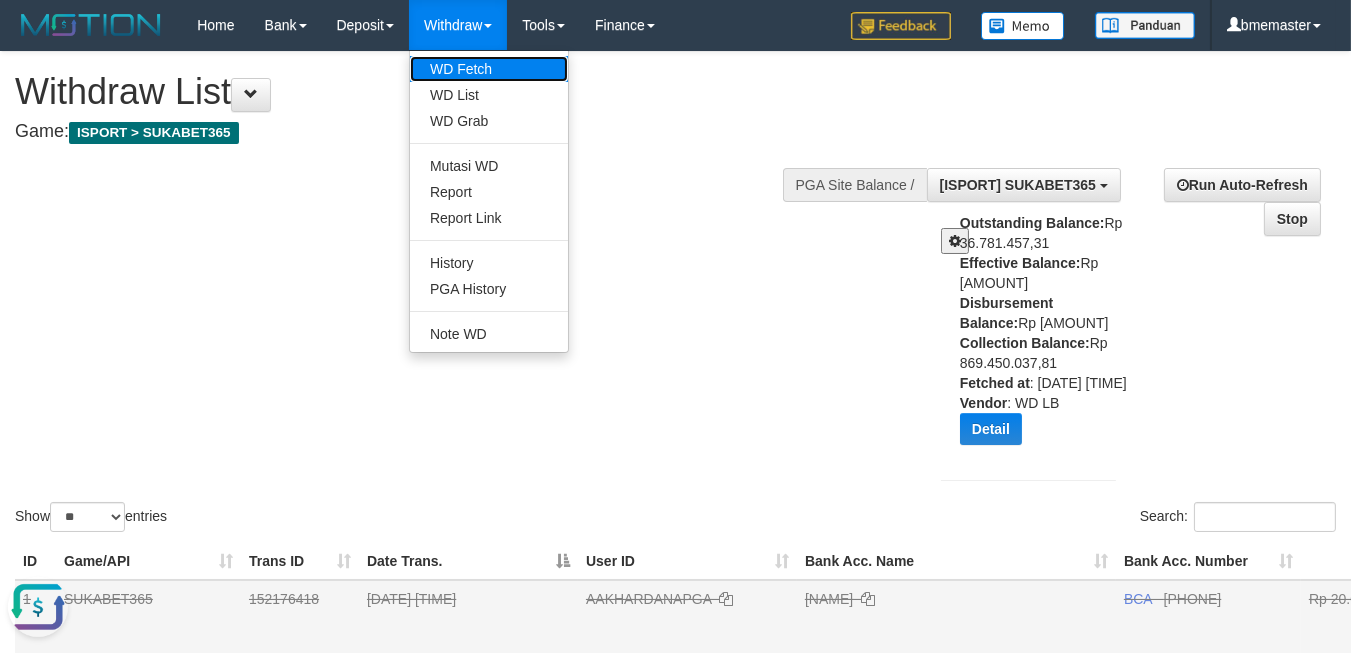 click on "WD Fetch" at bounding box center (489, 69) 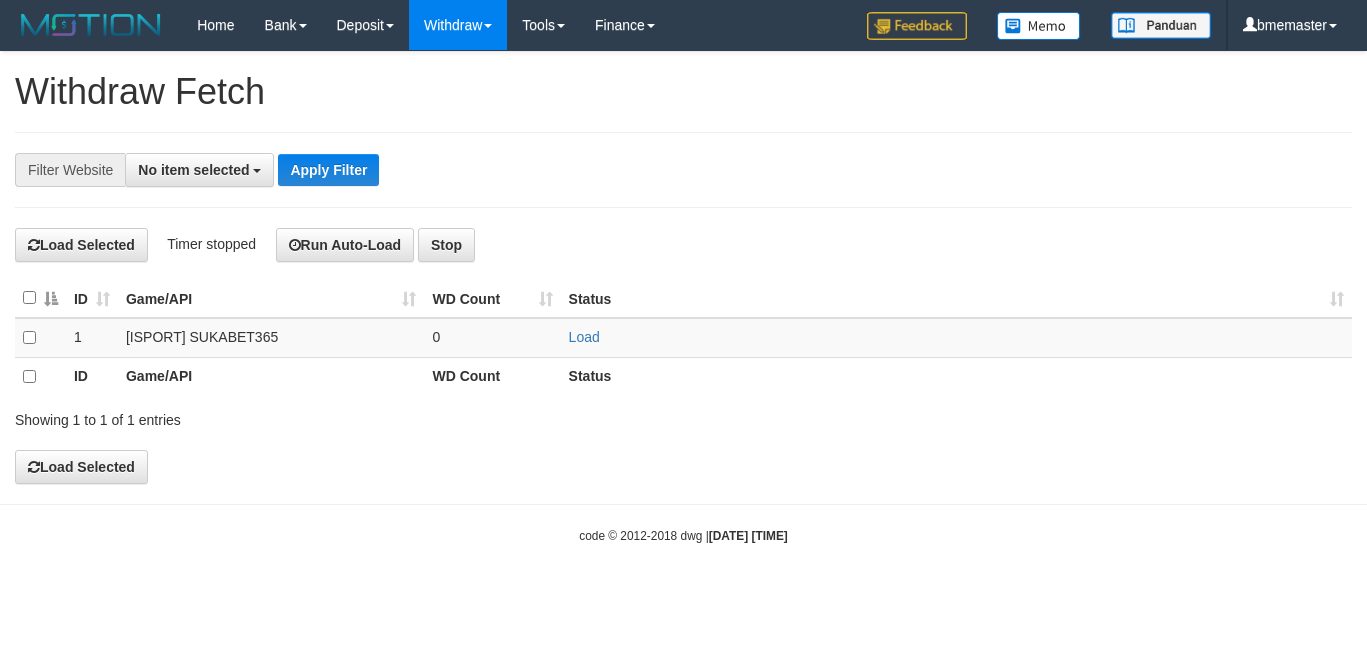 scroll, scrollTop: 0, scrollLeft: 0, axis: both 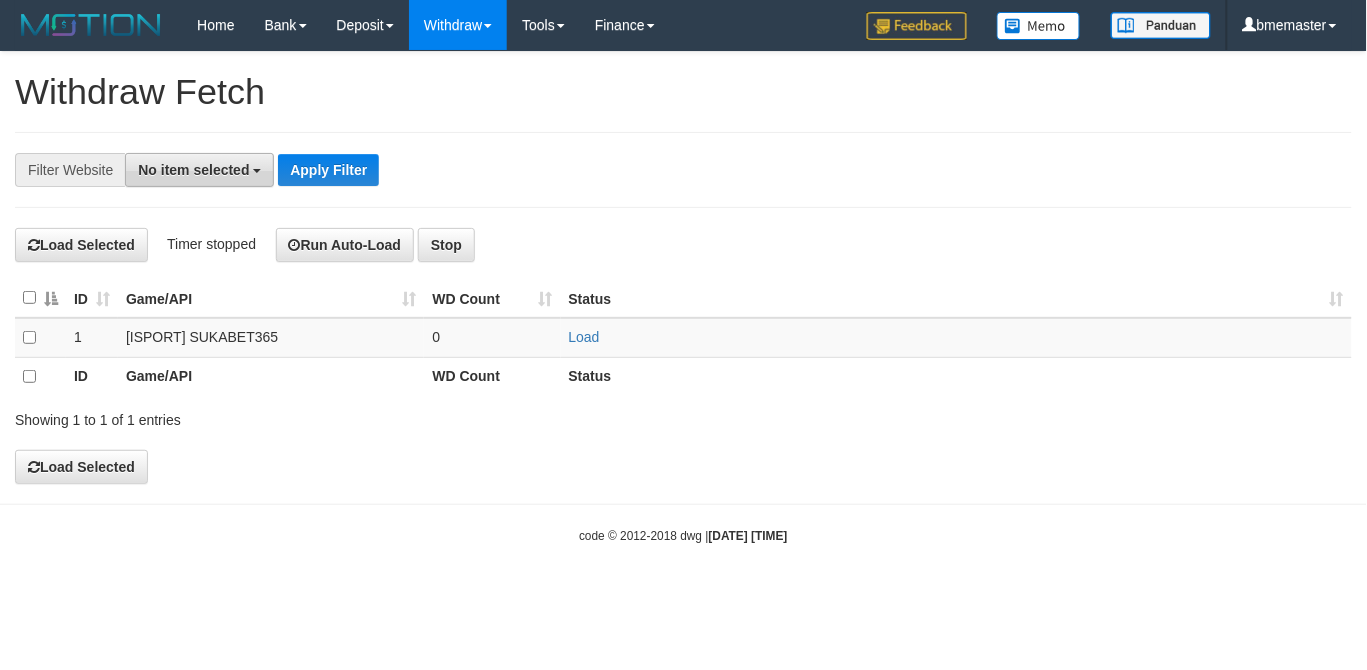 click on "No item selected" at bounding box center (199, 170) 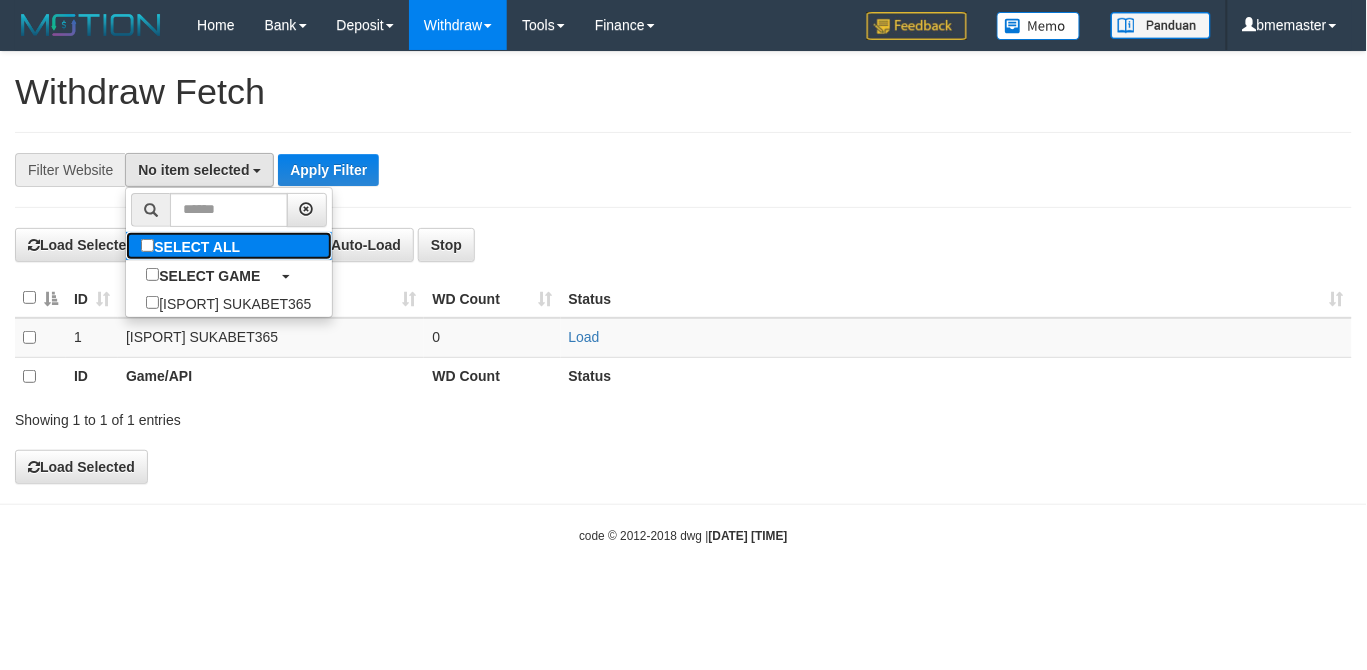 click on "SELECT ALL" at bounding box center (193, 246) 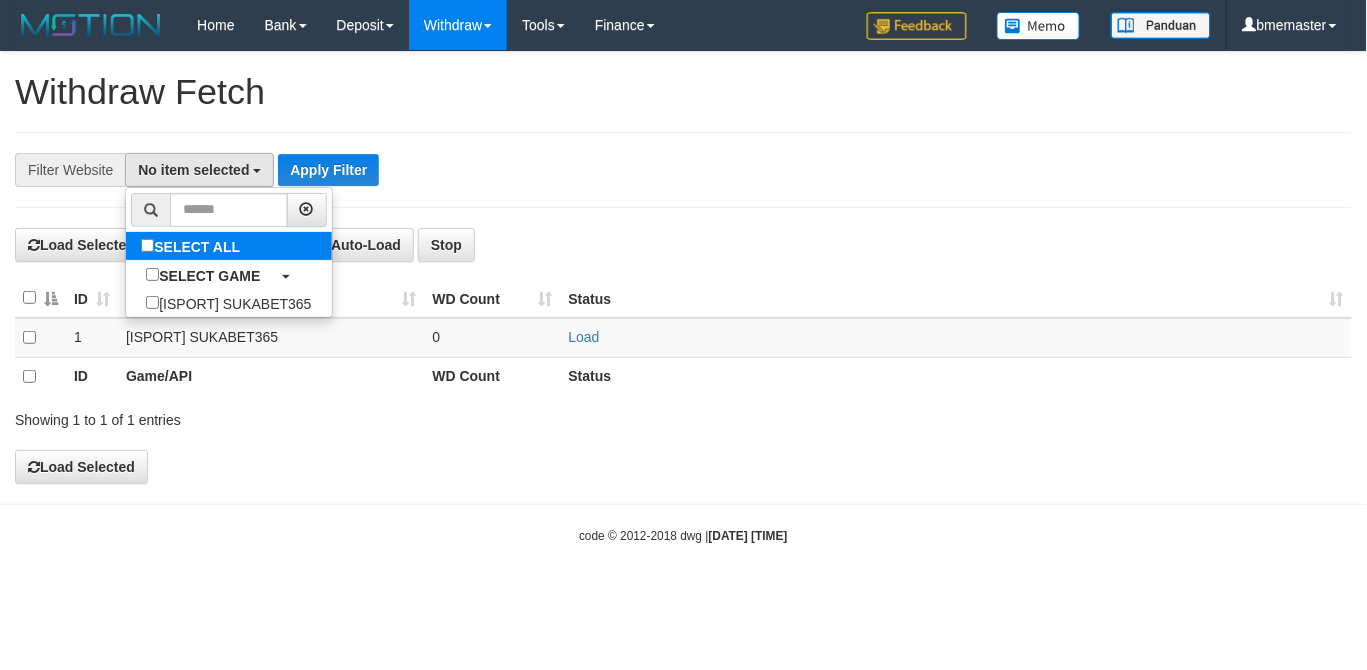select on "****" 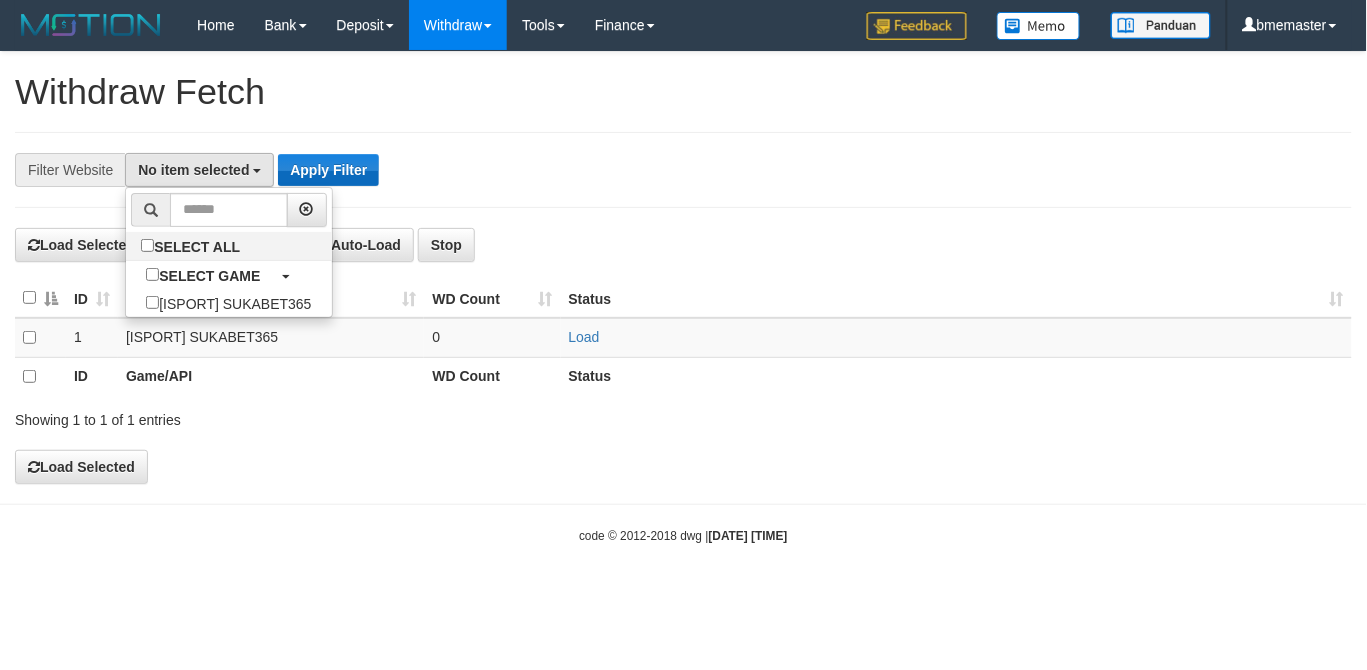 scroll, scrollTop: 17, scrollLeft: 0, axis: vertical 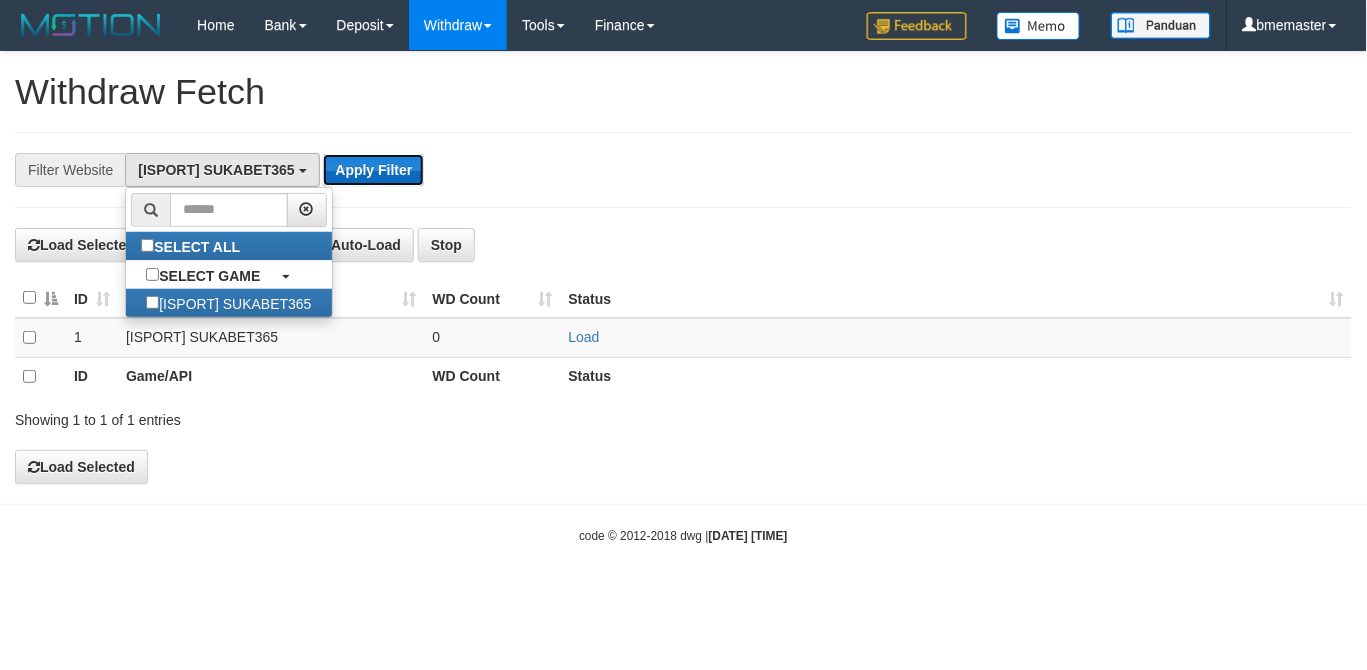 click on "Apply Filter" at bounding box center [373, 170] 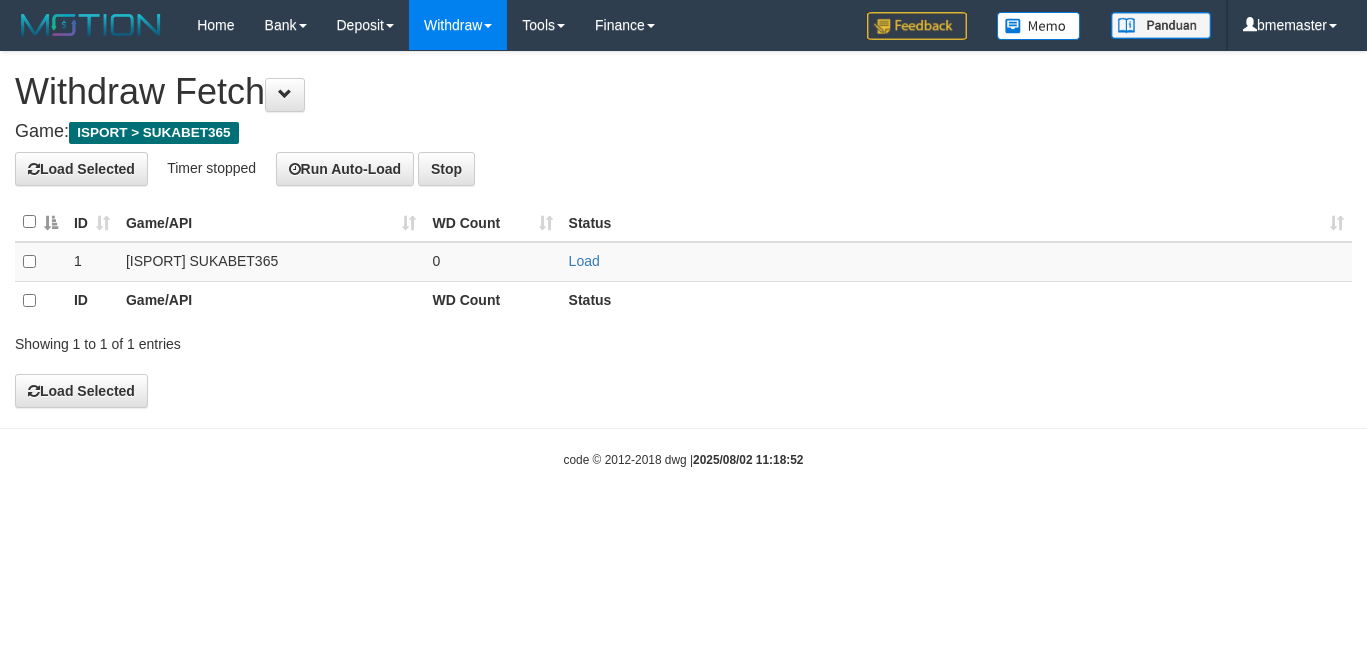 scroll, scrollTop: 0, scrollLeft: 0, axis: both 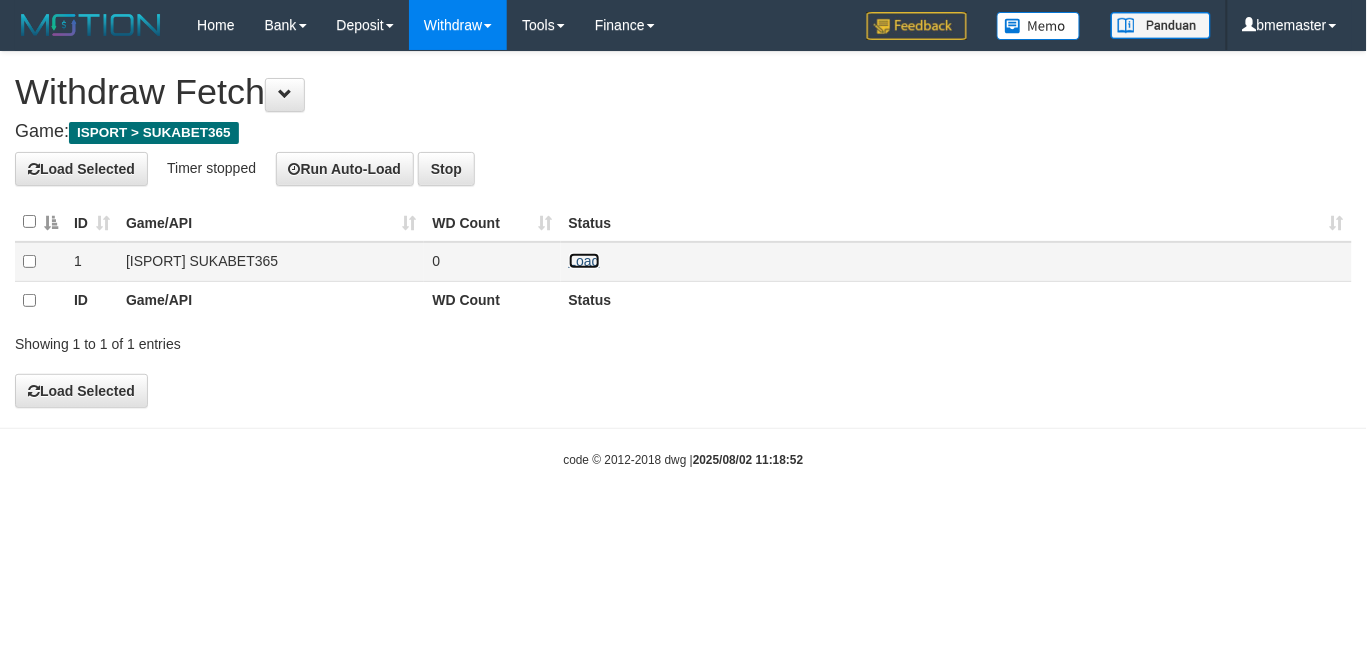 click on "Load" at bounding box center (584, 261) 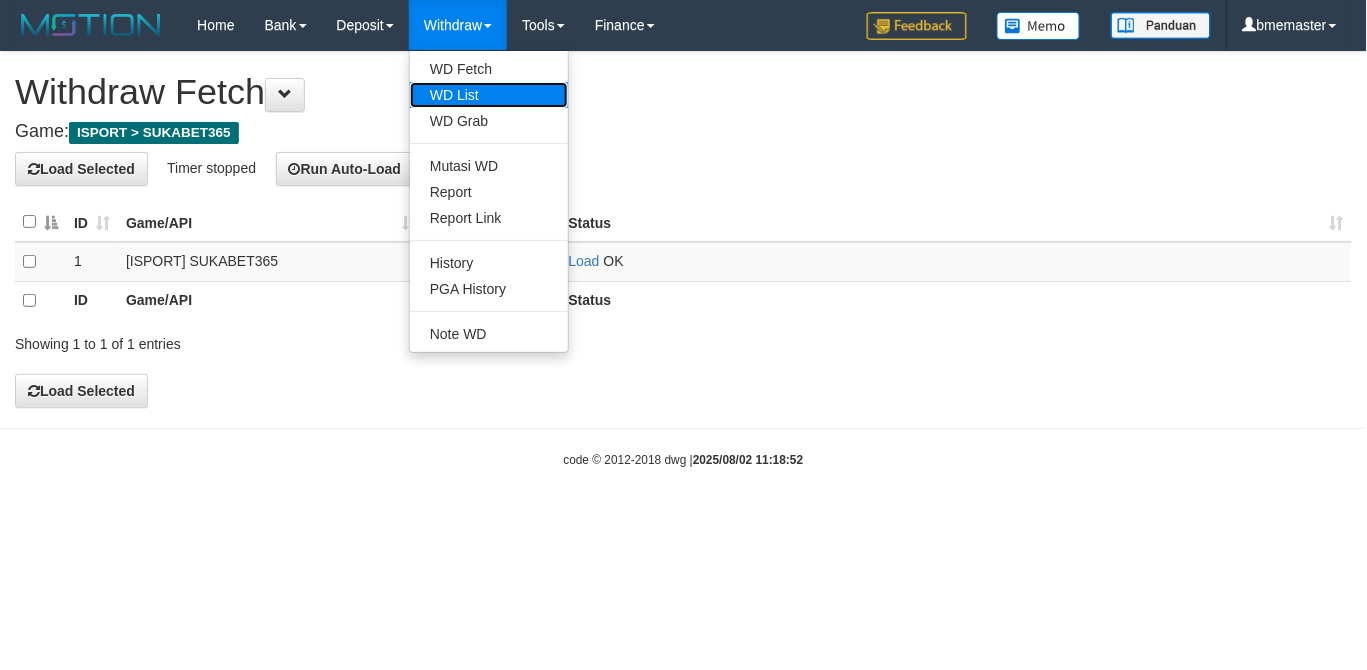 click on "WD List" at bounding box center [489, 95] 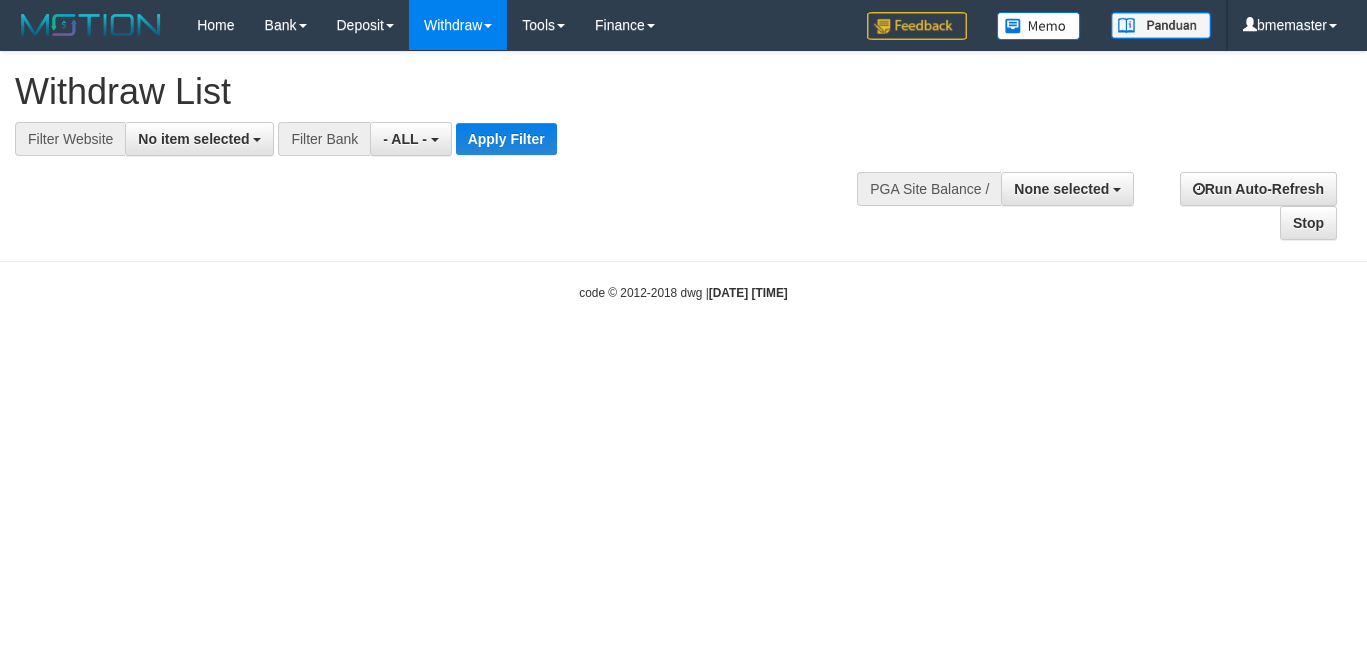 select 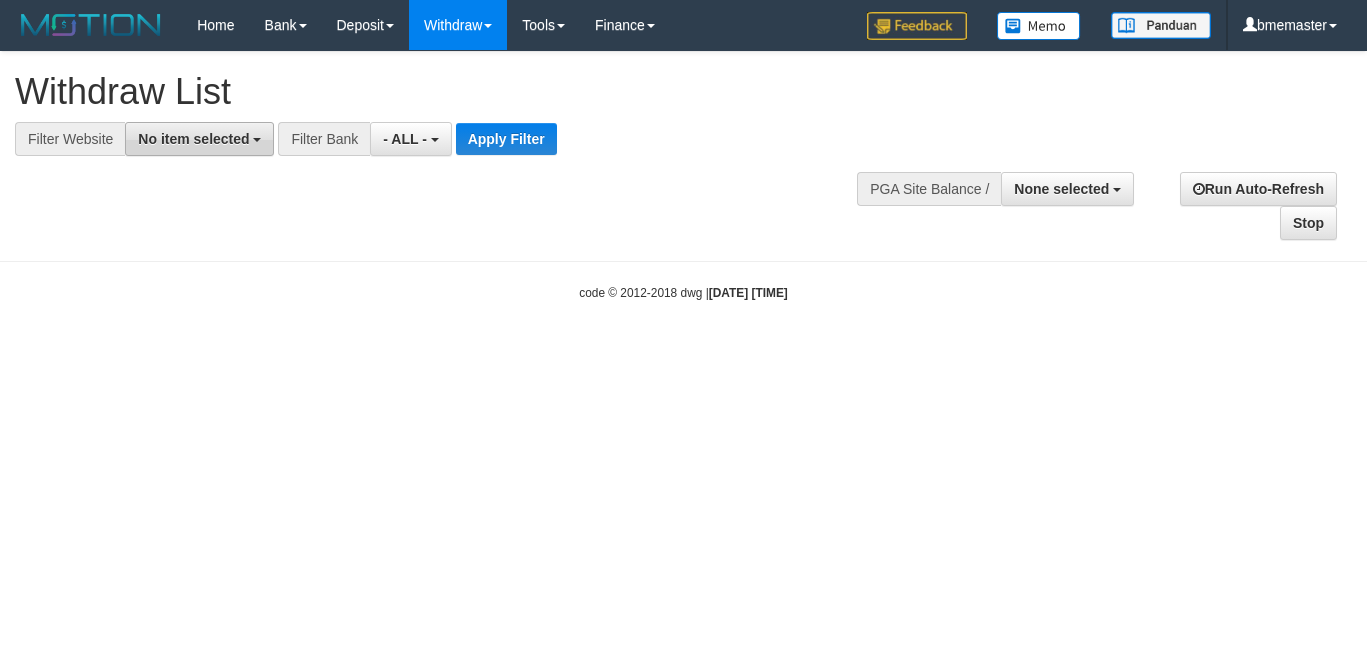 scroll, scrollTop: 0, scrollLeft: 0, axis: both 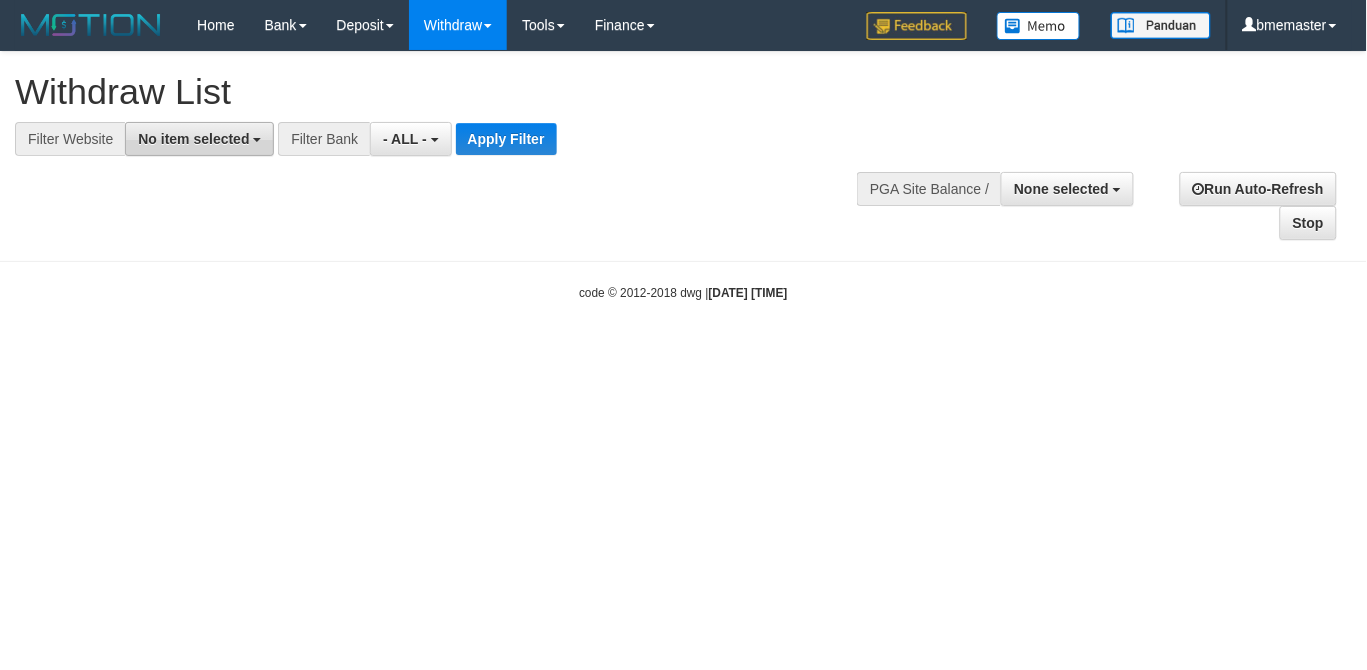 click on "No item selected" at bounding box center [193, 139] 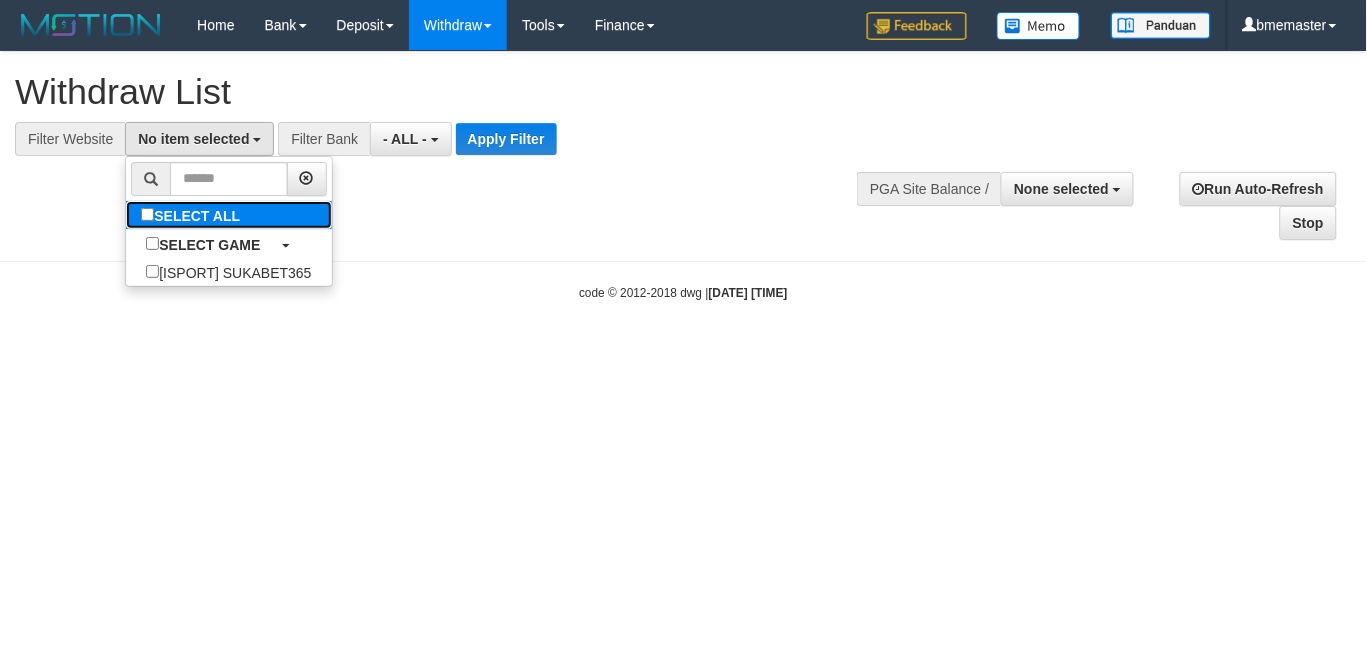 click on "SELECT ALL" at bounding box center (193, 215) 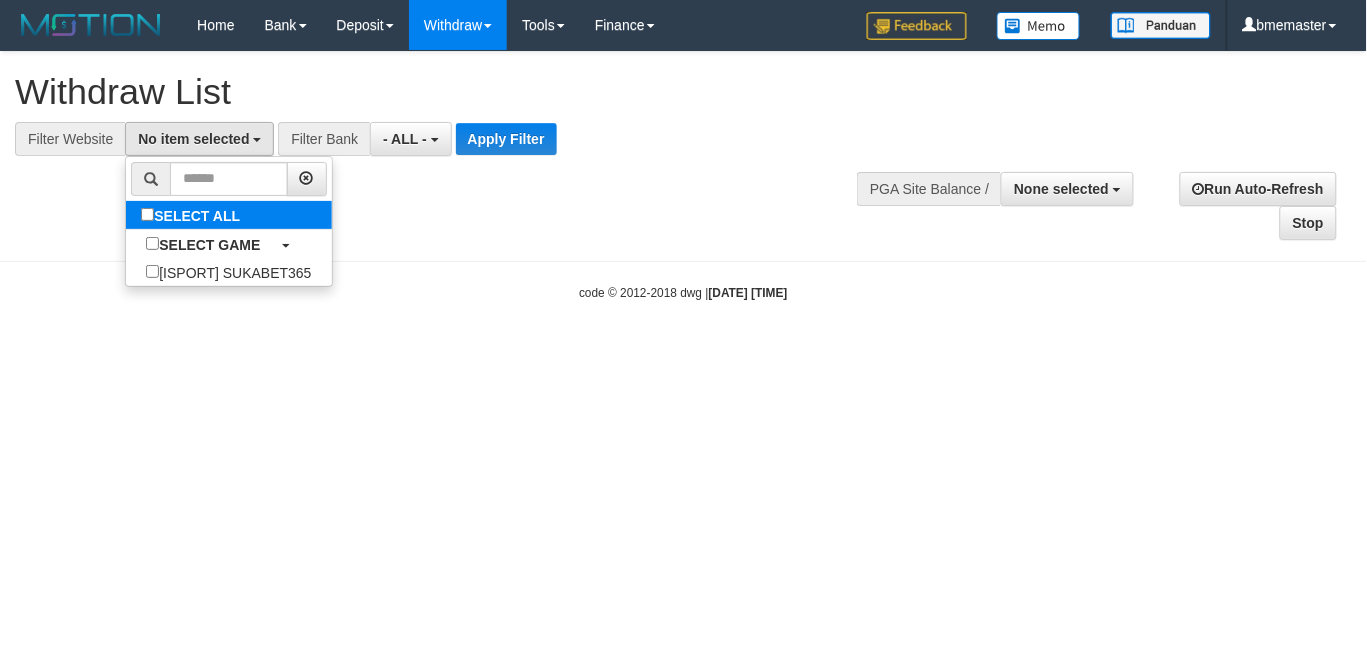 select on "****" 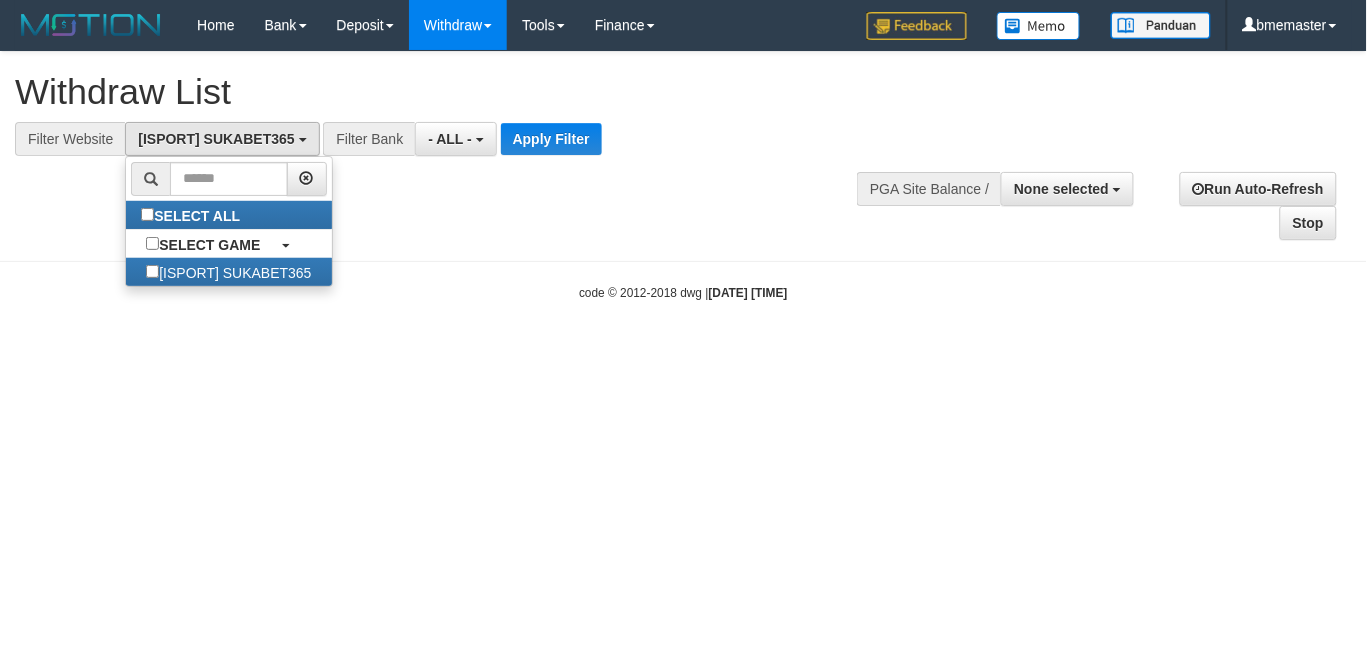 scroll, scrollTop: 17, scrollLeft: 0, axis: vertical 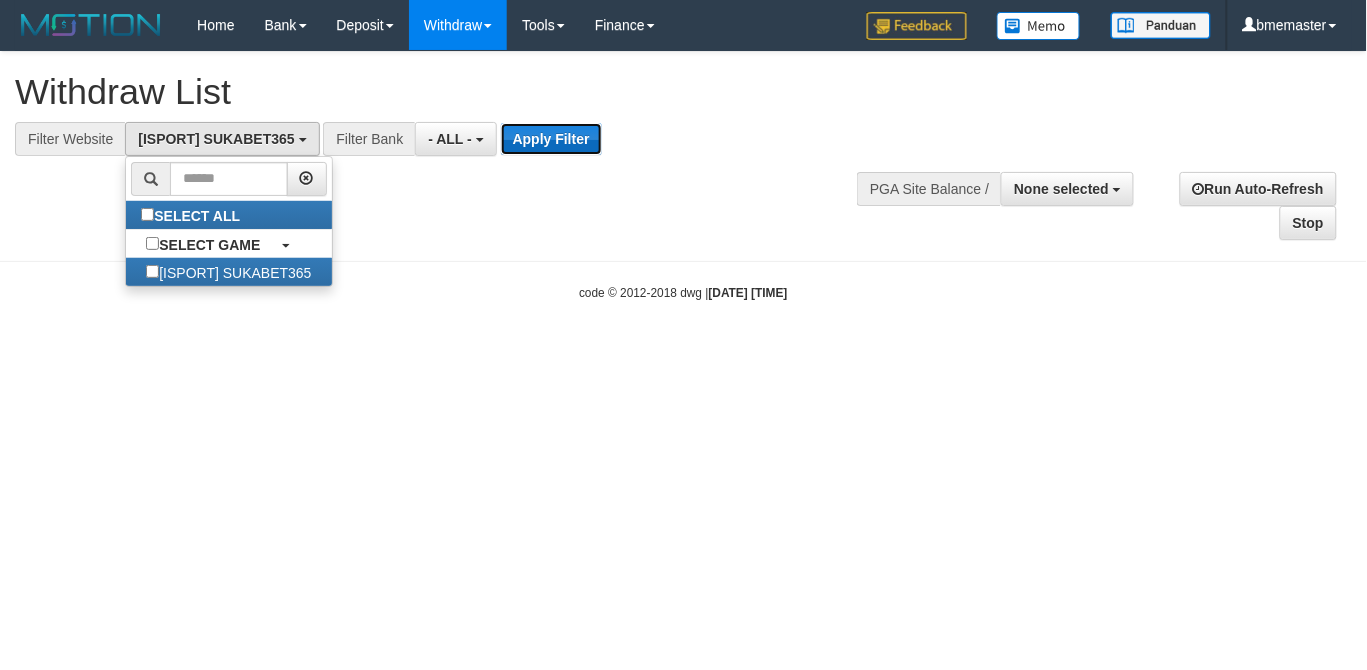 click on "Apply Filter" at bounding box center (551, 139) 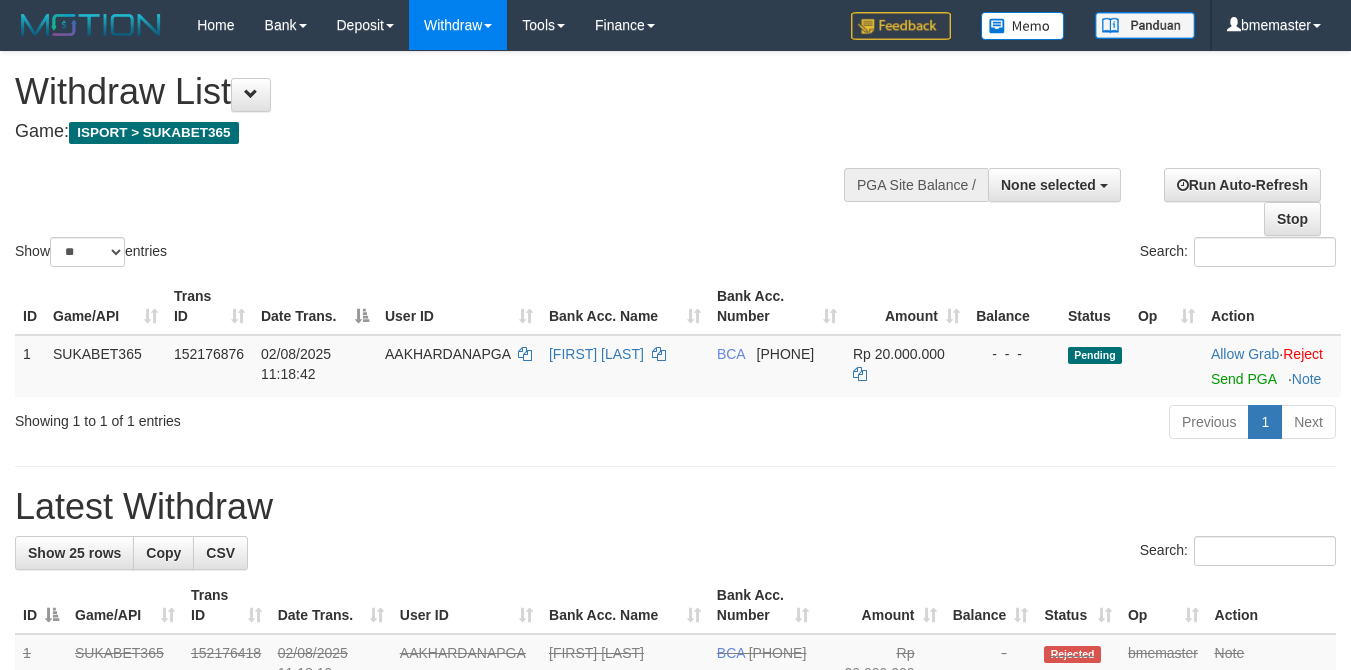 select 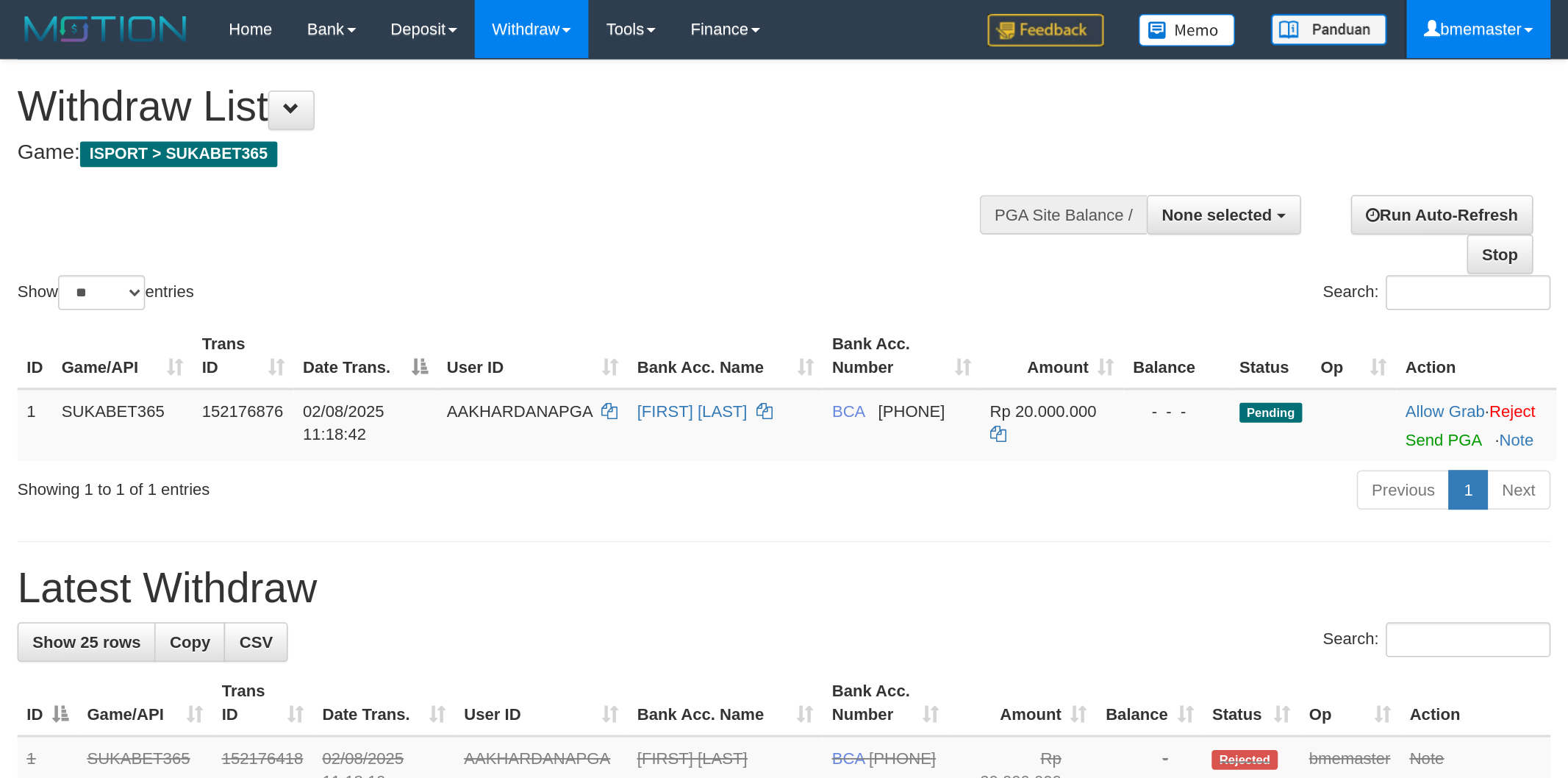 scroll, scrollTop: 0, scrollLeft: 0, axis: both 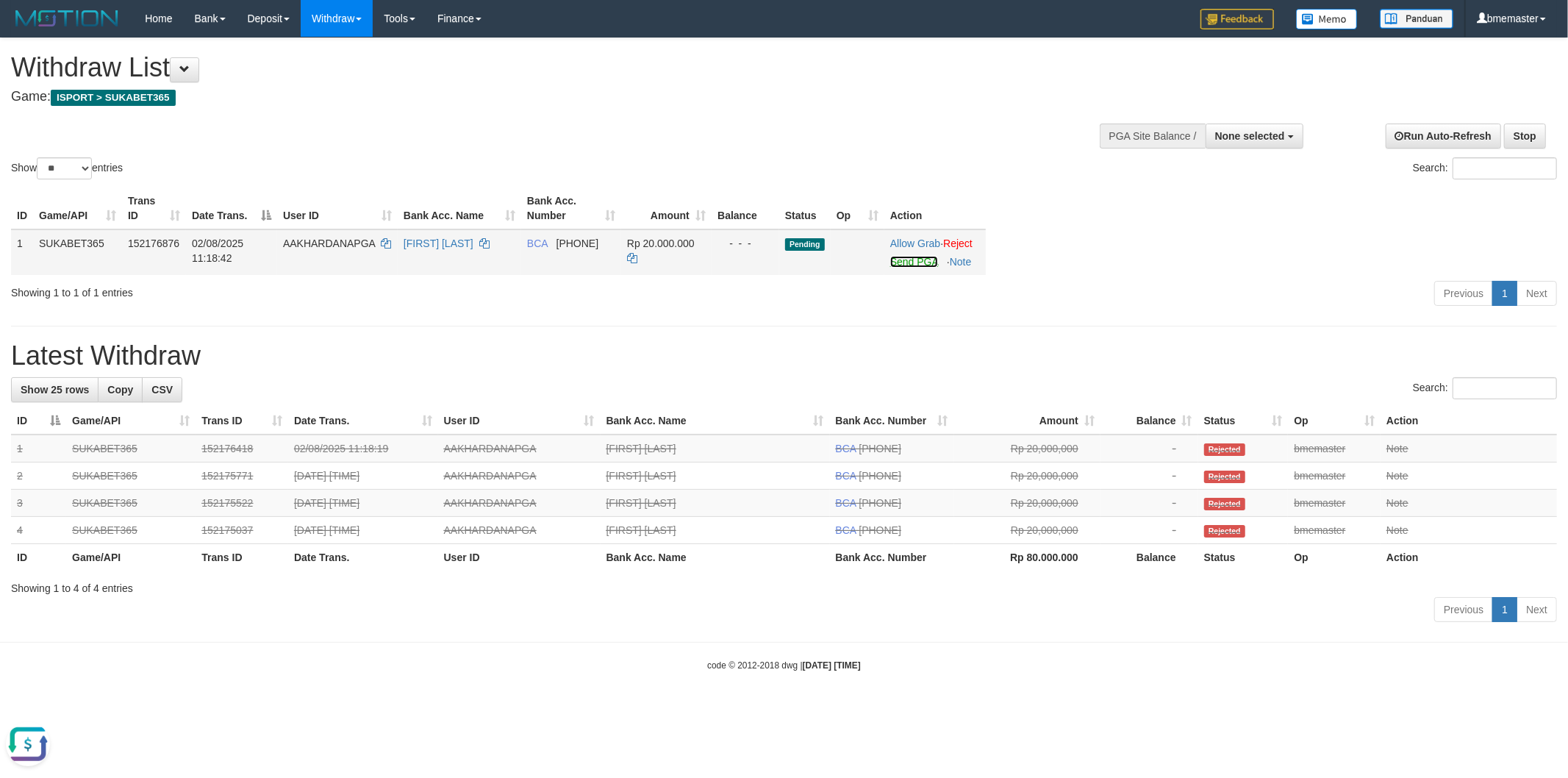 click on "Send PGA" at bounding box center (914, 262) 